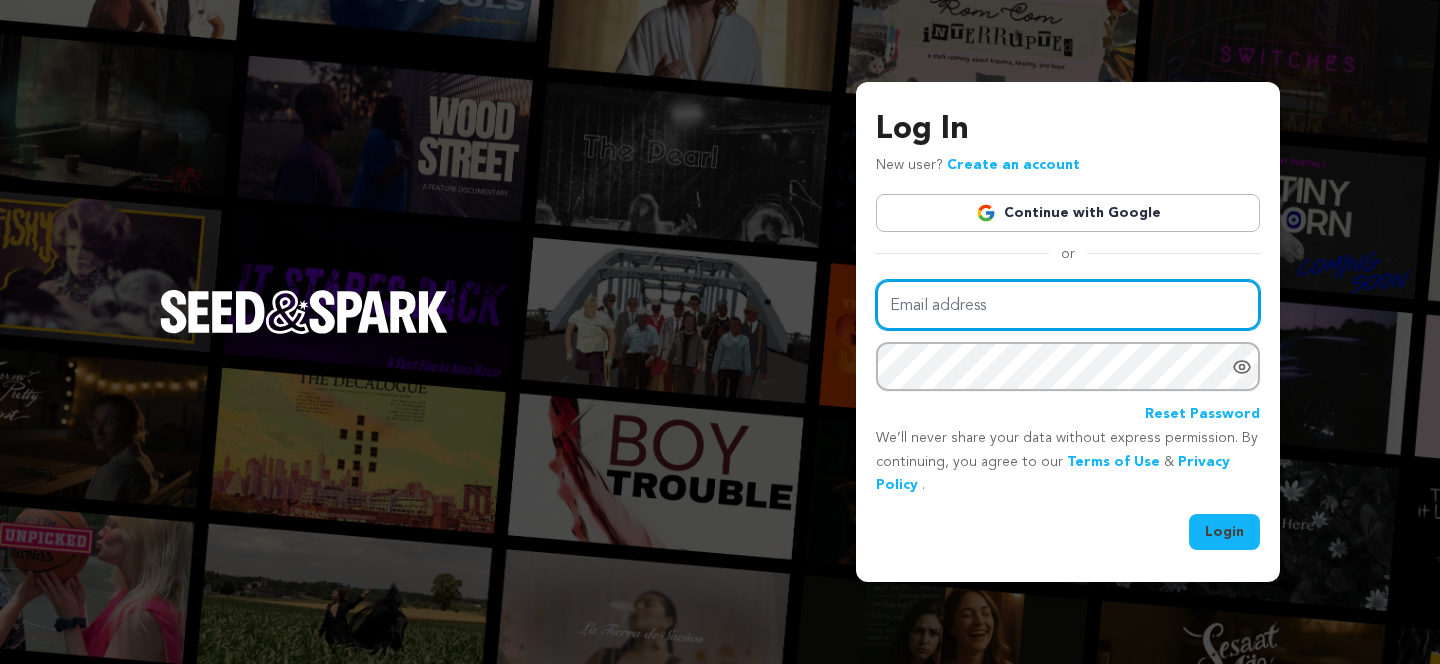 scroll, scrollTop: 0, scrollLeft: 0, axis: both 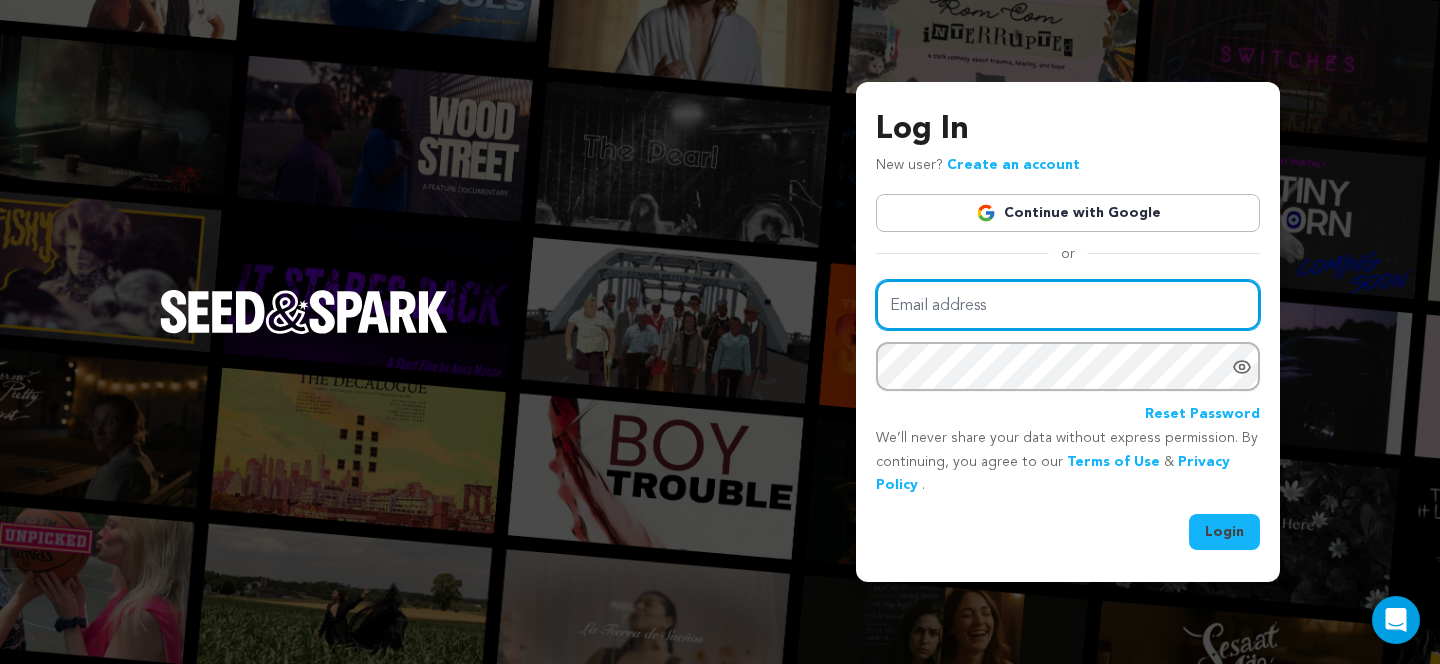 type on "nathan.l.marquez@gmail.com" 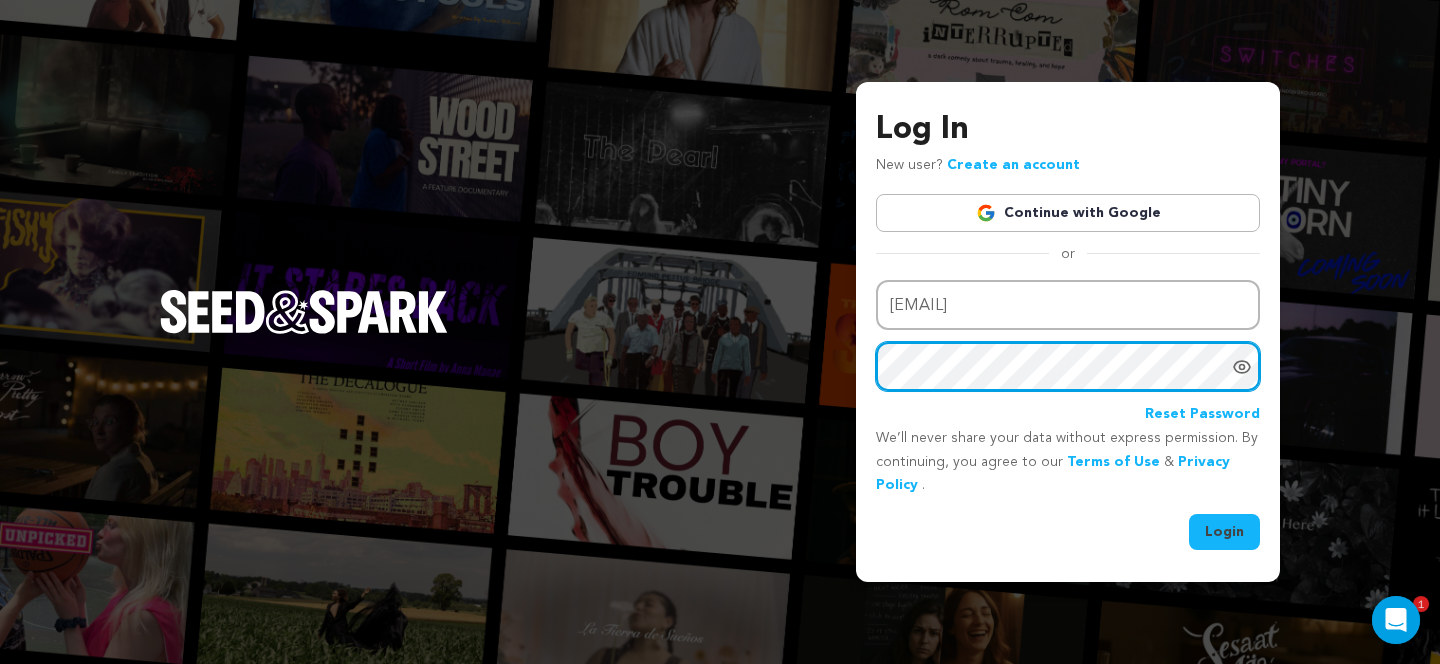 scroll, scrollTop: 0, scrollLeft: 0, axis: both 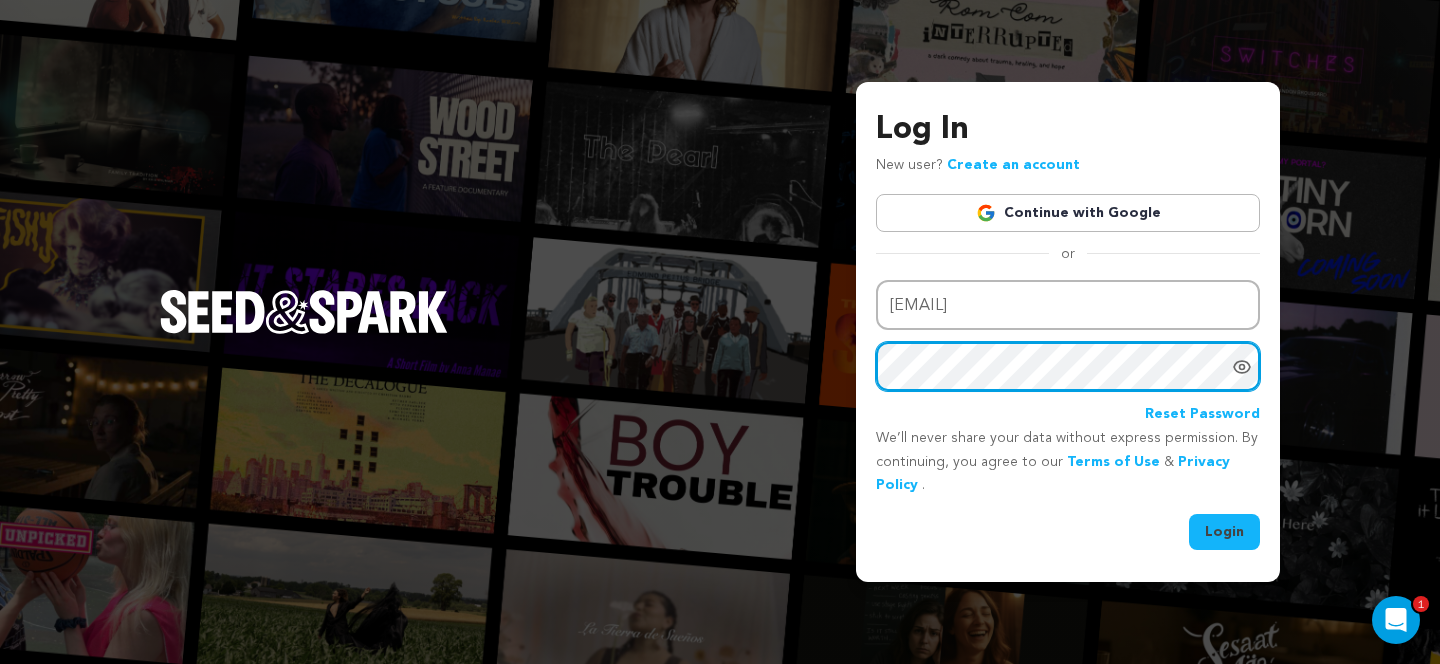 click on "Login" at bounding box center (1224, 532) 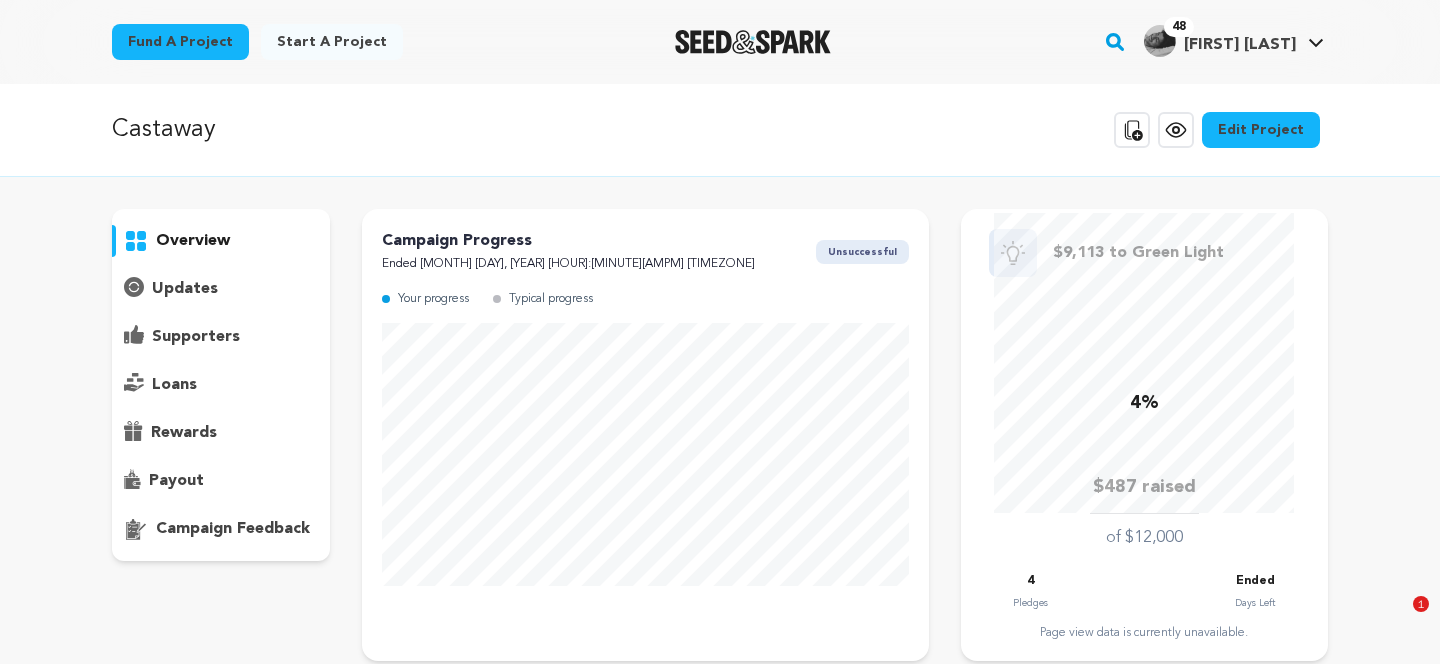 scroll, scrollTop: 0, scrollLeft: 0, axis: both 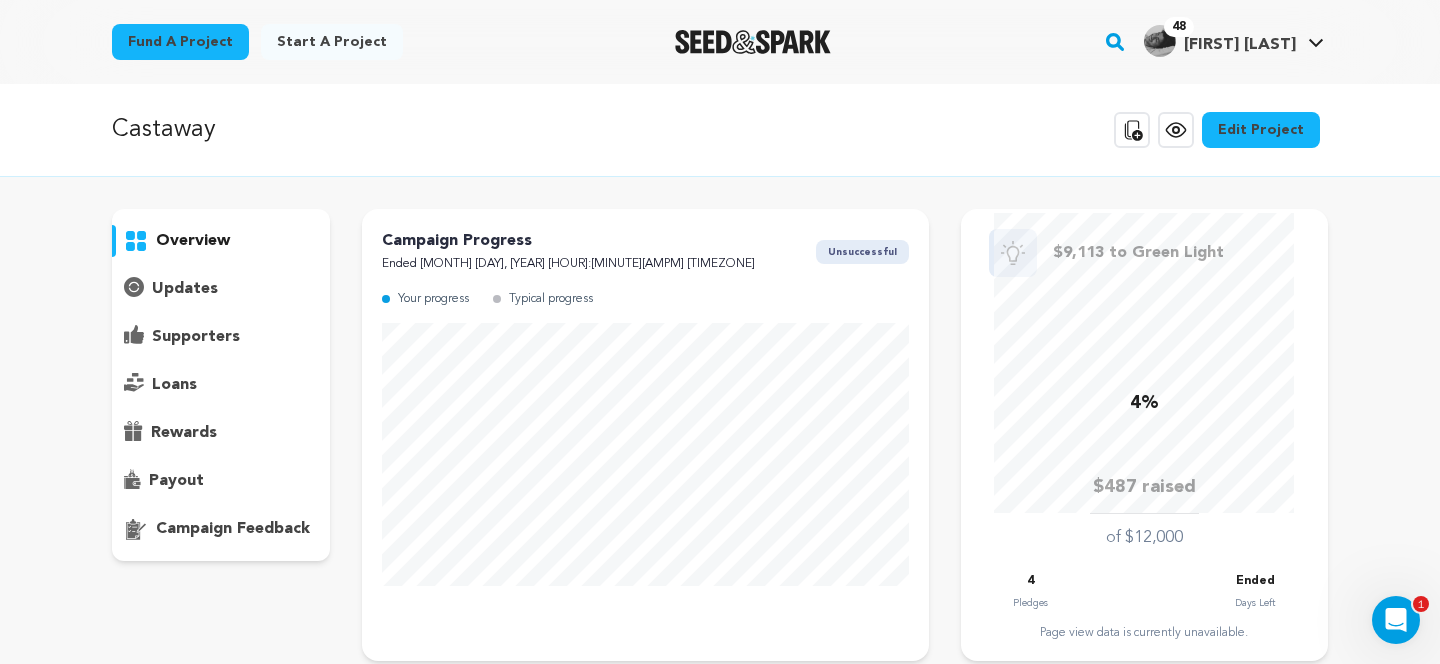 click on "[FIRST] [LAST]" at bounding box center [1240, 45] 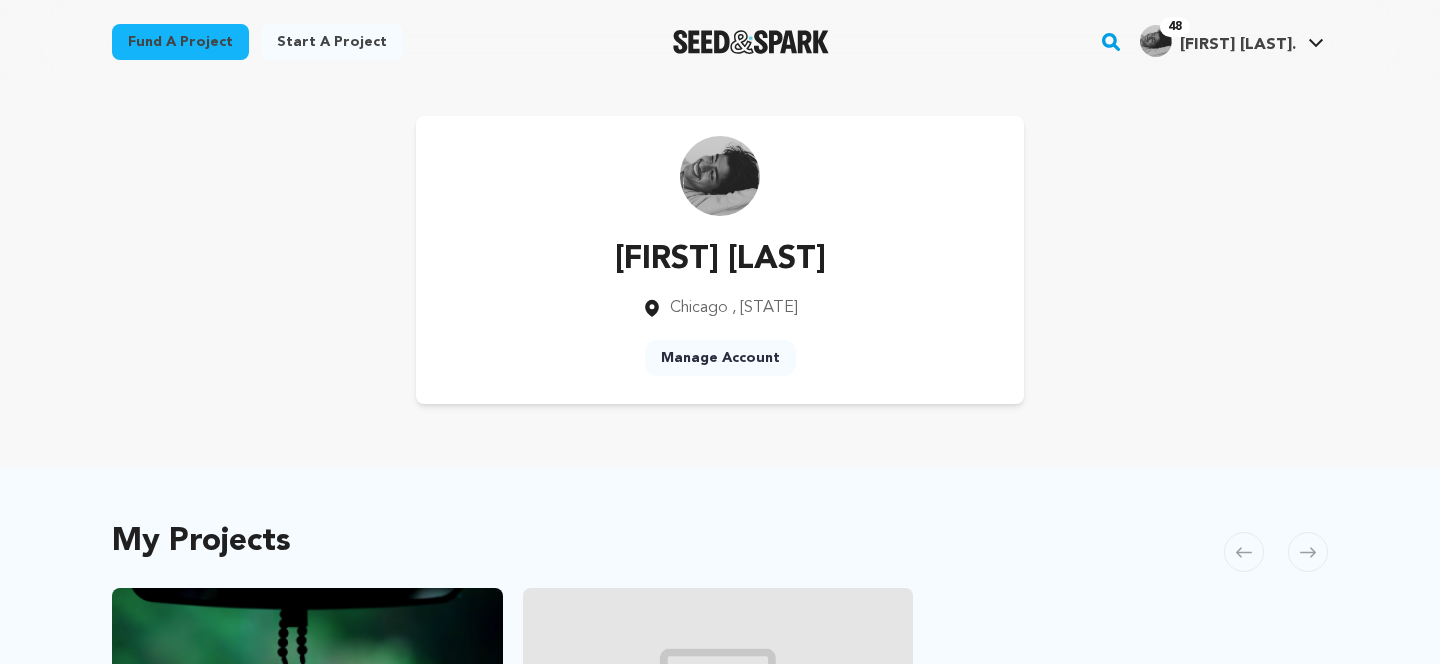 scroll, scrollTop: 0, scrollLeft: 0, axis: both 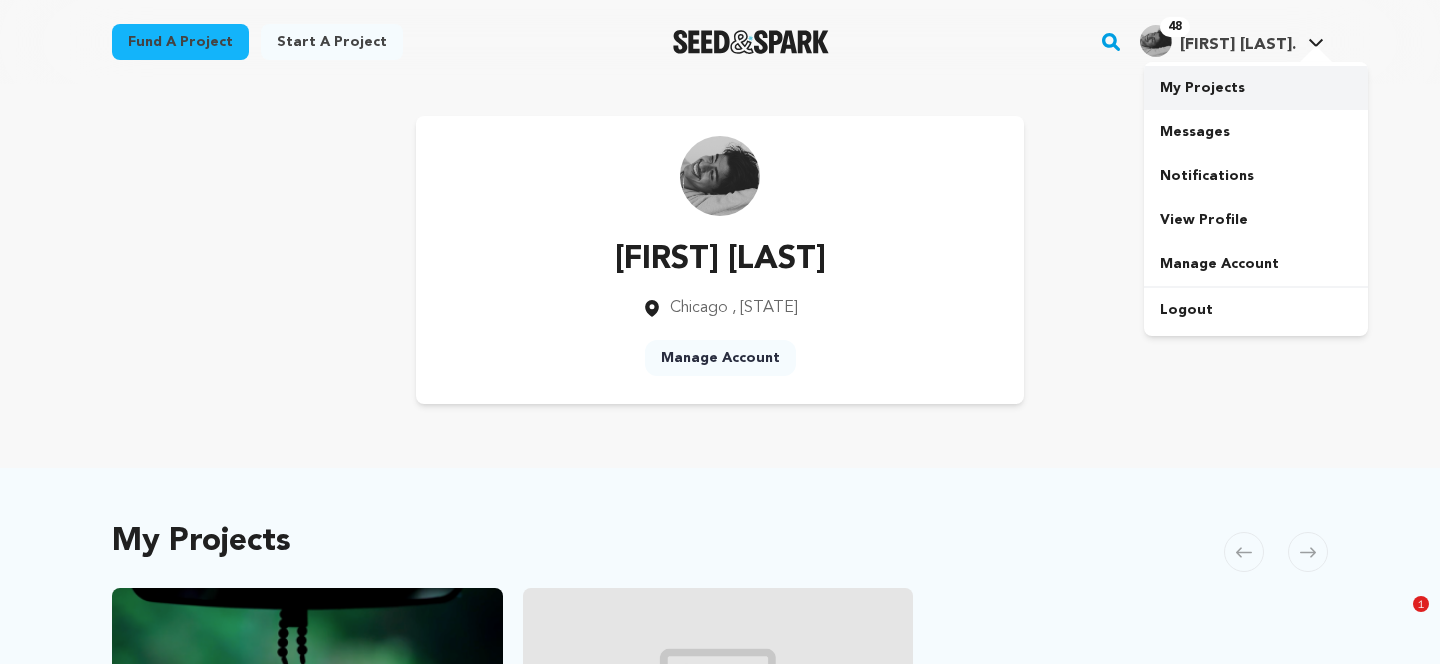 click on "My Projects" at bounding box center (1256, 88) 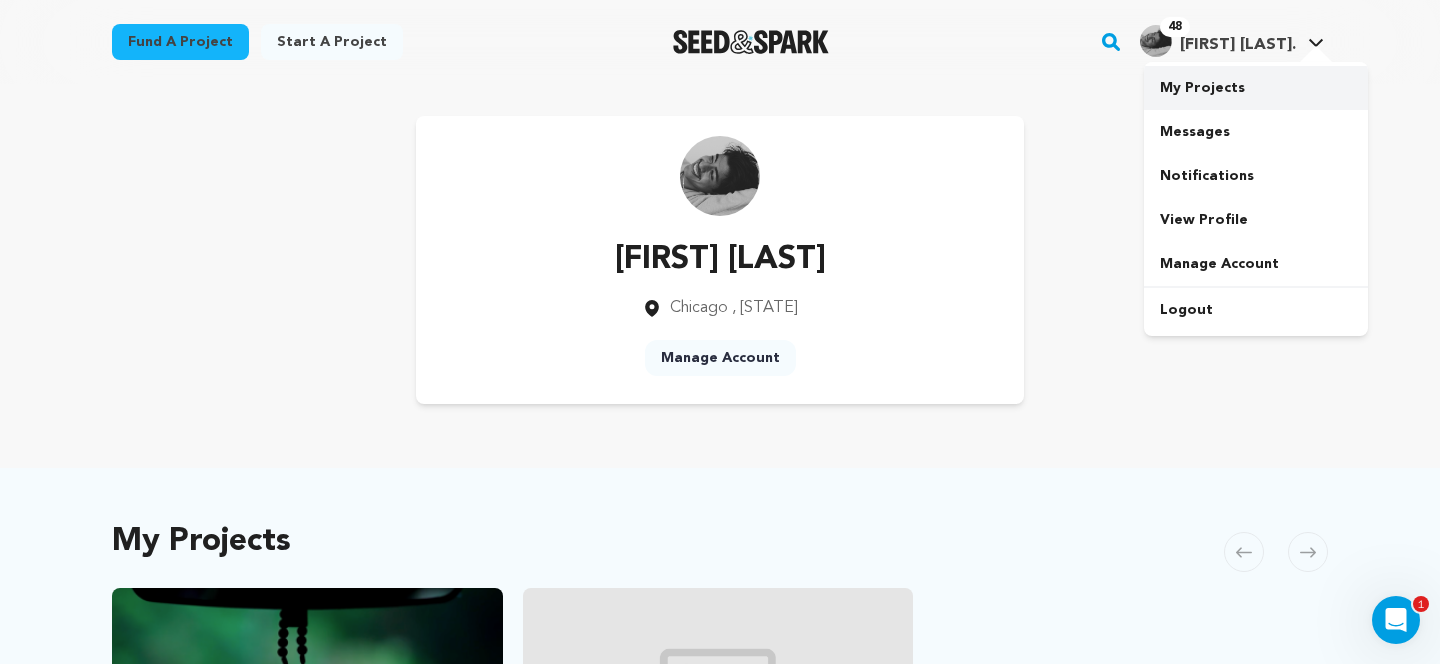 scroll, scrollTop: 0, scrollLeft: 0, axis: both 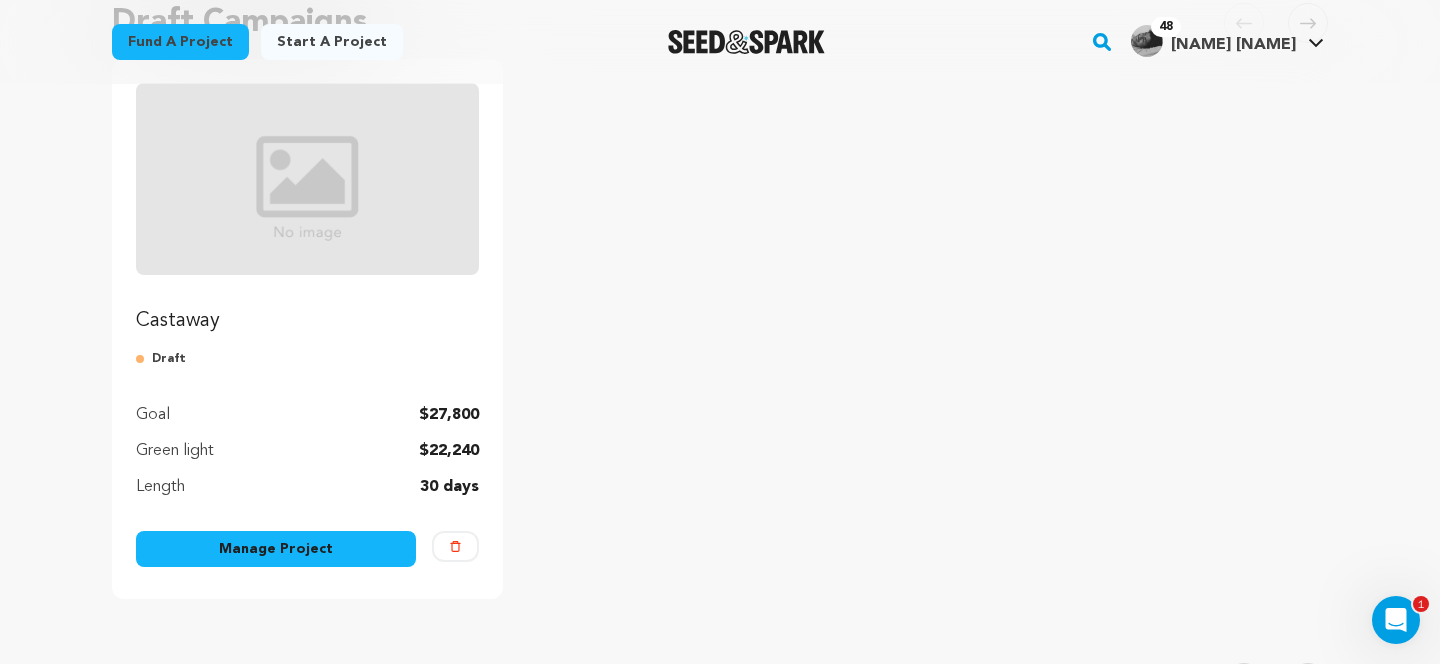 click on "Manage Project" at bounding box center [276, 549] 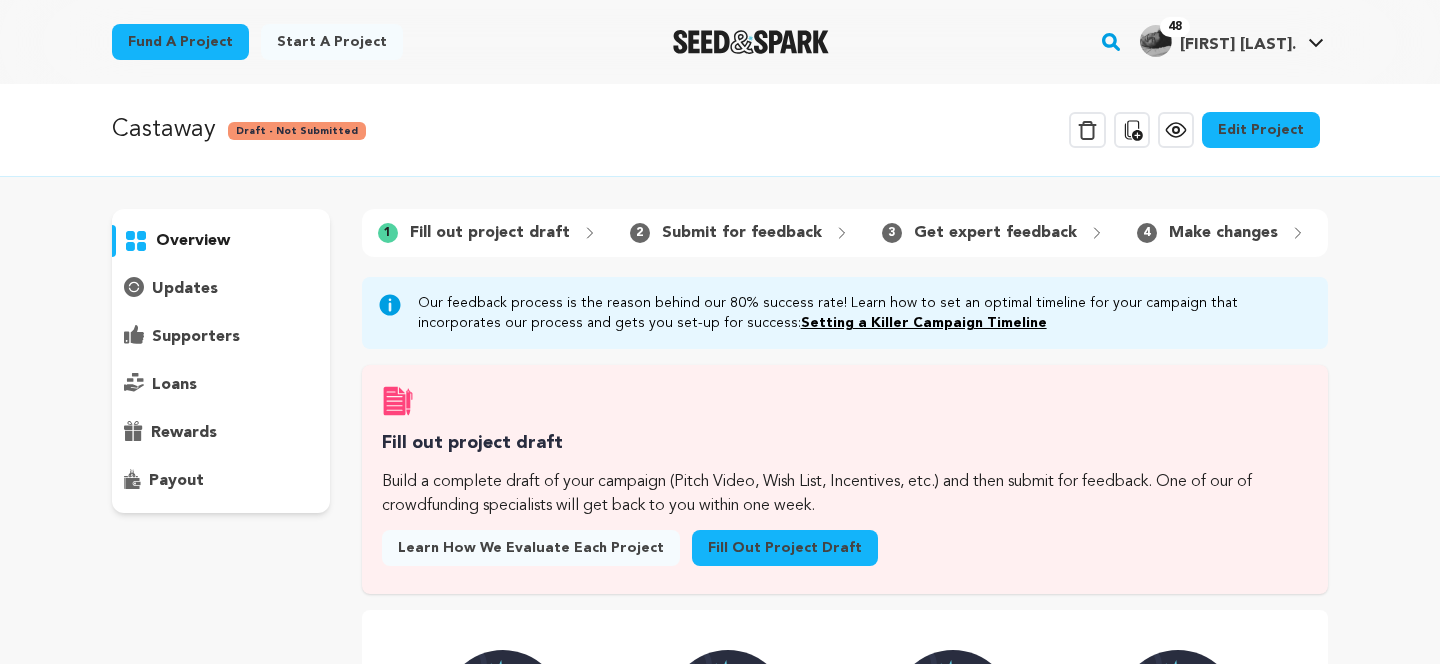 scroll, scrollTop: 0, scrollLeft: 0, axis: both 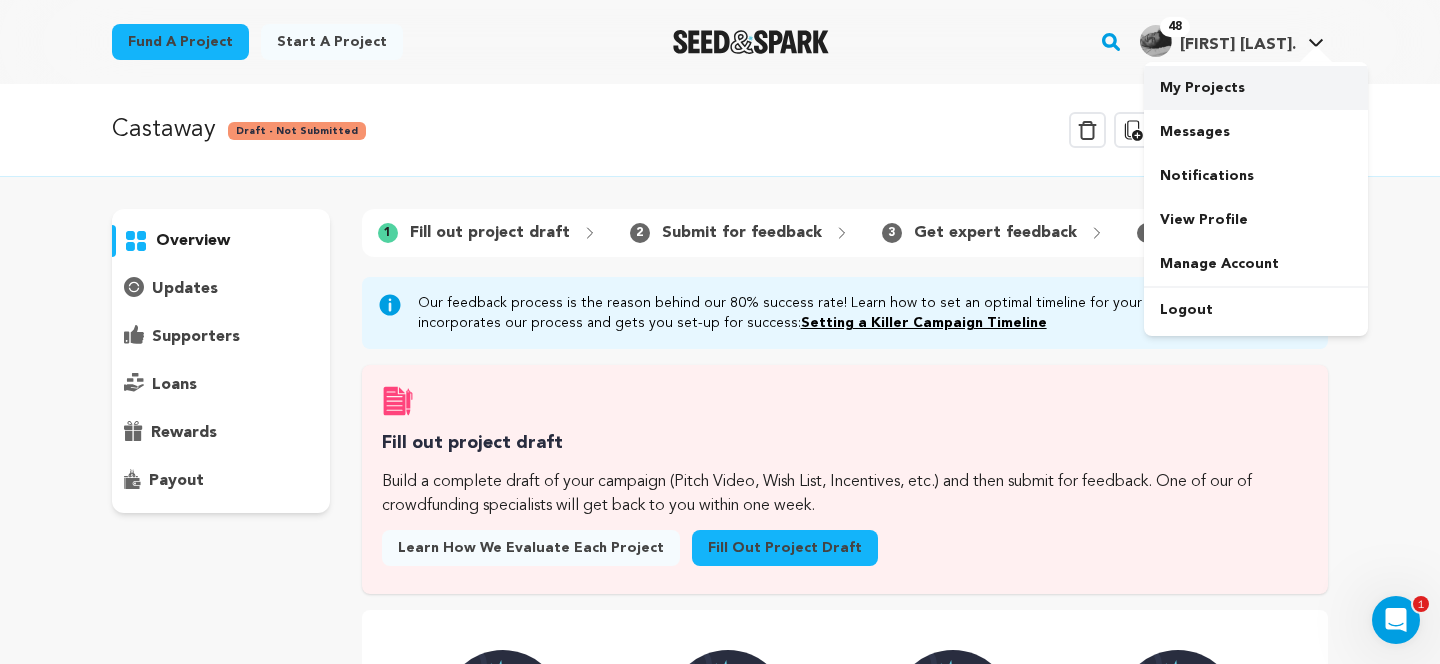 click on "My Projects" at bounding box center [1256, 88] 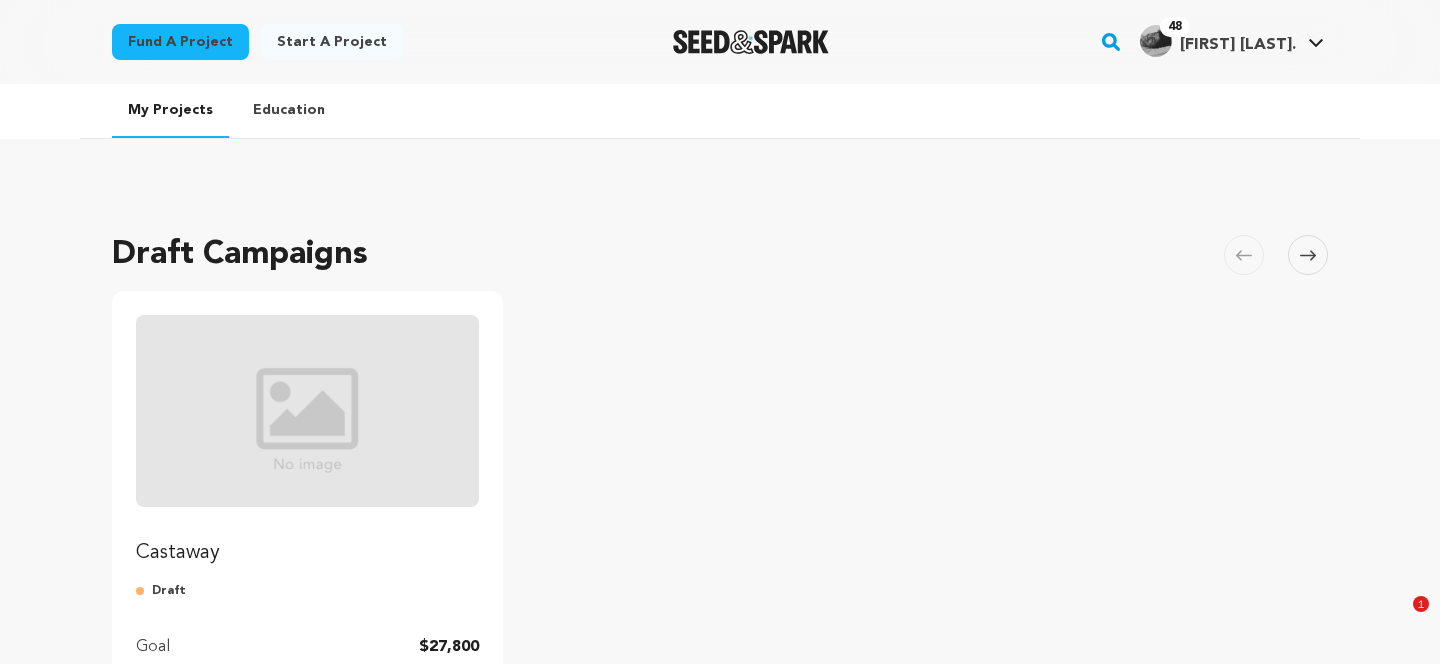 scroll, scrollTop: 371, scrollLeft: 0, axis: vertical 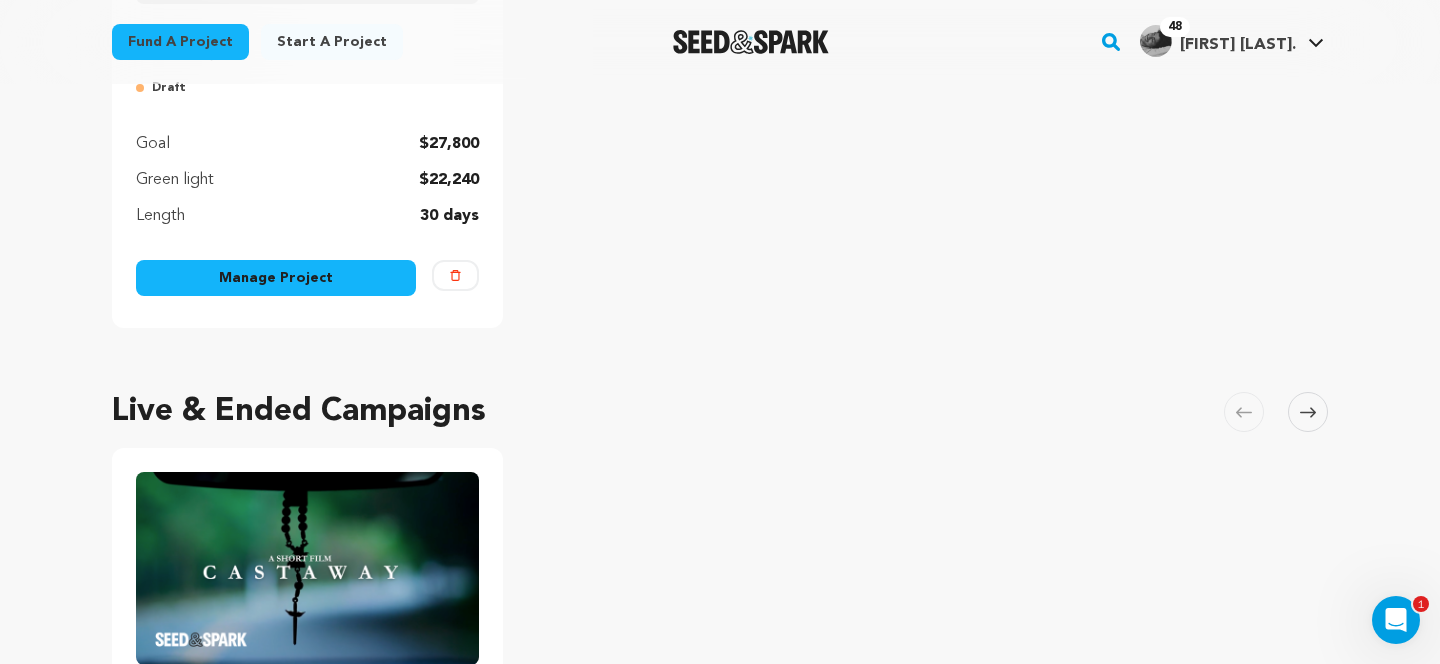click on "Manage Project" at bounding box center [276, 278] 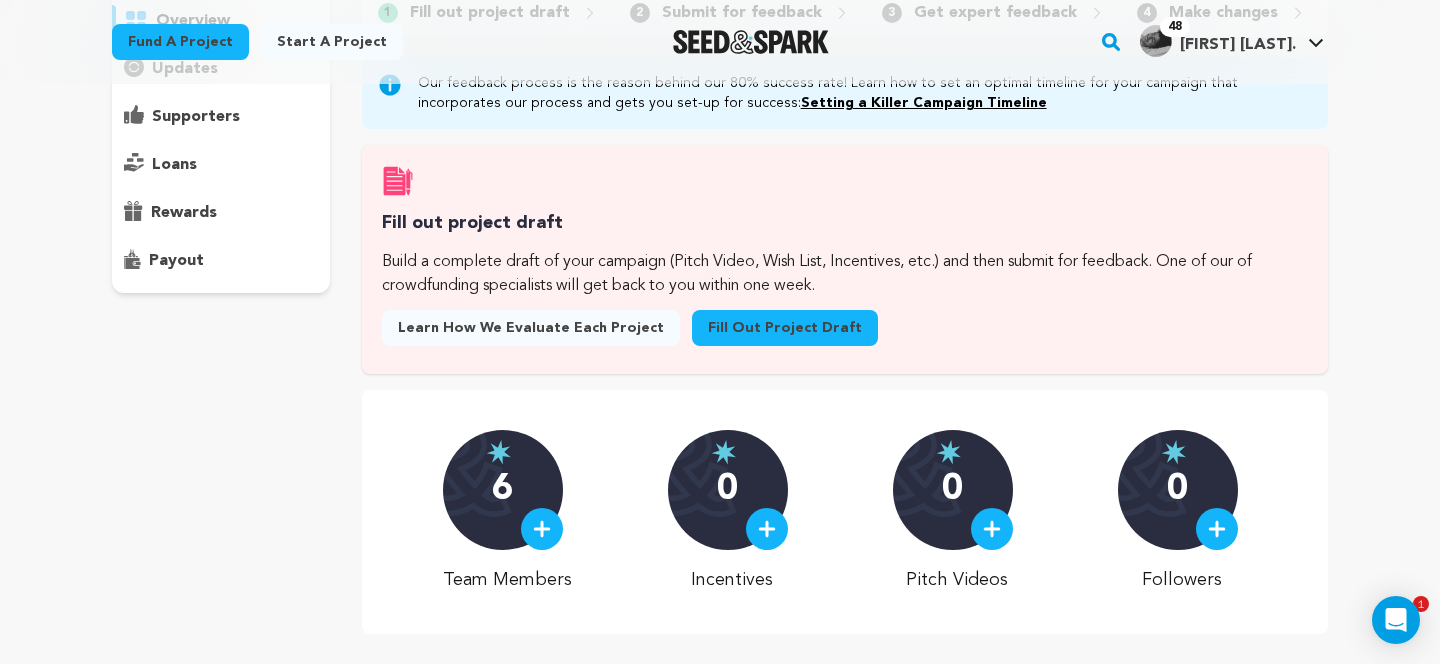 scroll, scrollTop: 1027, scrollLeft: 0, axis: vertical 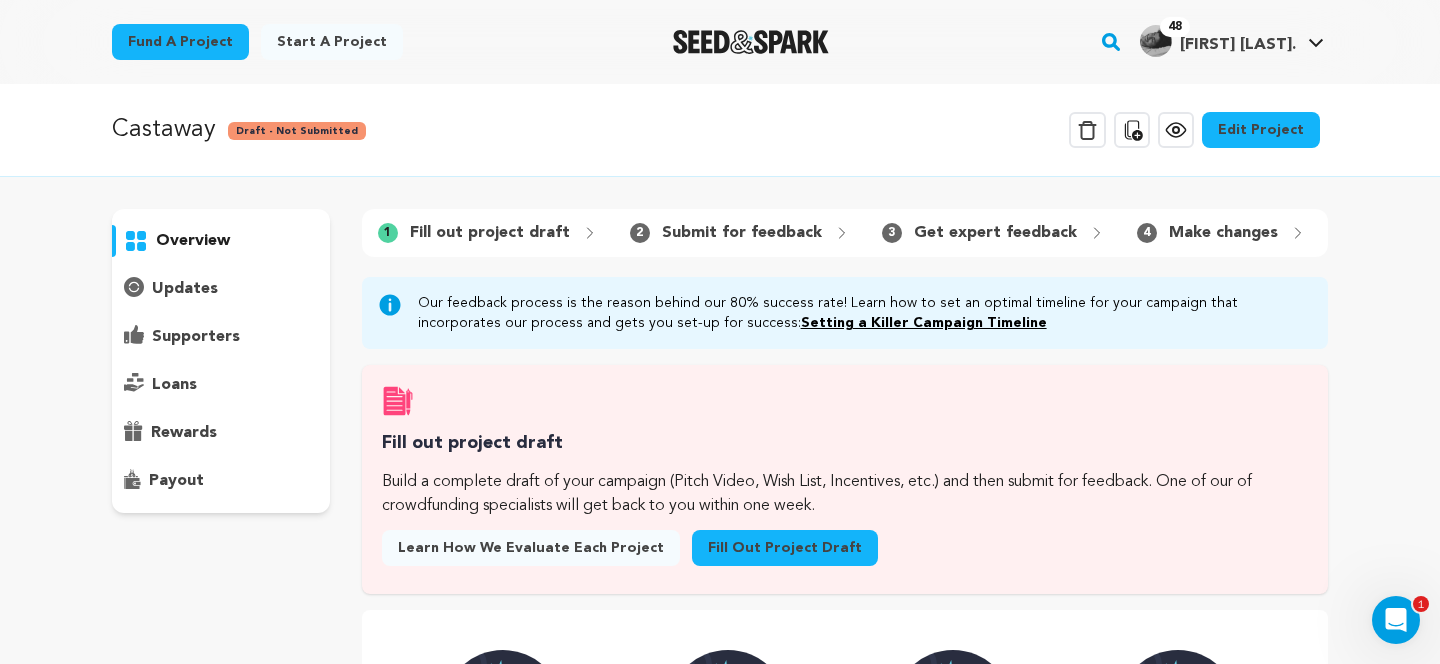 click on "Edit Project" at bounding box center (1261, 130) 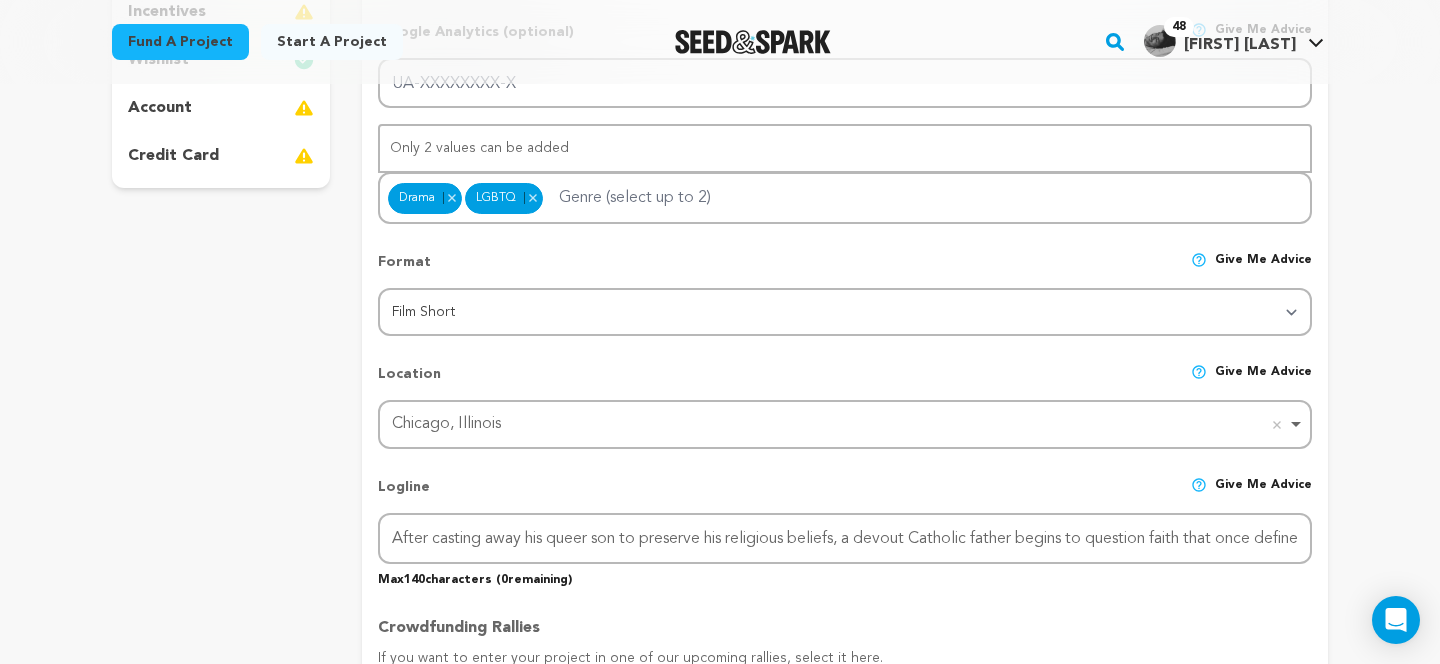 scroll, scrollTop: 578, scrollLeft: 0, axis: vertical 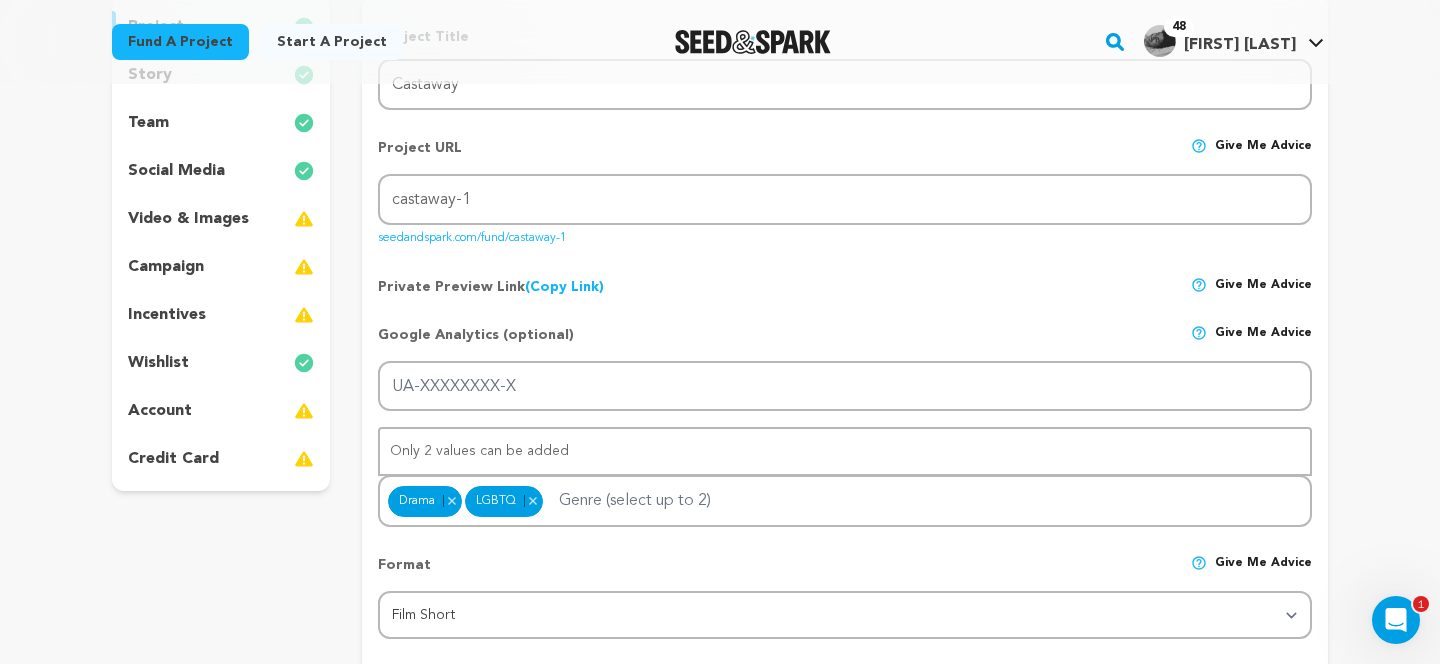 click on "account" at bounding box center (221, 411) 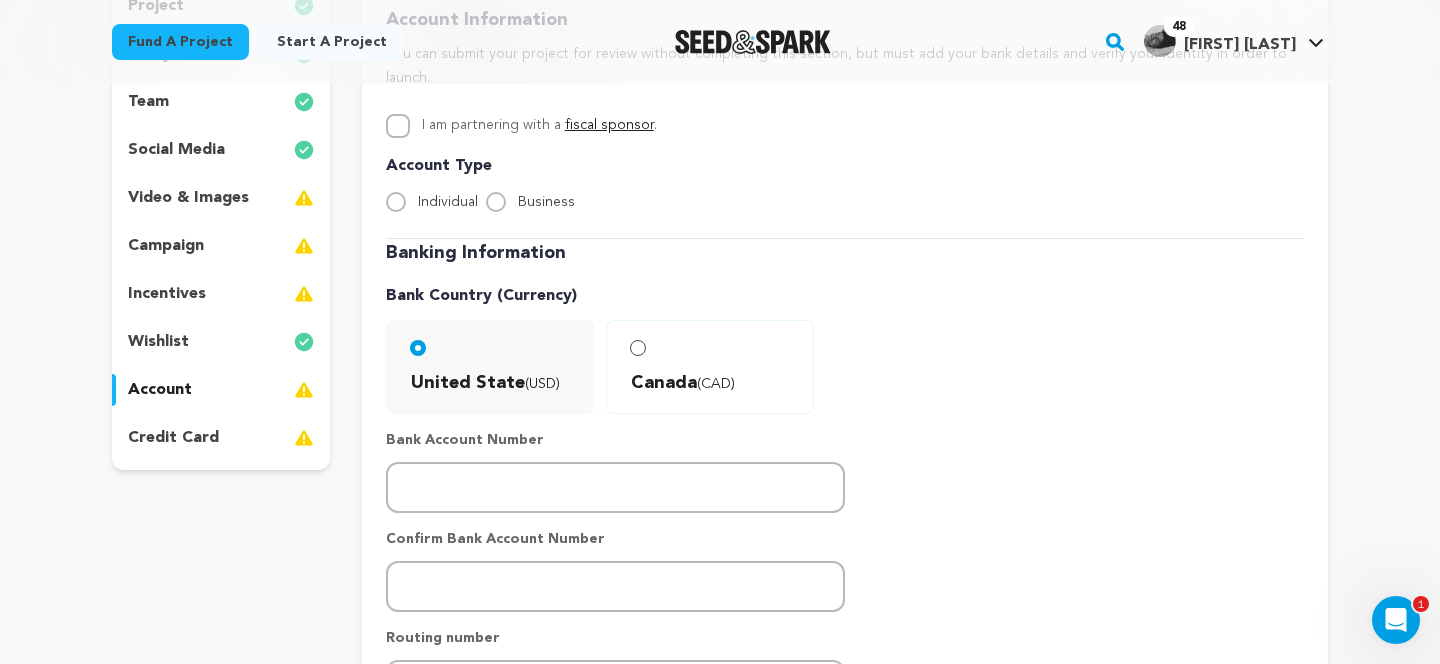 scroll, scrollTop: 291, scrollLeft: 0, axis: vertical 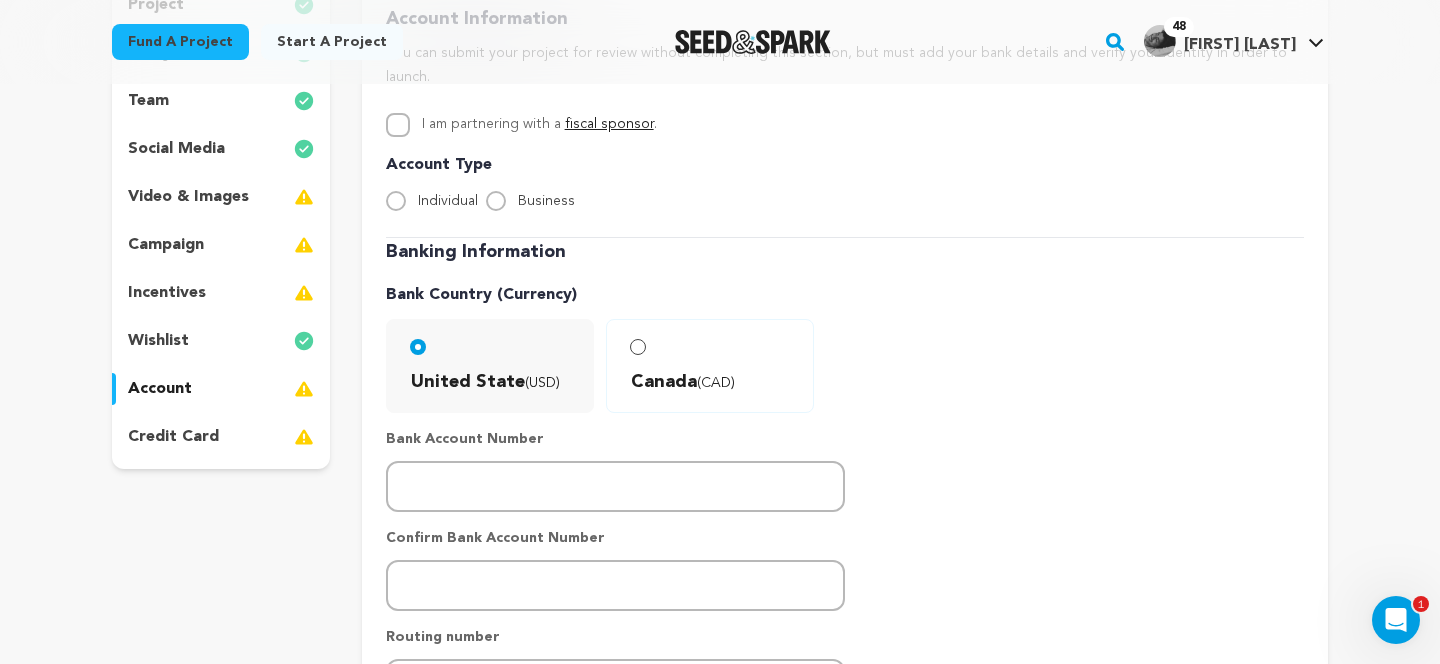 click on "incentives" at bounding box center [167, 293] 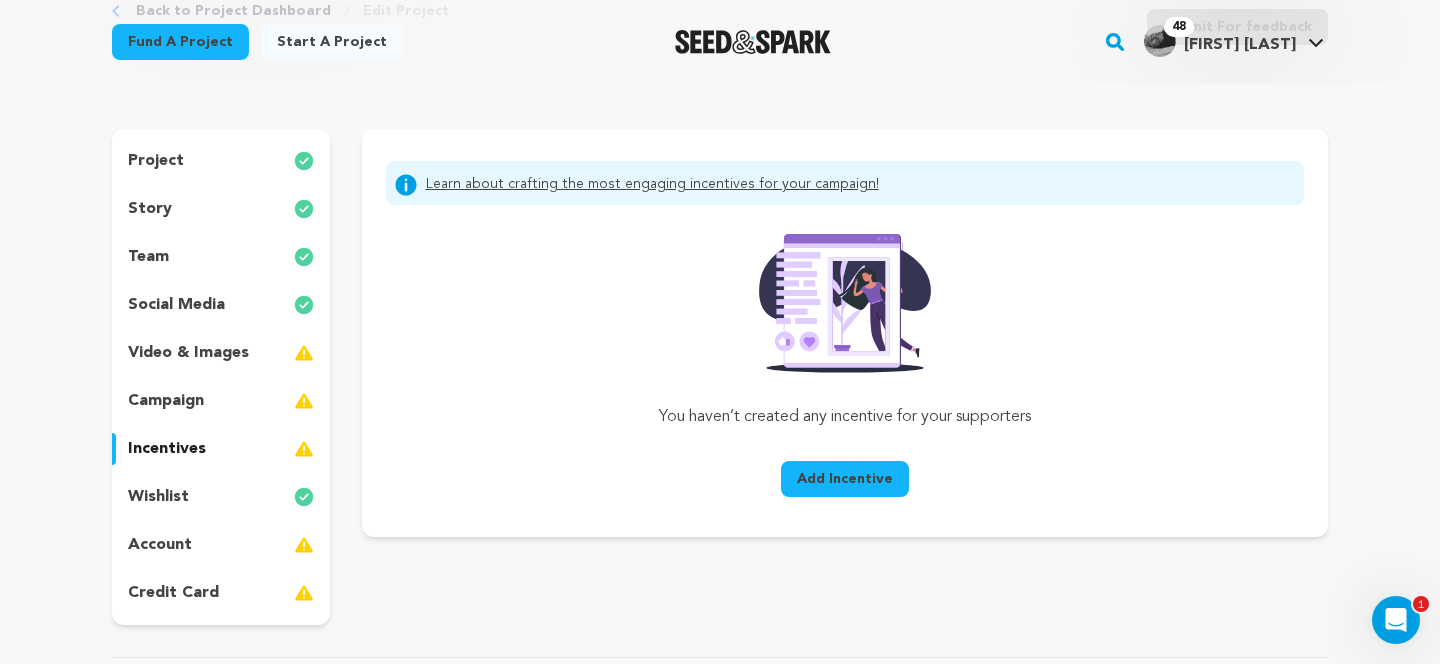 scroll, scrollTop: 140, scrollLeft: 0, axis: vertical 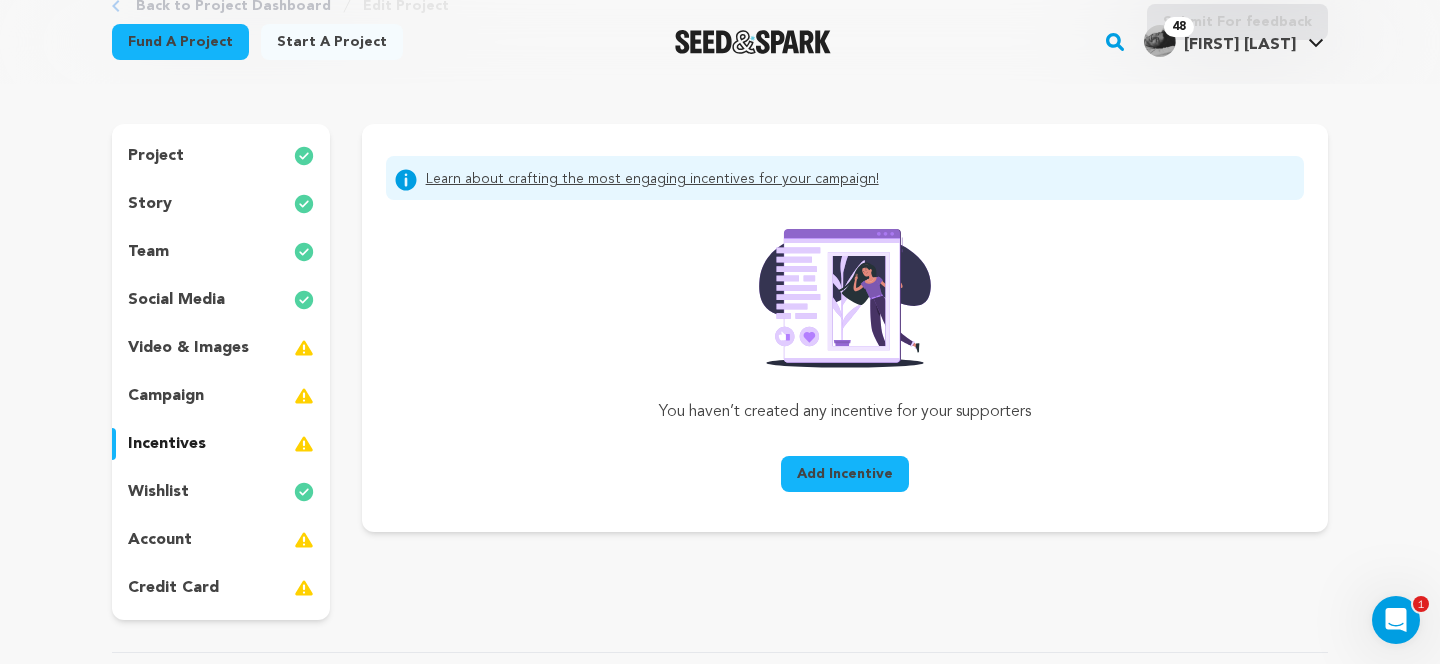 click on "story" at bounding box center [221, 204] 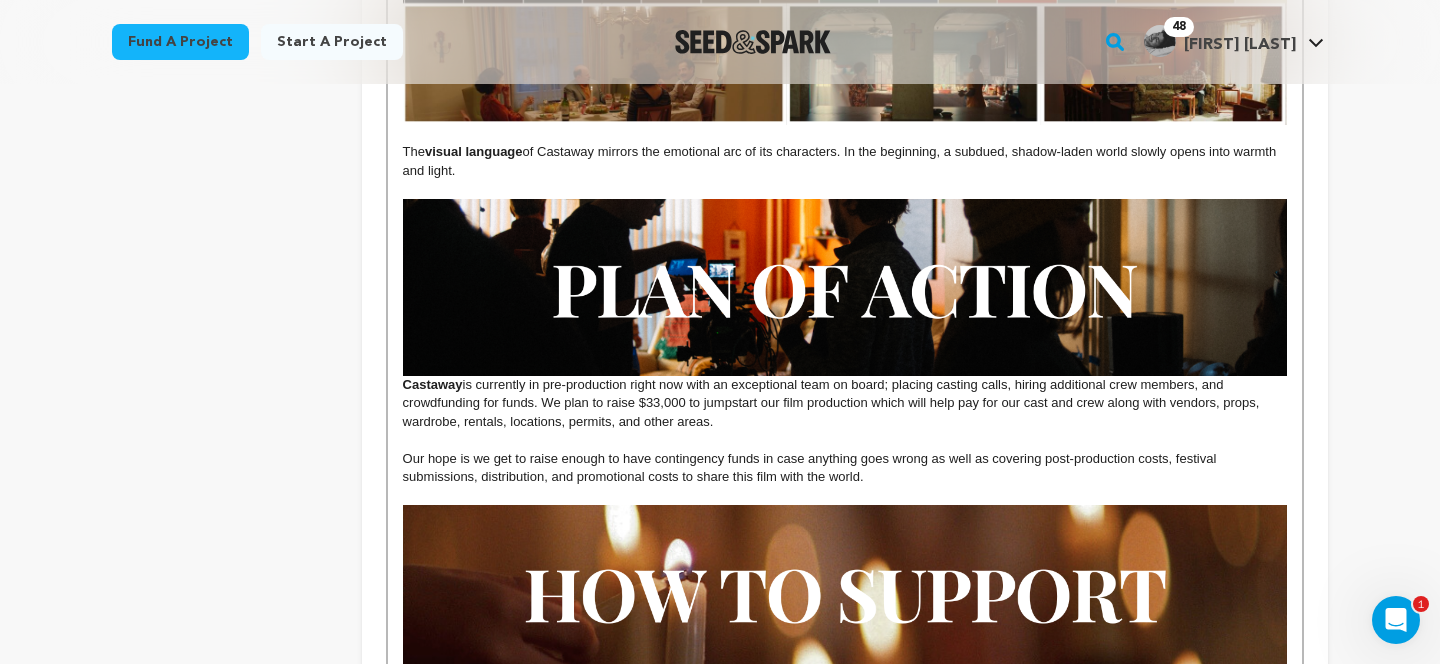 scroll, scrollTop: 2080, scrollLeft: 0, axis: vertical 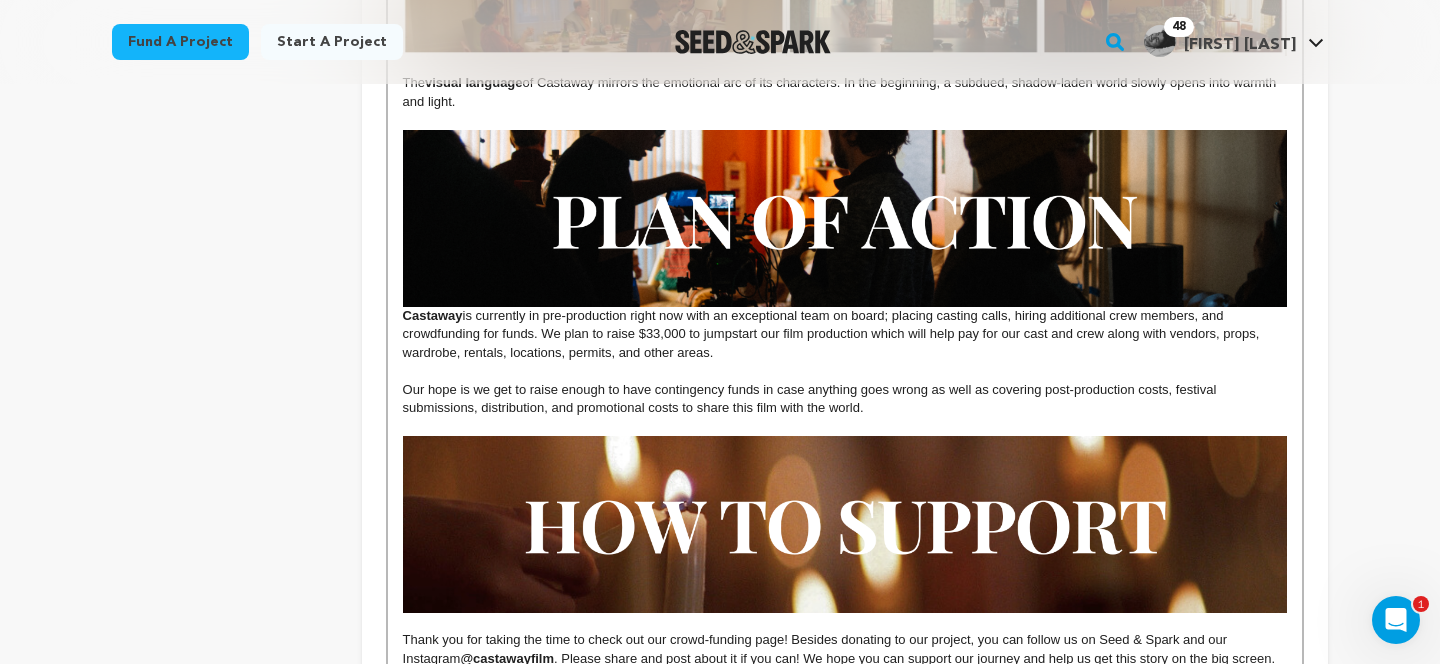 click on "Castaway  is currently in pre-production right now with an exceptional team on board; placing casting calls, hiring additional crew members, and crowdfunding for funds. We plan to raise $33,000 to jumpstart our film production which will help pay for our cast and crew along with vendors, props, wardrobe, rentals, locations, permits, and other areas." at bounding box center (845, 246) 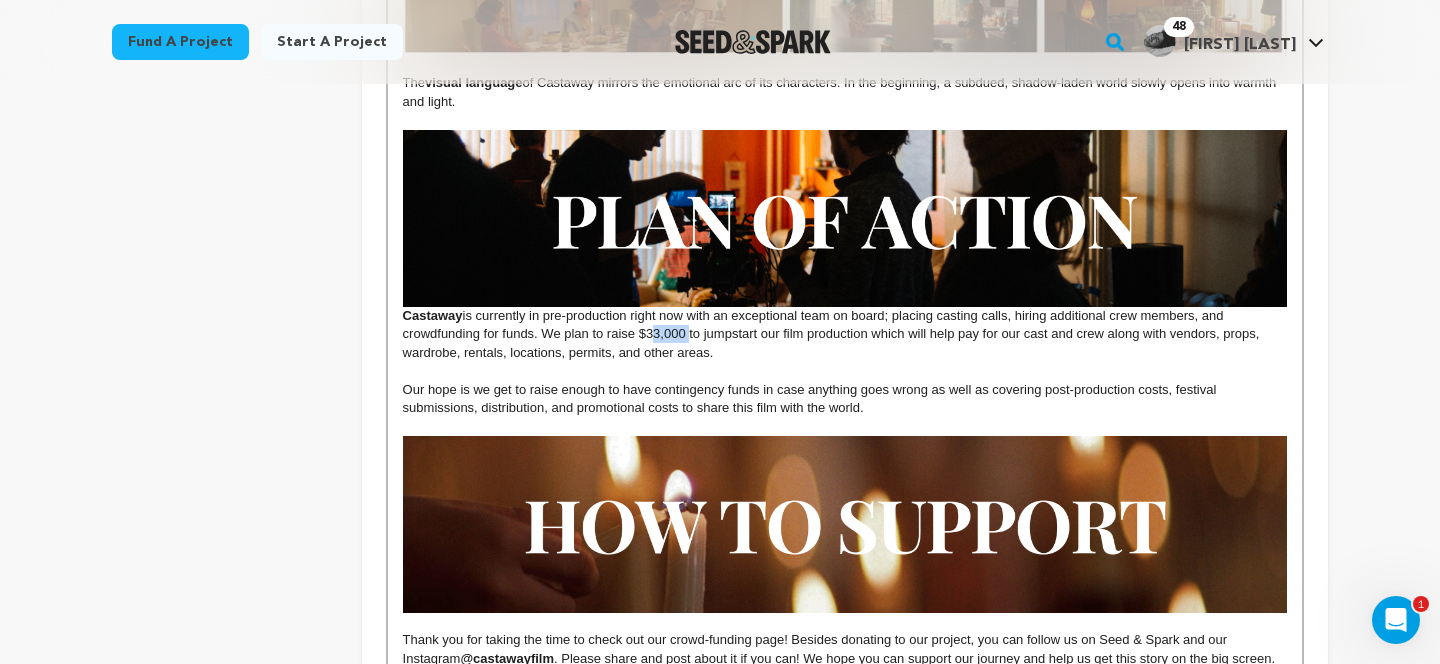 click on "Castaway  is currently in pre-production right now with an exceptional team on board; placing casting calls, hiring additional crew members, and crowdfunding for funds. We plan to raise $33,000 to jumpstart our film production which will help pay for our cast and crew along with vendors, props, wardrobe, rentals, locations, permits, and other areas." at bounding box center [845, 246] 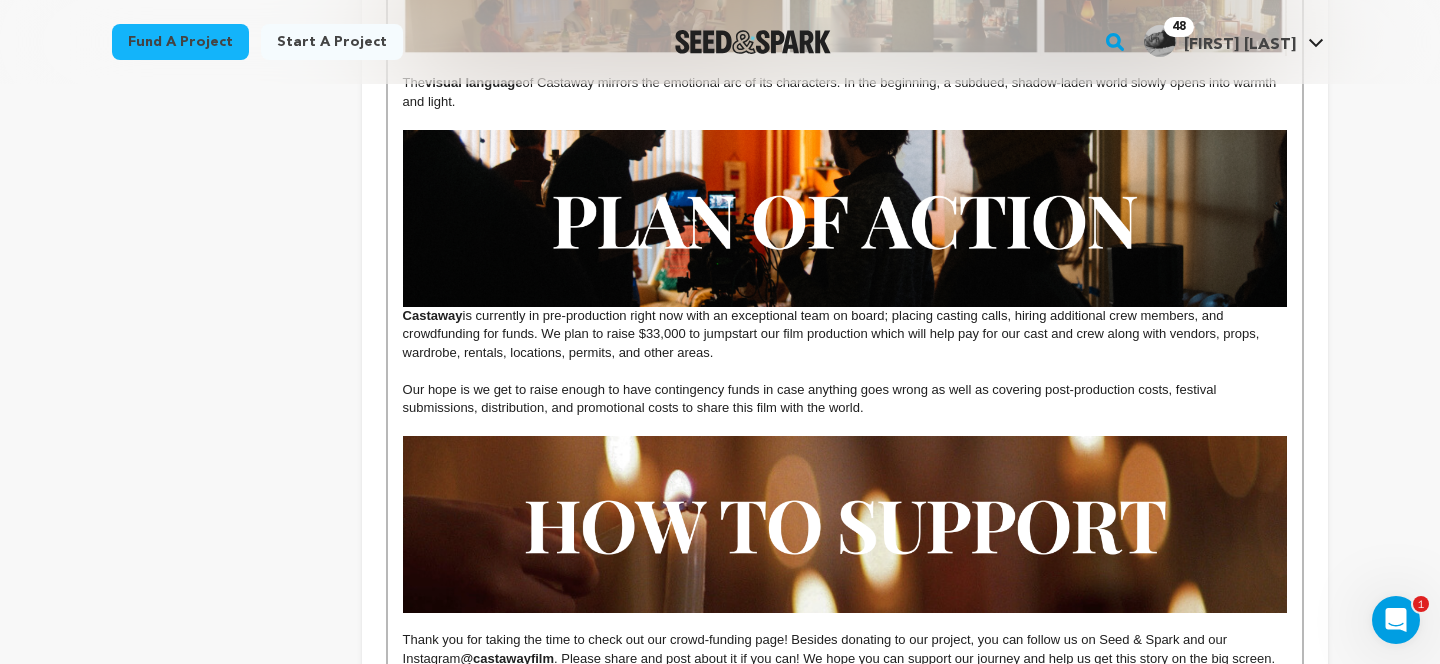 type 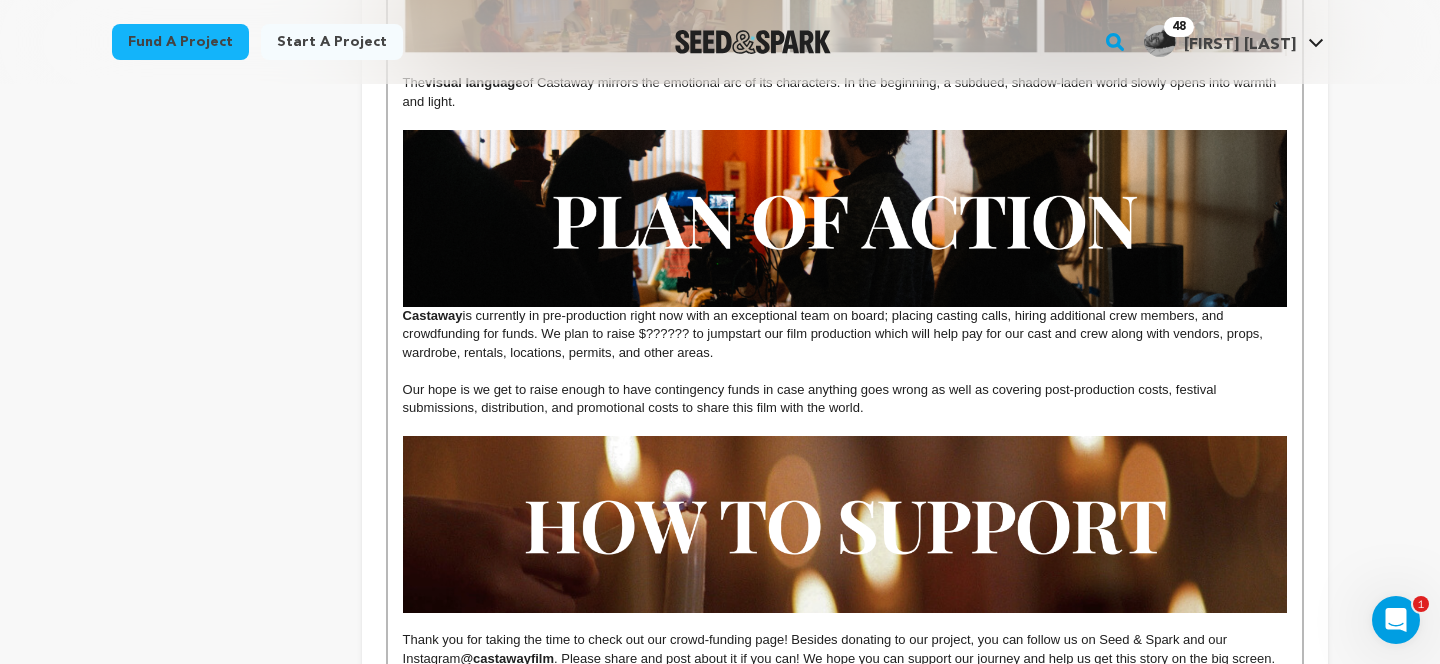 click at bounding box center (845, 371) 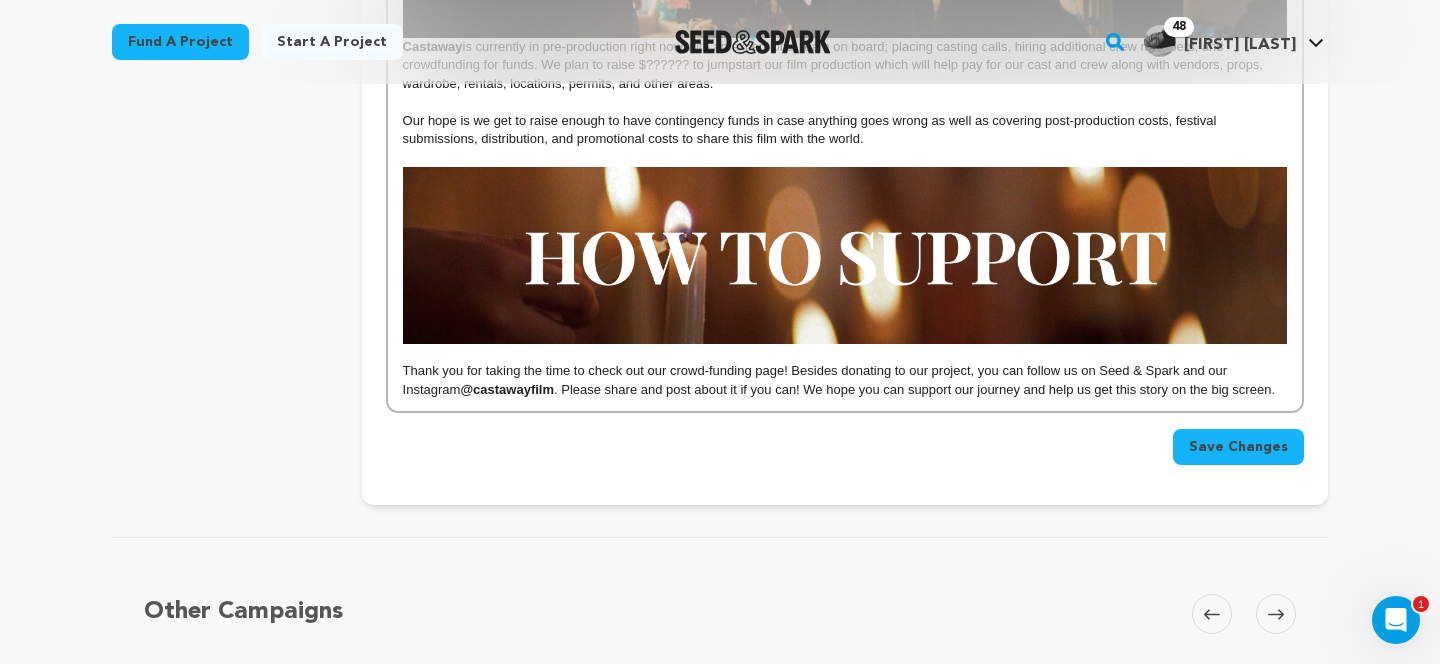 scroll, scrollTop: 2367, scrollLeft: 0, axis: vertical 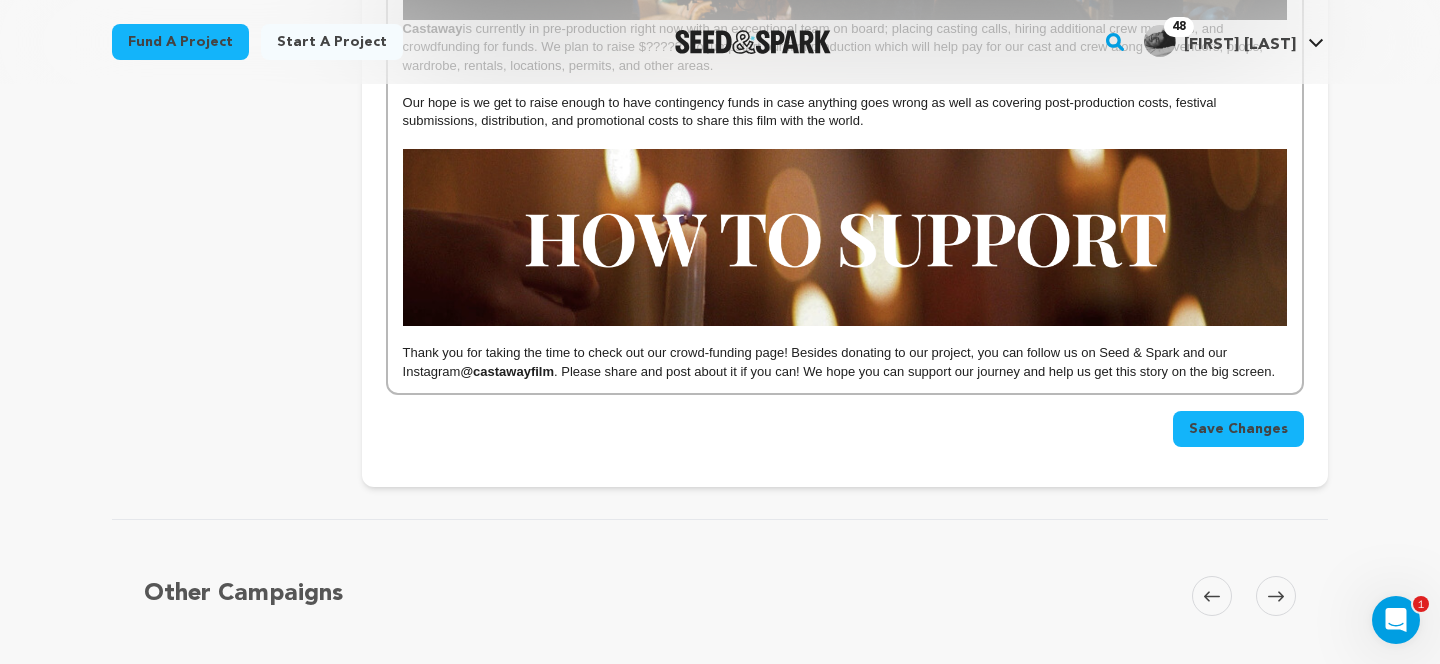 click on "Save Changes" at bounding box center [1238, 429] 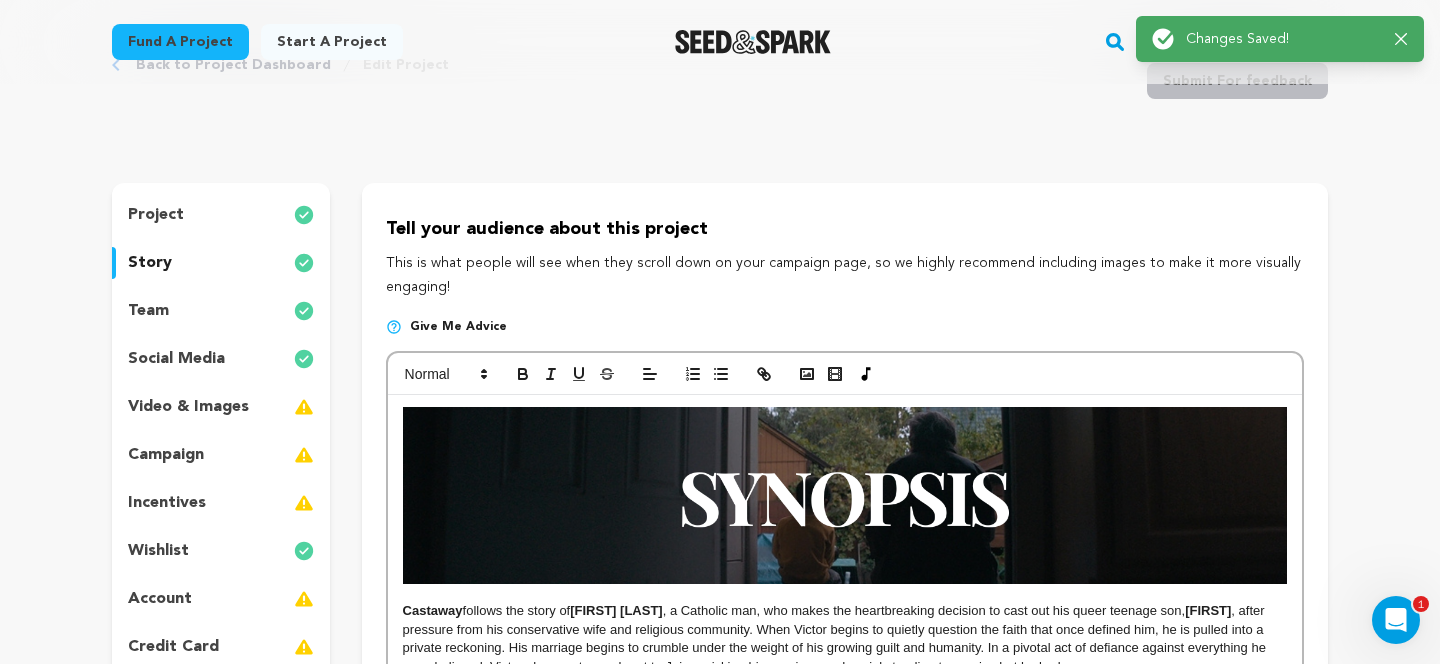 scroll, scrollTop: 83, scrollLeft: 0, axis: vertical 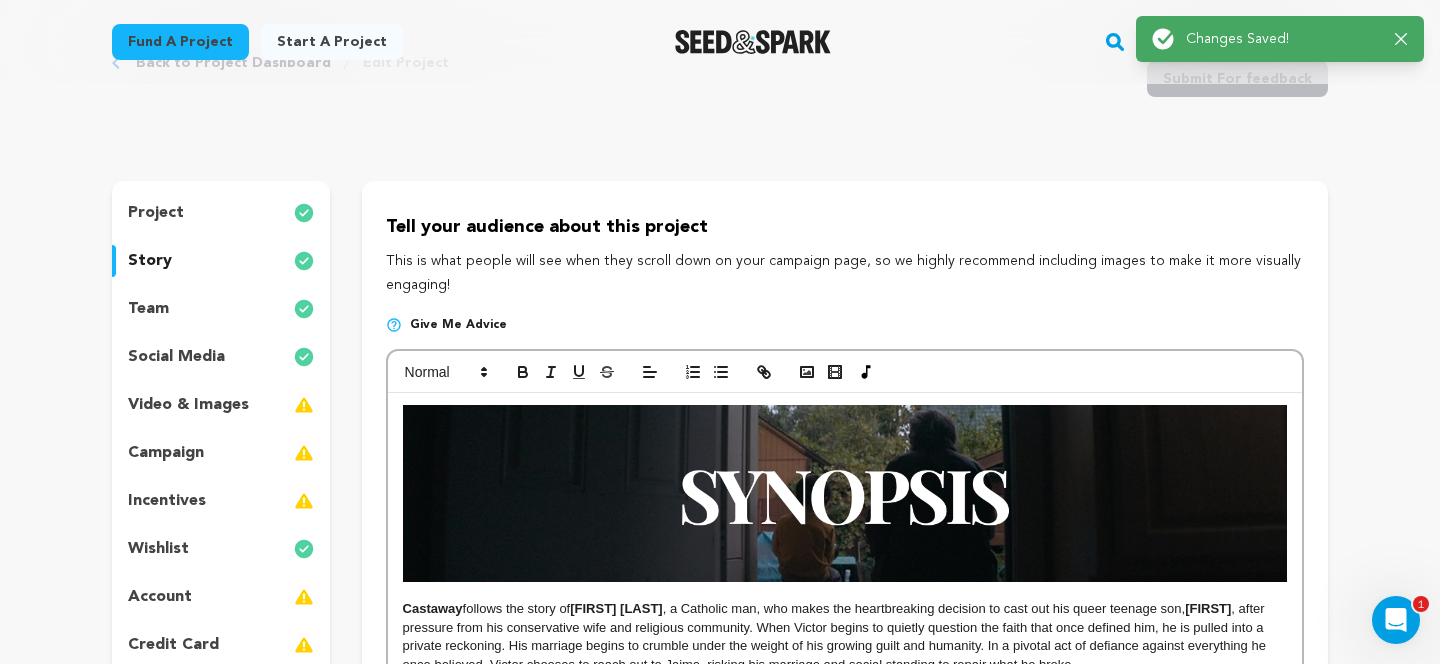click on "video & images" at bounding box center [188, 405] 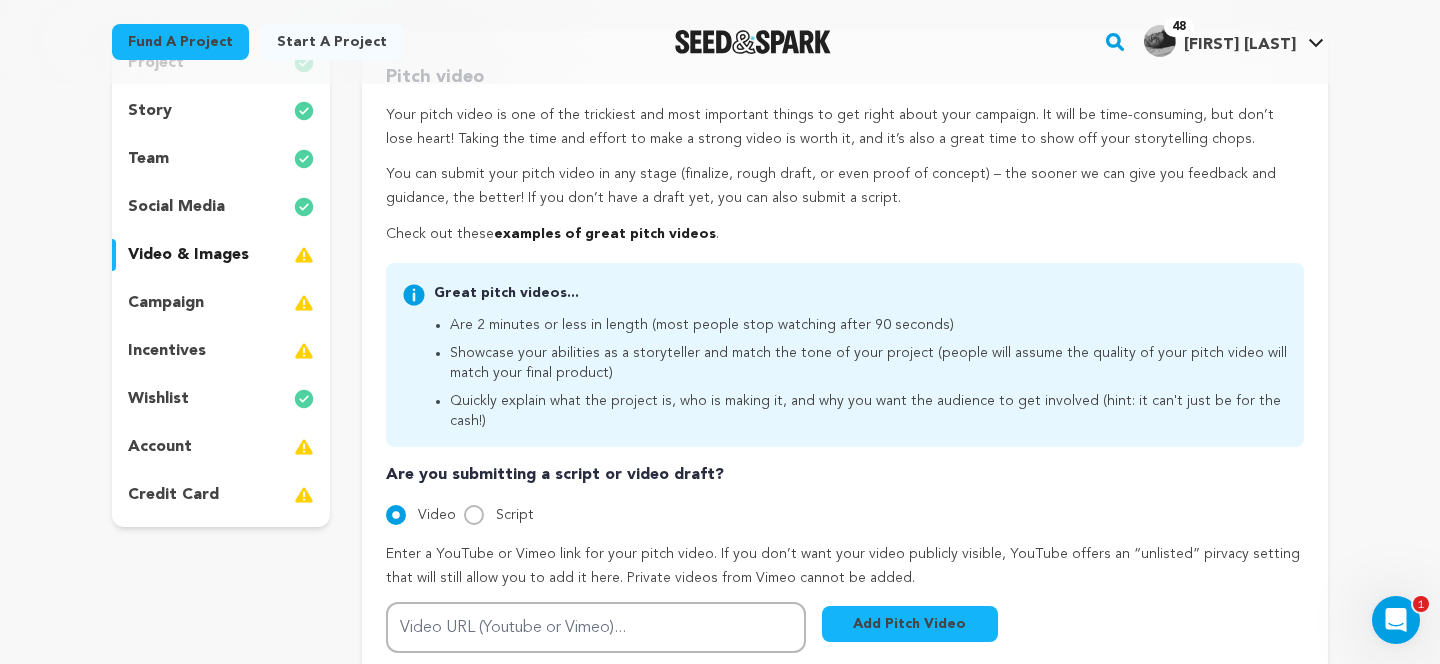scroll, scrollTop: 235, scrollLeft: 0, axis: vertical 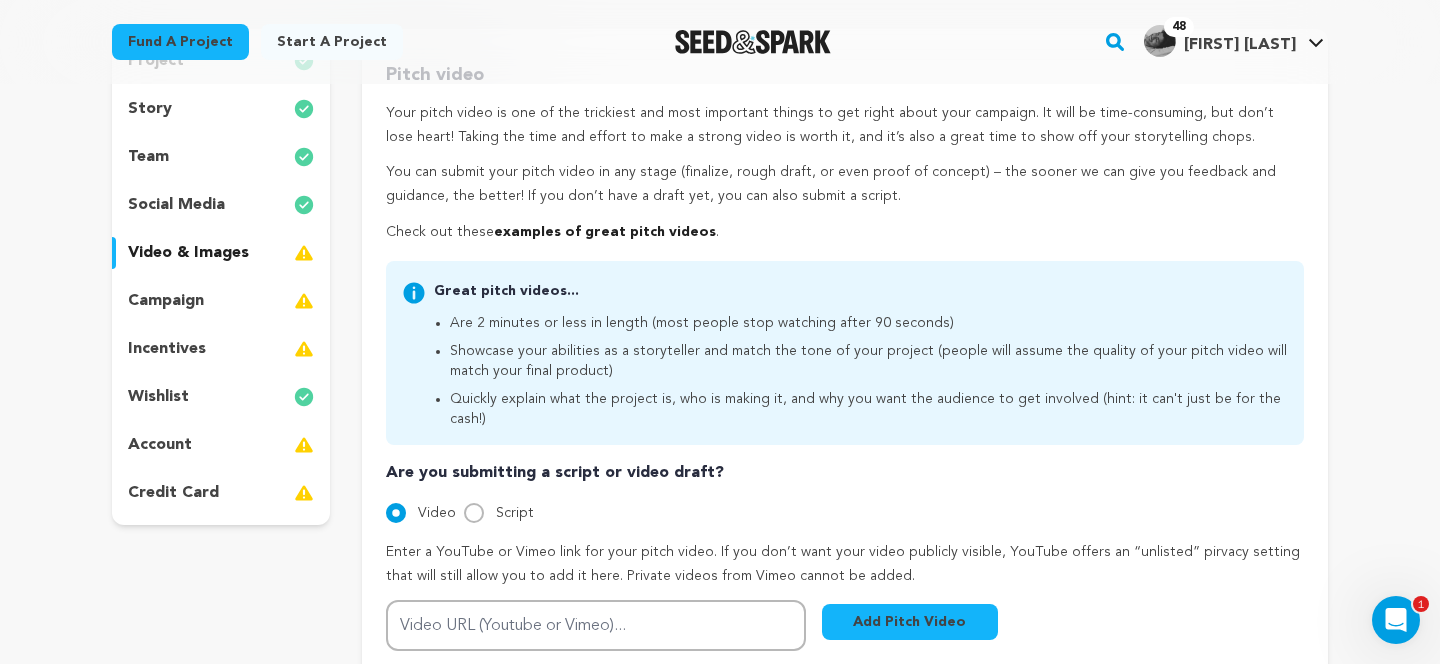 click on "campaign" at bounding box center (221, 301) 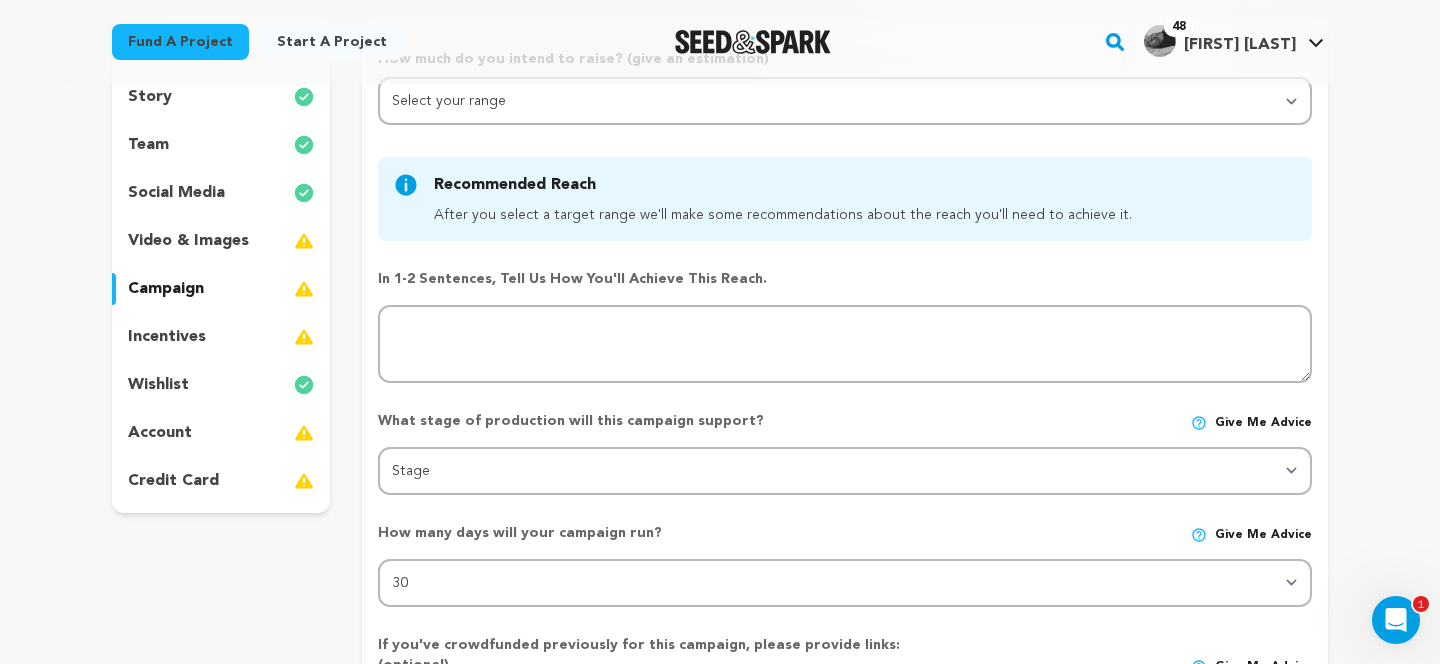 scroll, scrollTop: 245, scrollLeft: 0, axis: vertical 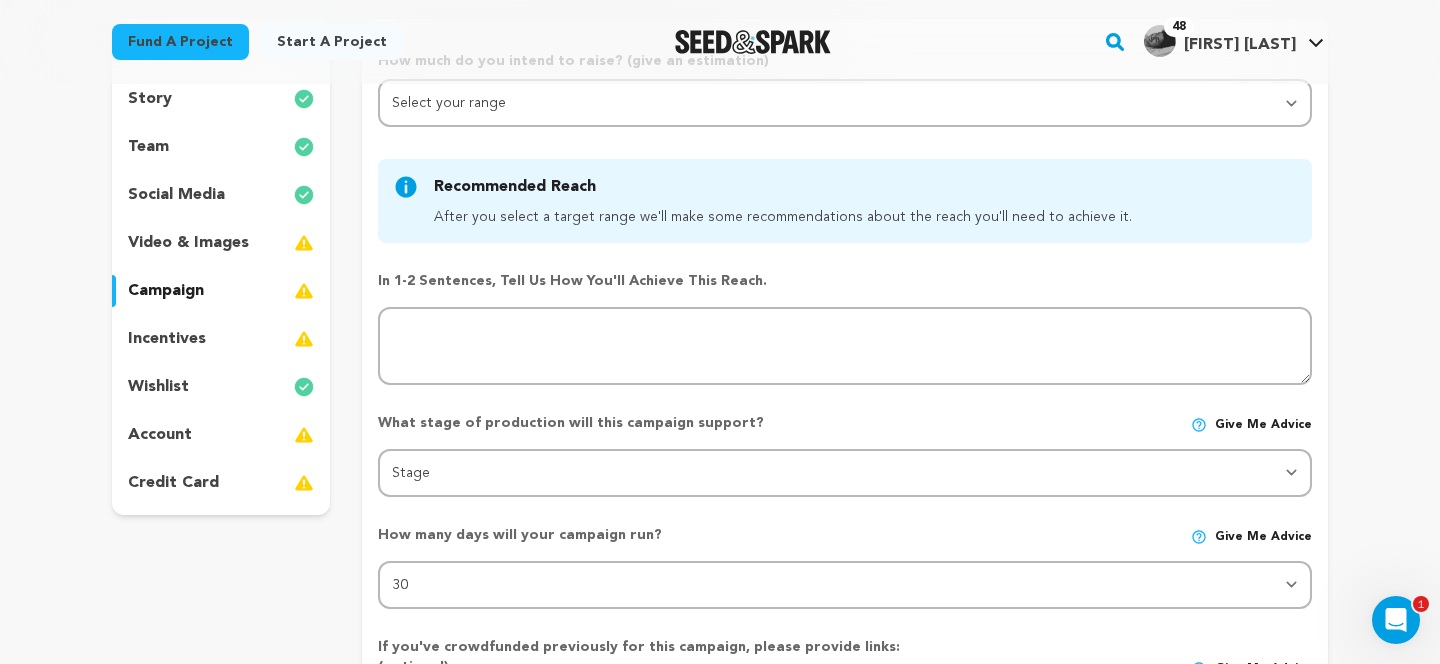 click on "incentives" at bounding box center [167, 339] 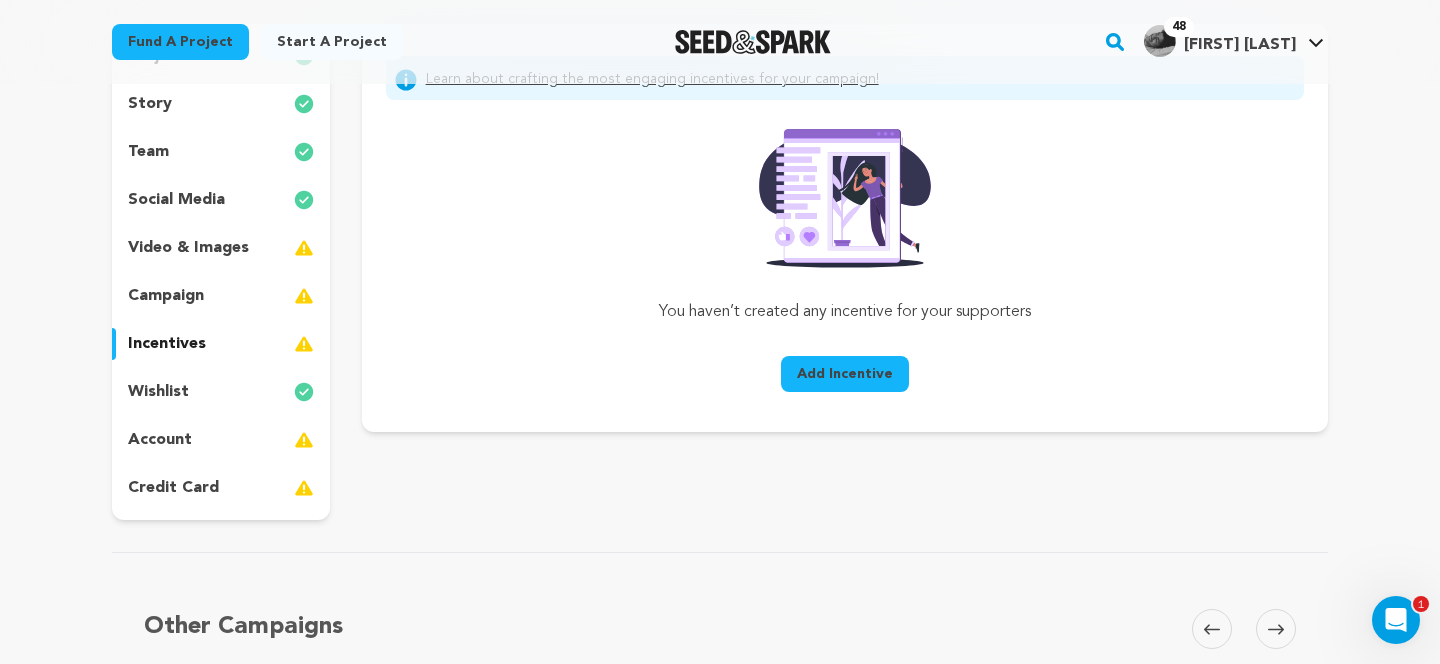 scroll, scrollTop: 241, scrollLeft: 0, axis: vertical 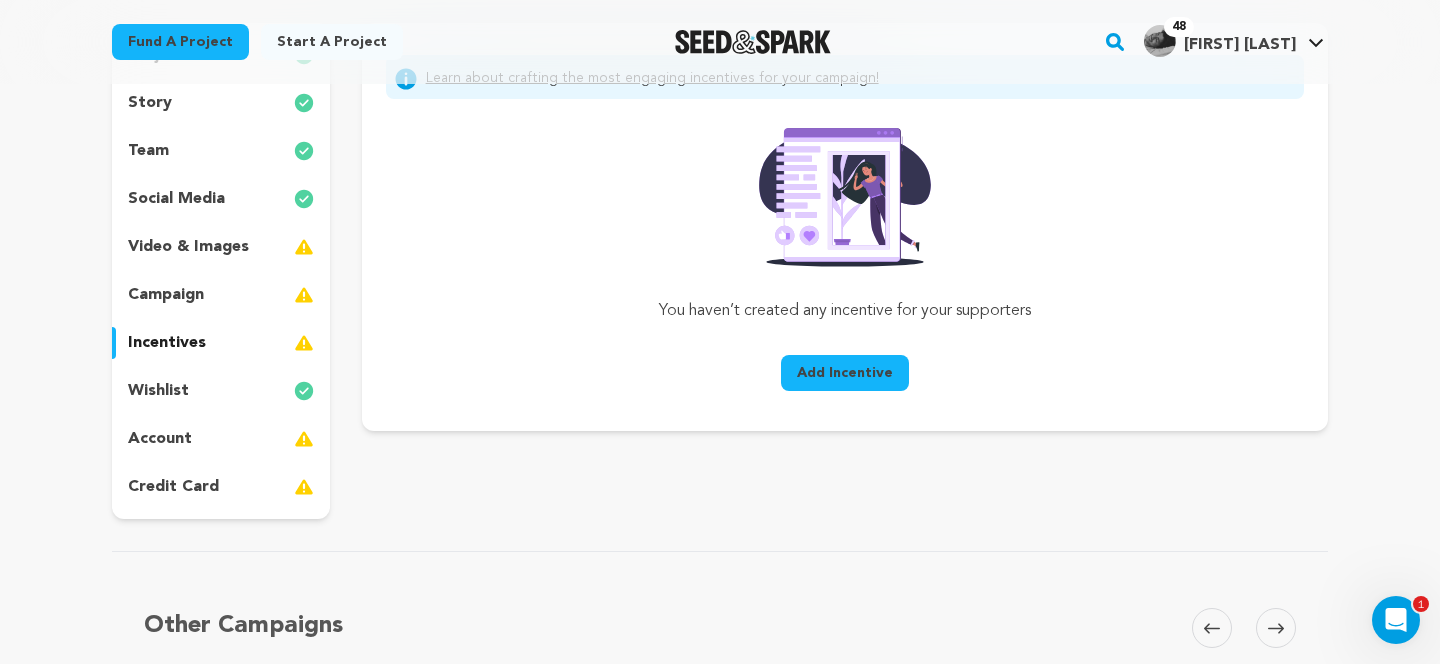 click on "Add Incentive" at bounding box center (845, 373) 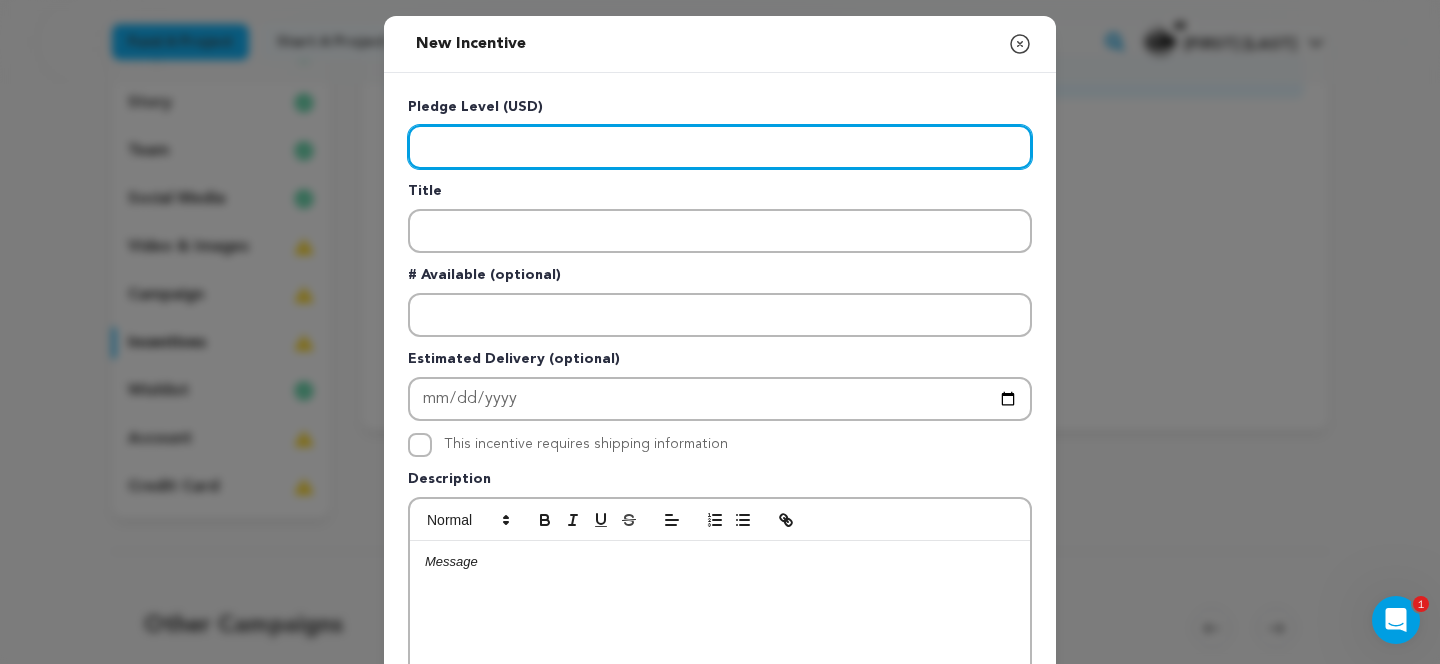 click at bounding box center (720, 147) 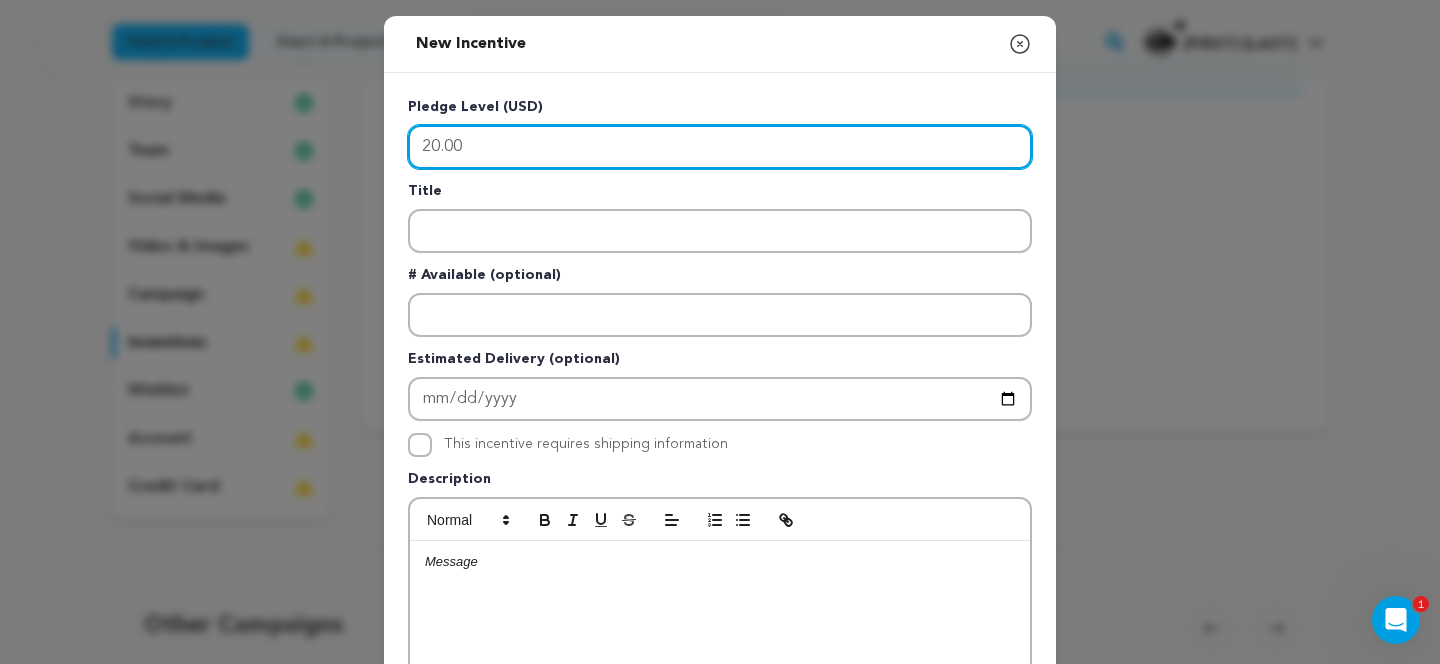 type on "20.00" 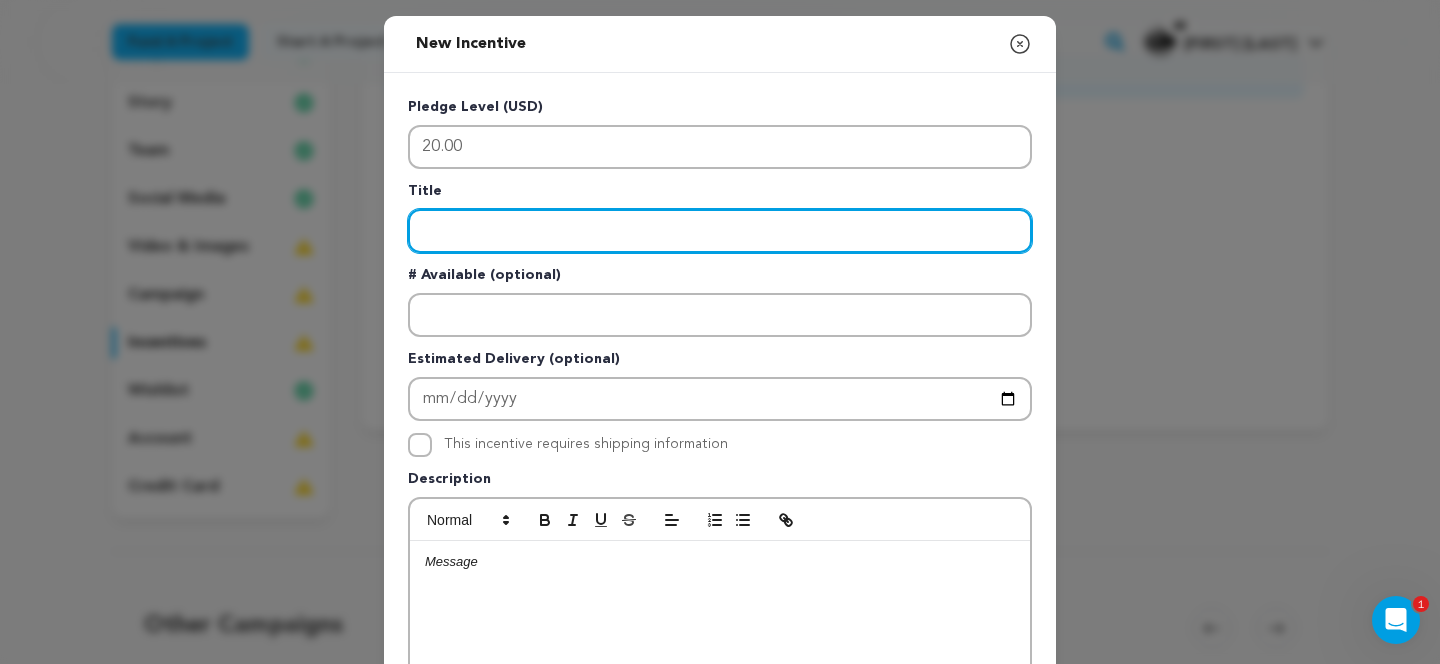 click at bounding box center [720, 231] 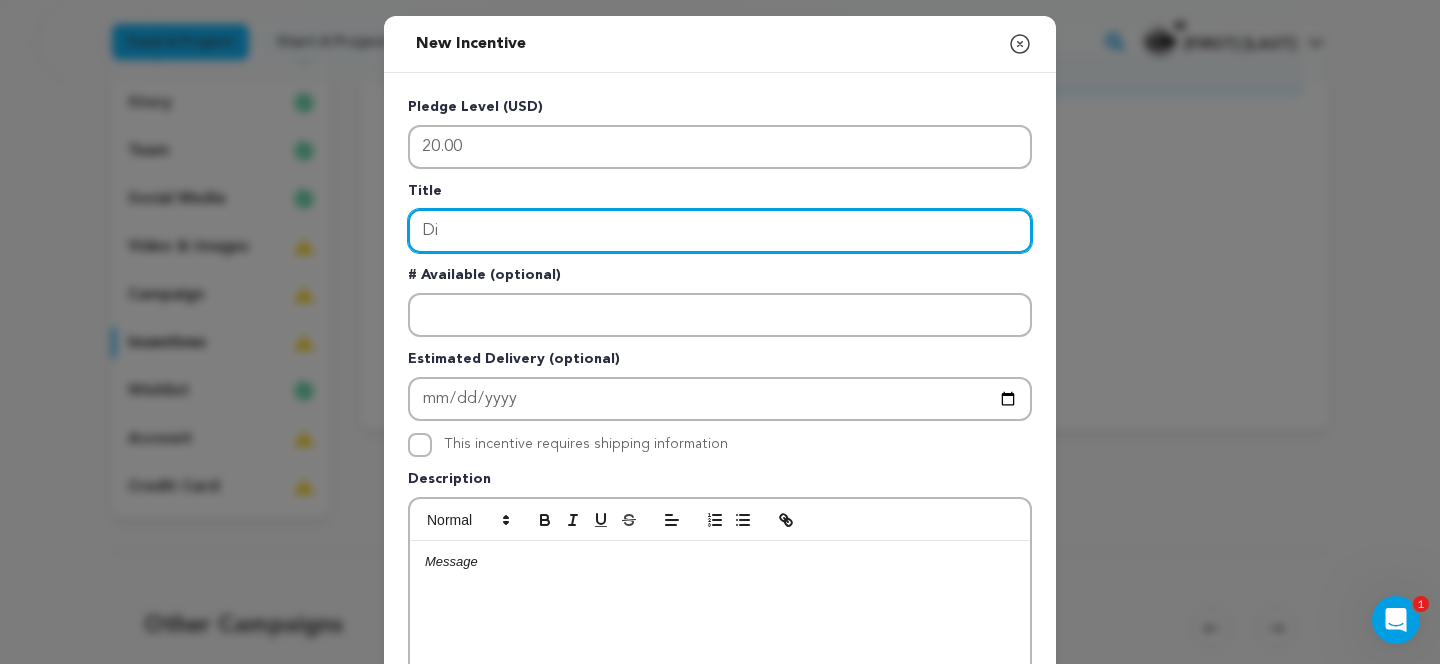 type on "D" 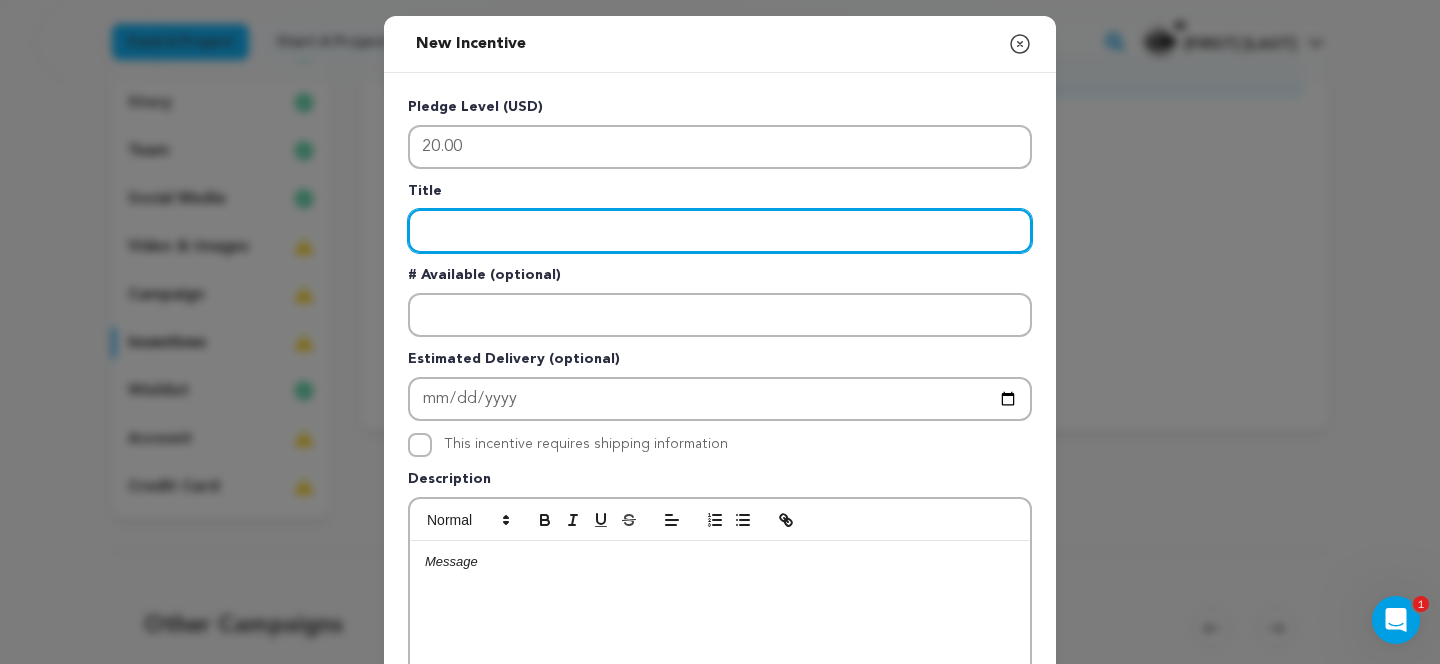type on "G" 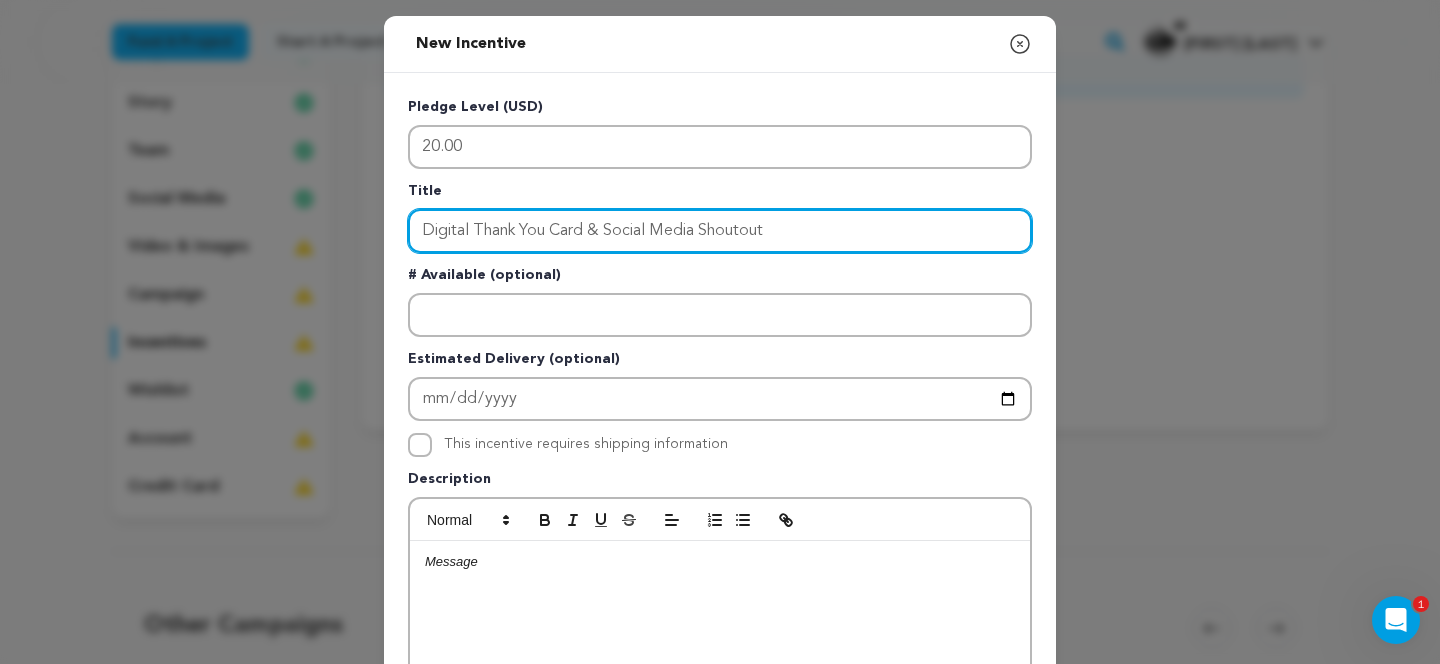 type on "Digital Thank You Card & Social Media Shoutout" 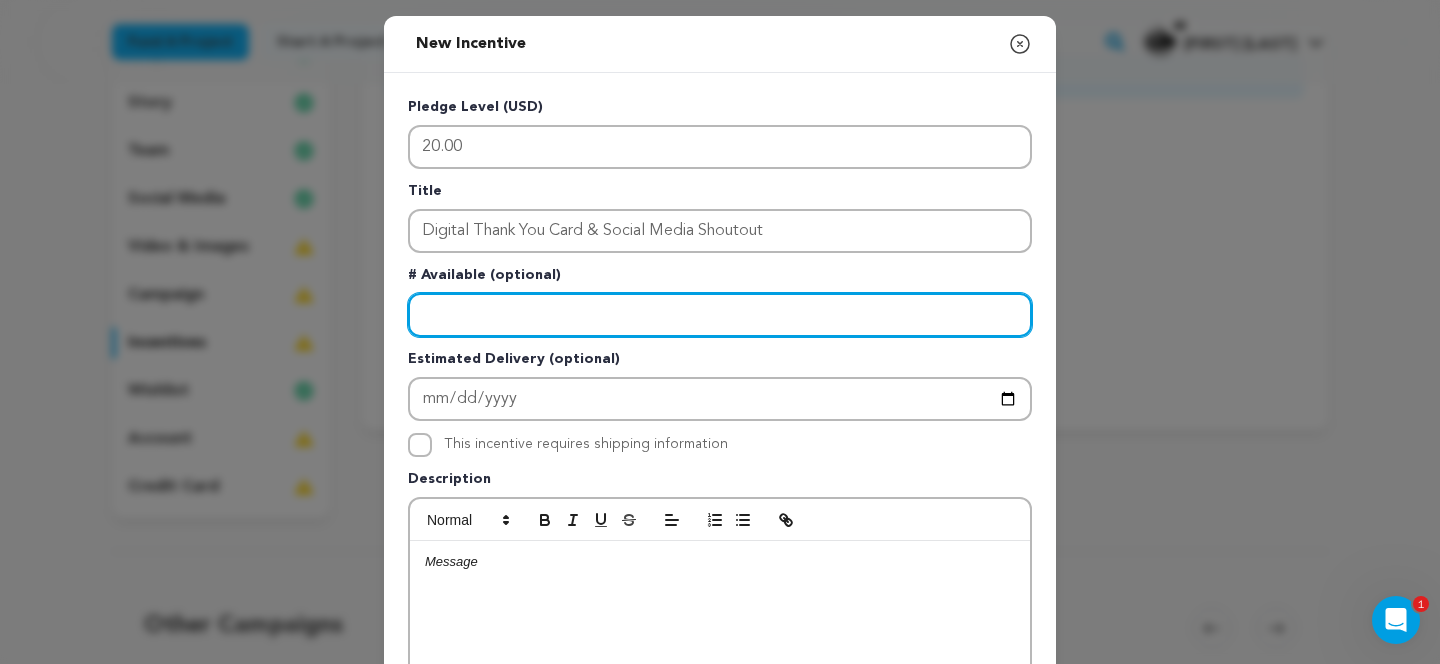 click at bounding box center [720, 315] 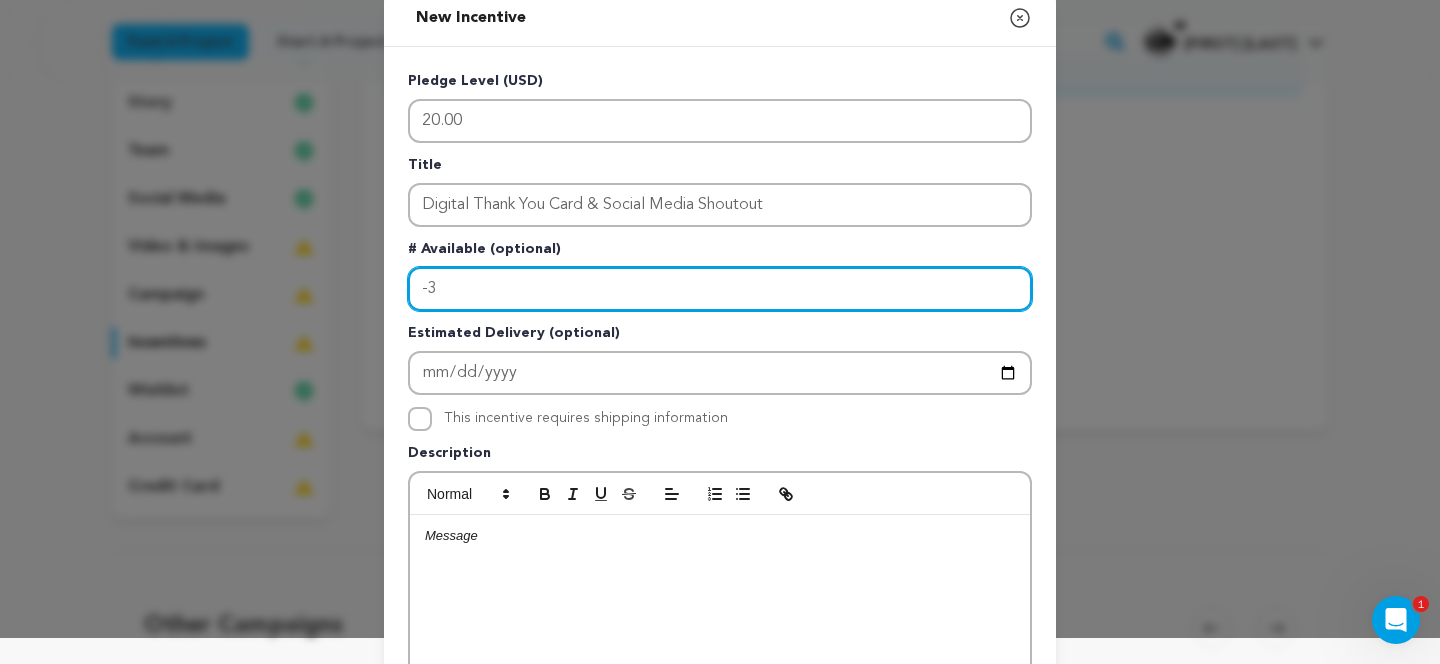 scroll, scrollTop: 46, scrollLeft: 0, axis: vertical 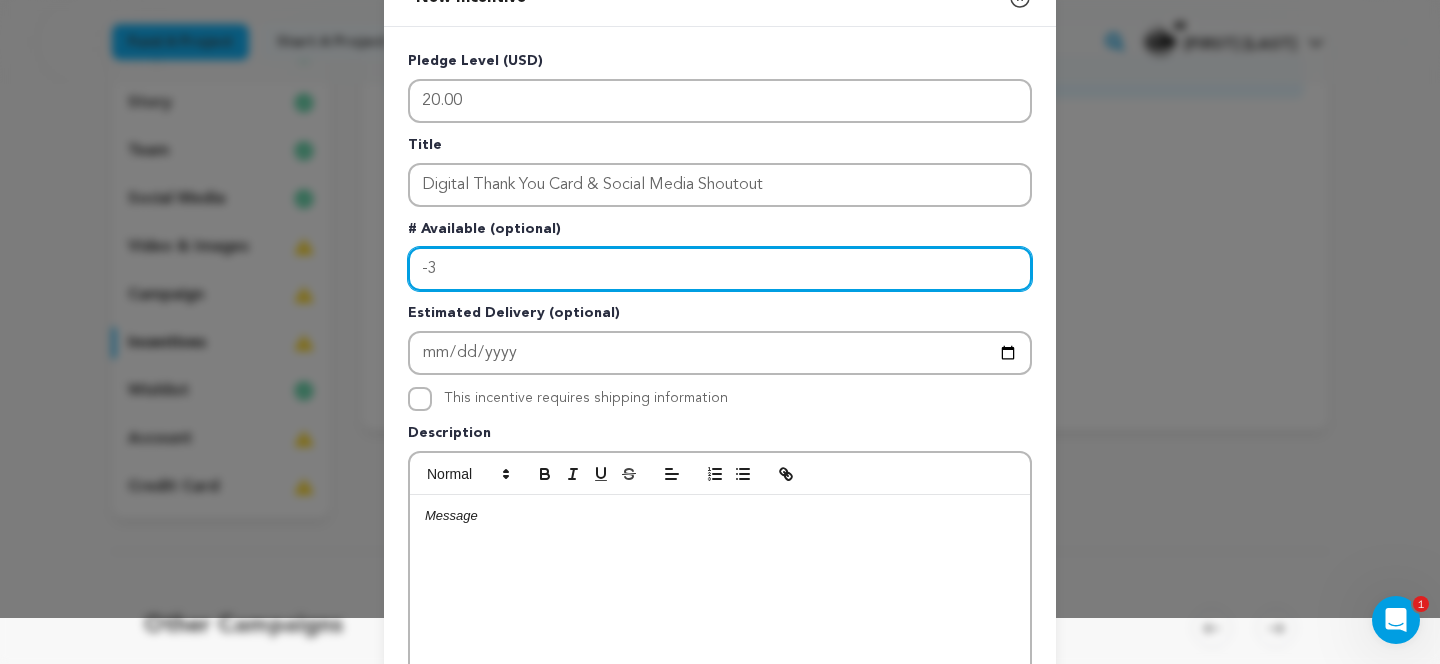 type on "-3" 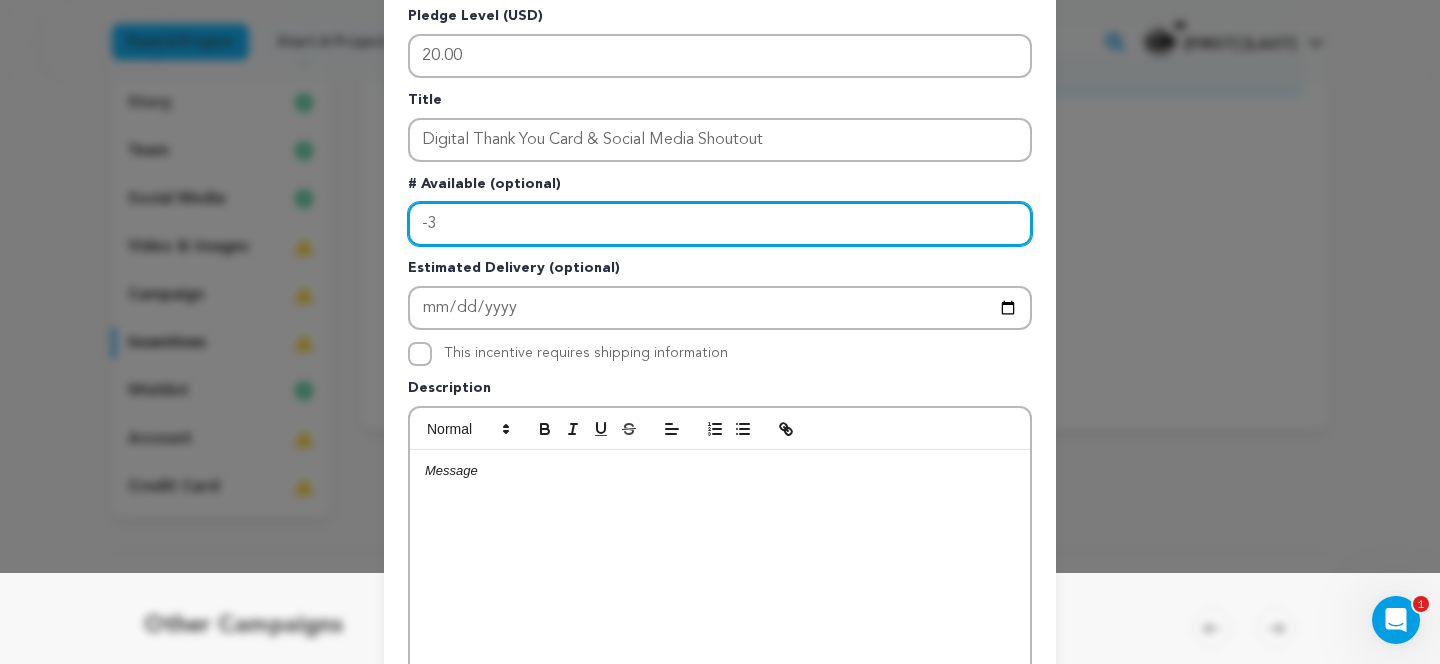scroll, scrollTop: 96, scrollLeft: 0, axis: vertical 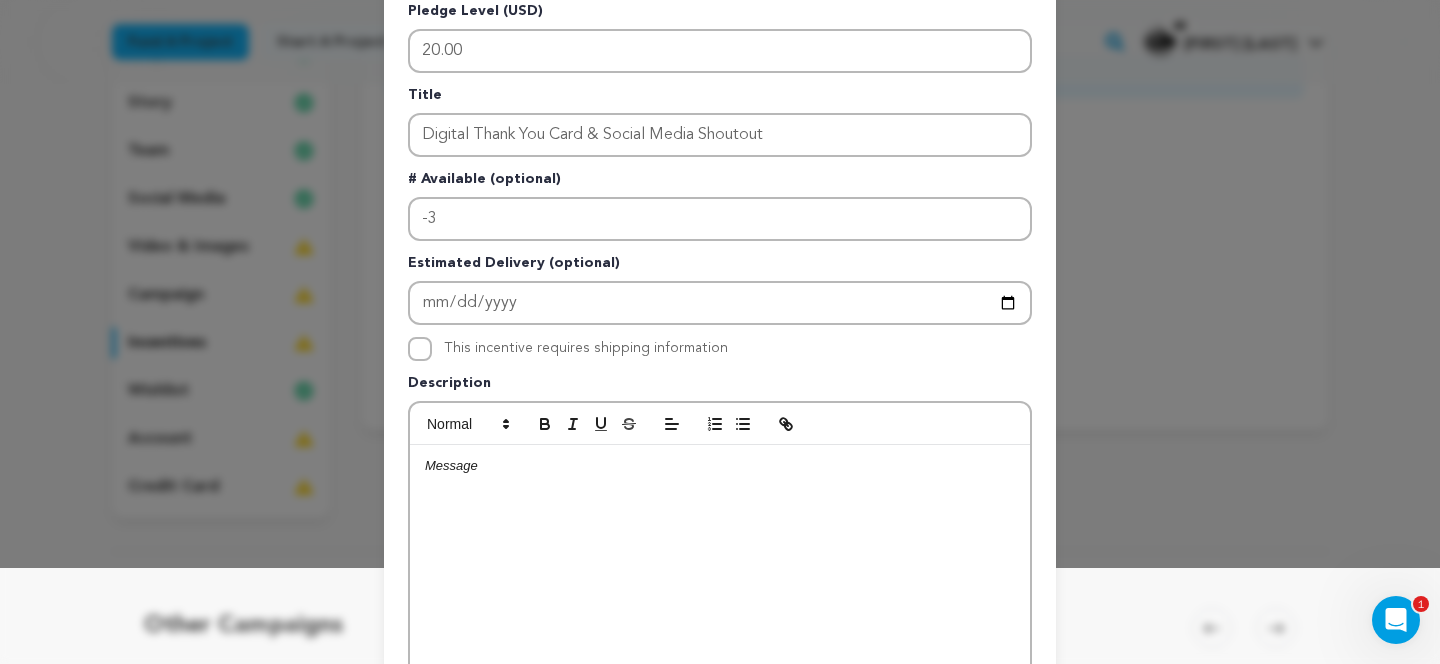 click at bounding box center (720, 595) 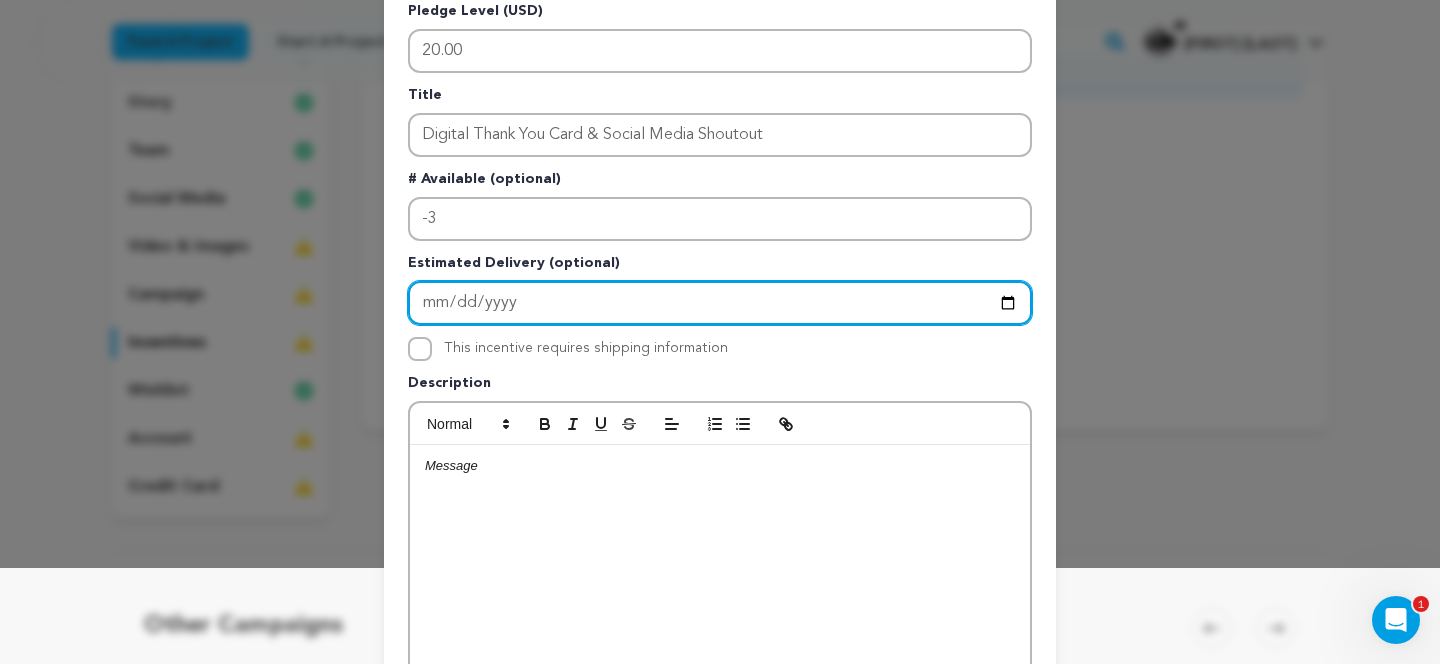 click at bounding box center [720, 303] 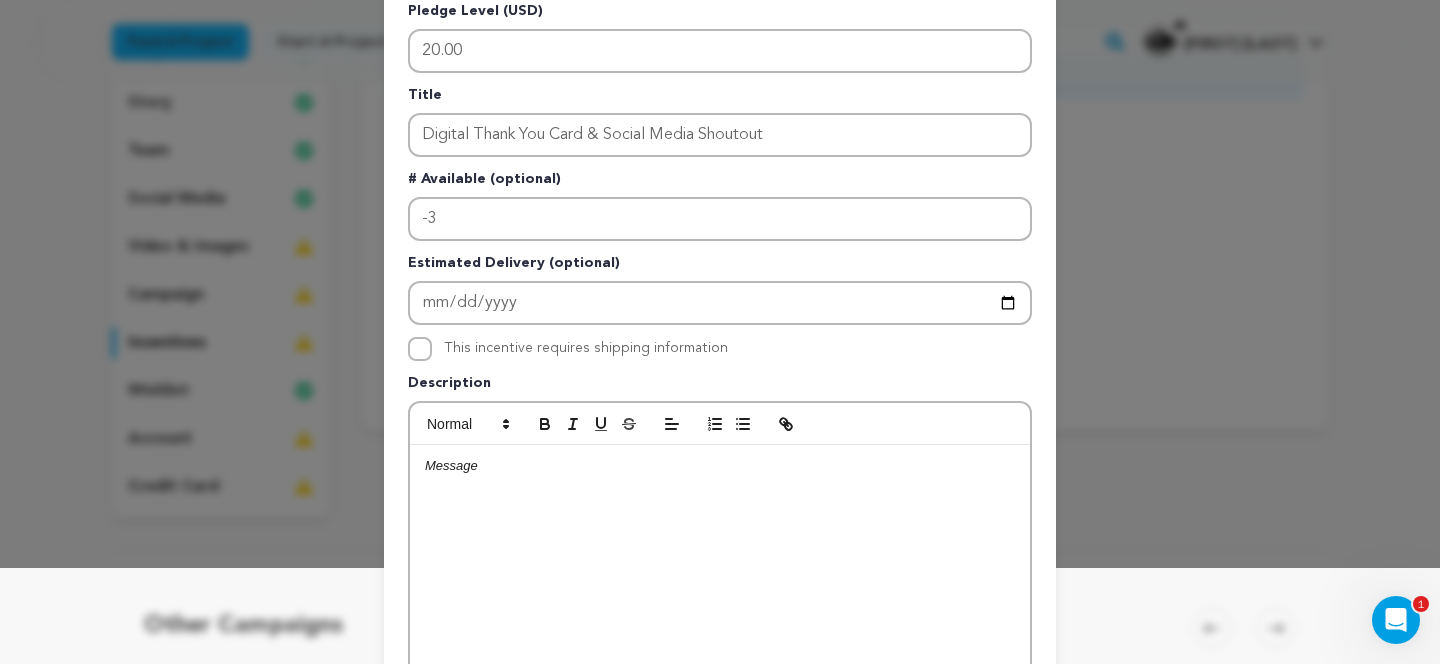click at bounding box center (720, 595) 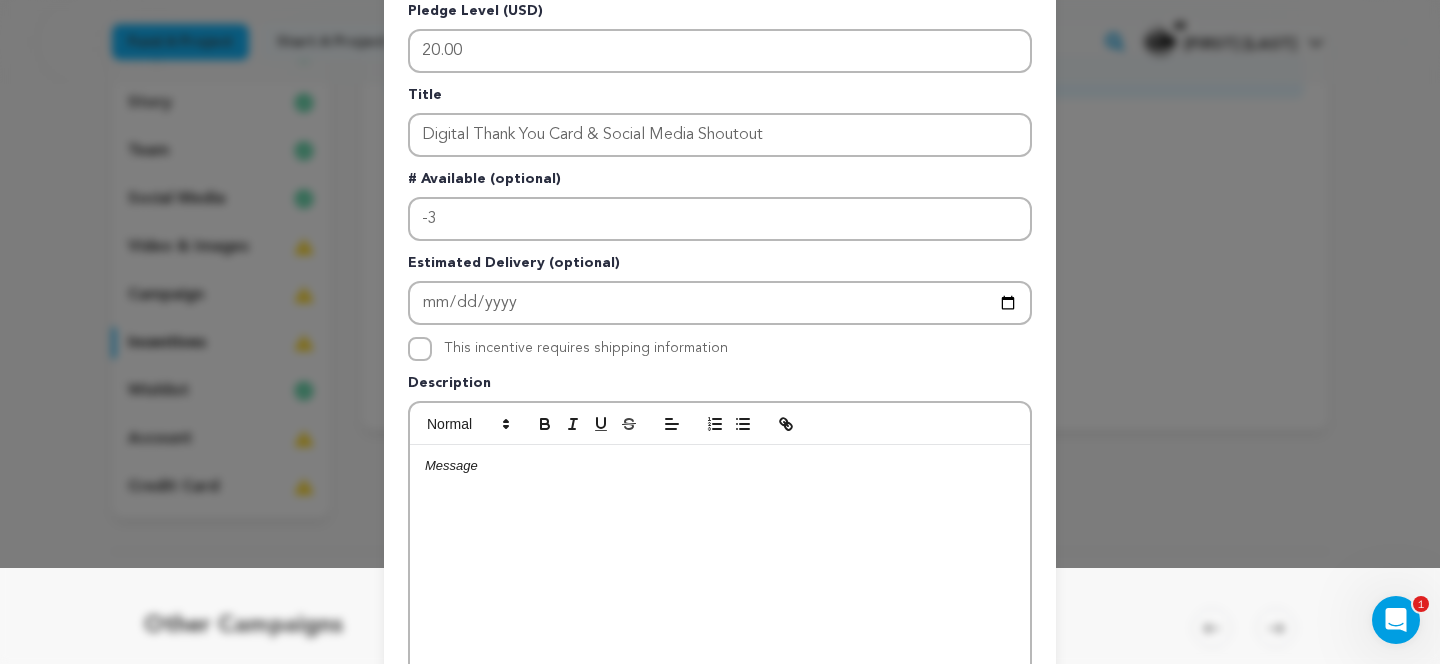 type 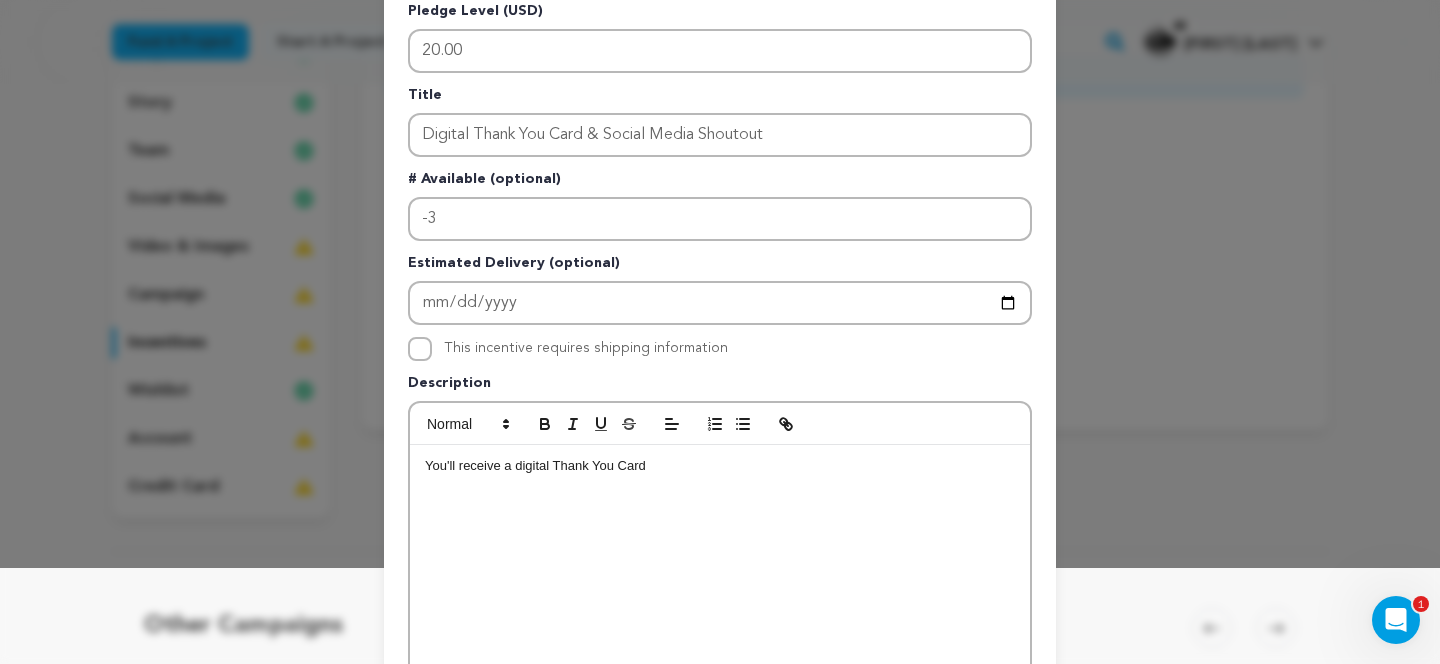 drag, startPoint x: 654, startPoint y: 467, endPoint x: 553, endPoint y: 473, distance: 101.17806 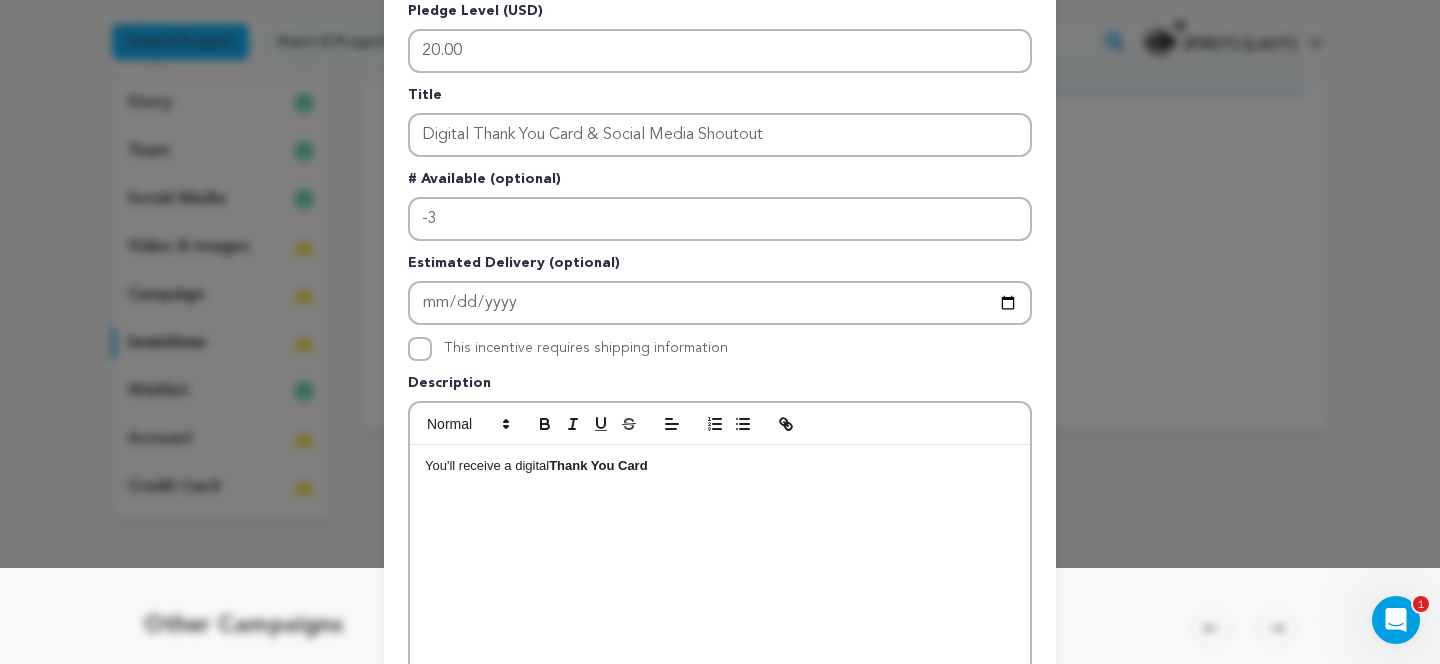 click on "Thank You Card" at bounding box center [598, 465] 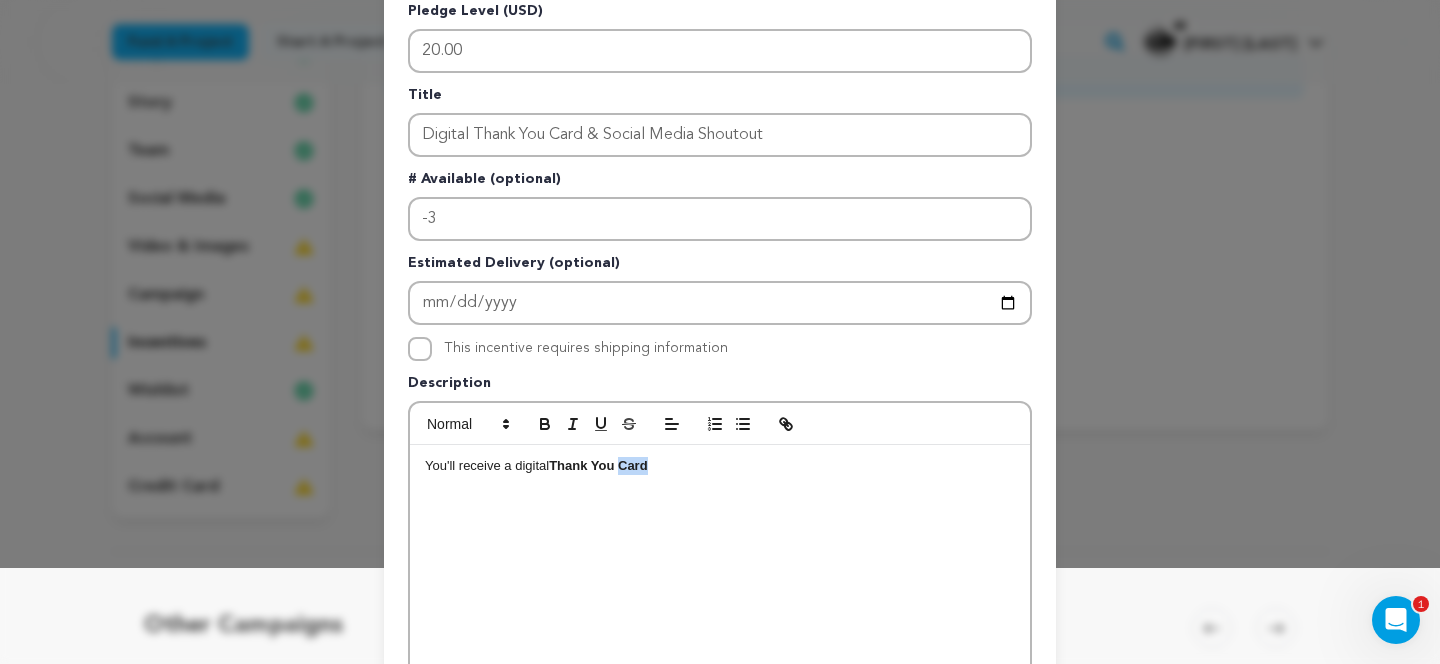 click on "Thank You Card" at bounding box center (598, 465) 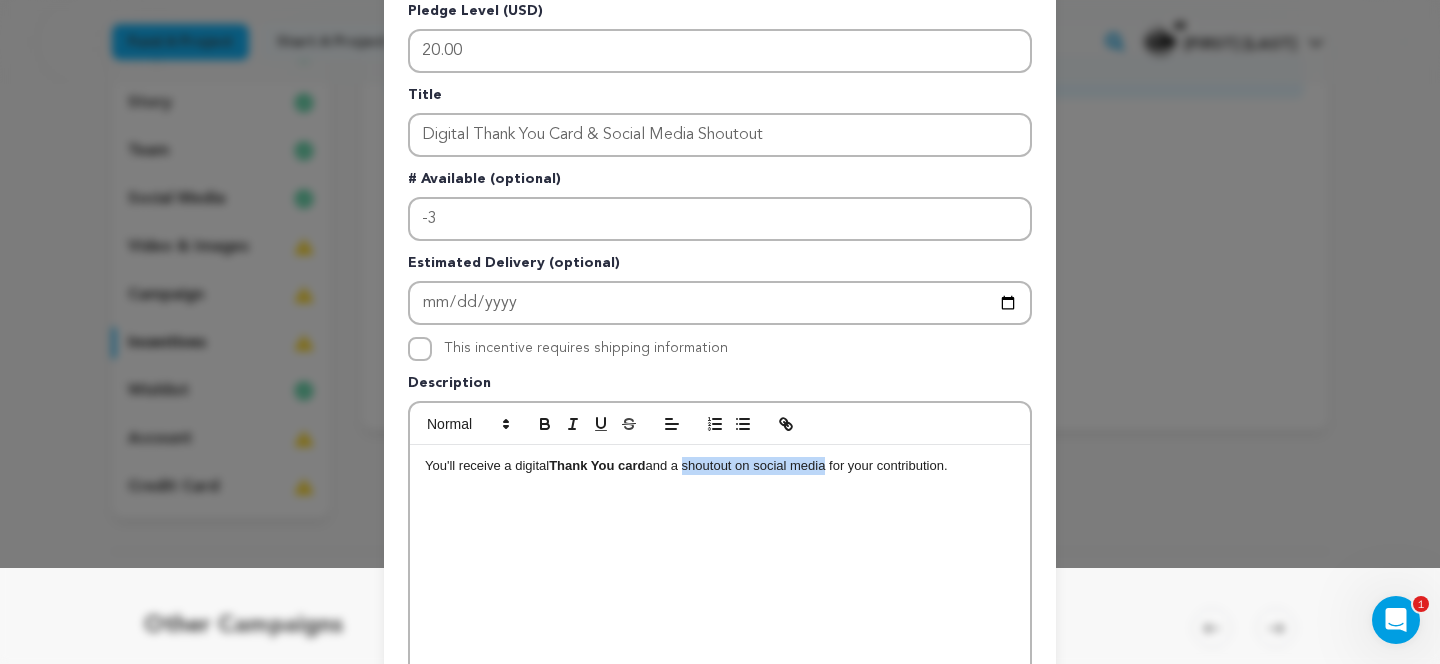 drag, startPoint x: 691, startPoint y: 468, endPoint x: 834, endPoint y: 467, distance: 143.0035 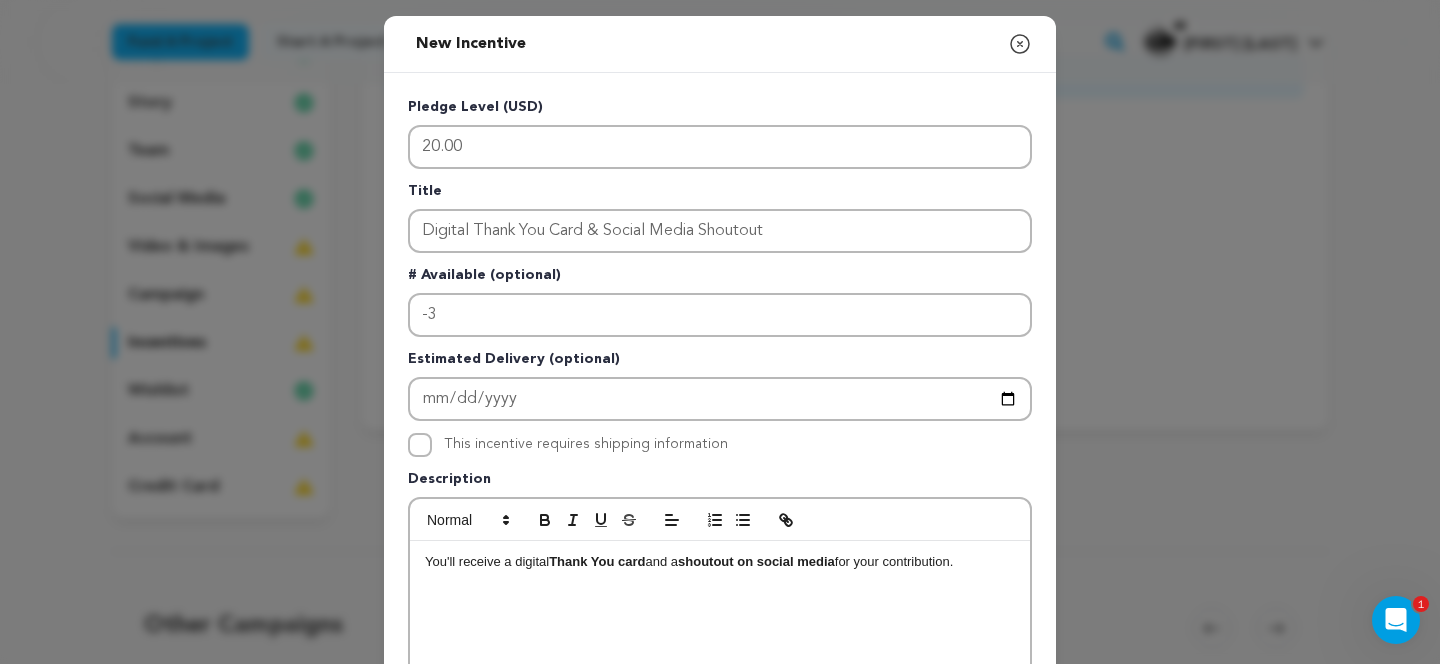 scroll, scrollTop: 409, scrollLeft: 0, axis: vertical 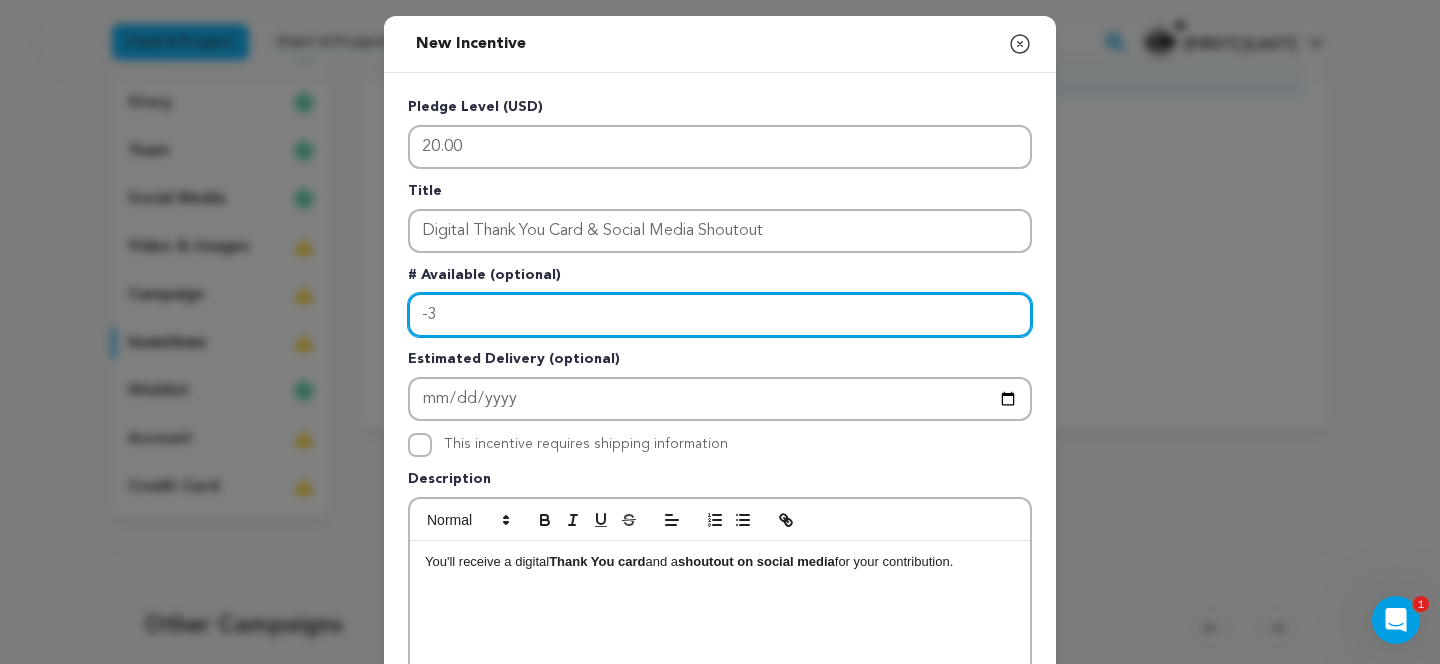 click on "-3" at bounding box center (720, 315) 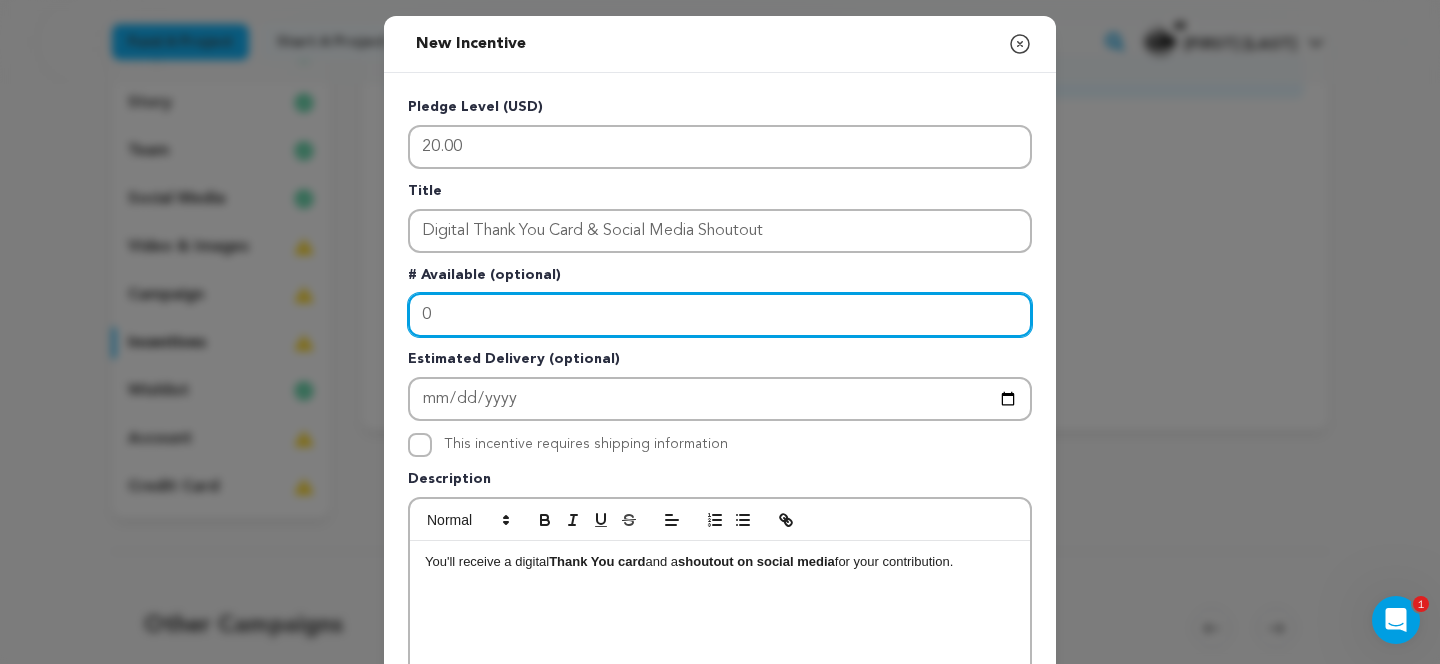 scroll, scrollTop: 409, scrollLeft: 0, axis: vertical 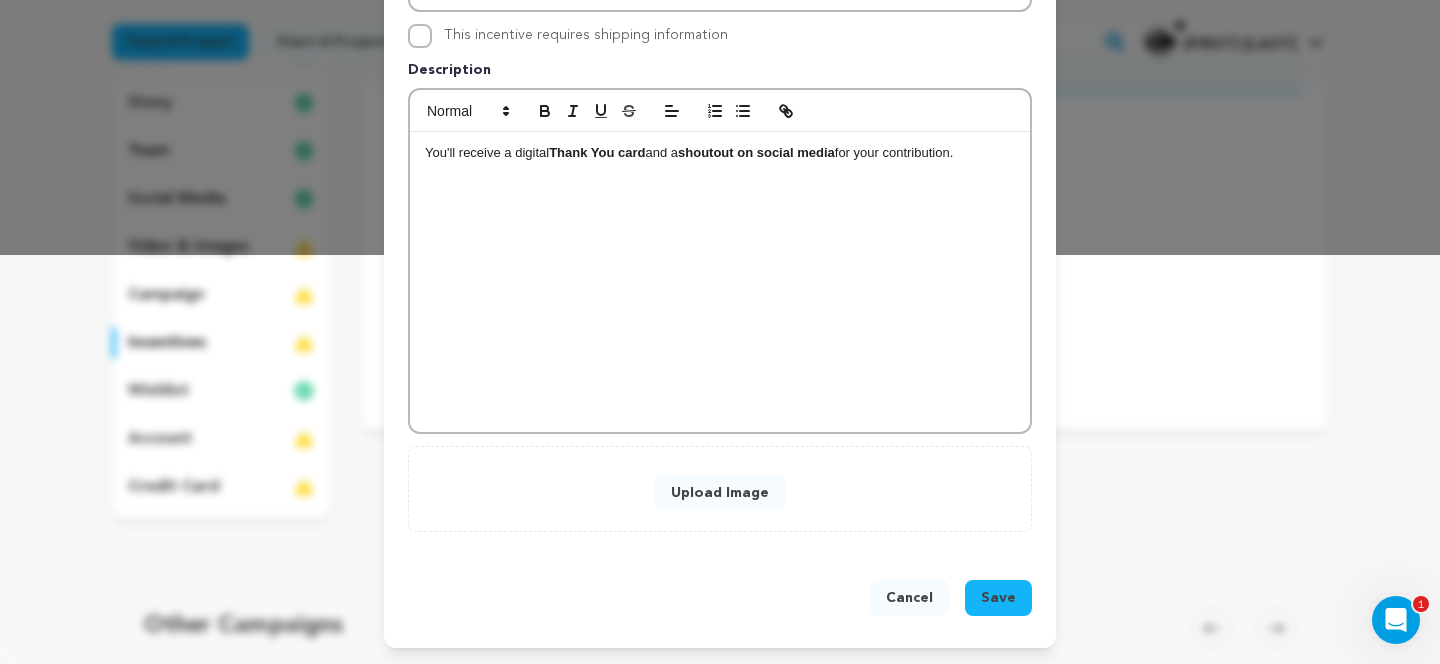 type on "0" 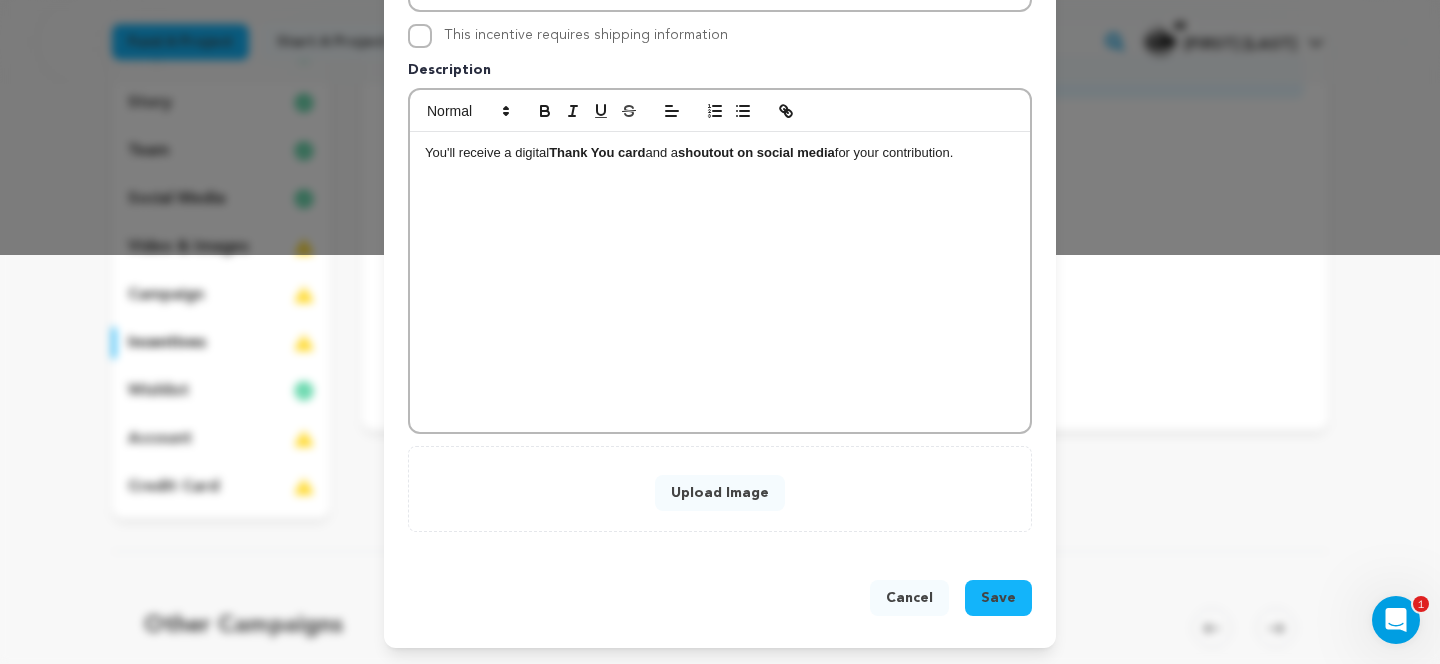 click on "Upload Image" at bounding box center (720, 493) 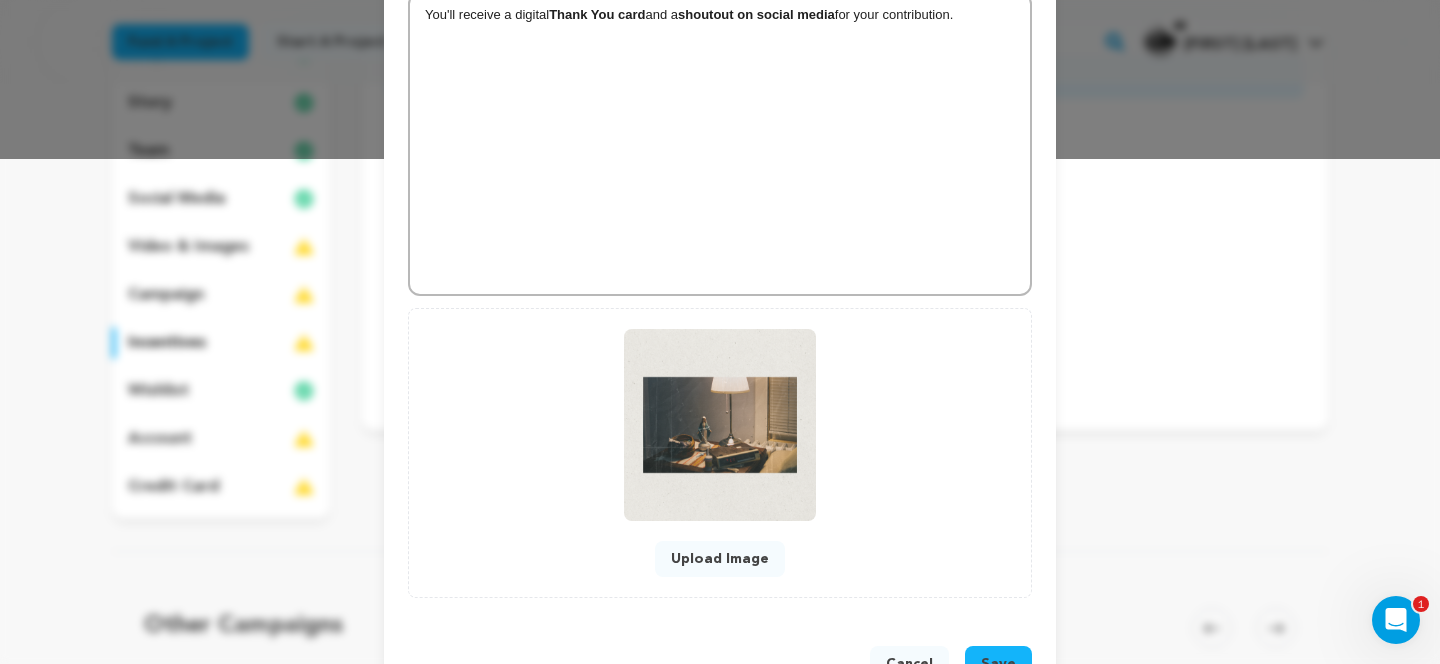scroll, scrollTop: 506, scrollLeft: 0, axis: vertical 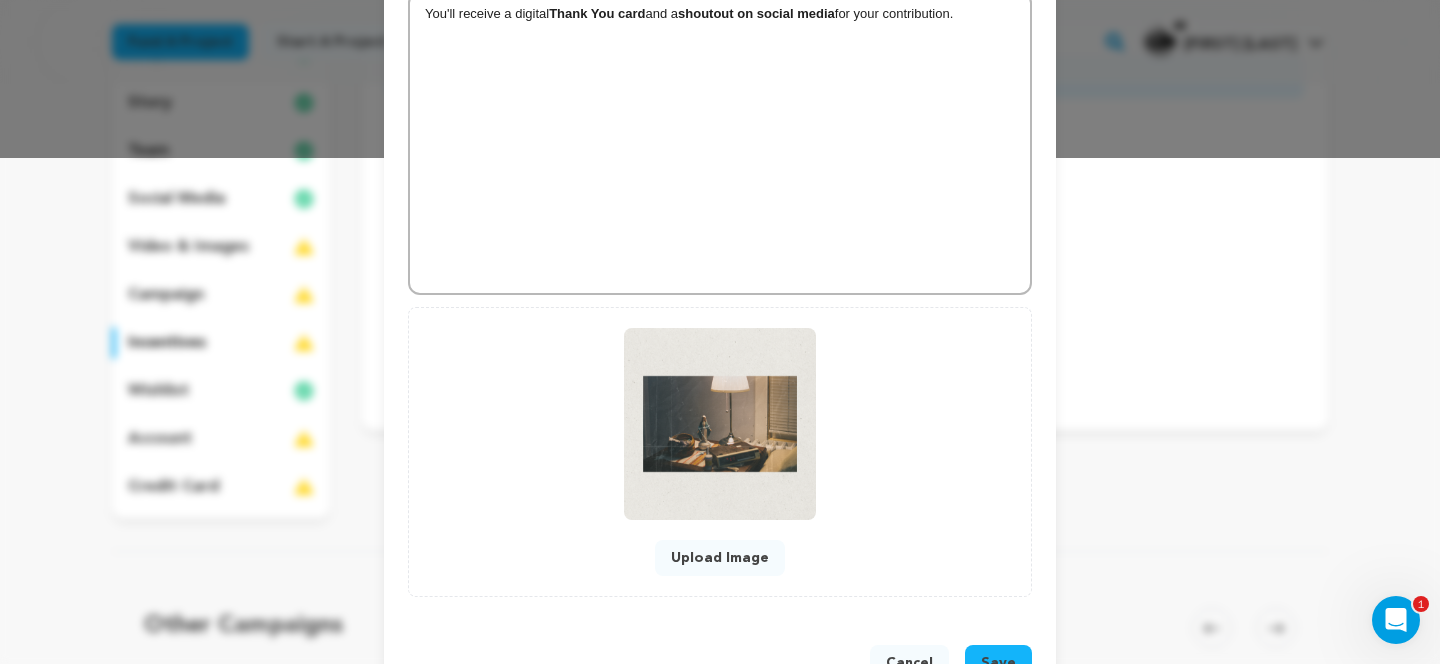 click on "Save" at bounding box center [998, 663] 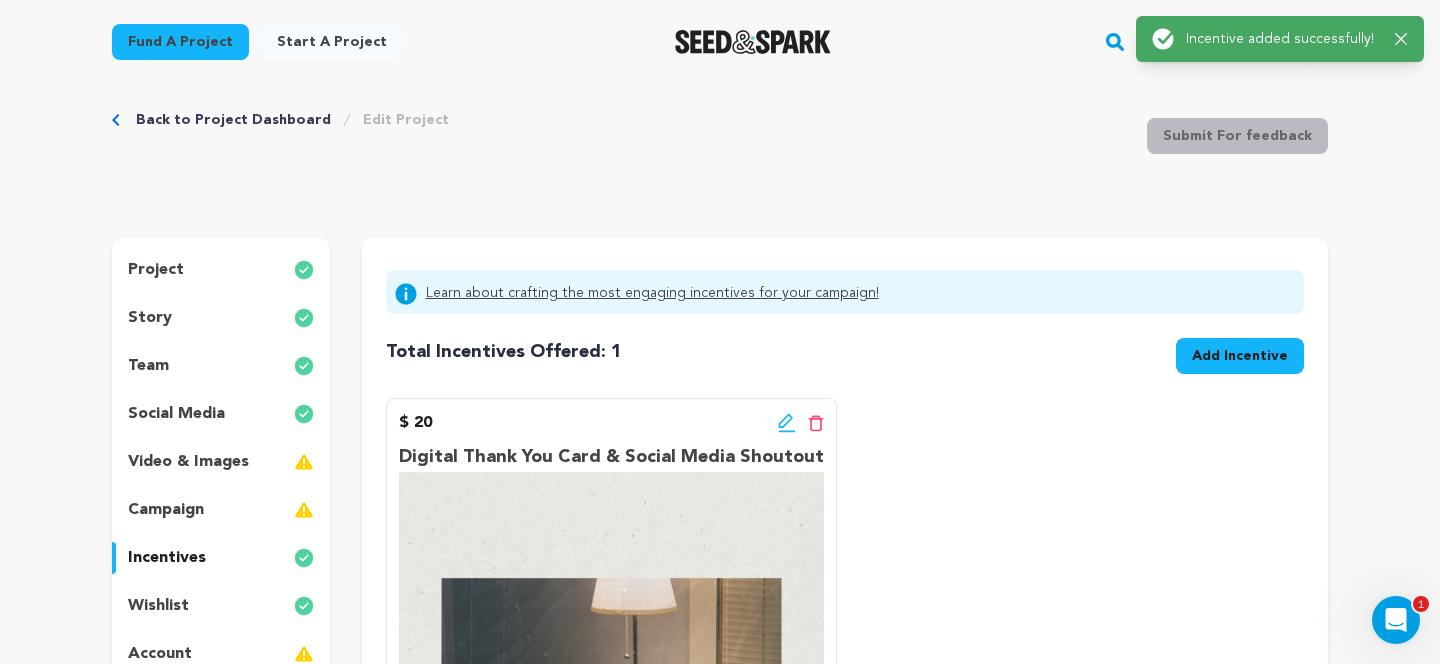 scroll, scrollTop: 0, scrollLeft: 0, axis: both 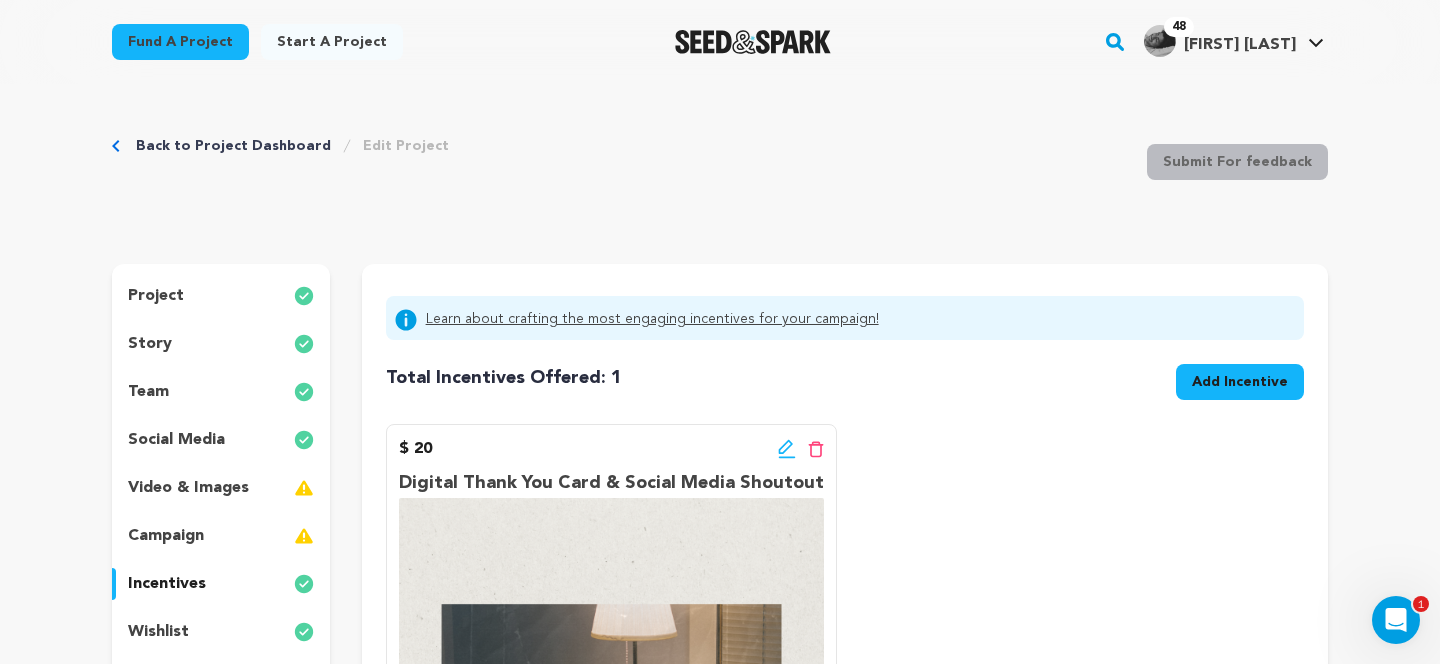 click on "Add Incentive" at bounding box center (1240, 382) 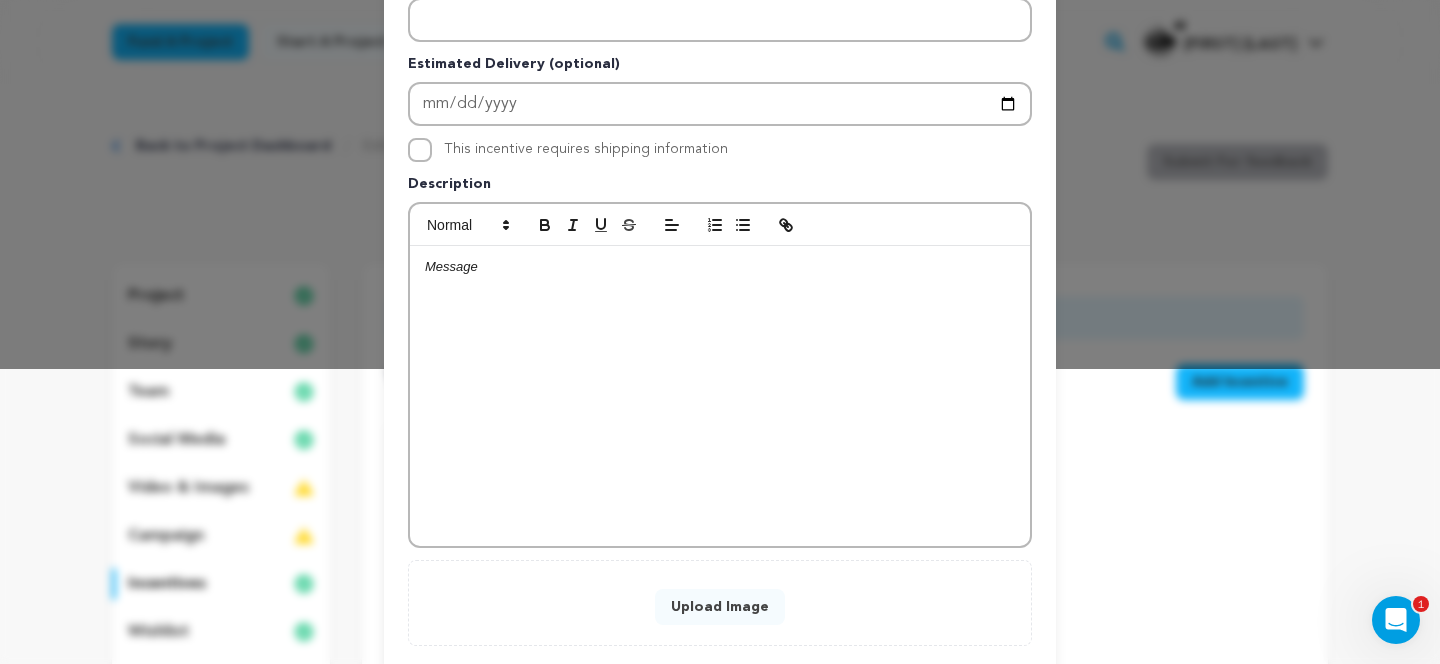 scroll, scrollTop: 409, scrollLeft: 0, axis: vertical 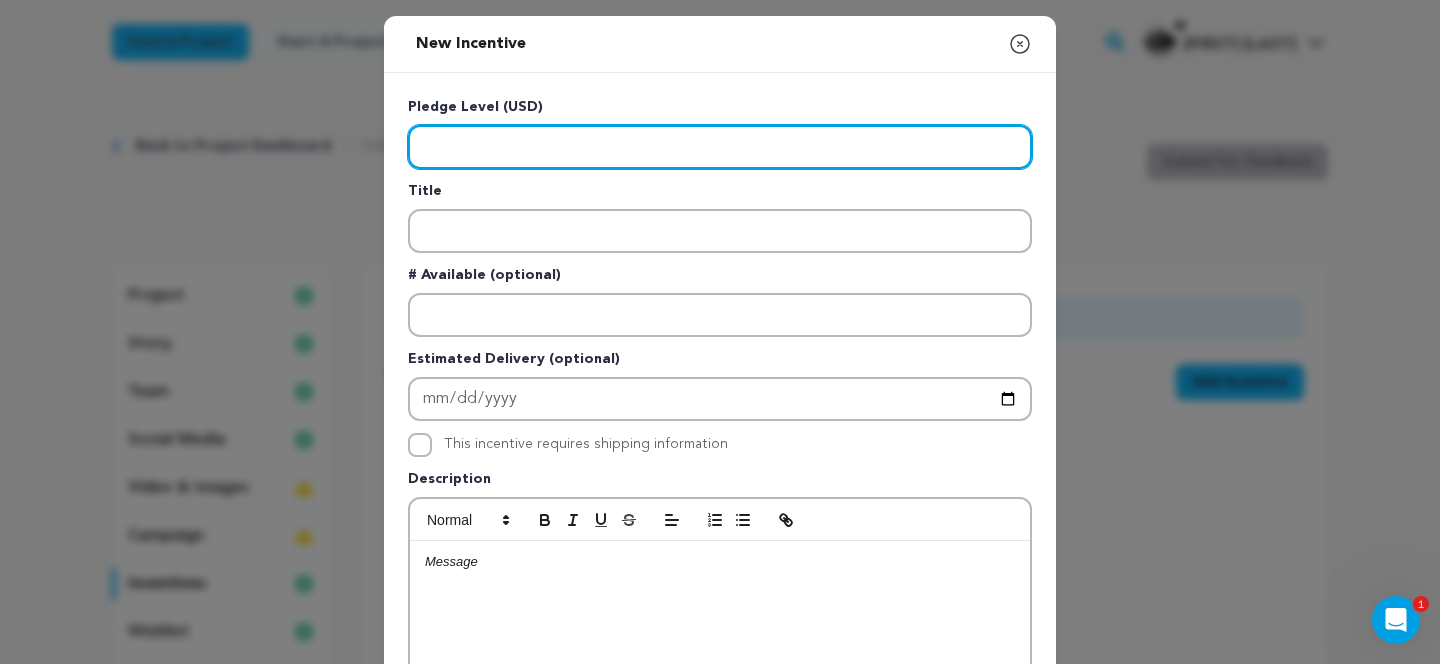 click at bounding box center (720, 147) 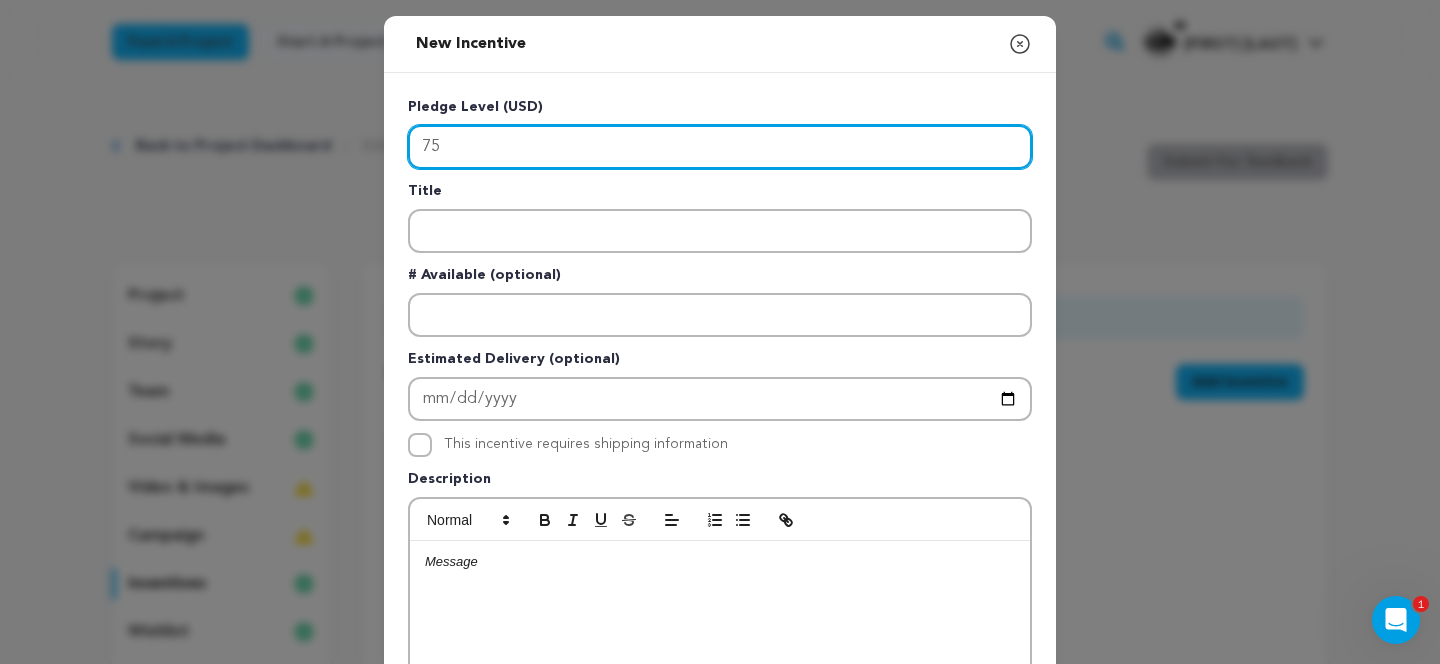 type on "75" 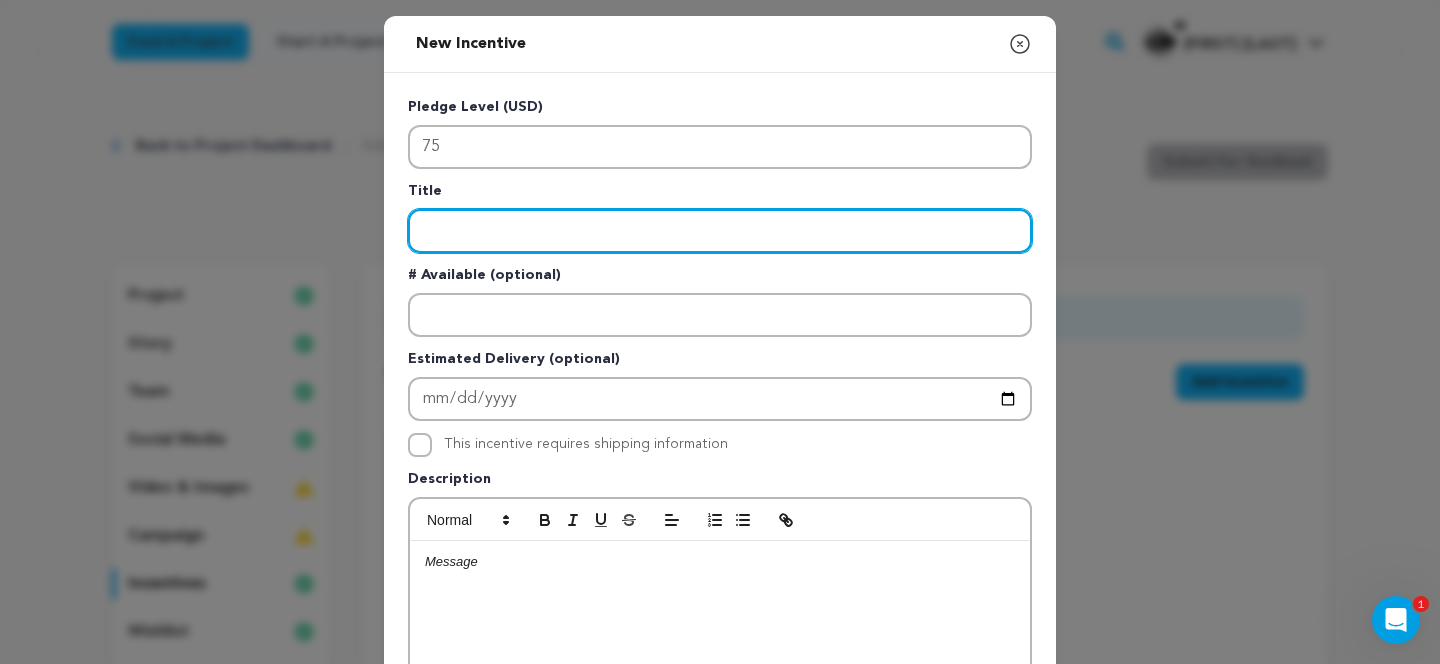 click at bounding box center (720, 231) 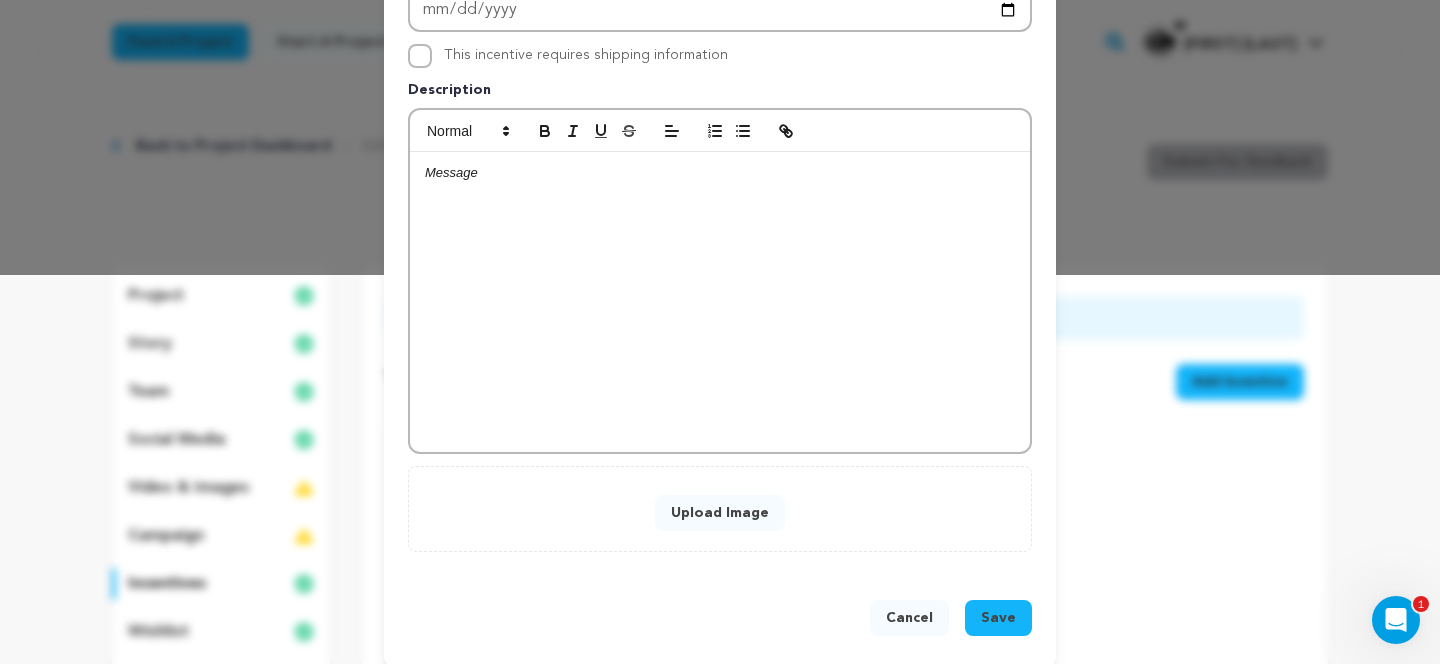 scroll, scrollTop: 409, scrollLeft: 0, axis: vertical 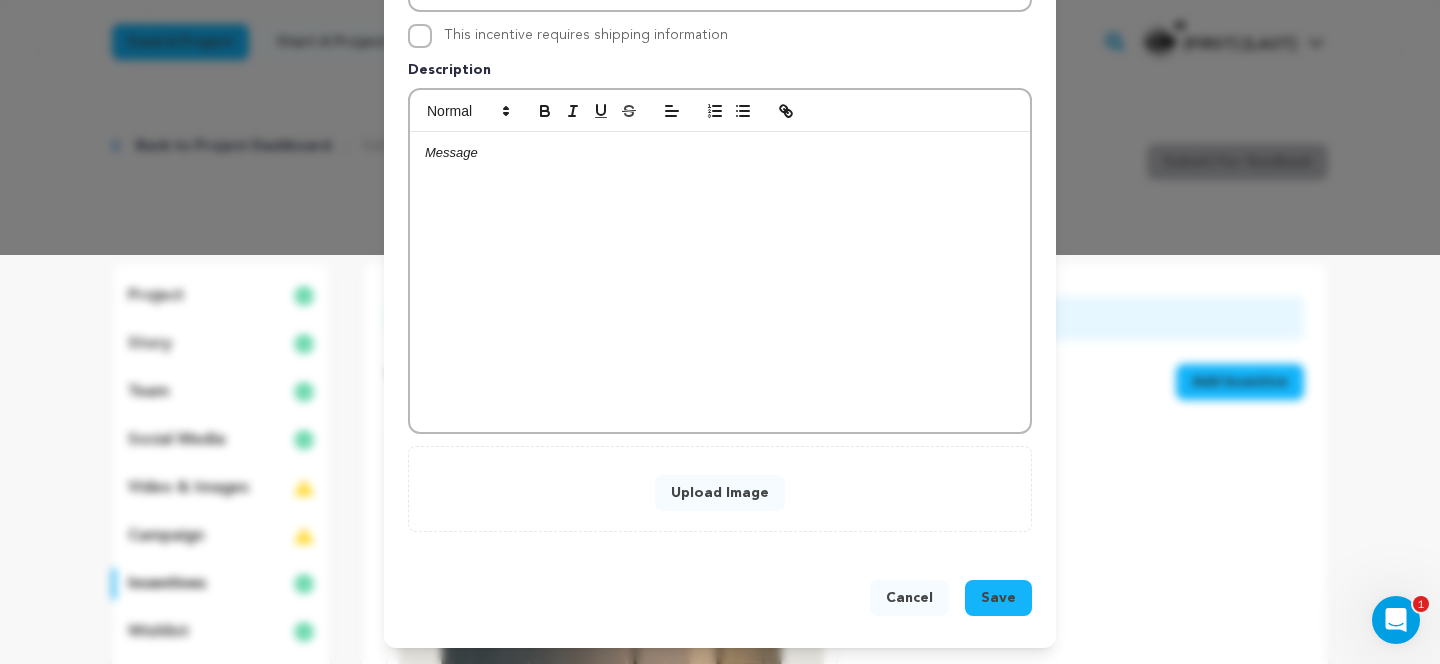 type on "Page From The Script" 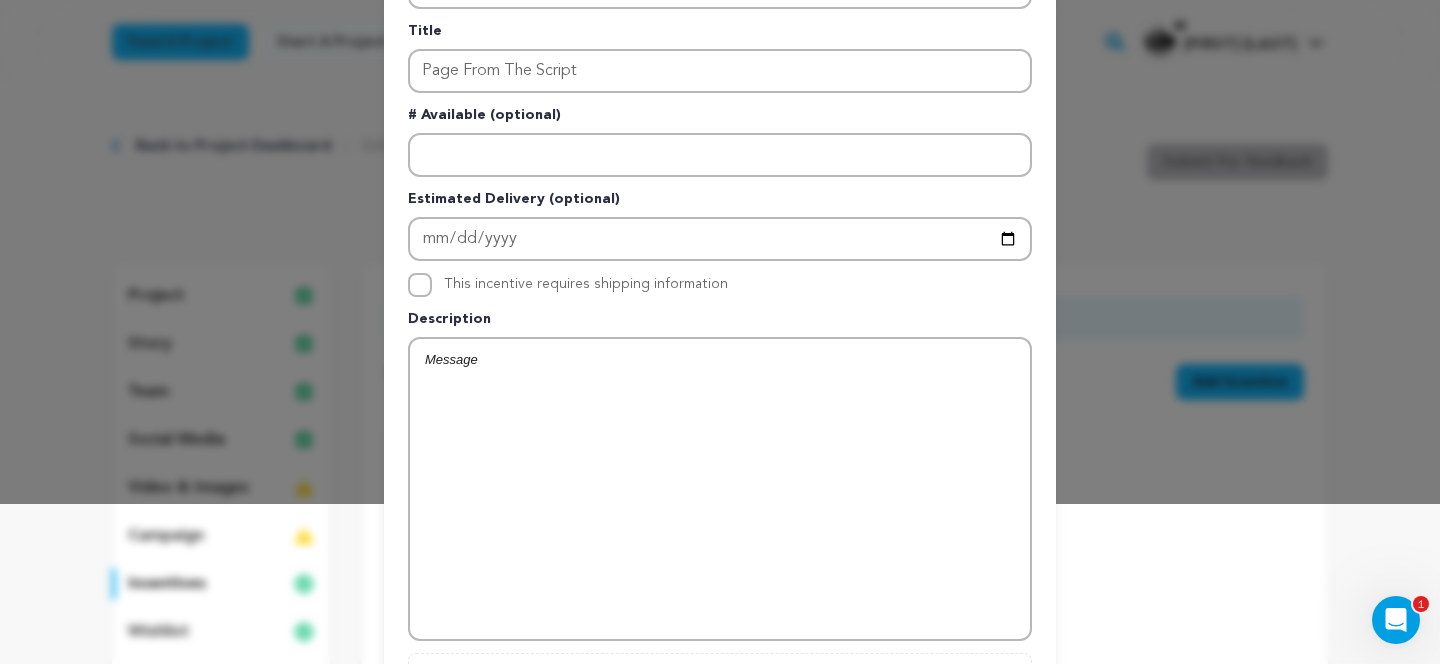 scroll, scrollTop: 171, scrollLeft: 0, axis: vertical 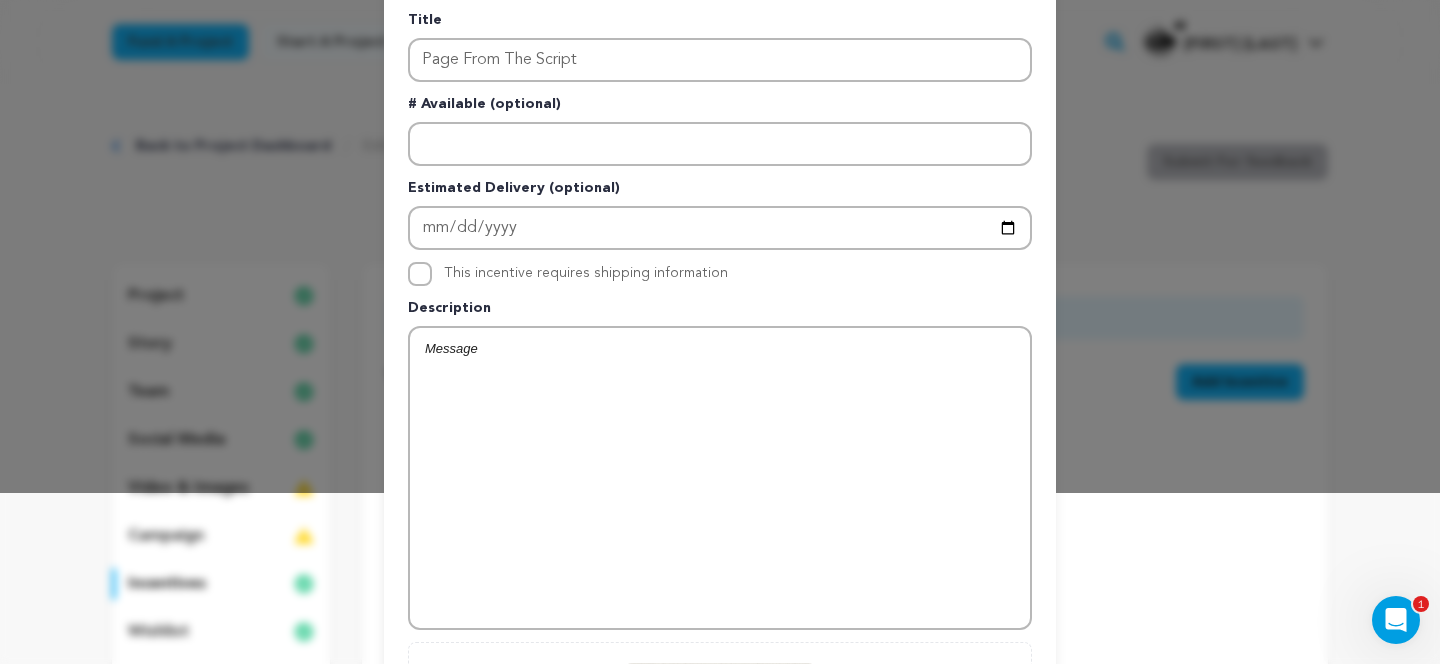 click at bounding box center (720, 478) 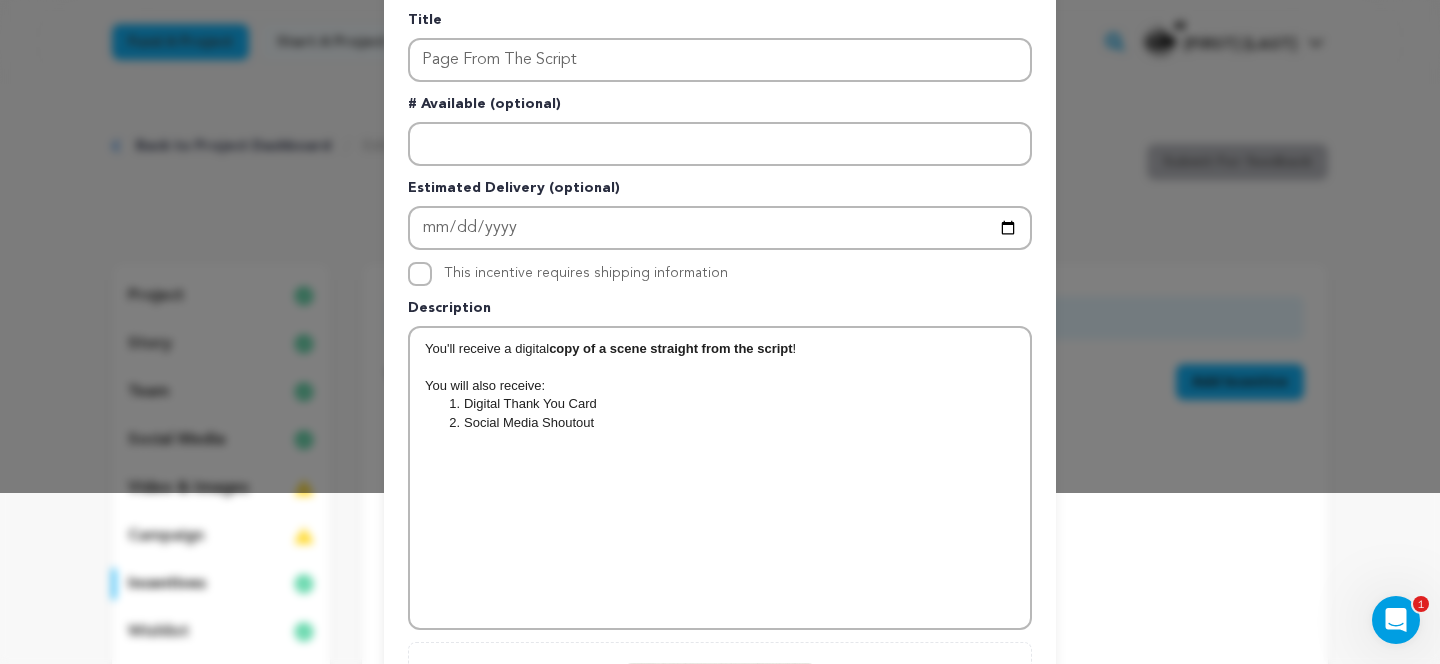 scroll, scrollTop: 0, scrollLeft: 0, axis: both 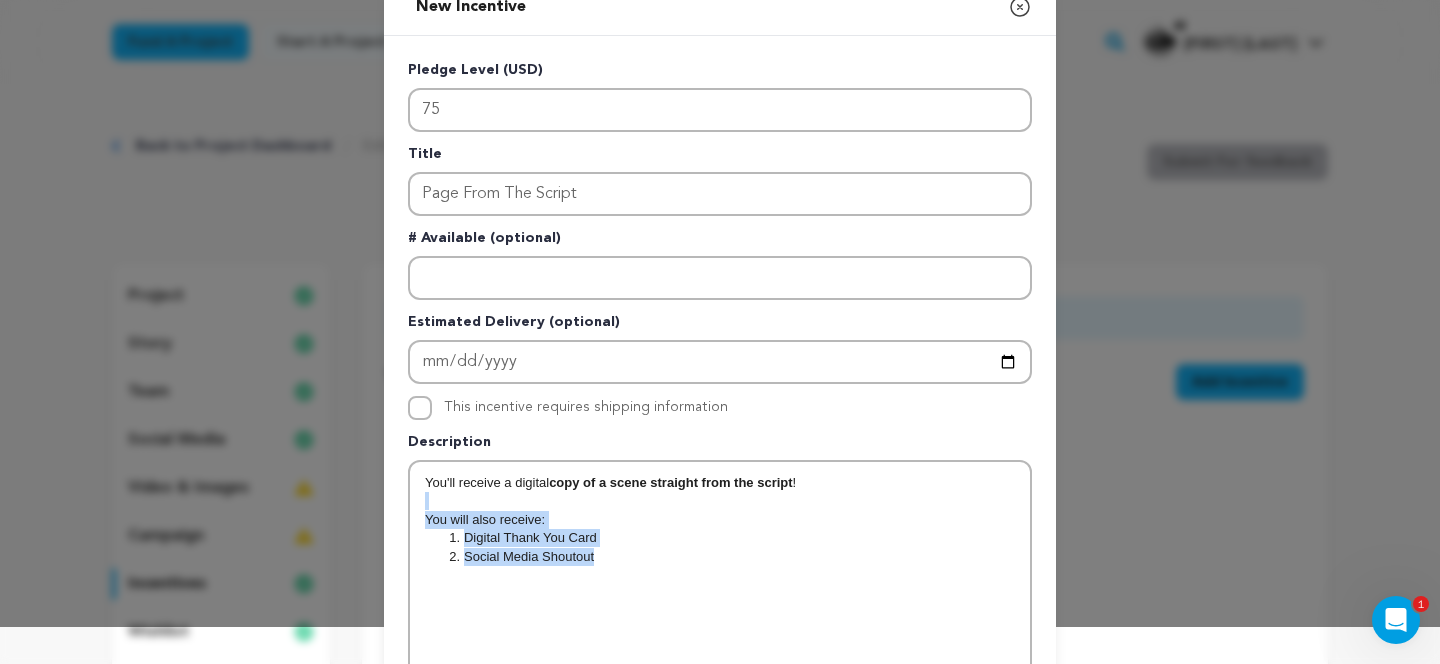 drag, startPoint x: 651, startPoint y: 560, endPoint x: 404, endPoint y: 505, distance: 253.04941 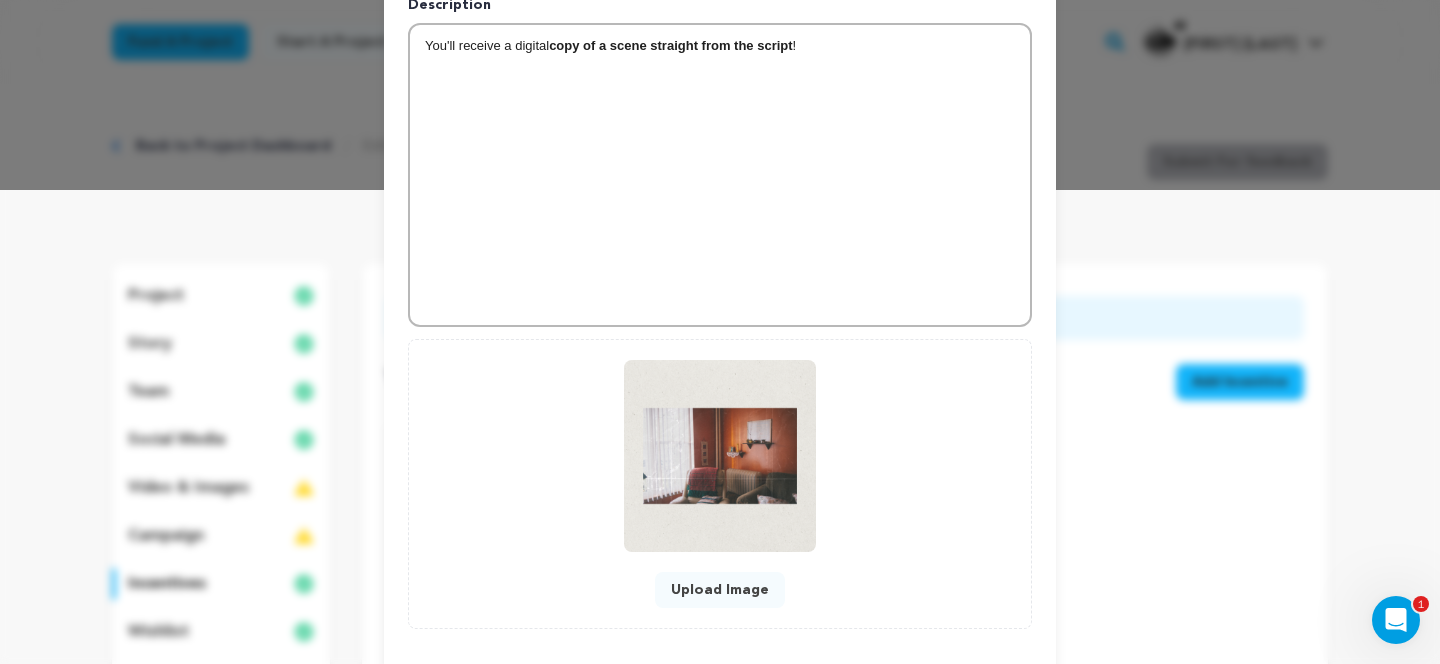 scroll, scrollTop: 571, scrollLeft: 0, axis: vertical 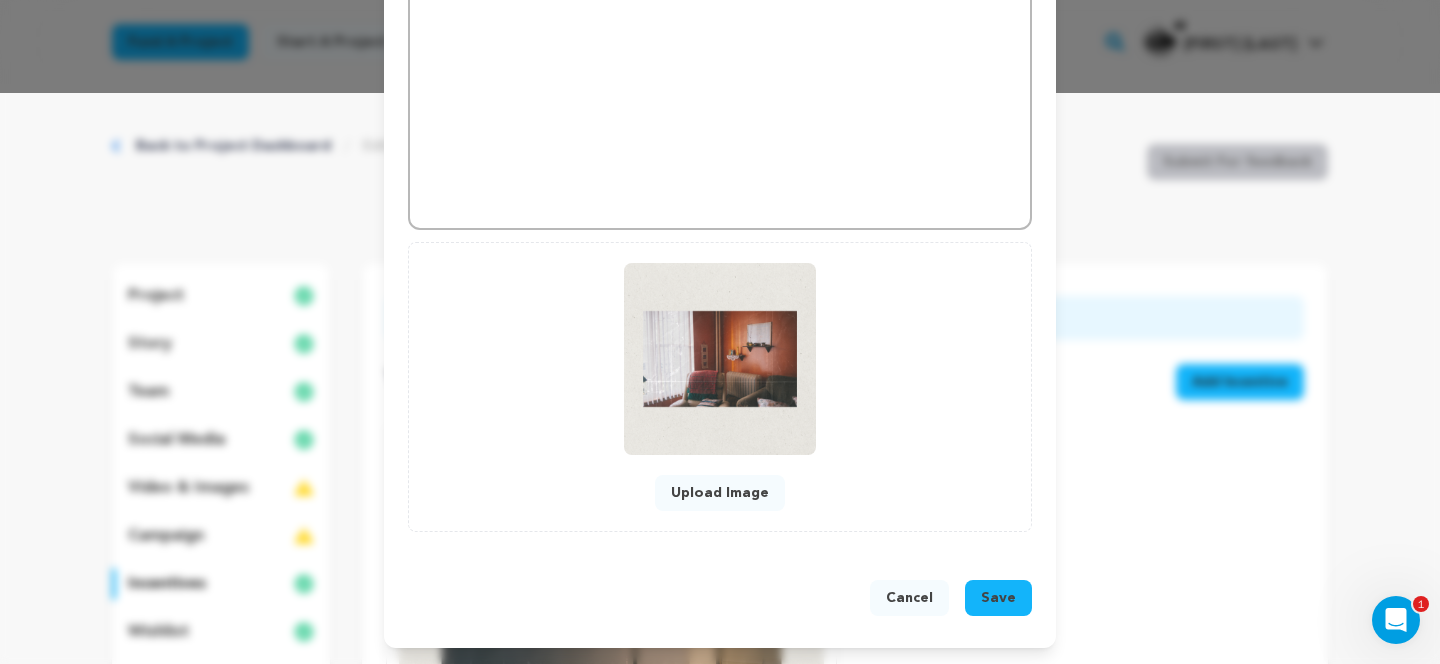 click on "Save" at bounding box center [998, 598] 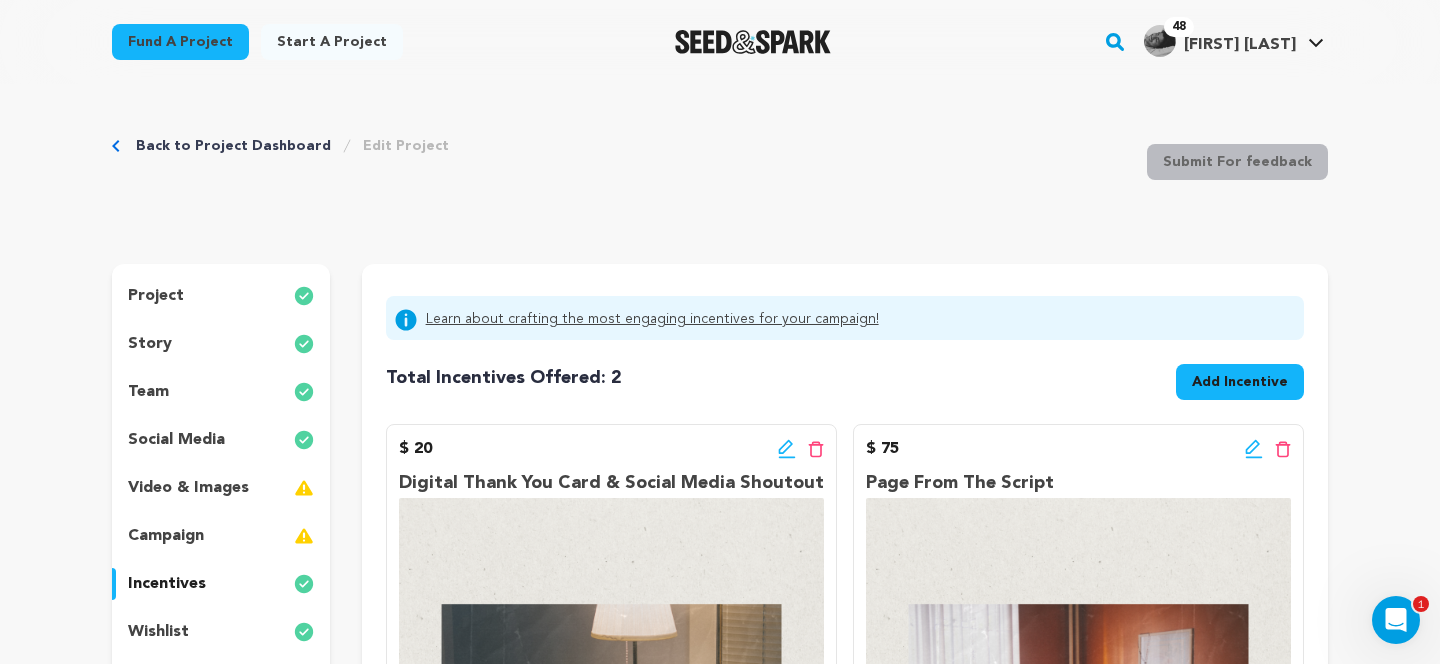 click on "Add Incentive" at bounding box center (1240, 382) 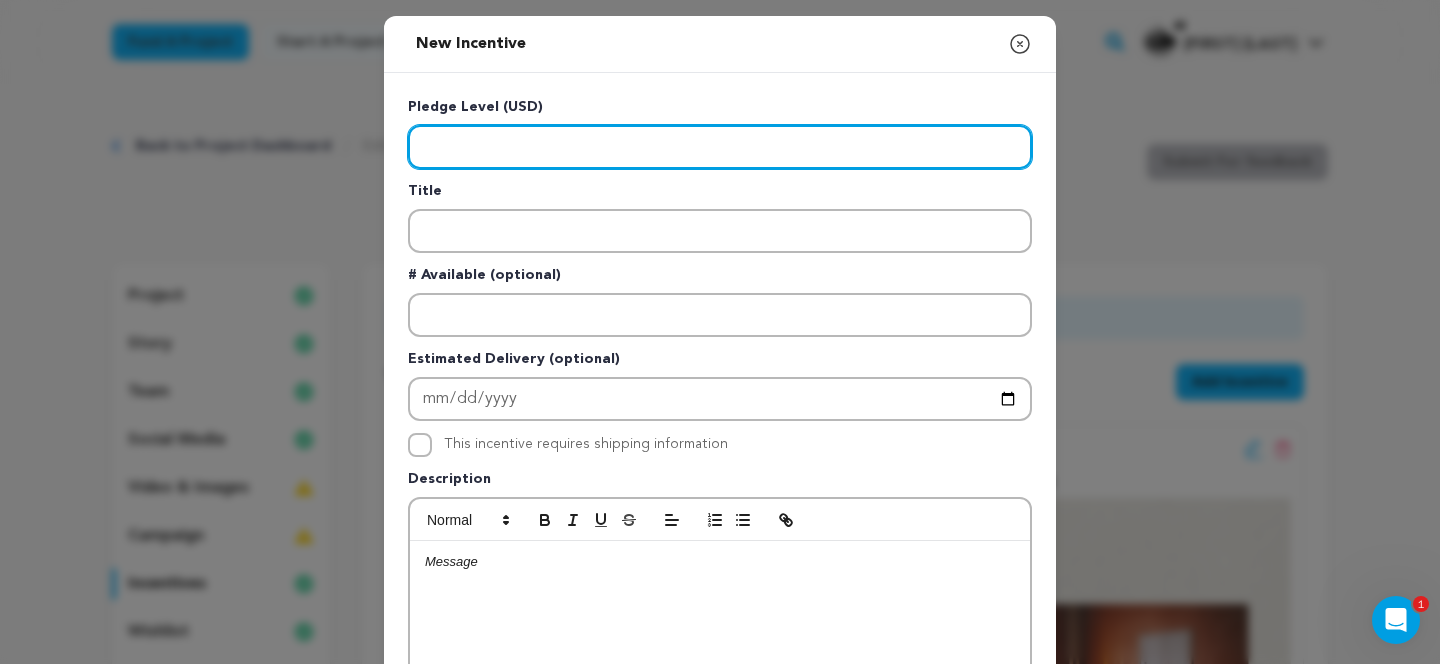 click at bounding box center [720, 147] 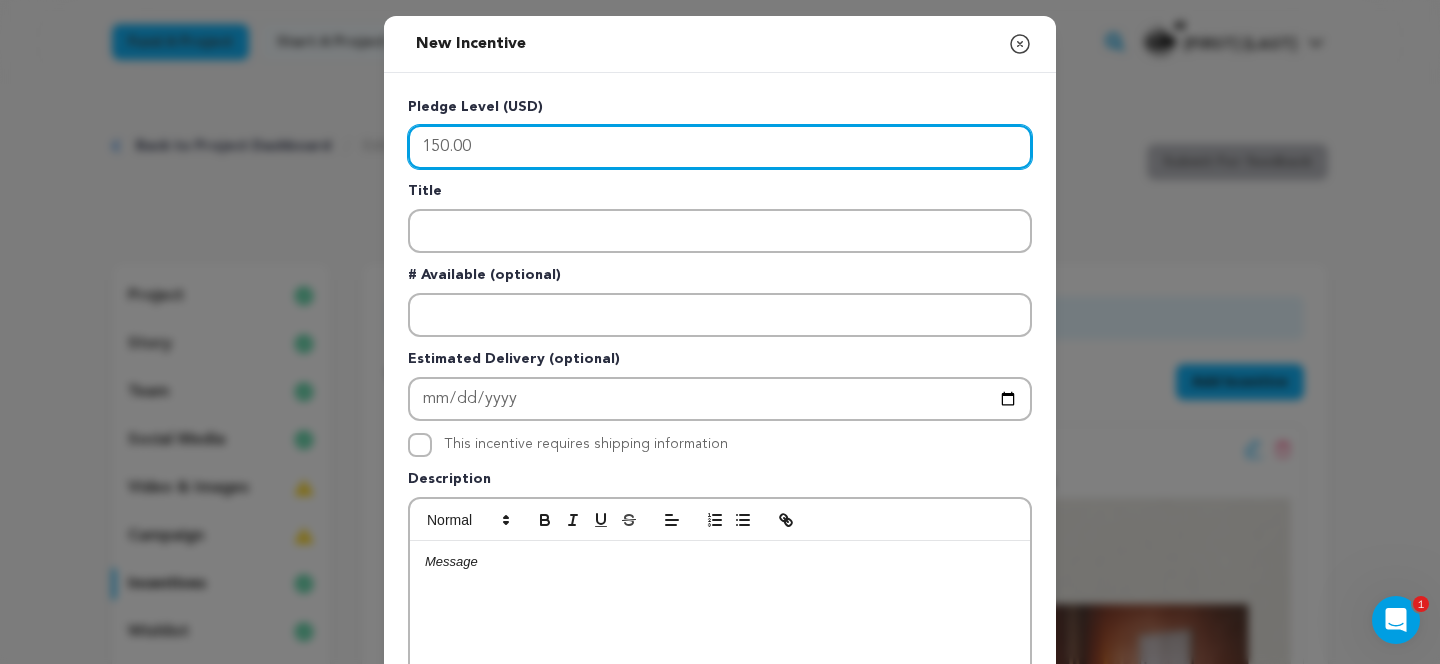 type on "150.00" 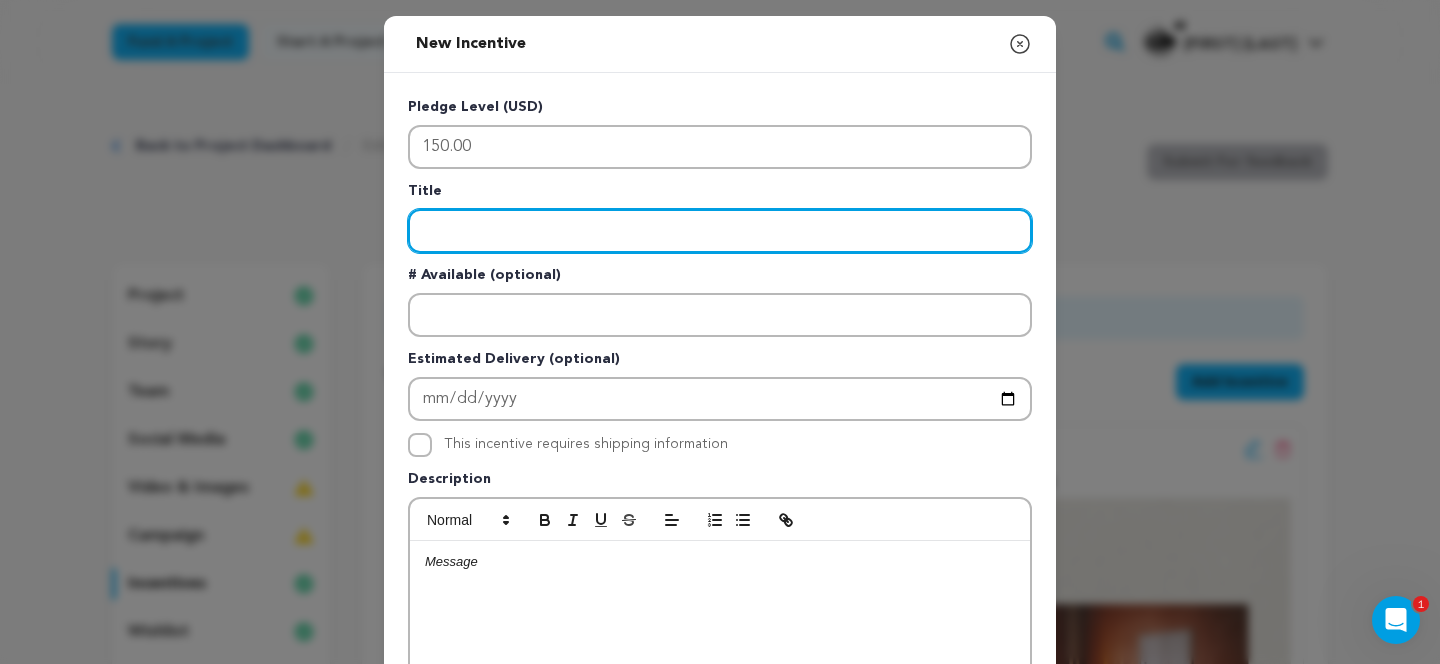 click at bounding box center [720, 231] 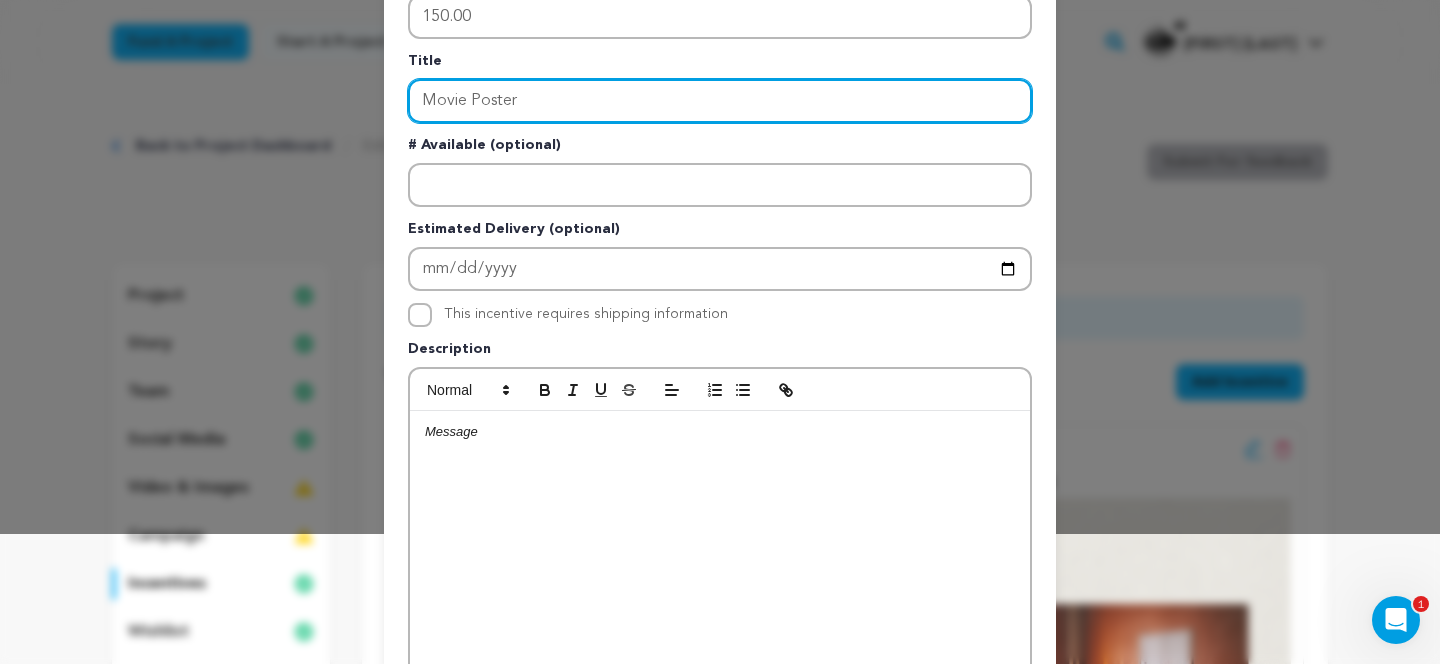 scroll, scrollTop: 132, scrollLeft: 0, axis: vertical 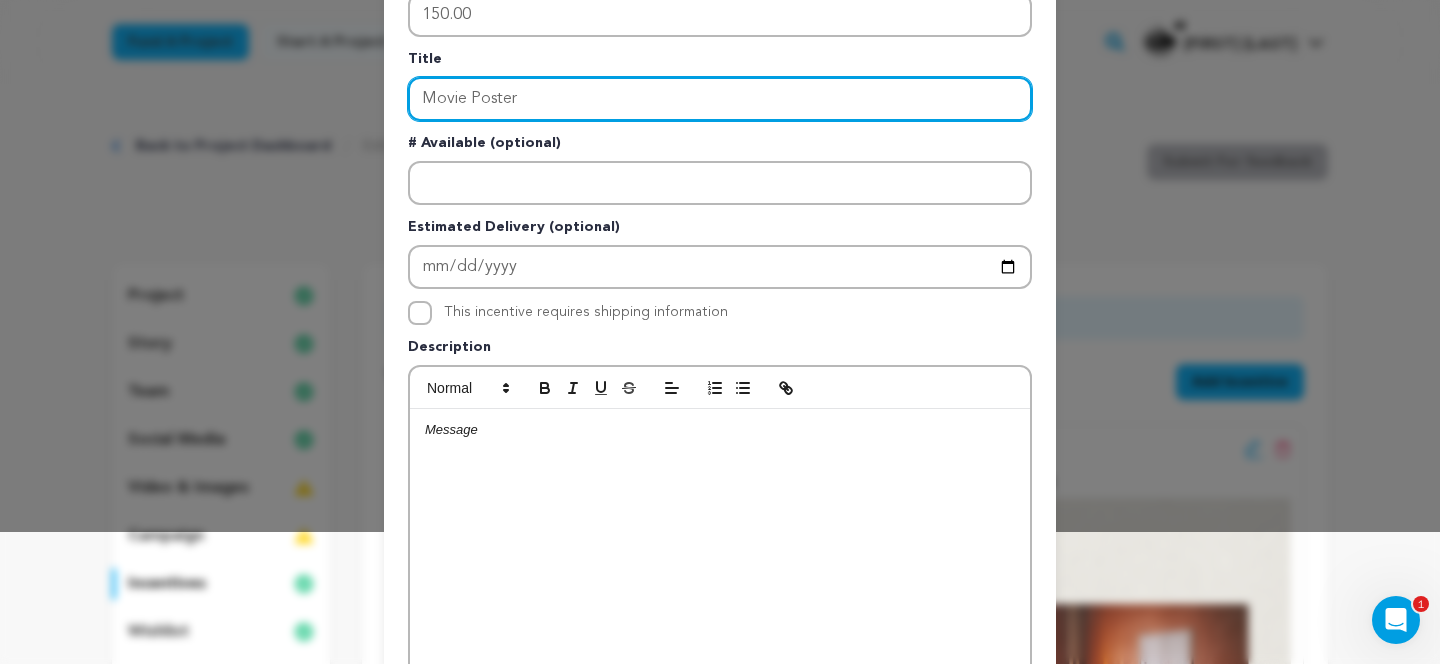 type on "Movie Poster" 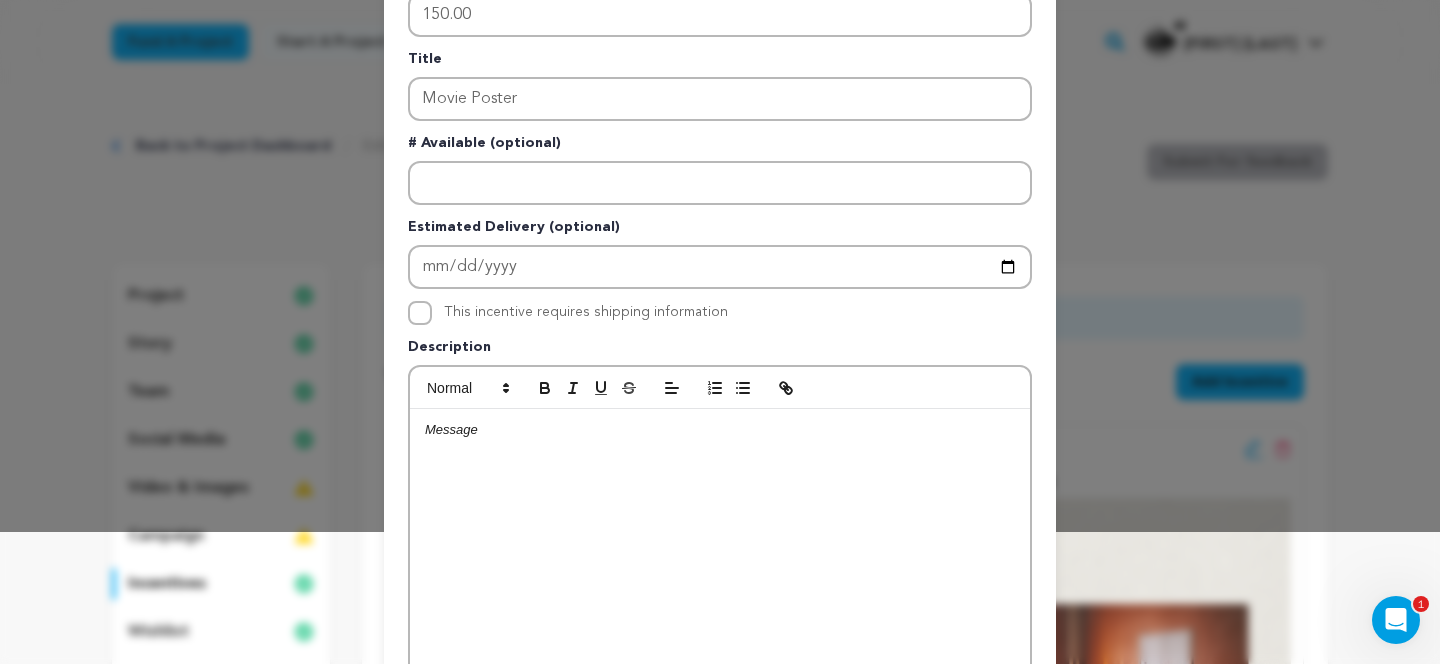 click at bounding box center [720, 559] 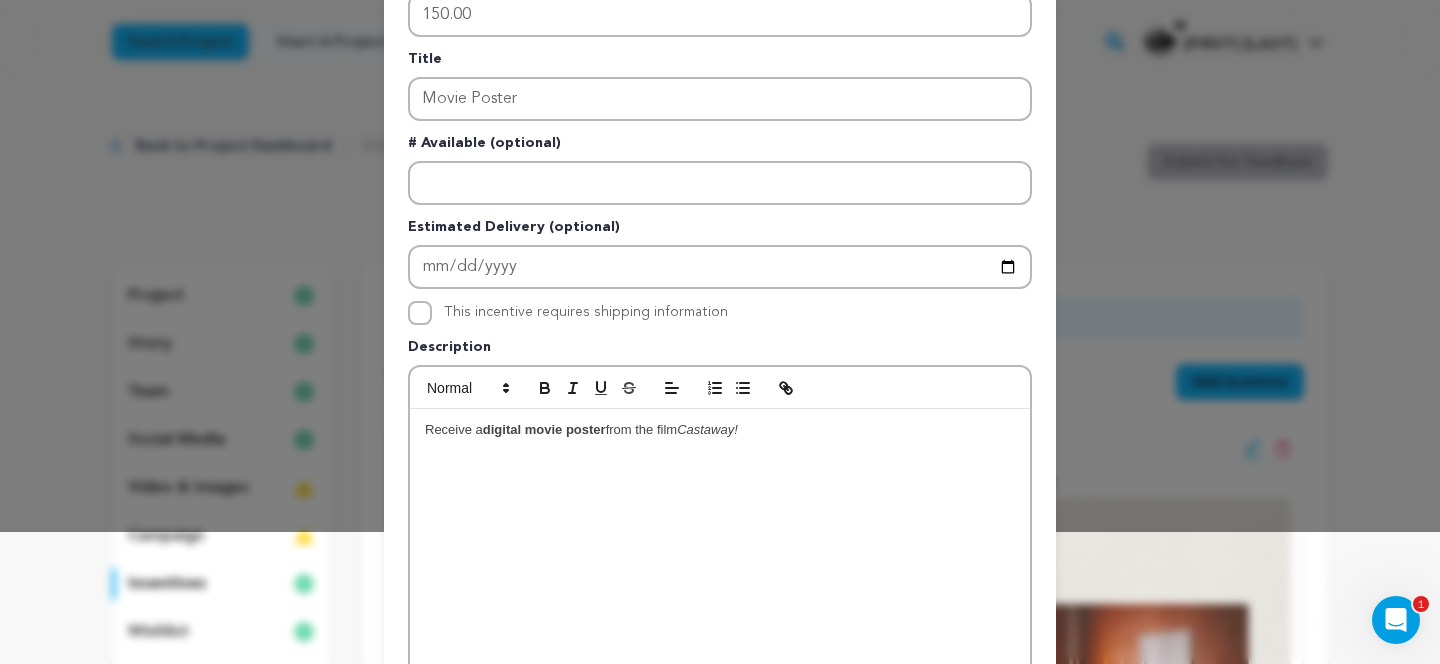 click on "Receive a  digital movie poster  from the film  Castaway!" at bounding box center (720, 559) 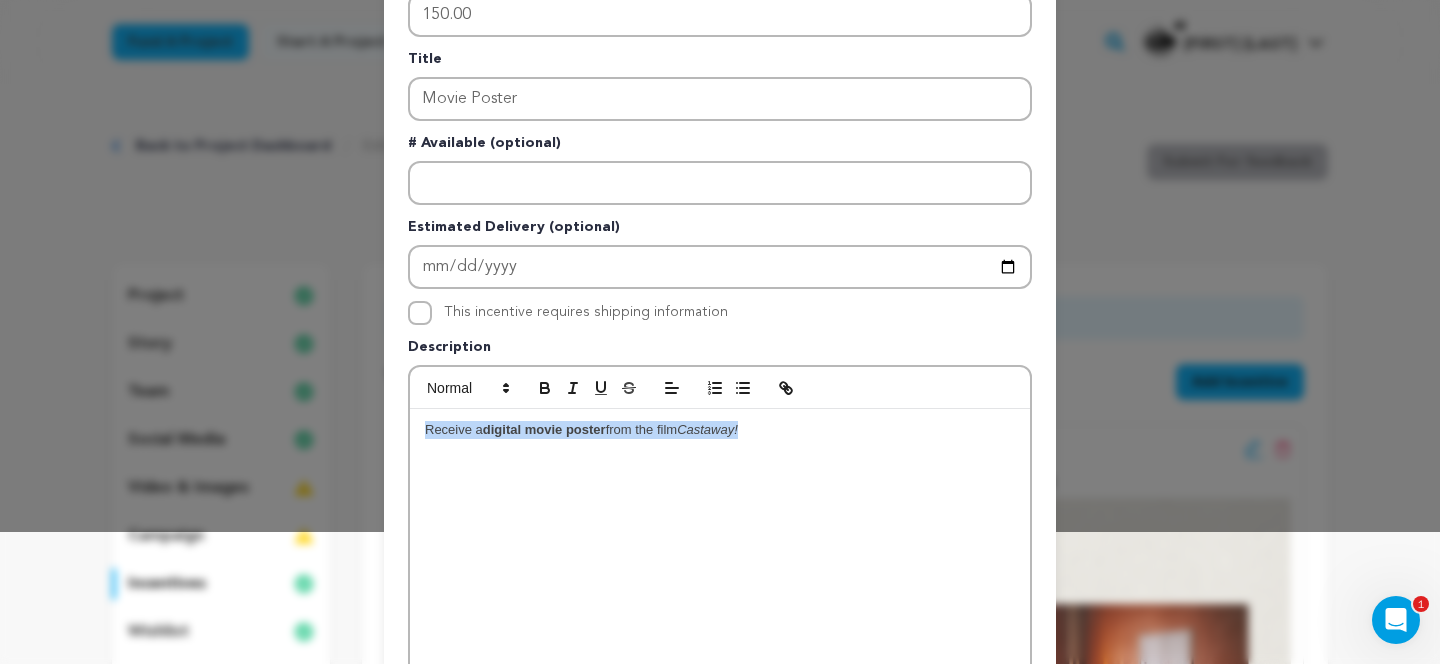 click on "Receive a  digital movie poster  from the film  Castaway!" at bounding box center [720, 559] 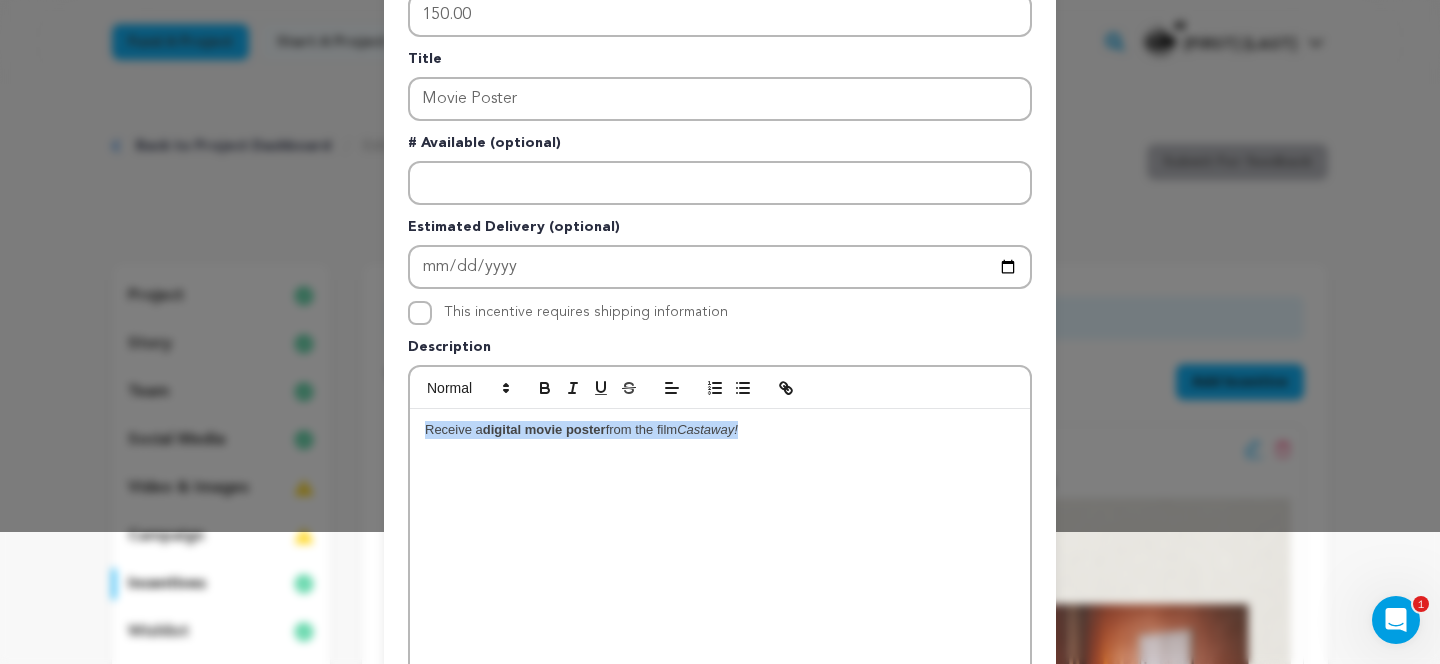 click on "Receive a  digital movie poster  from the film  Castaway!" at bounding box center (720, 559) 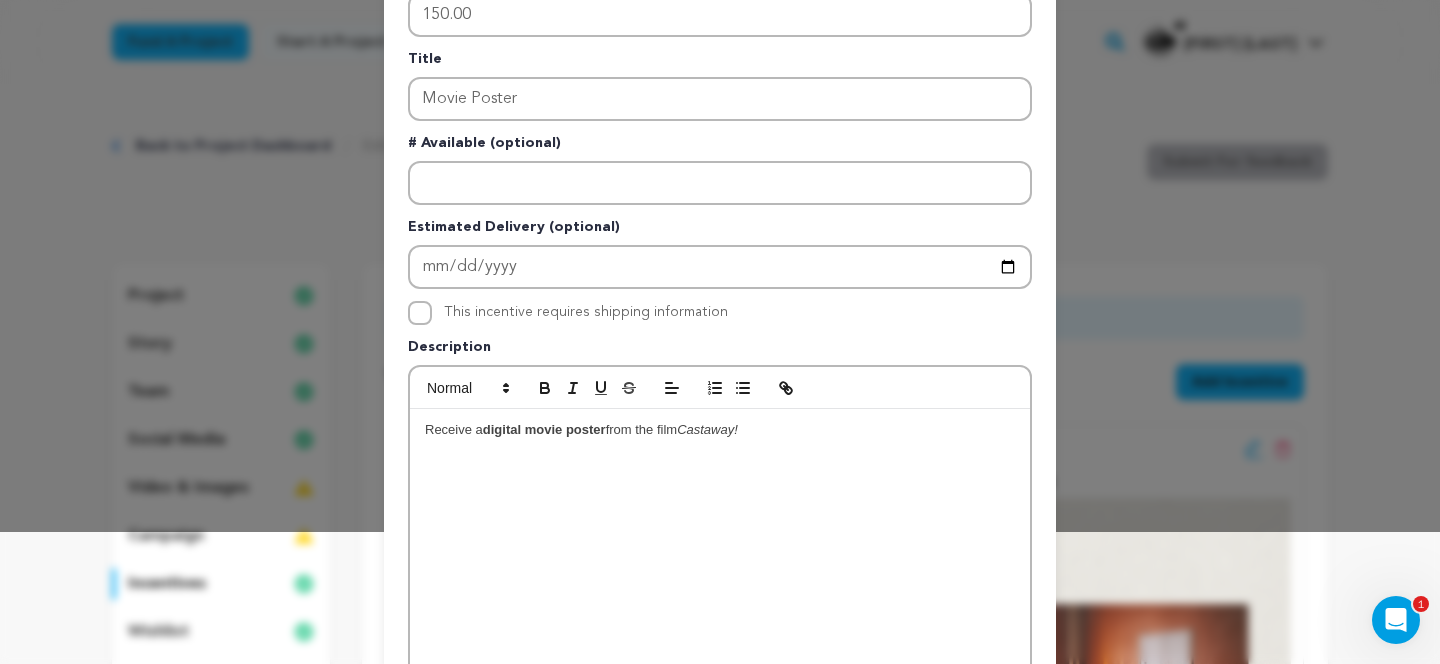 scroll, scrollTop: 0, scrollLeft: 0, axis: both 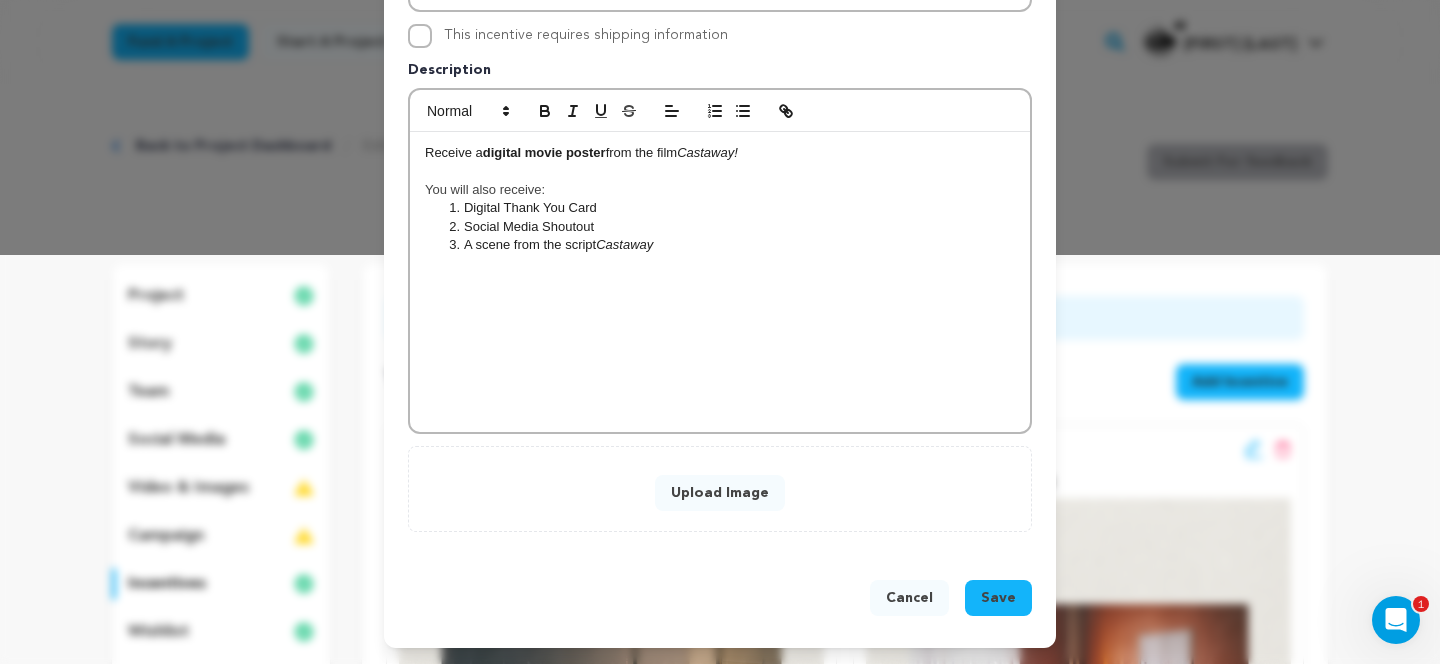click on "Save" at bounding box center [998, 598] 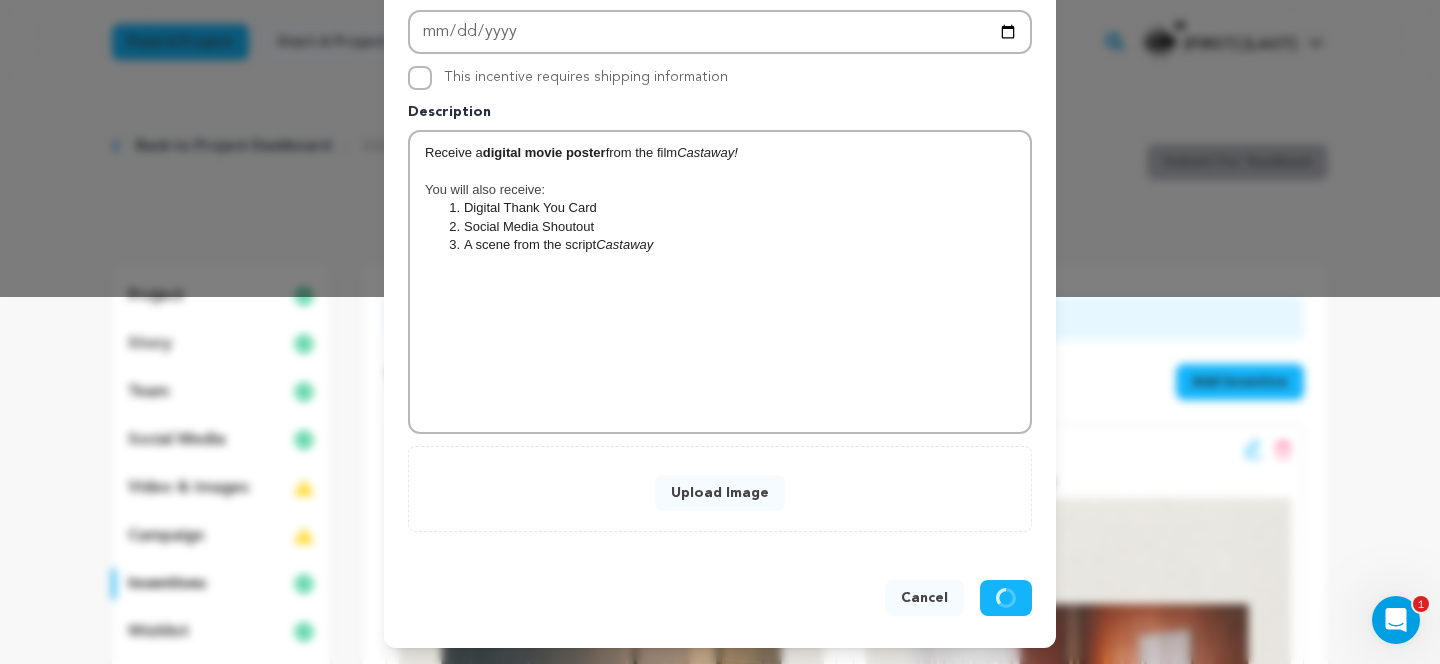 scroll, scrollTop: 367, scrollLeft: 0, axis: vertical 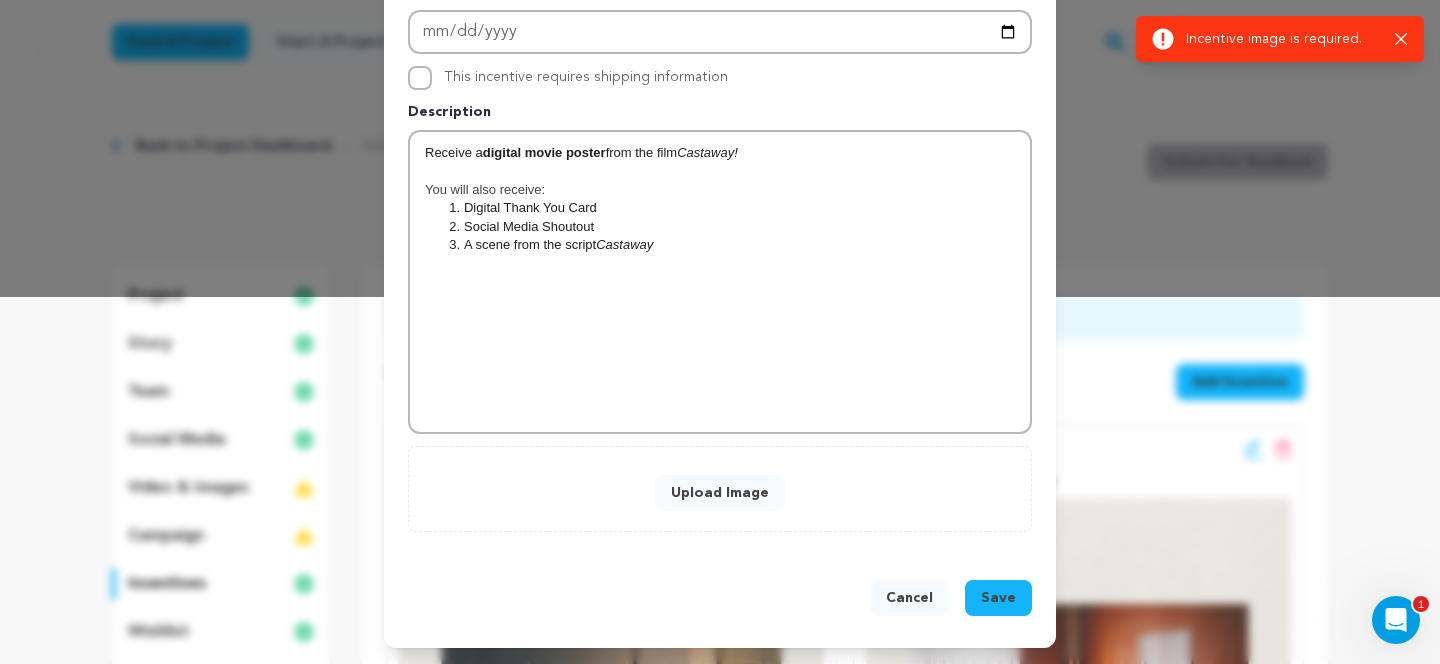click on "Upload Image" at bounding box center [720, 493] 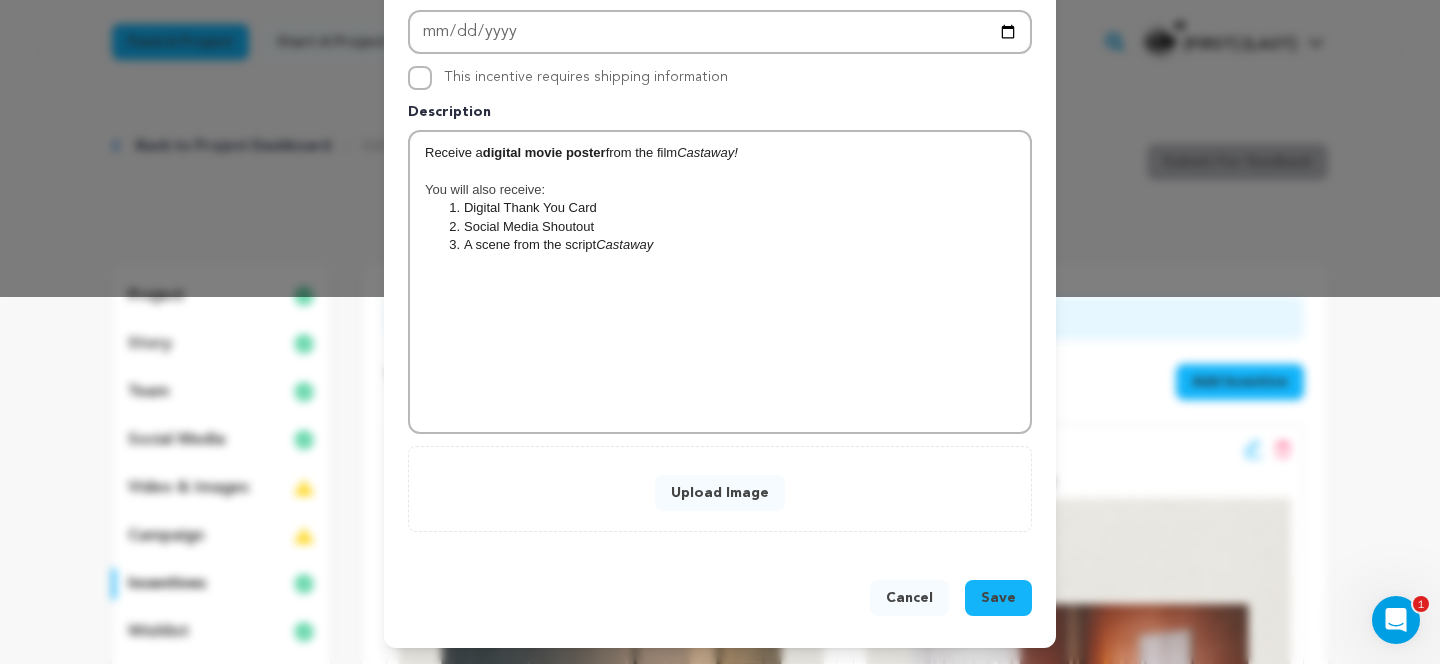 click on "Upload Image" at bounding box center (720, 493) 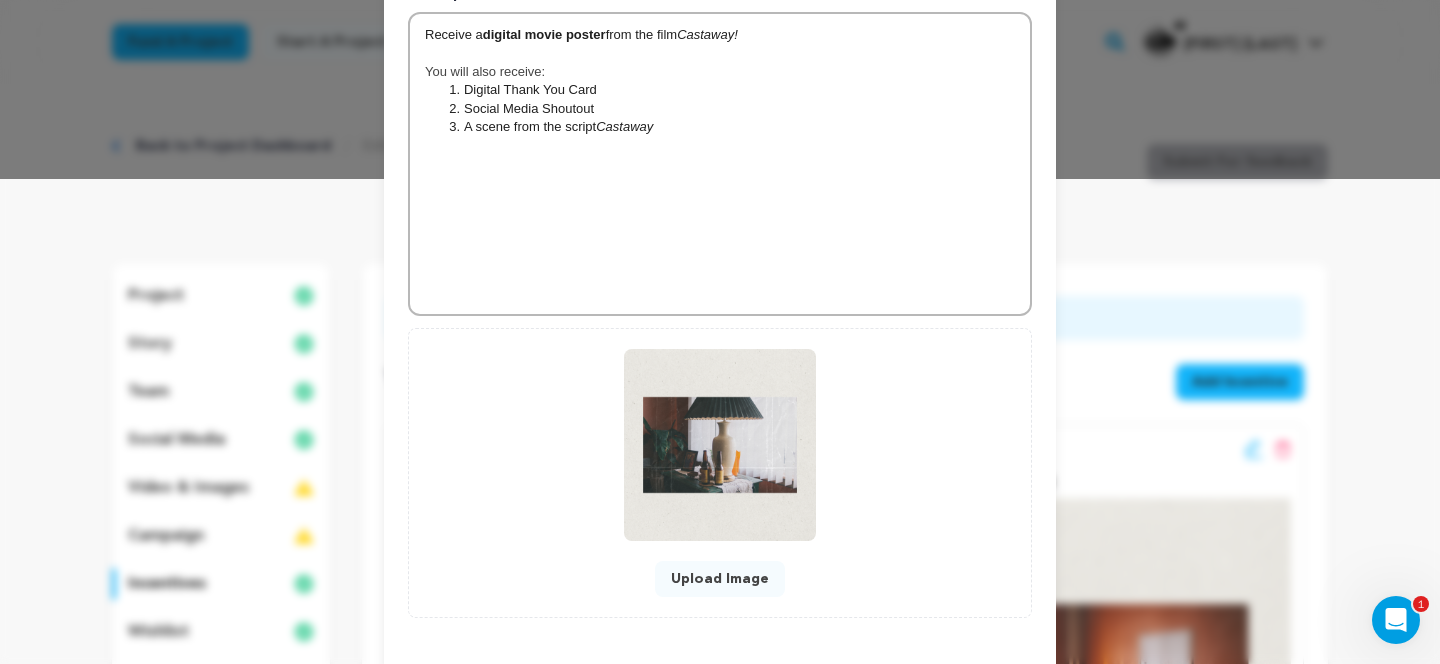 scroll, scrollTop: 571, scrollLeft: 0, axis: vertical 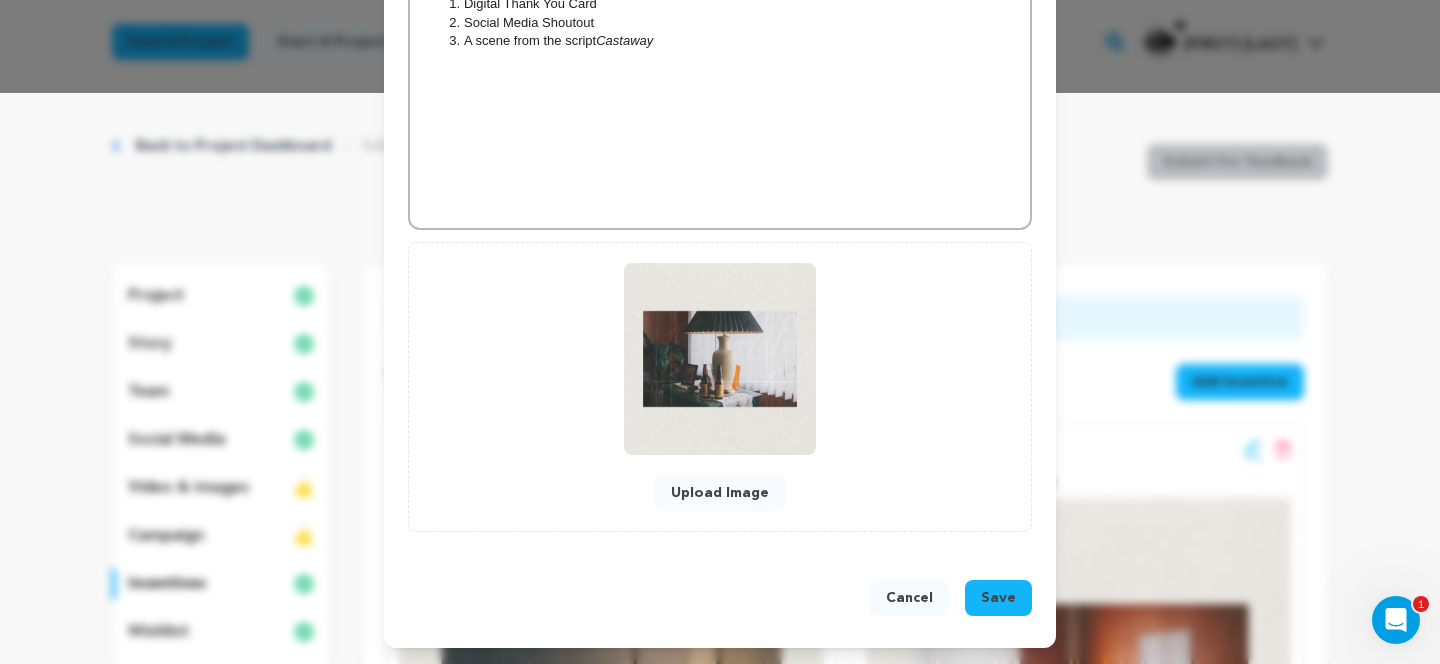 click on "Save" at bounding box center [998, 598] 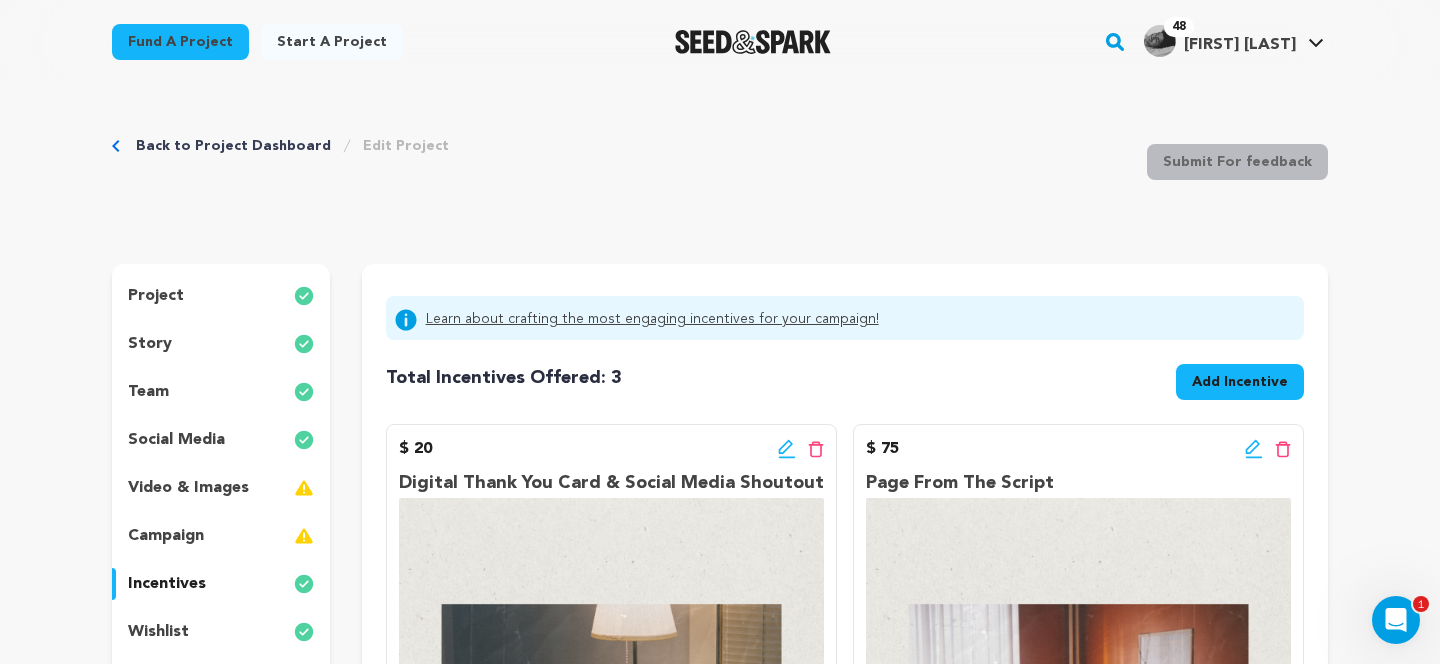 click on "incentives" at bounding box center (221, 584) 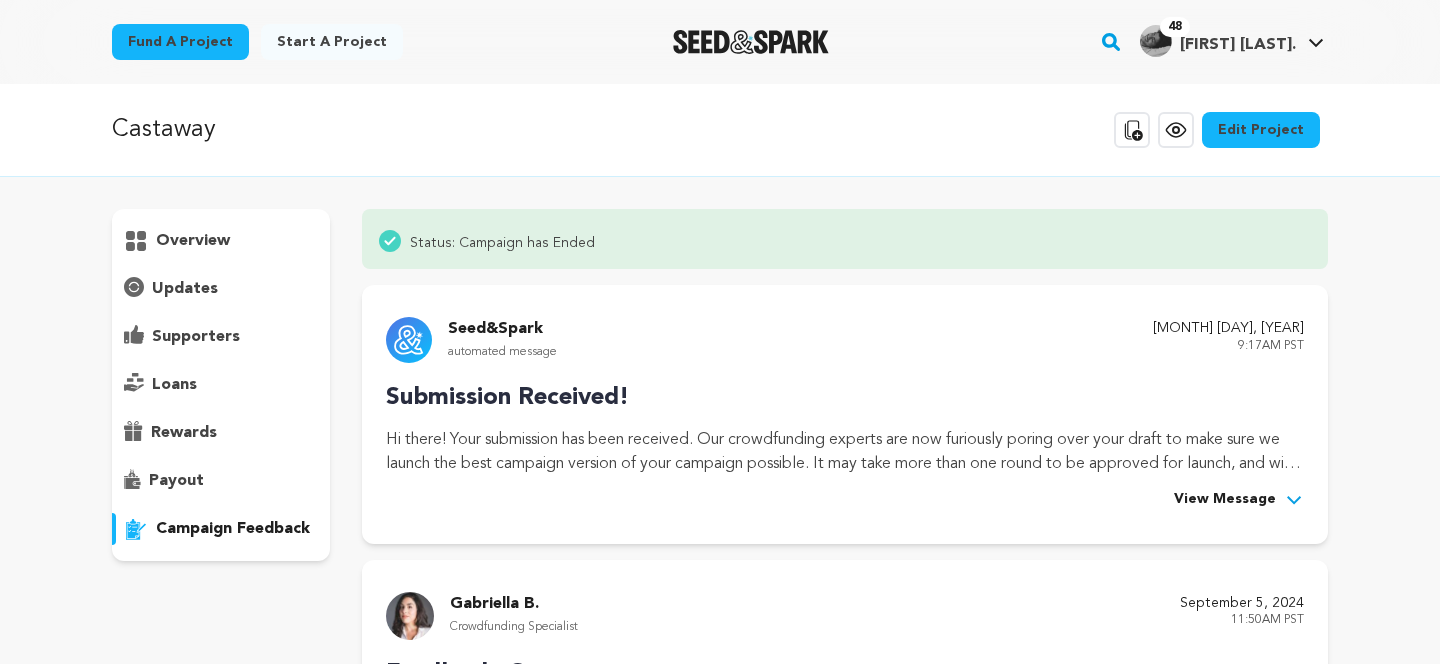 scroll, scrollTop: 0, scrollLeft: 0, axis: both 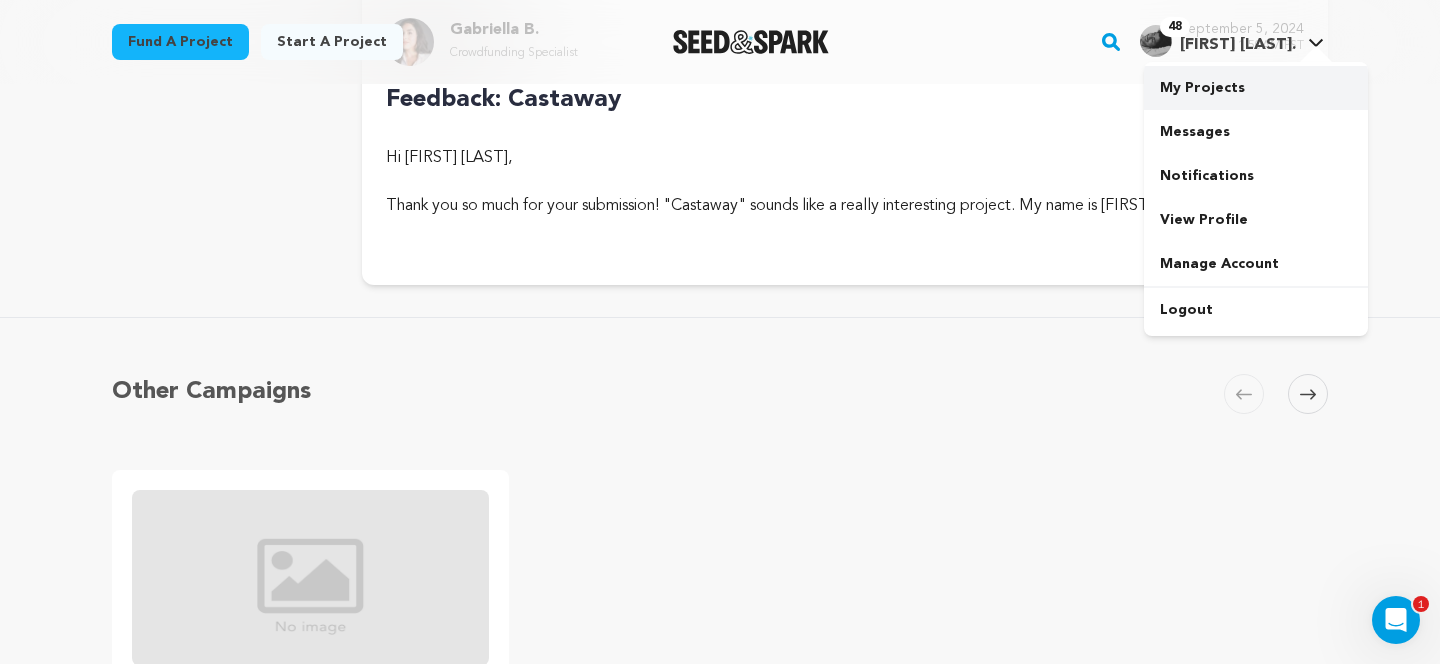 click on "My Projects" at bounding box center (1256, 88) 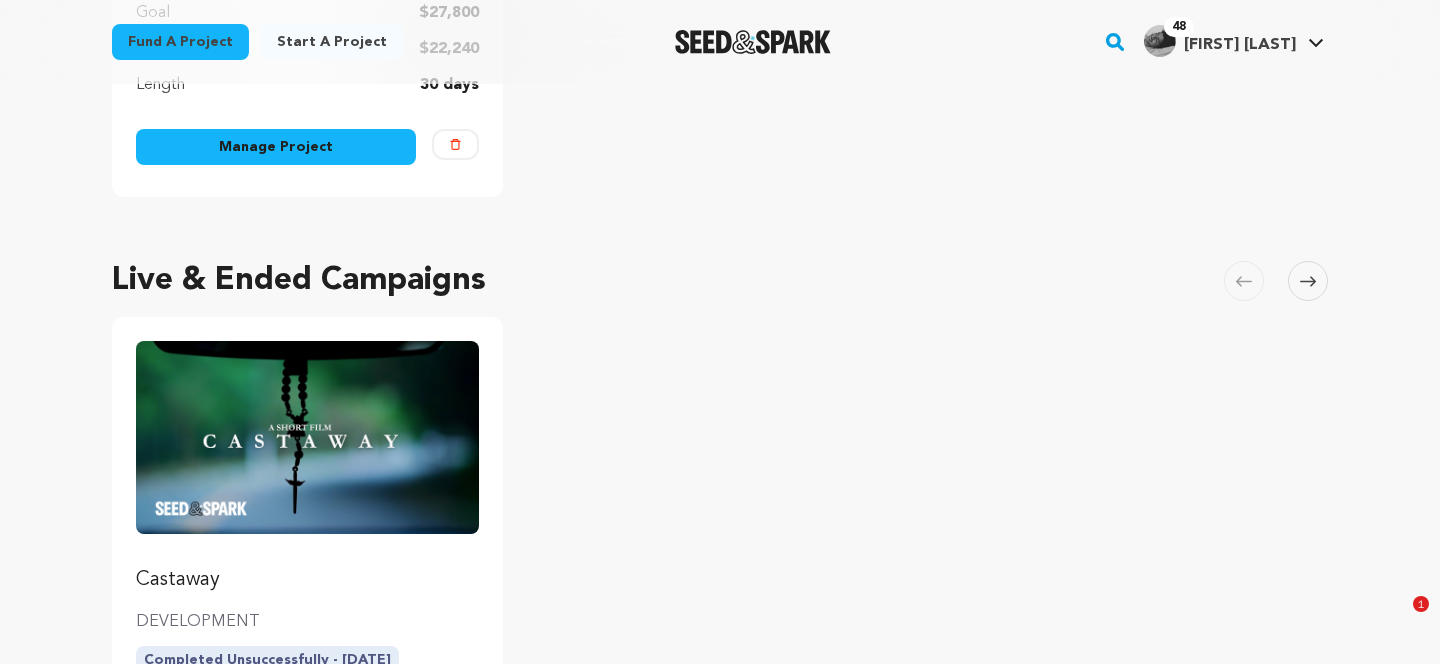 scroll, scrollTop: 724, scrollLeft: 0, axis: vertical 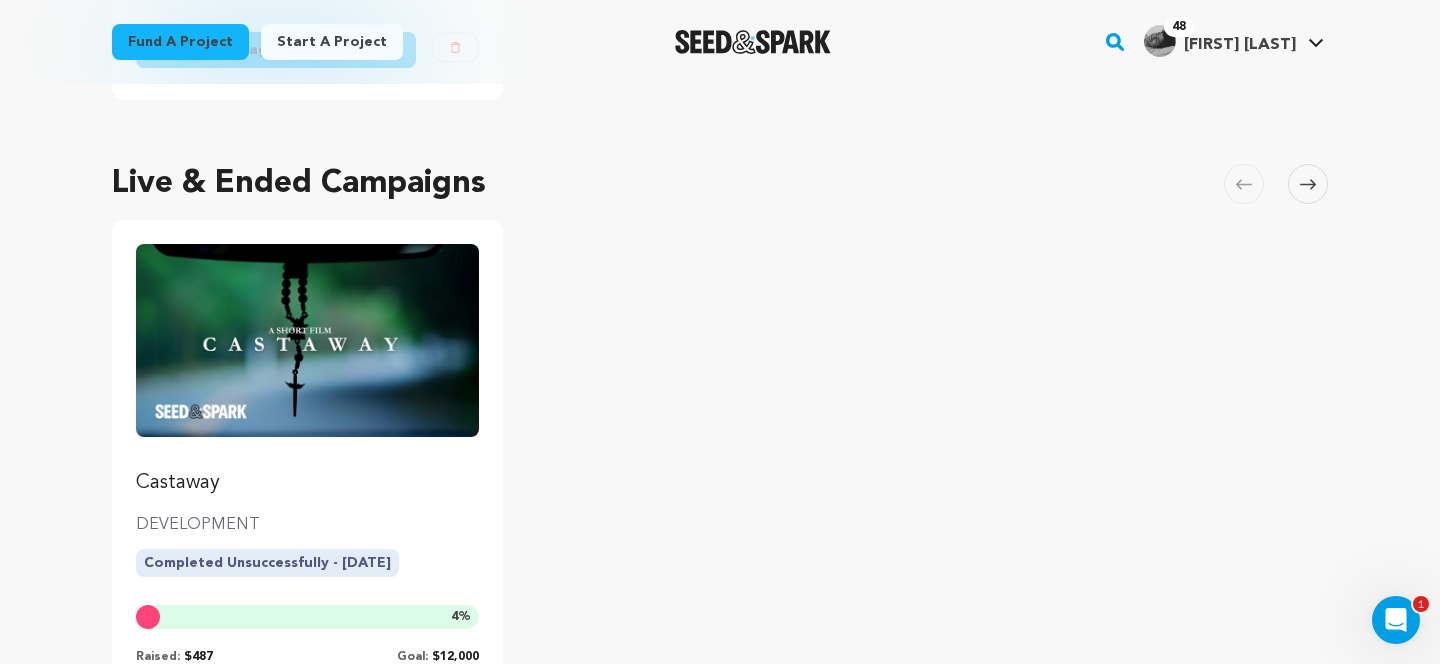 click at bounding box center (307, 340) 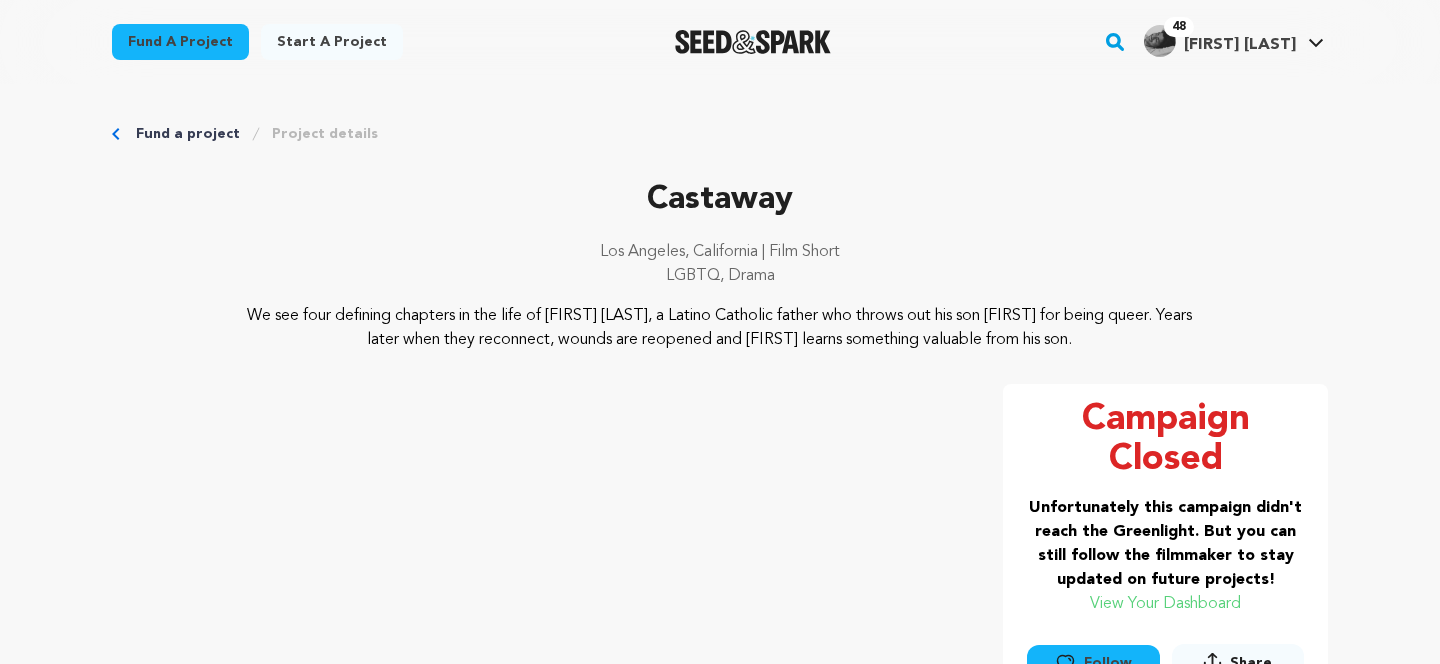 scroll, scrollTop: 0, scrollLeft: 0, axis: both 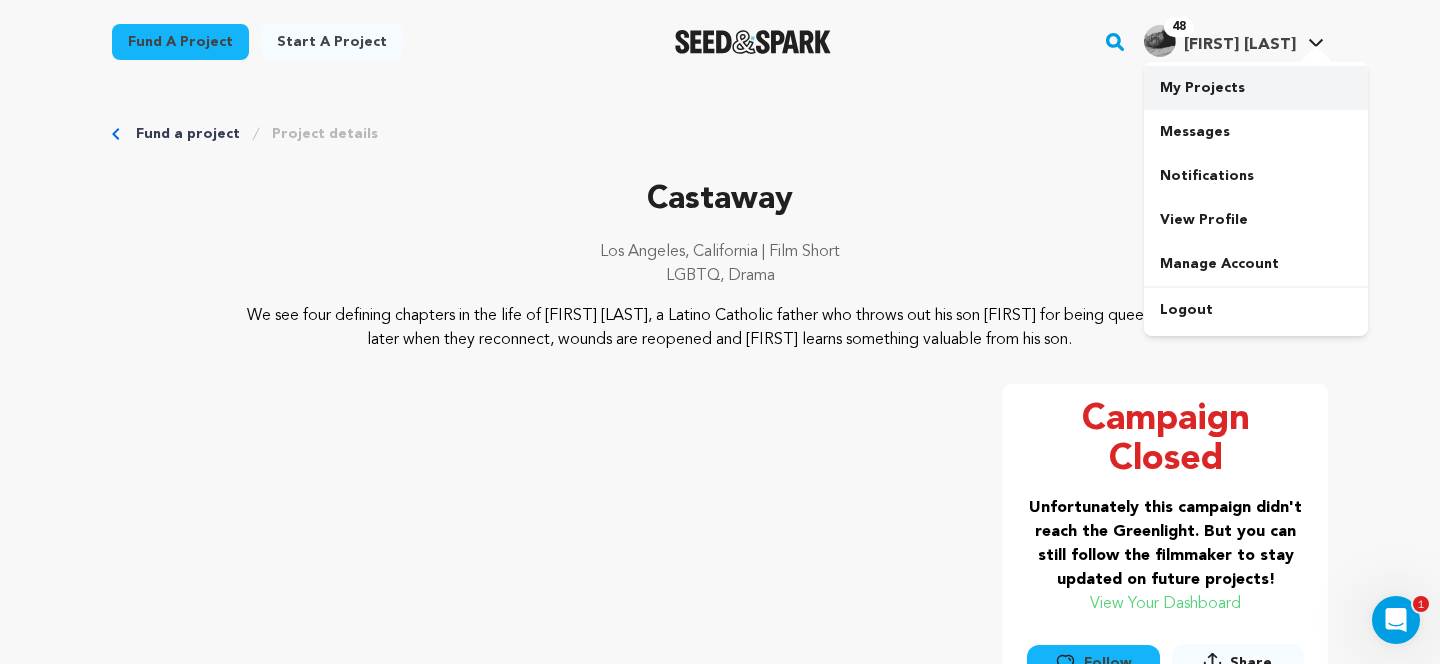 click on "My Projects" at bounding box center (1256, 88) 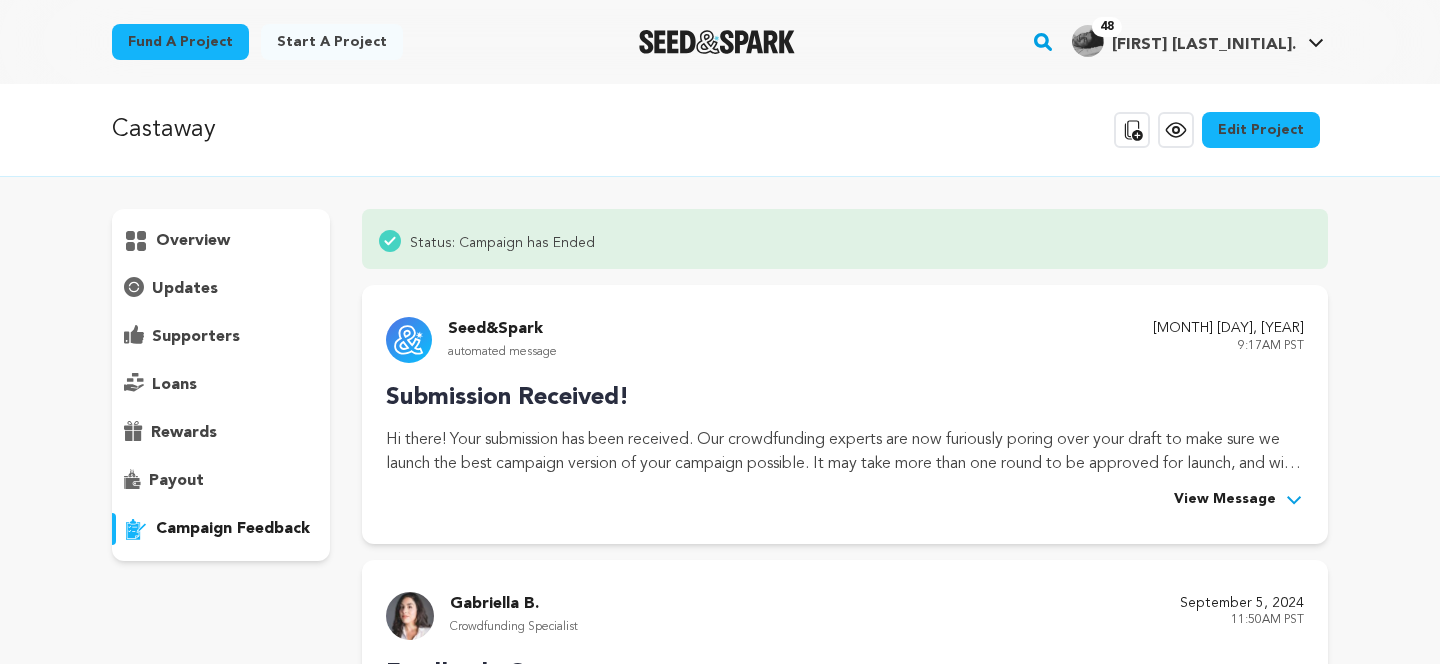 scroll, scrollTop: 0, scrollLeft: 0, axis: both 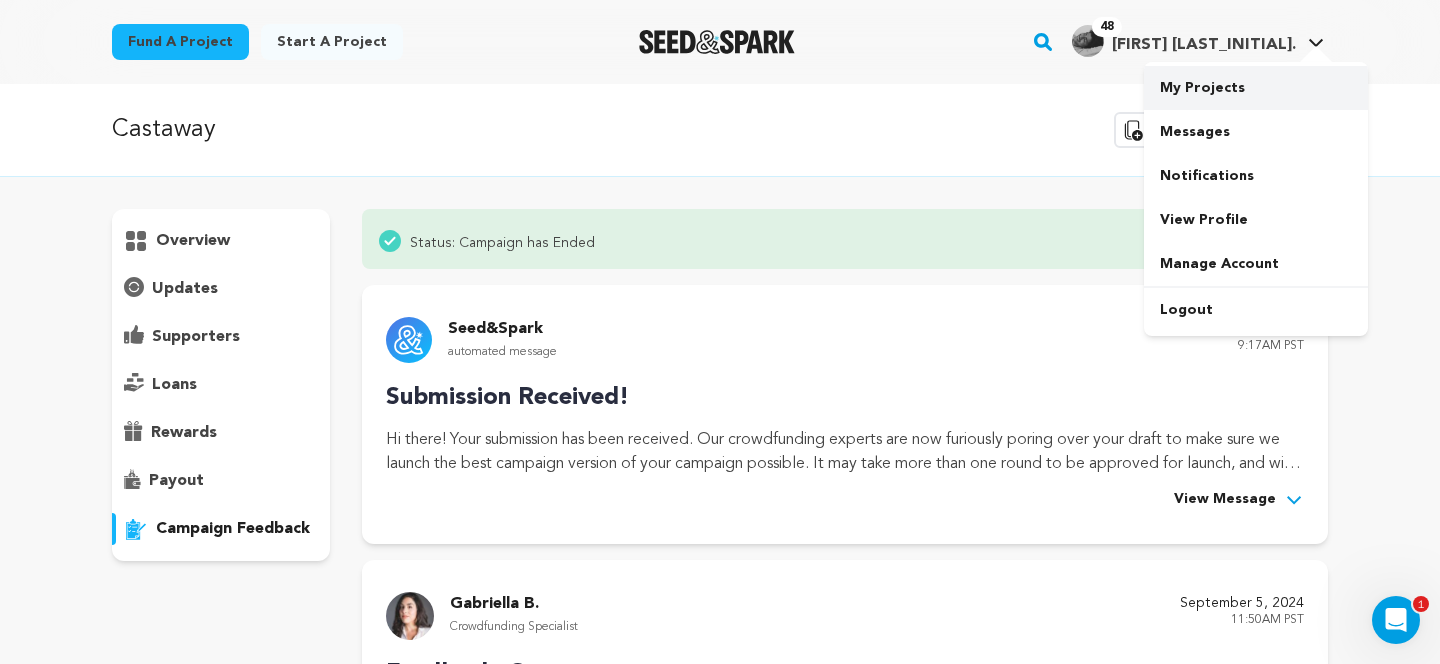 click on "My Projects" at bounding box center [1256, 88] 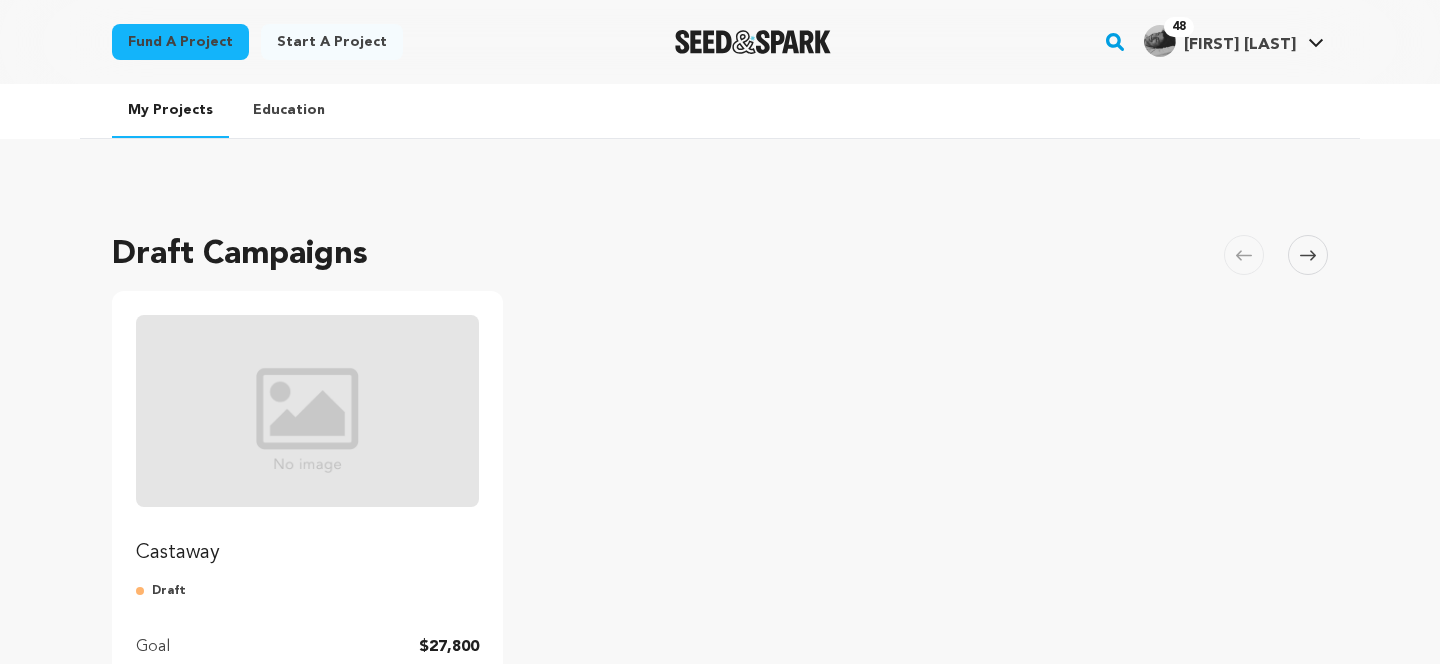 scroll, scrollTop: 0, scrollLeft: 0, axis: both 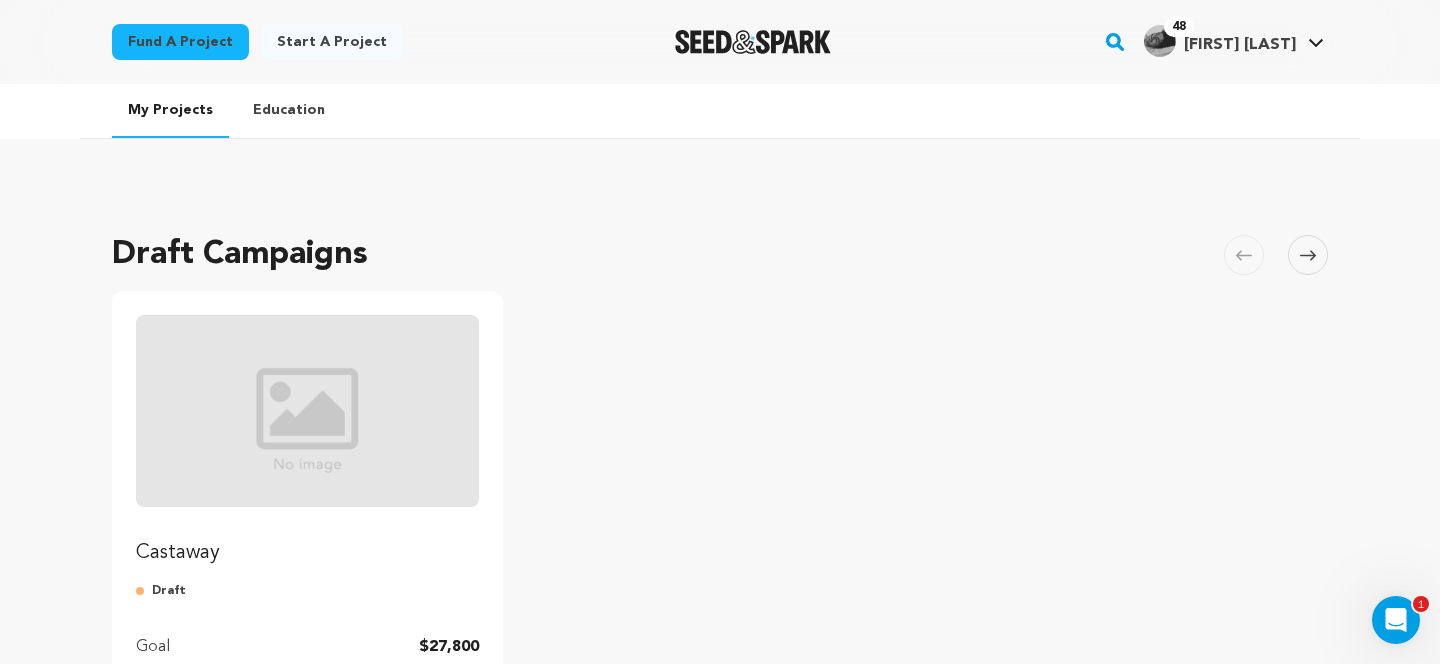 click at bounding box center (753, 42) 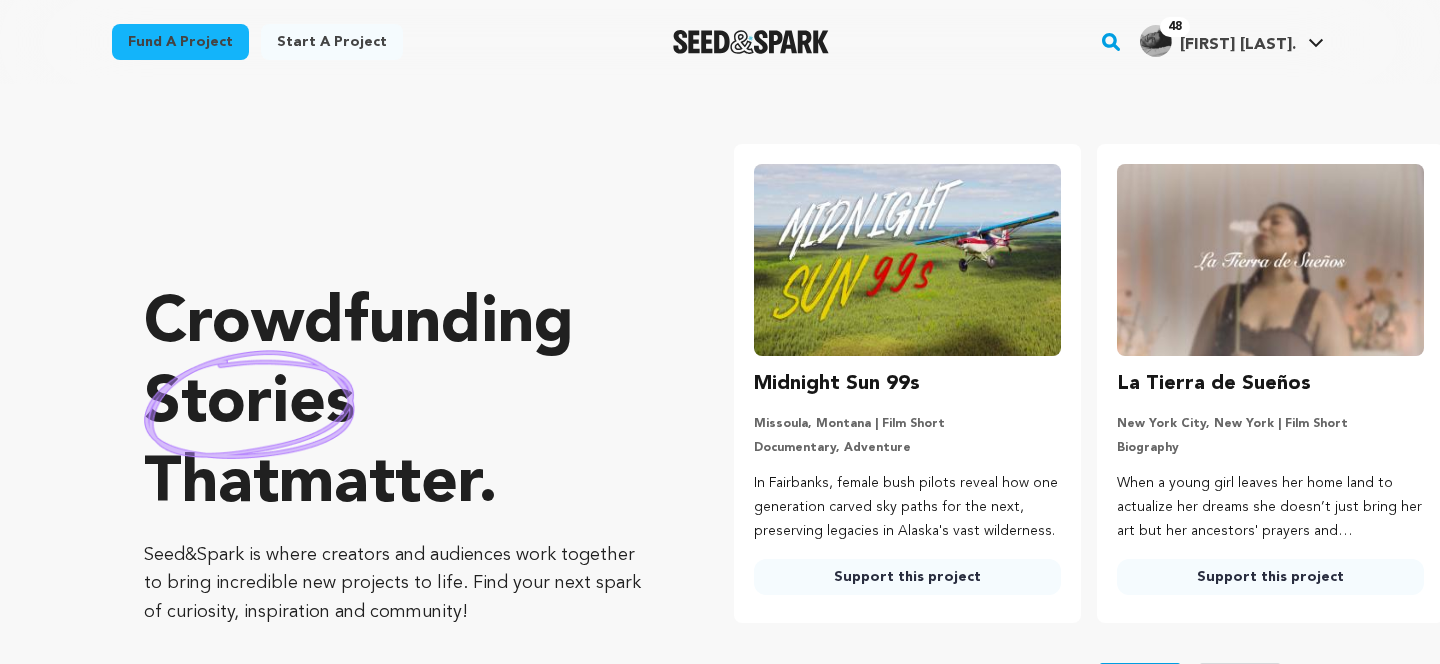 scroll, scrollTop: 0, scrollLeft: 0, axis: both 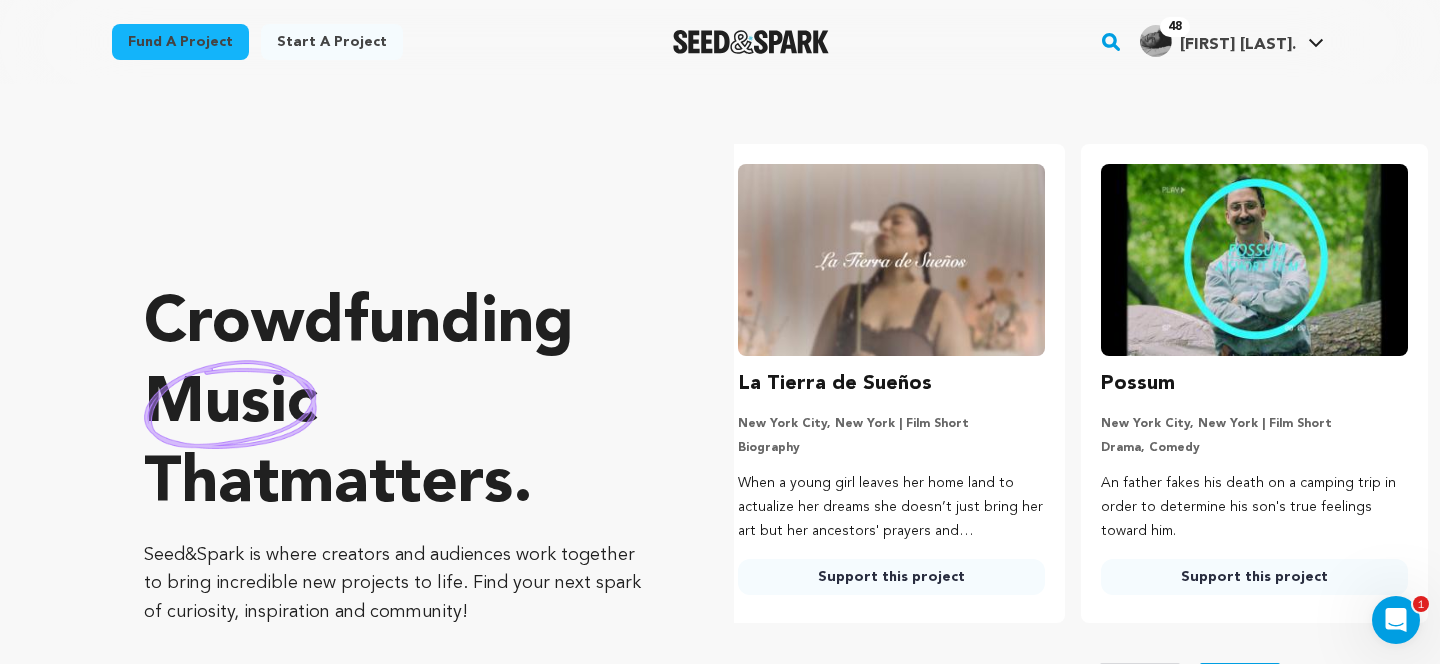 click on "Support this project" at bounding box center (891, 577) 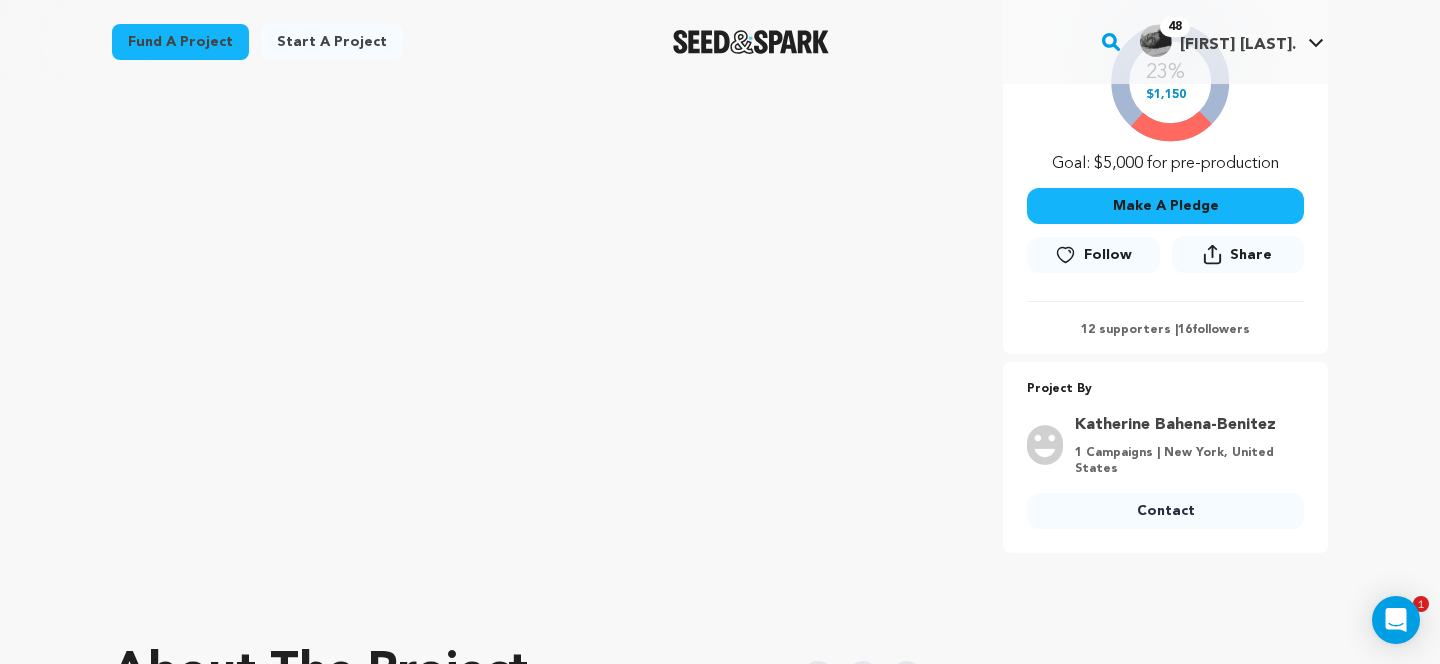 scroll, scrollTop: 791, scrollLeft: 0, axis: vertical 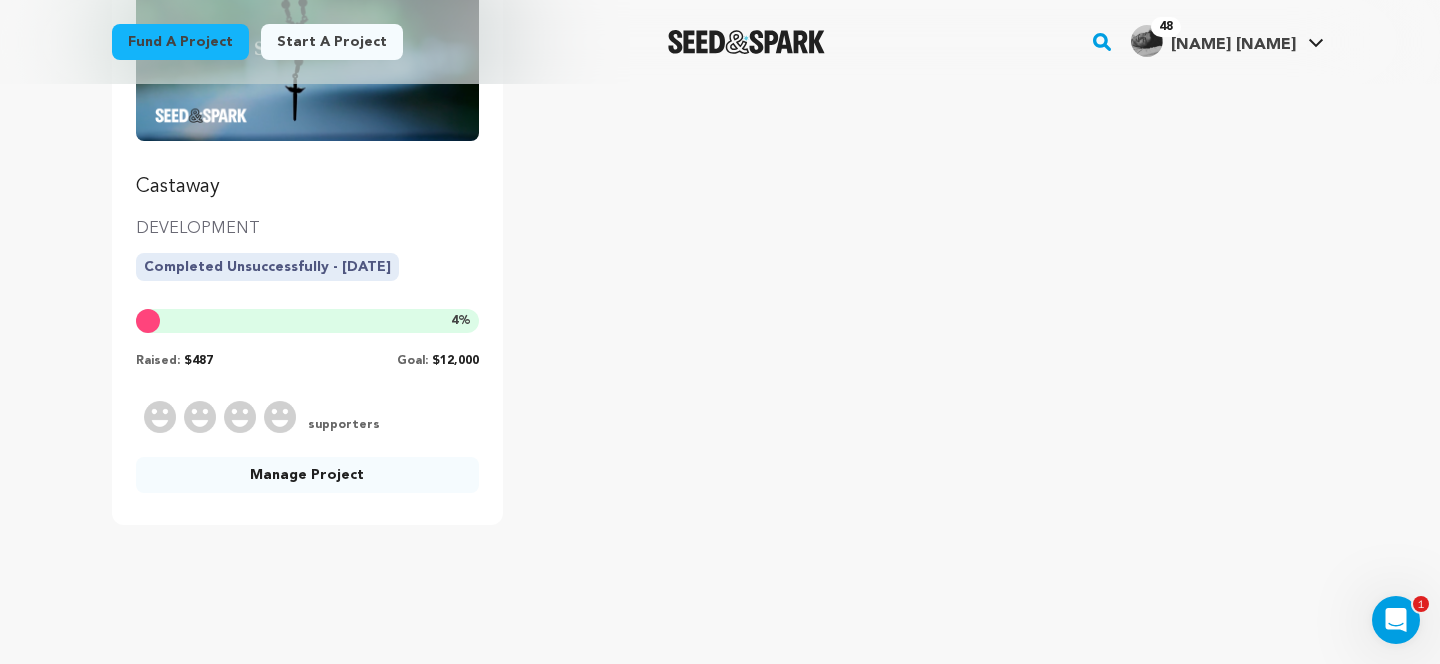 click on "Manage Project" at bounding box center [307, 475] 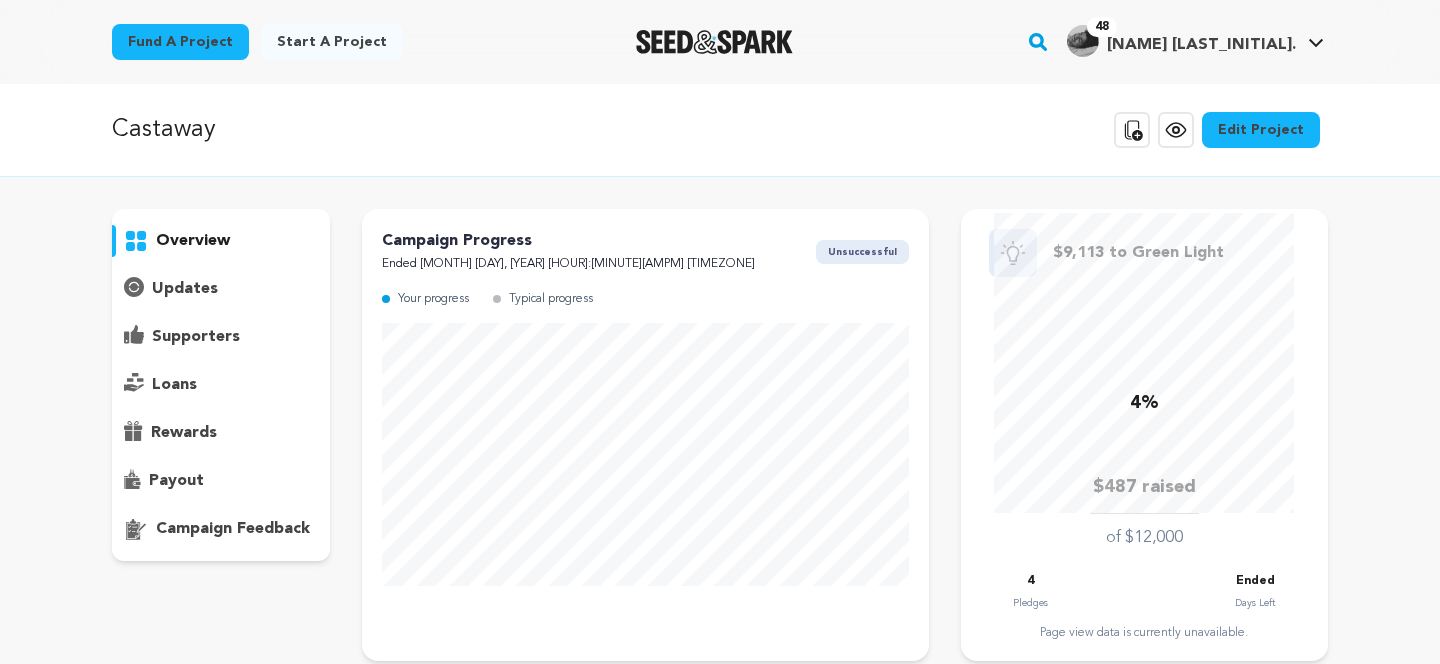 scroll, scrollTop: 0, scrollLeft: 0, axis: both 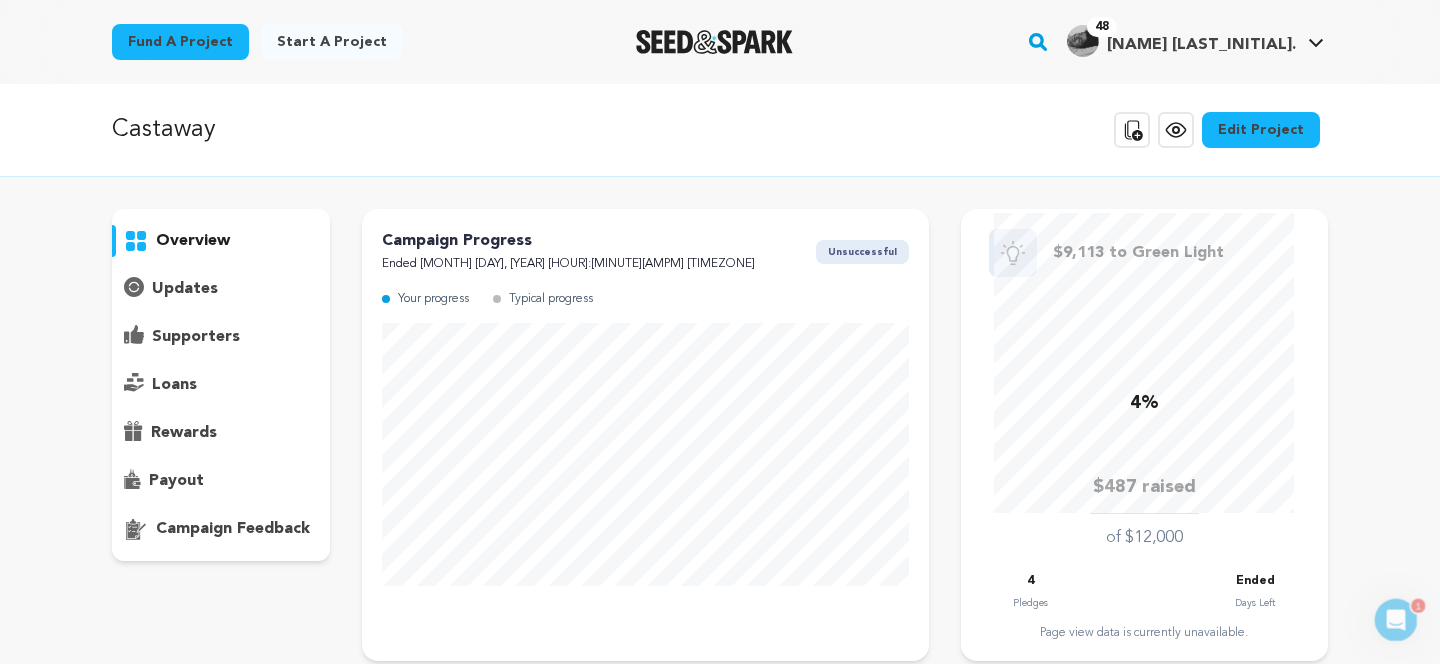 click on "Edit Project" at bounding box center [1261, 130] 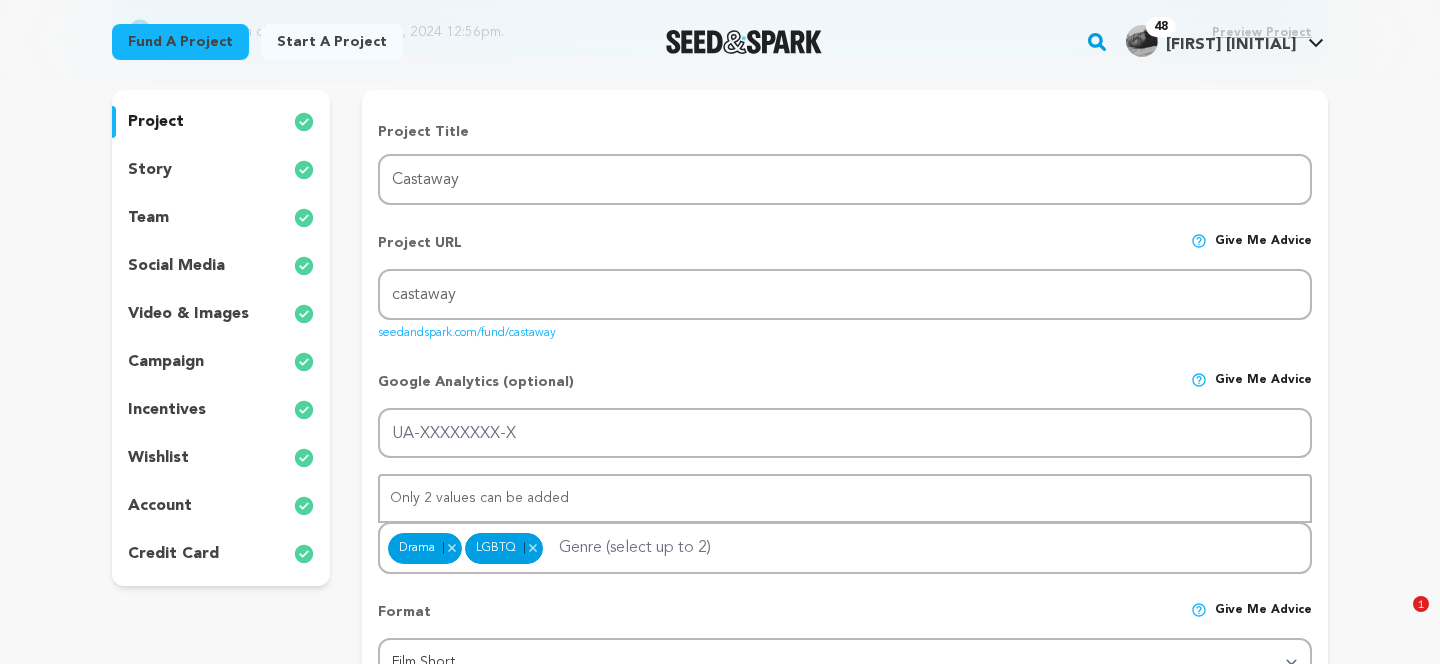 scroll, scrollTop: 453, scrollLeft: 0, axis: vertical 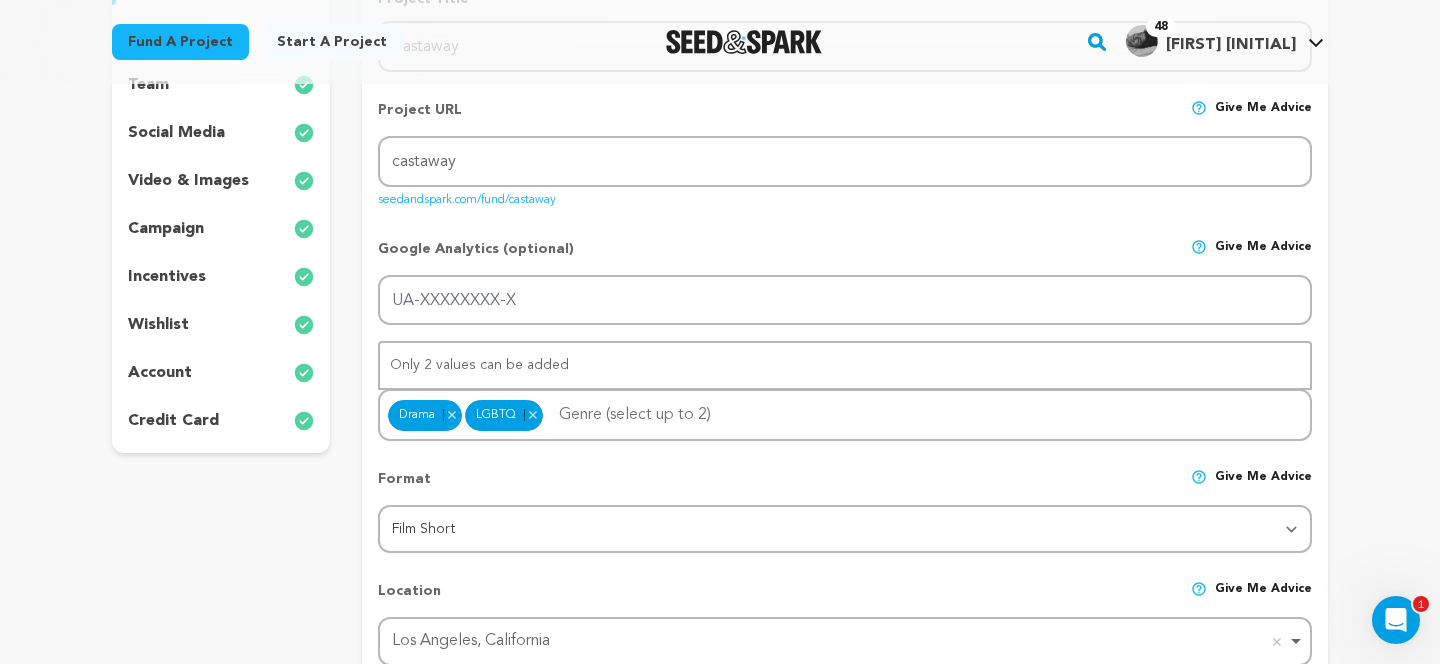 click on "incentives" at bounding box center (221, 277) 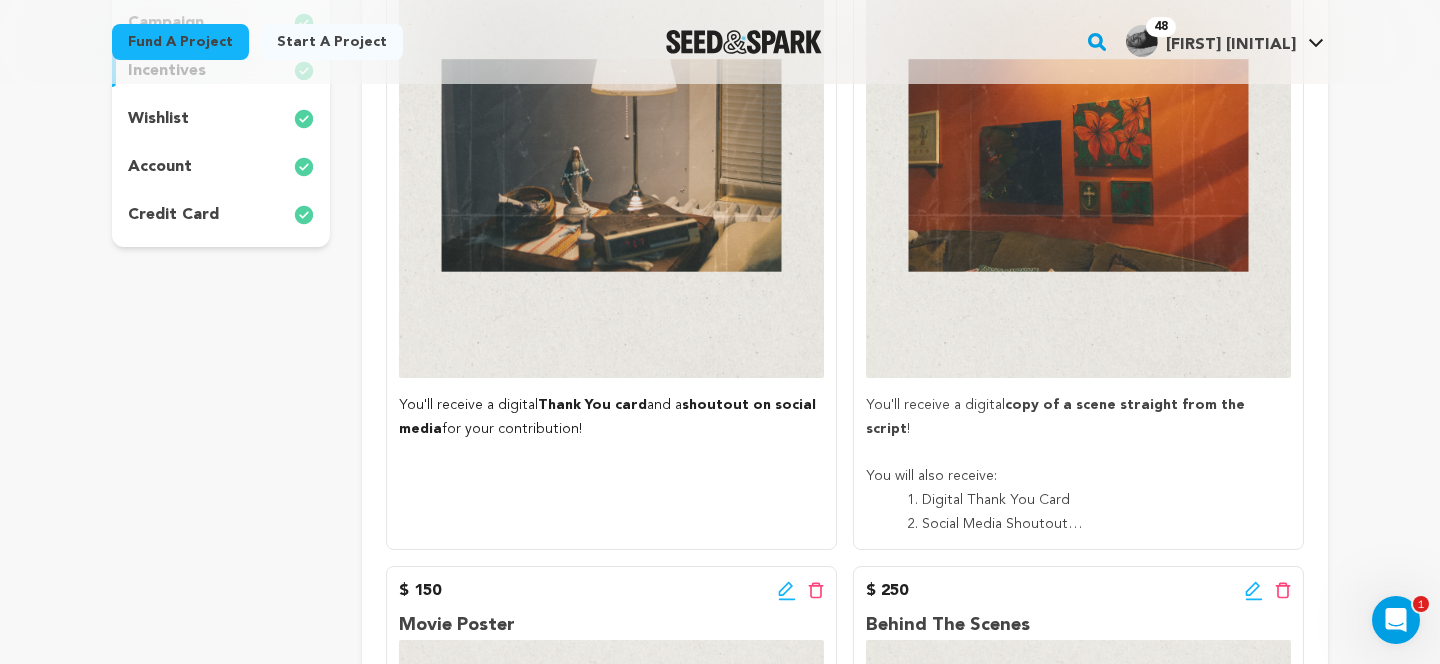 scroll, scrollTop: 553, scrollLeft: 0, axis: vertical 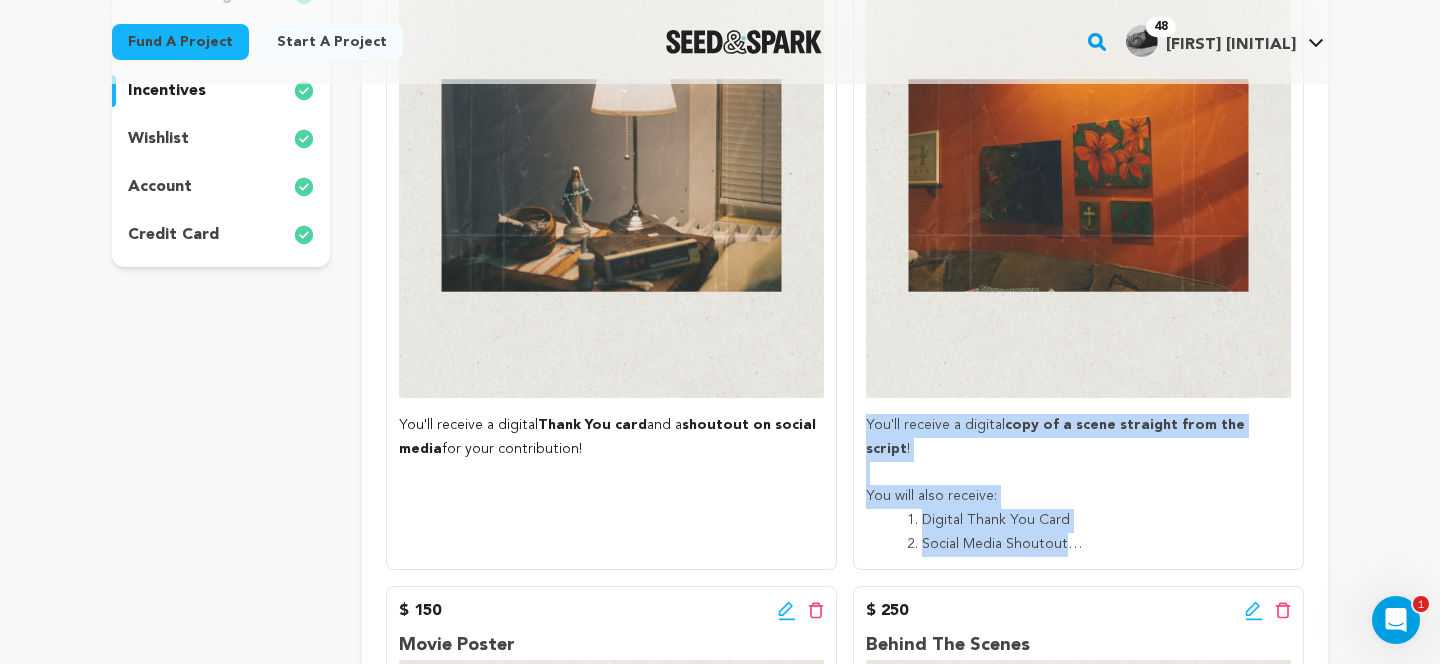 drag, startPoint x: 868, startPoint y: 423, endPoint x: 1104, endPoint y: 525, distance: 257.0992 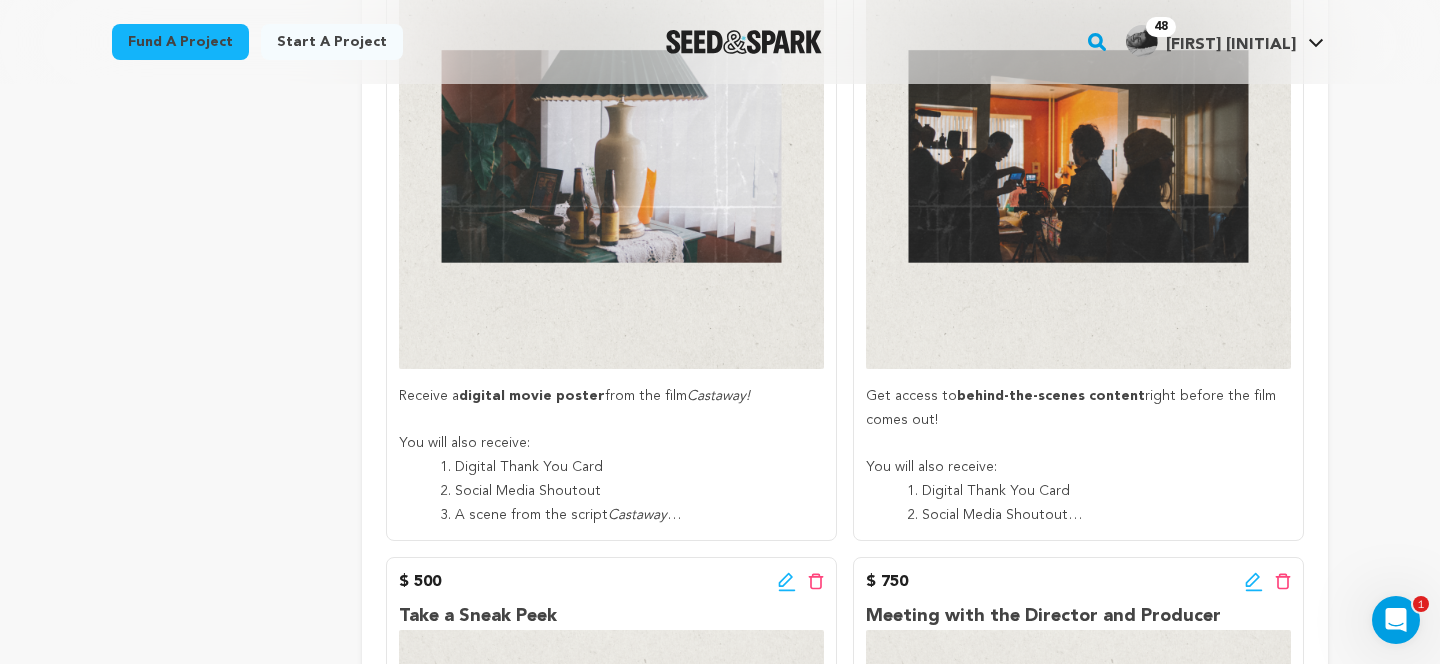 scroll, scrollTop: 1296, scrollLeft: 0, axis: vertical 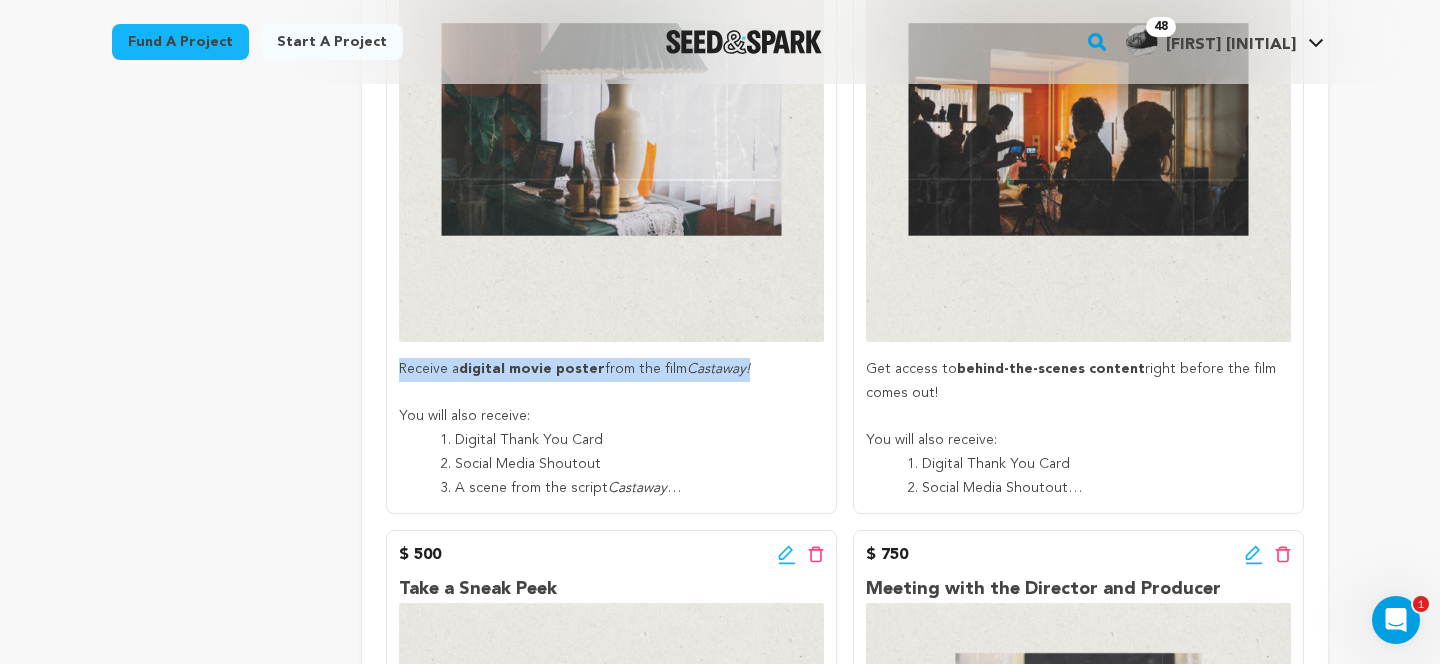 drag, startPoint x: 397, startPoint y: 367, endPoint x: 783, endPoint y: 374, distance: 386.06348 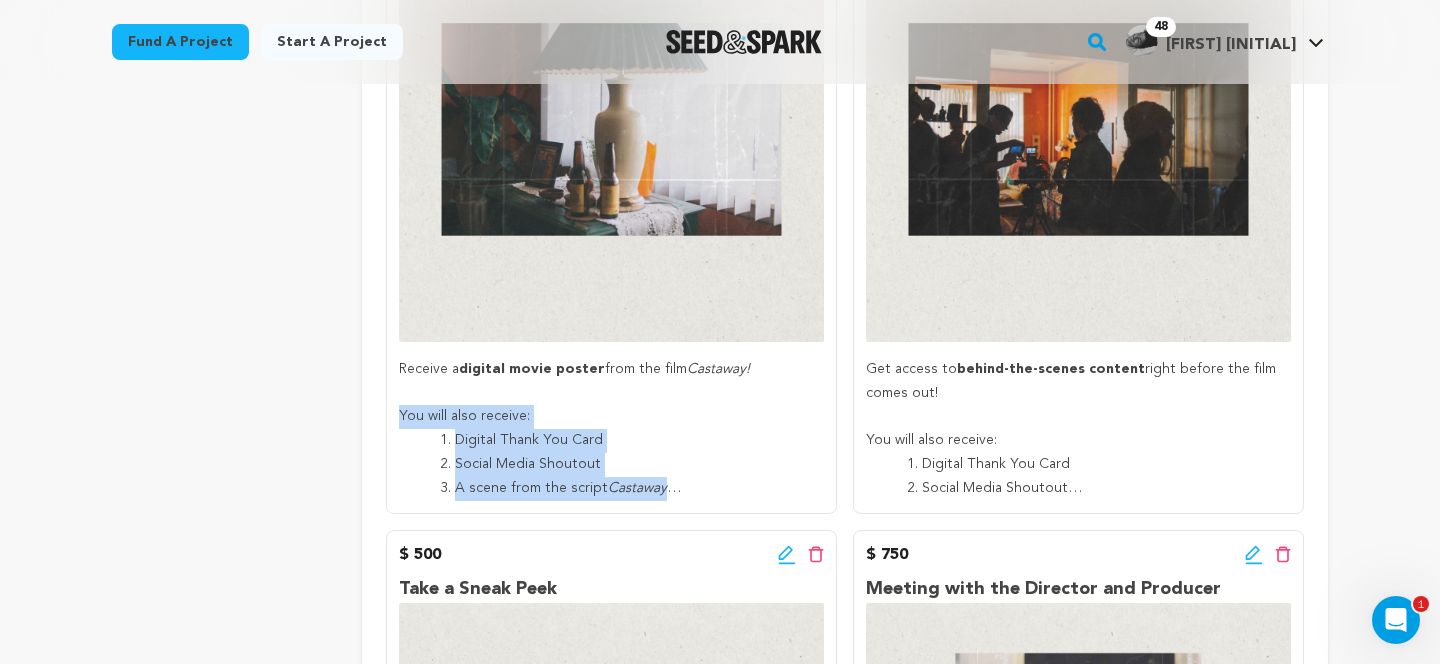 drag, startPoint x: 398, startPoint y: 414, endPoint x: 720, endPoint y: 503, distance: 334.07333 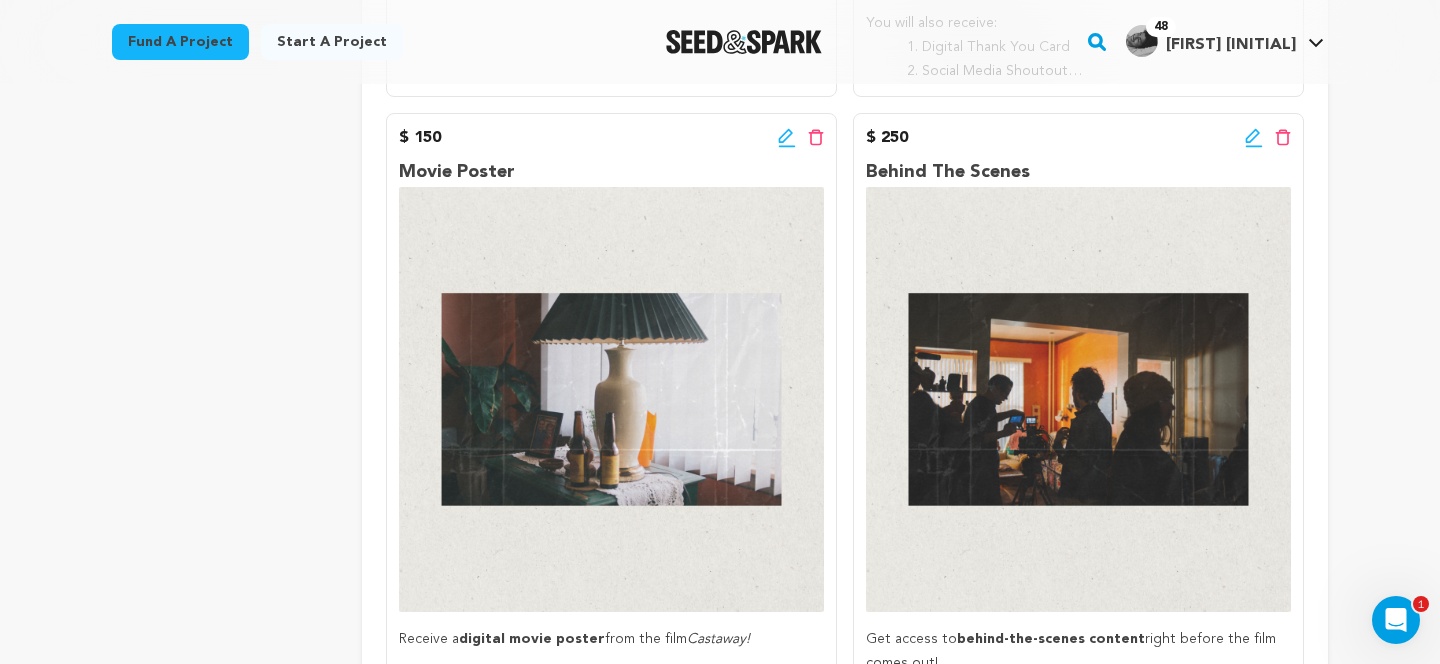 scroll, scrollTop: 1018, scrollLeft: 0, axis: vertical 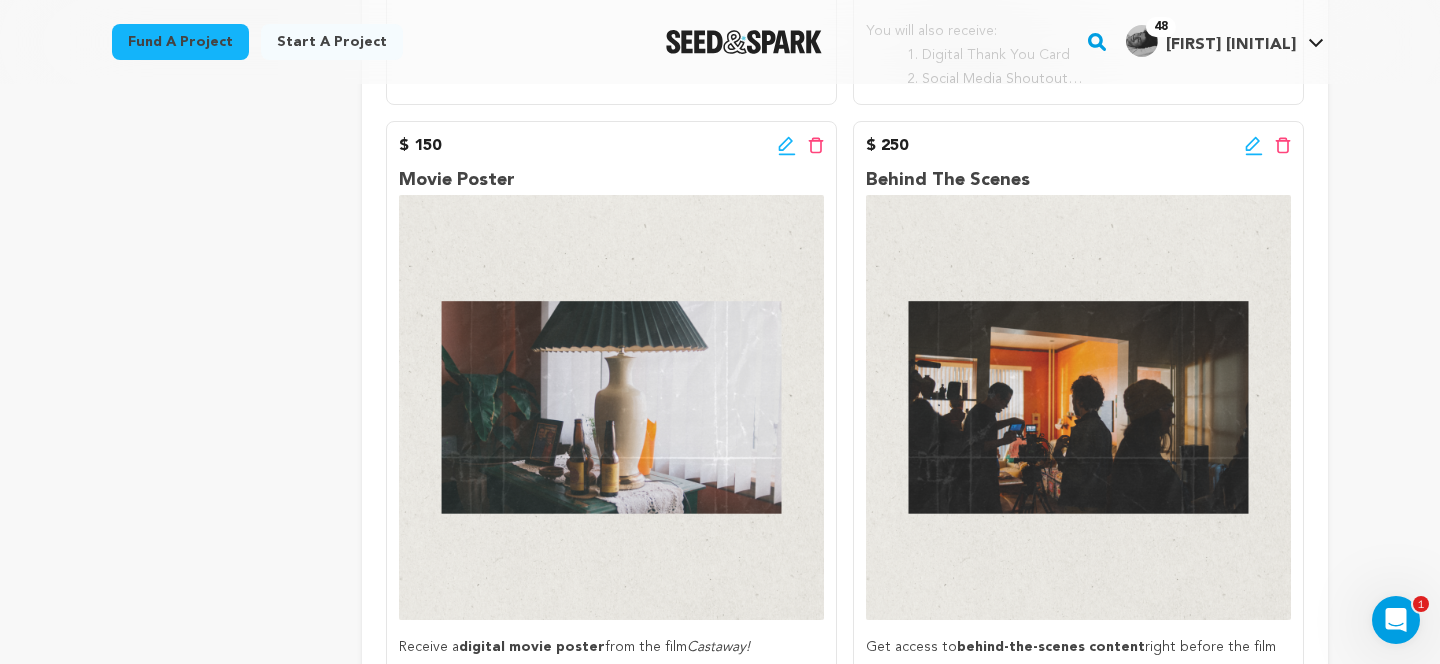click 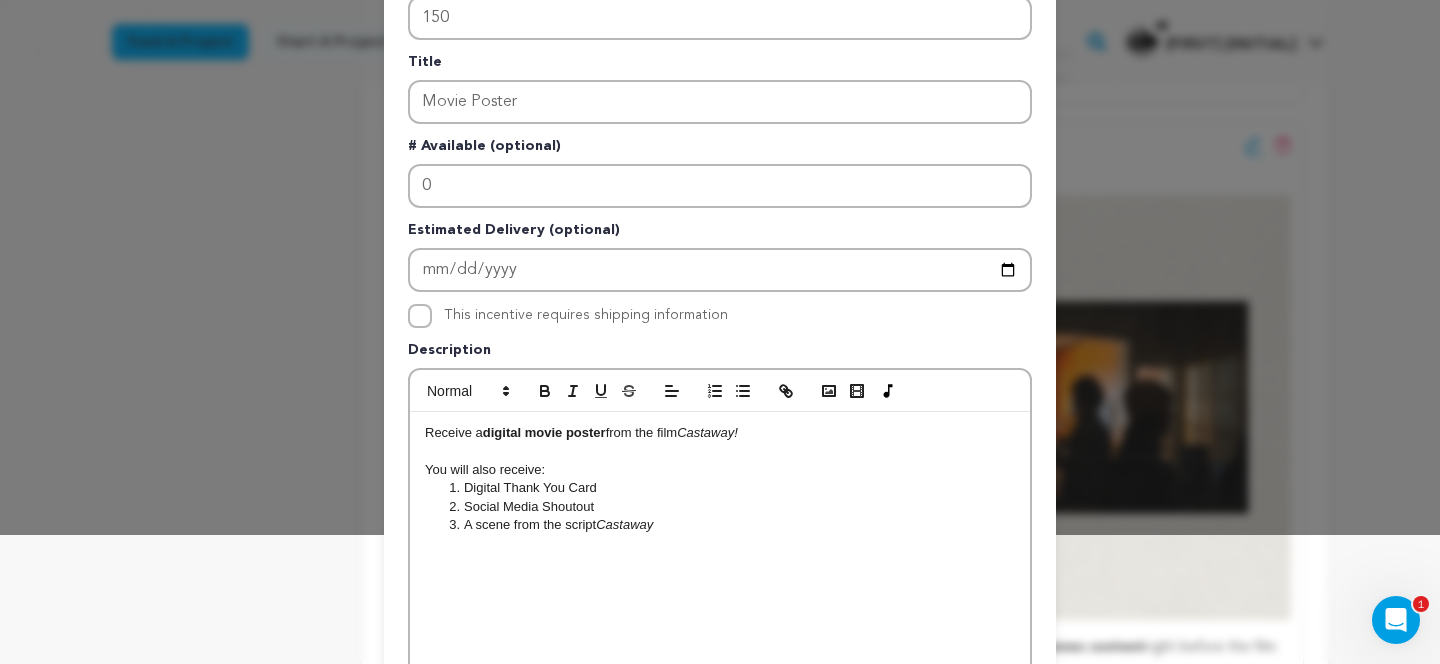 scroll, scrollTop: 272, scrollLeft: 0, axis: vertical 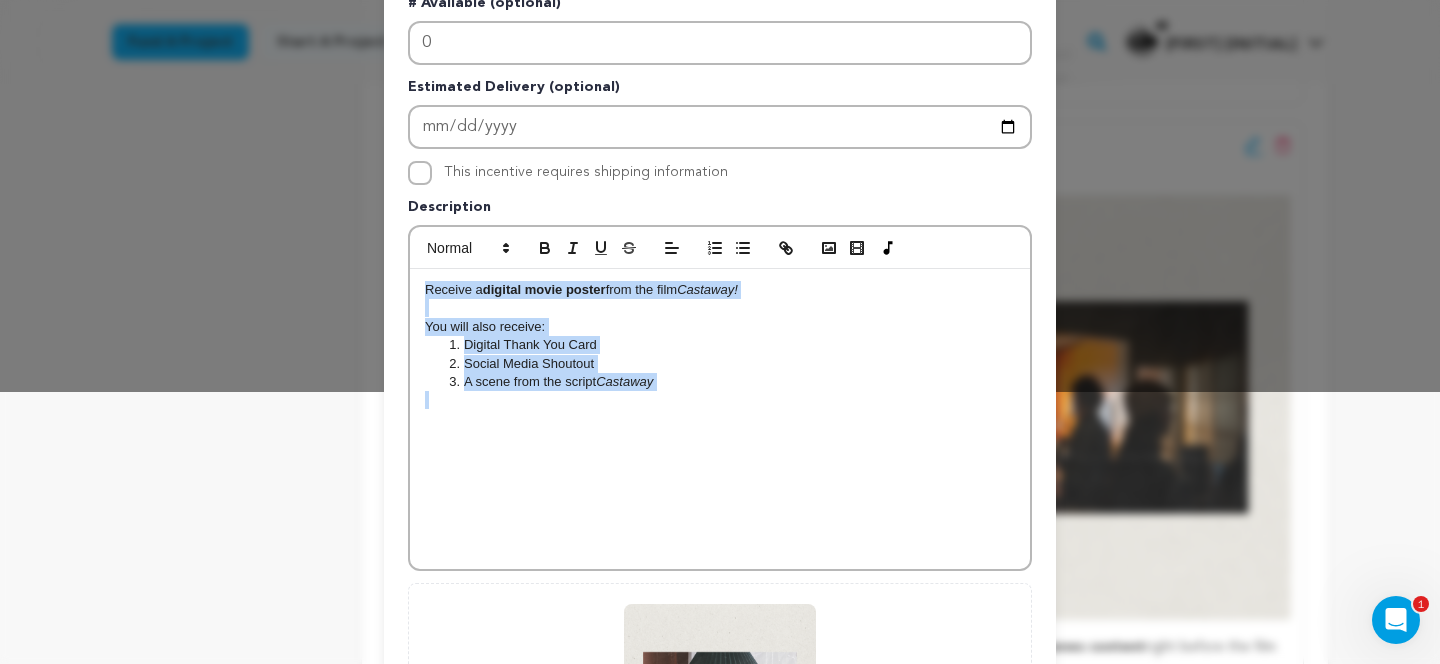 drag, startPoint x: 704, startPoint y: 402, endPoint x: 422, endPoint y: 288, distance: 304.171 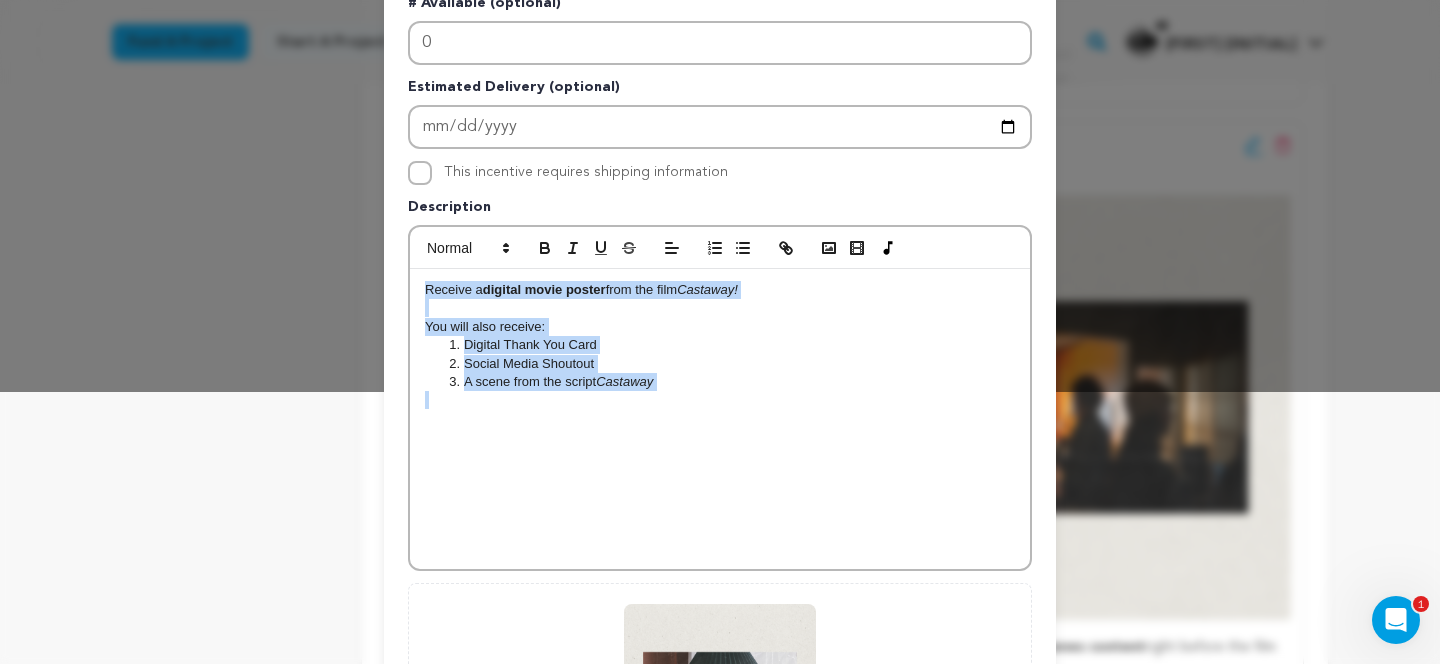 copy on "Receive a  digital movie poster  from the film  Castaway! You will also receive: Digital Thank You Card Social Media Shoutout A scene from the script  Castaway" 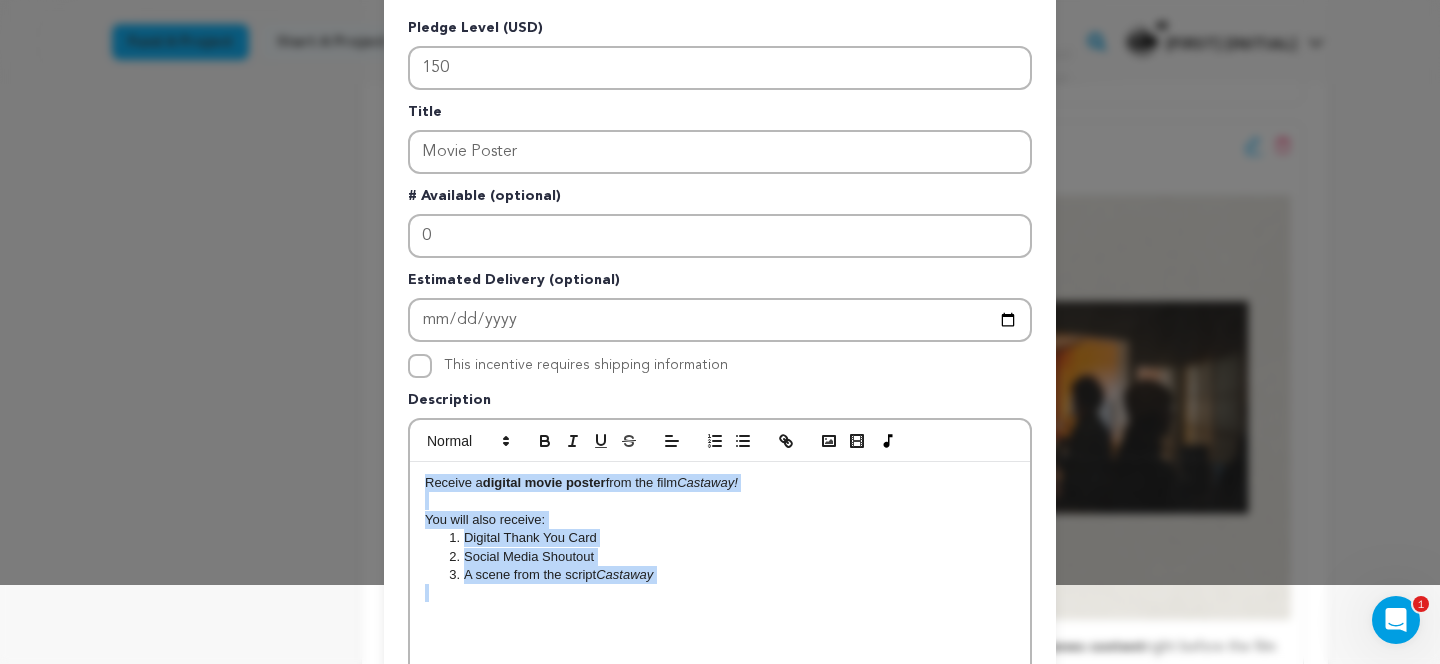scroll, scrollTop: 0, scrollLeft: 0, axis: both 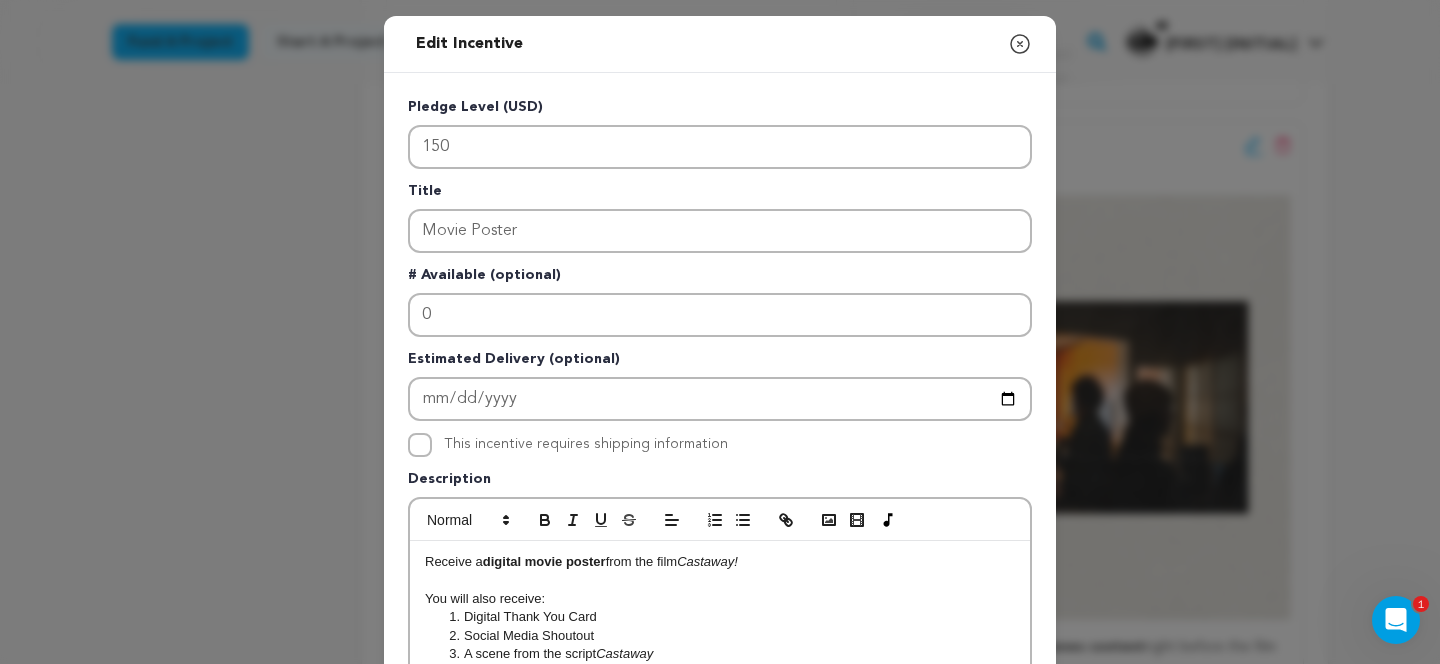 click on "Edit Incentive
Close modal
Pledge Level (USD)
150
Title
Movie Poster
# Available (optional)
0" at bounding box center (720, 638) 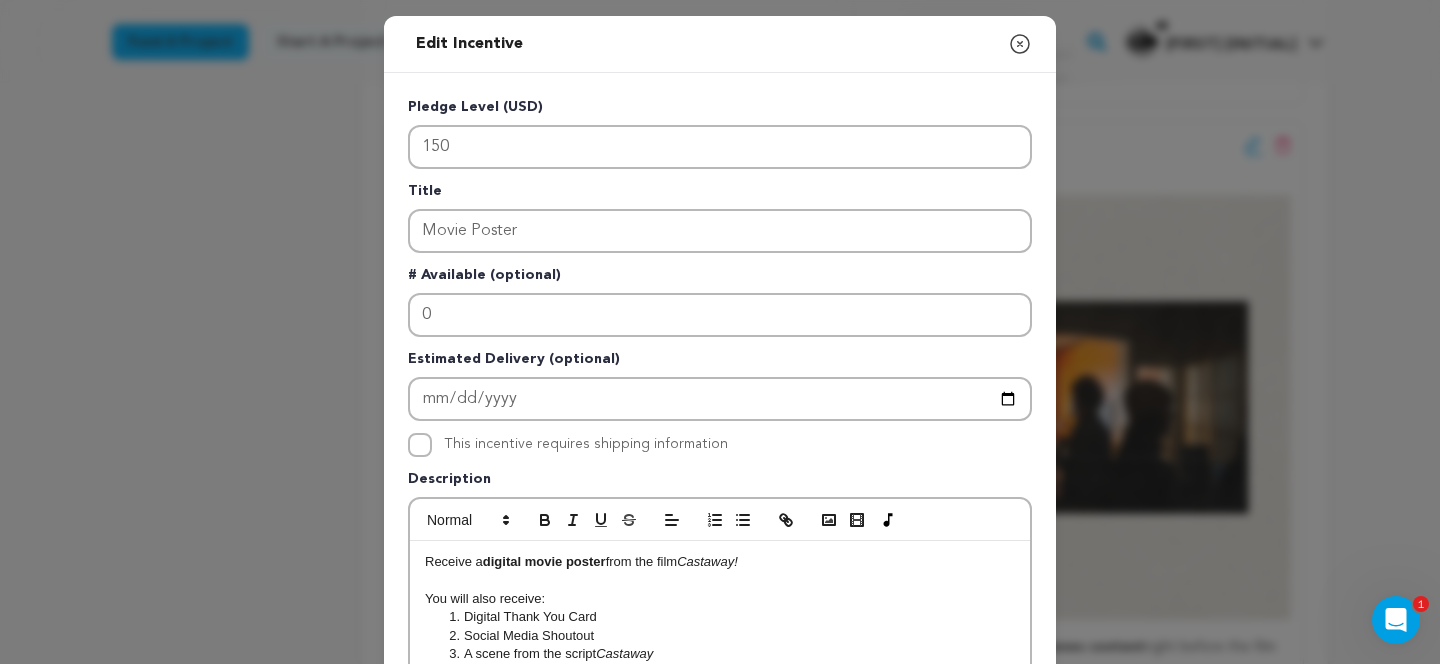 click on "Edit Incentive
Close modal
Pledge Level (USD)
150
Title
Movie Poster
# Available (optional)
0" at bounding box center [720, 638] 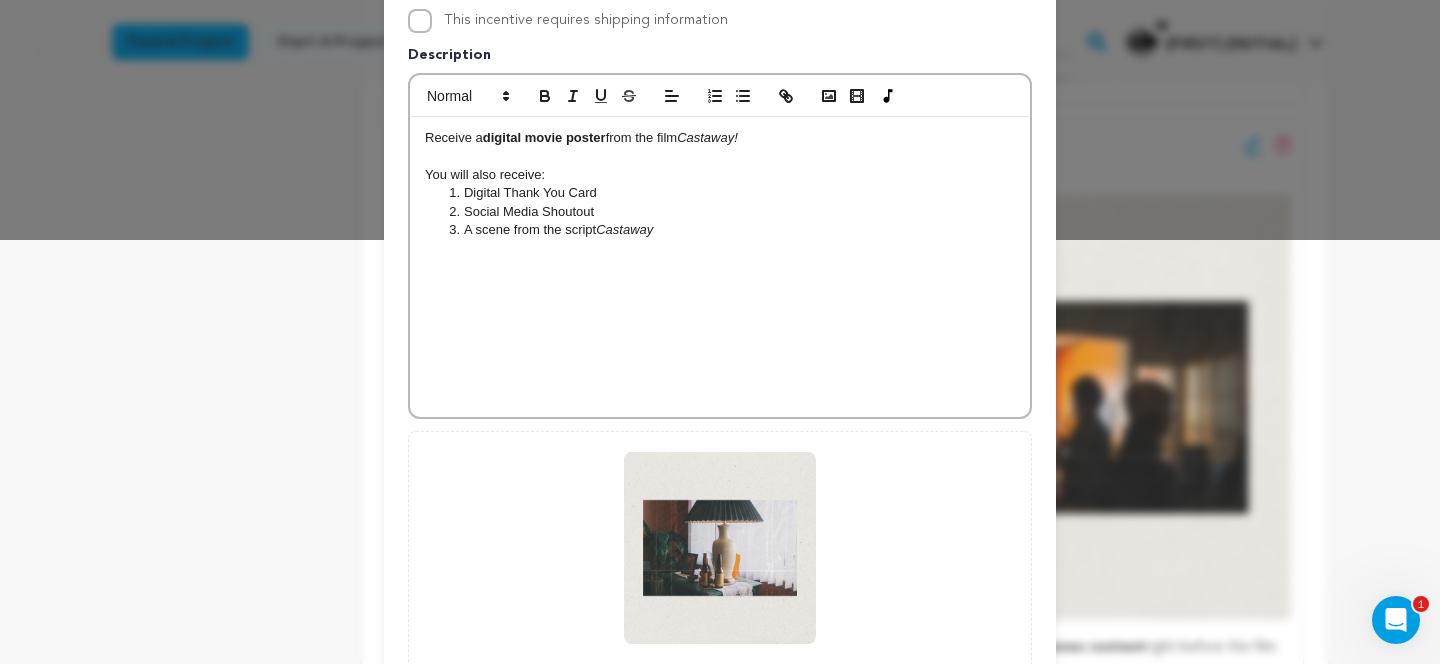 scroll, scrollTop: 613, scrollLeft: 0, axis: vertical 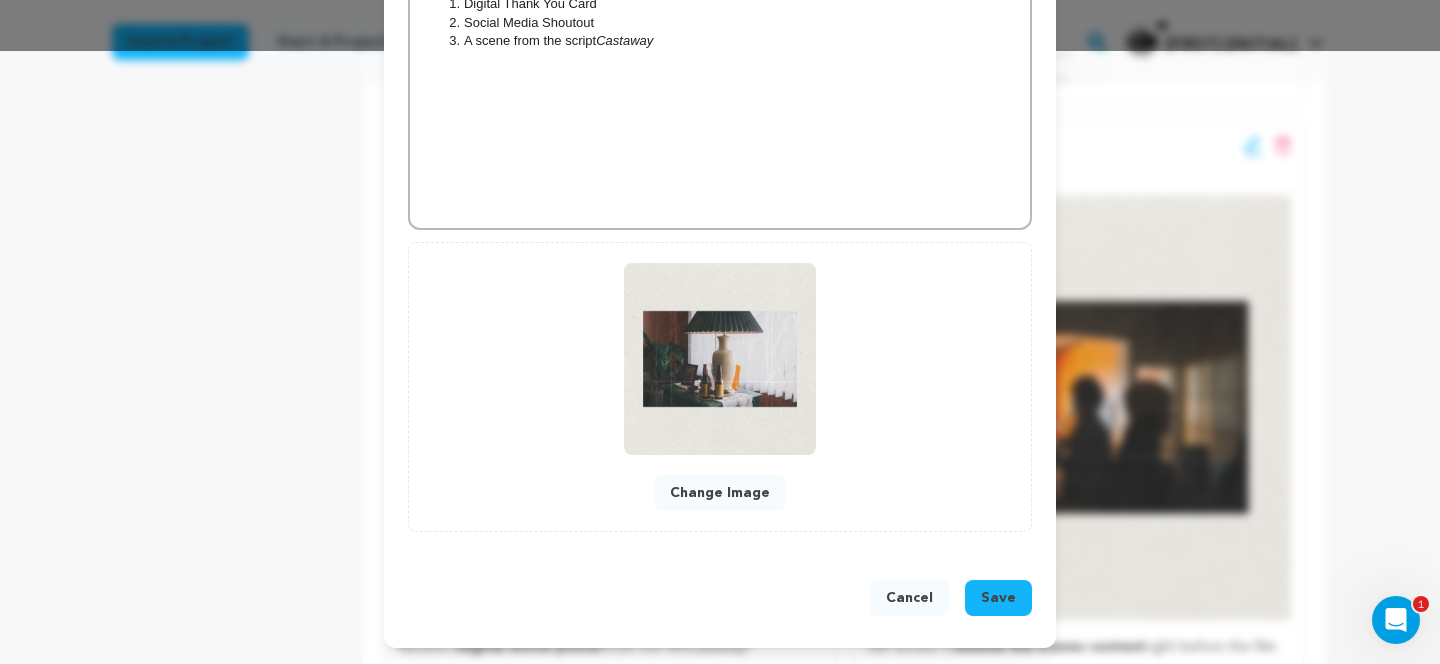 click on "Save" at bounding box center (998, 598) 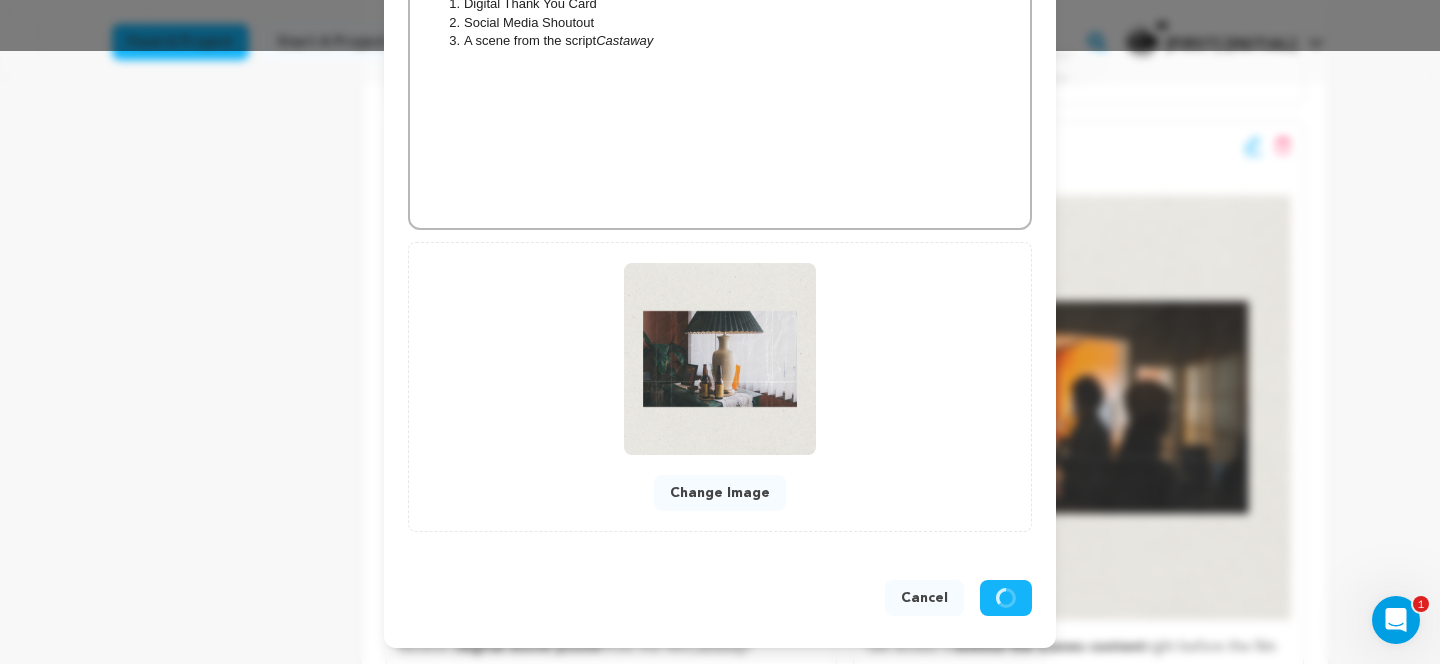 scroll, scrollTop: 571, scrollLeft: 0, axis: vertical 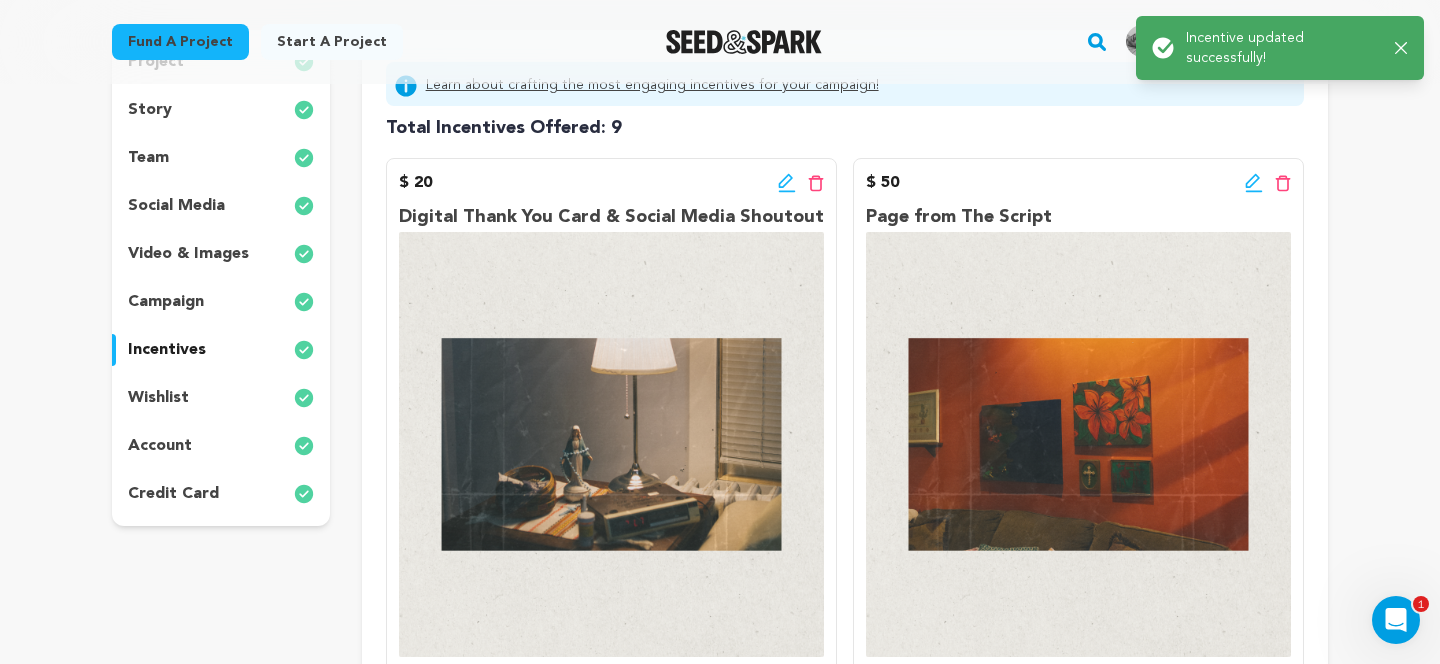 click 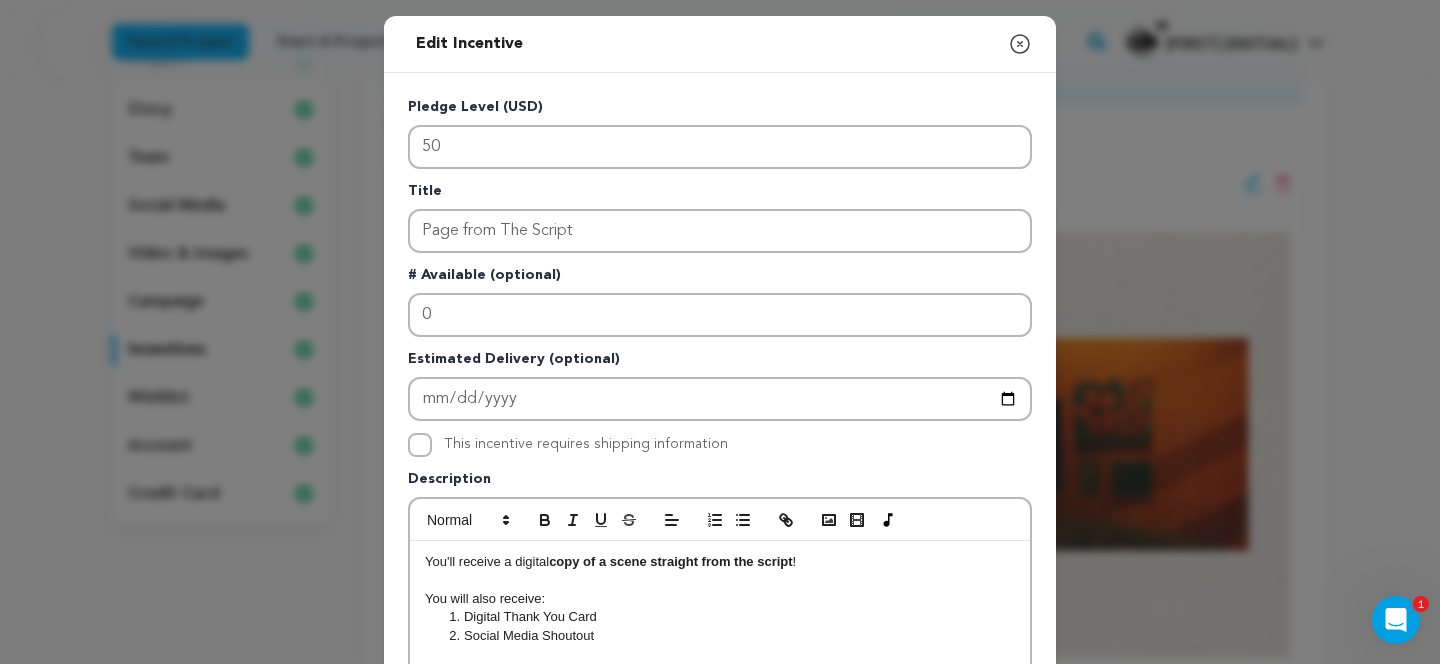scroll, scrollTop: 64, scrollLeft: 0, axis: vertical 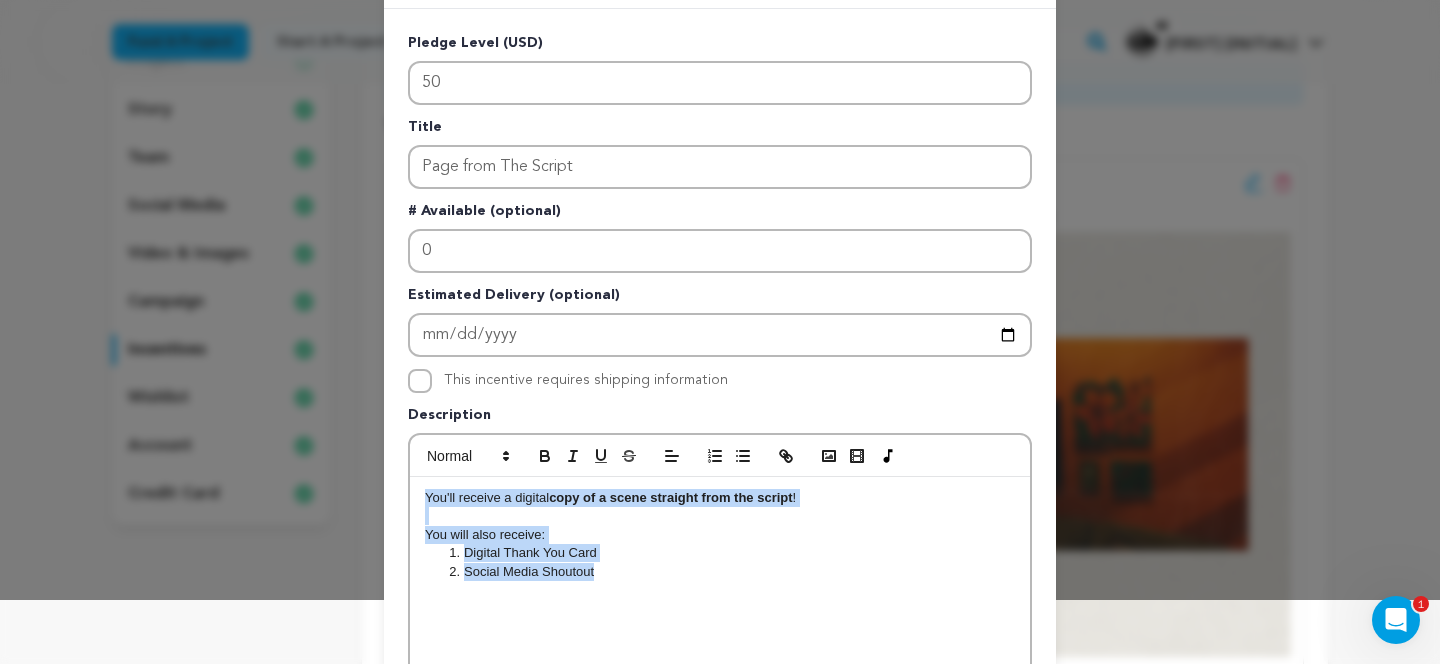 drag, startPoint x: 641, startPoint y: 573, endPoint x: 310, endPoint y: 470, distance: 346.65546 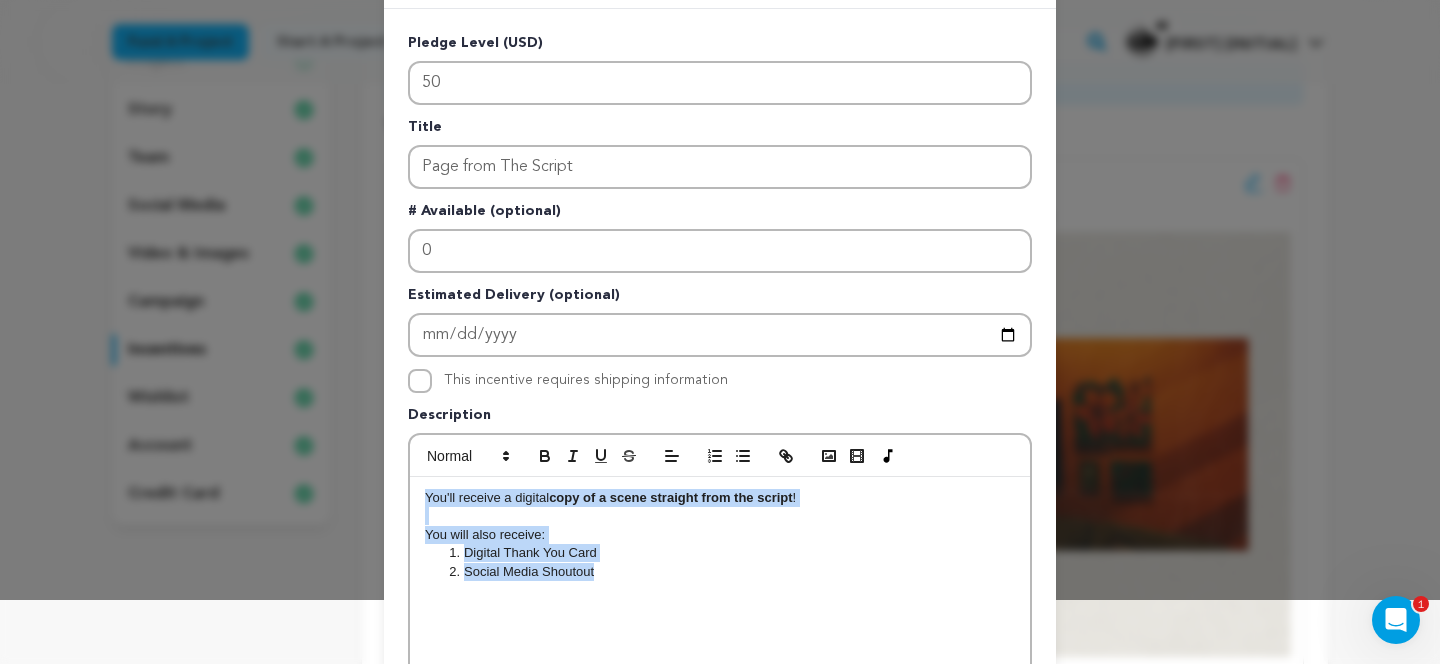 copy on "You'll receive a digital  copy of a scene straight from the script !  You will also receive: Digital Thank You Card Social Media Shoutout" 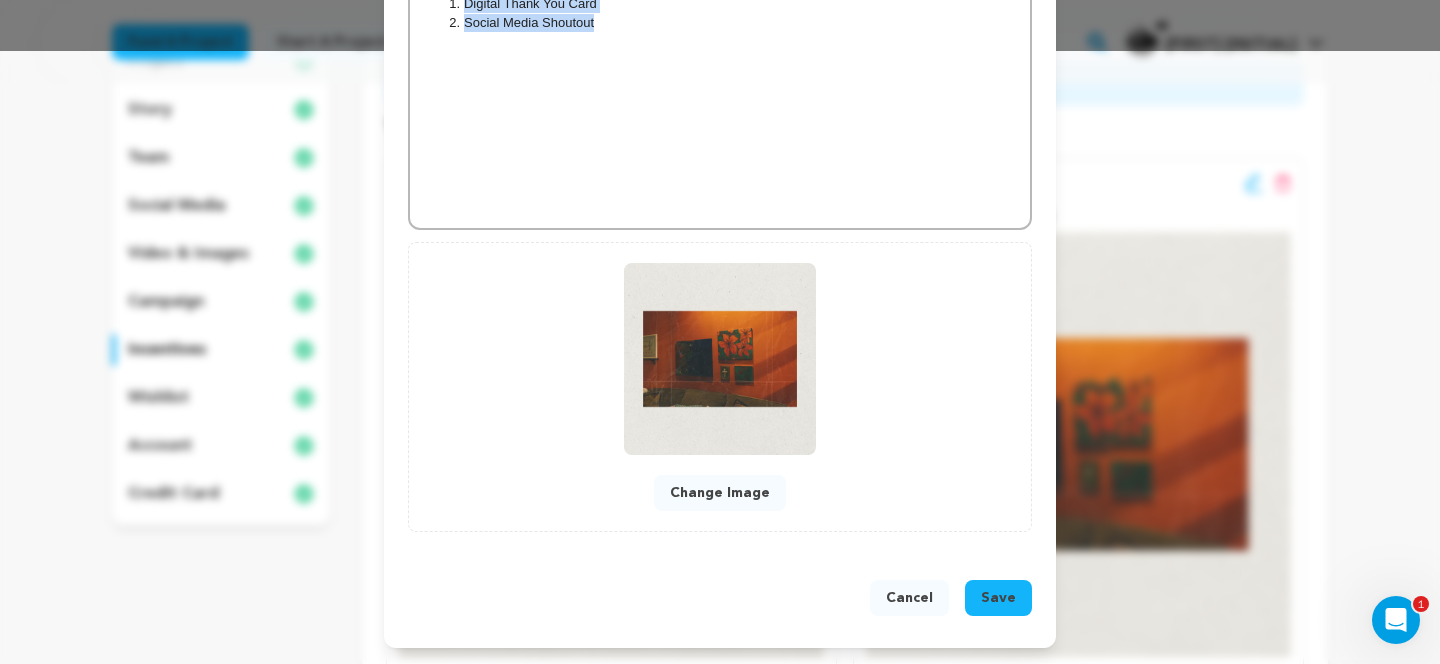 scroll, scrollTop: 0, scrollLeft: 0, axis: both 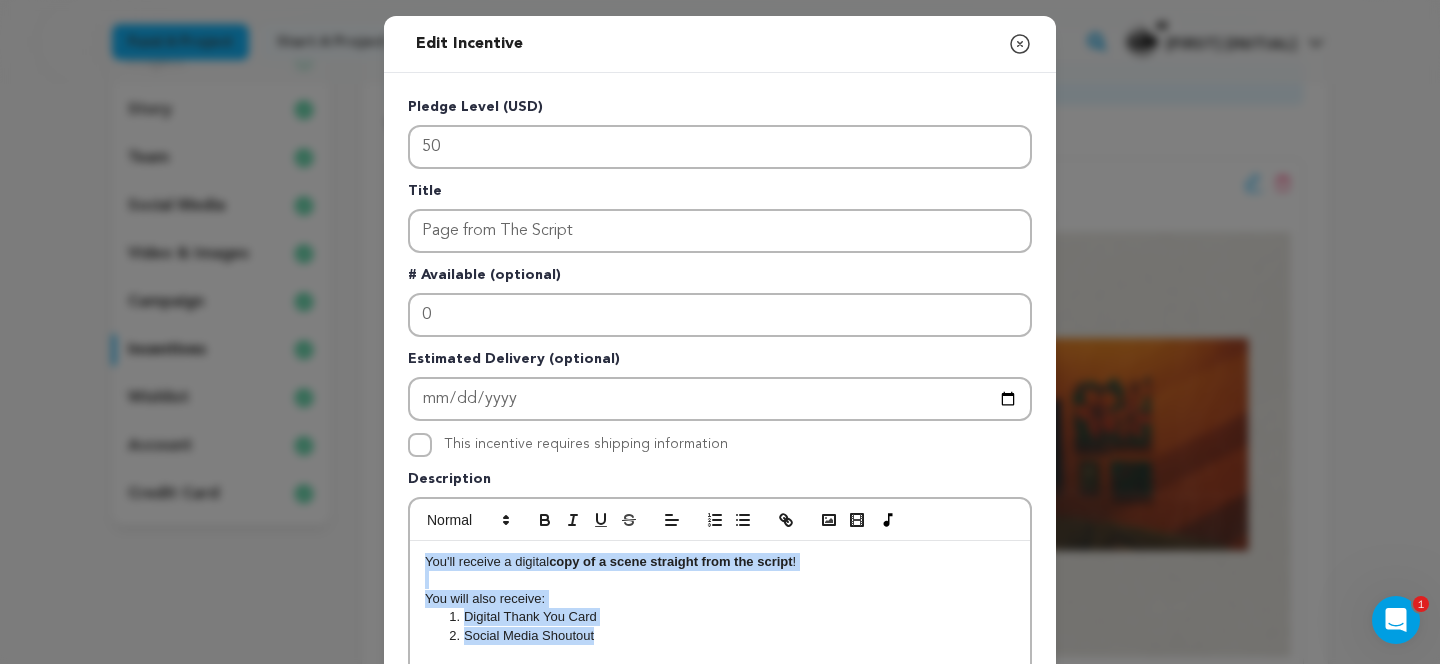 click 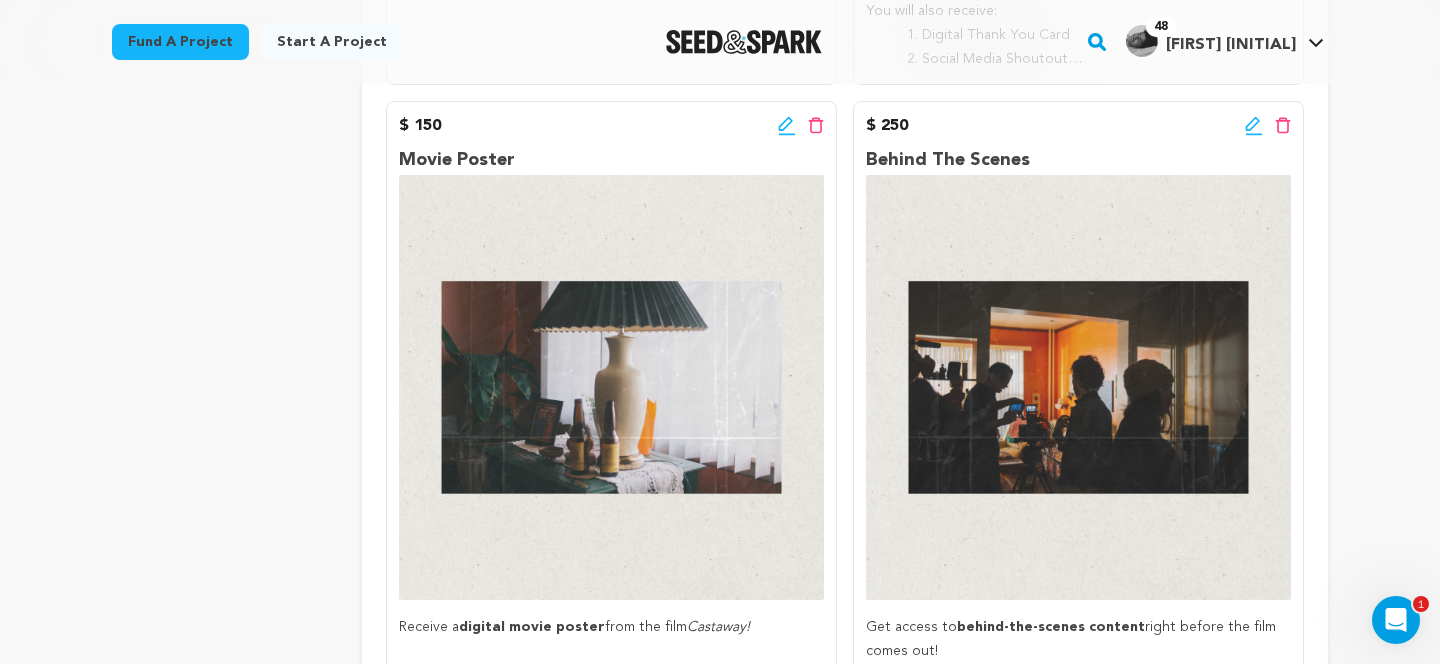 scroll, scrollTop: 1037, scrollLeft: 0, axis: vertical 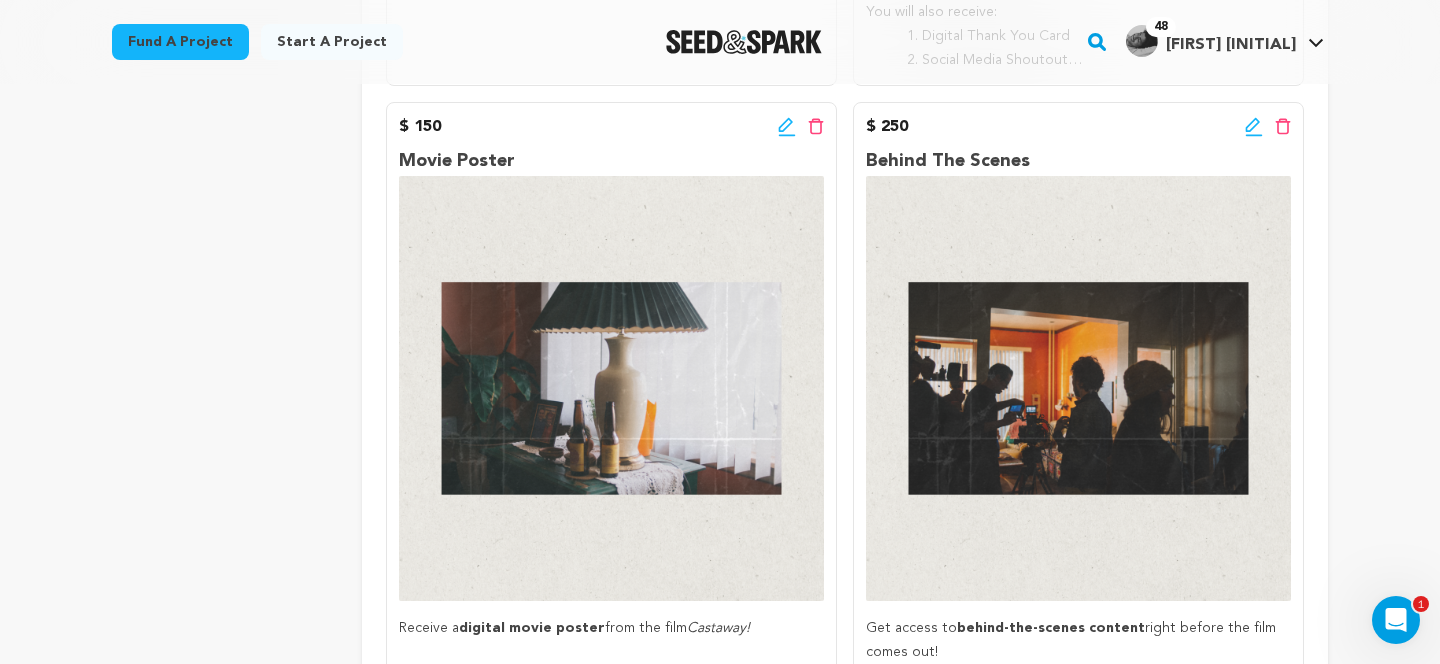 click 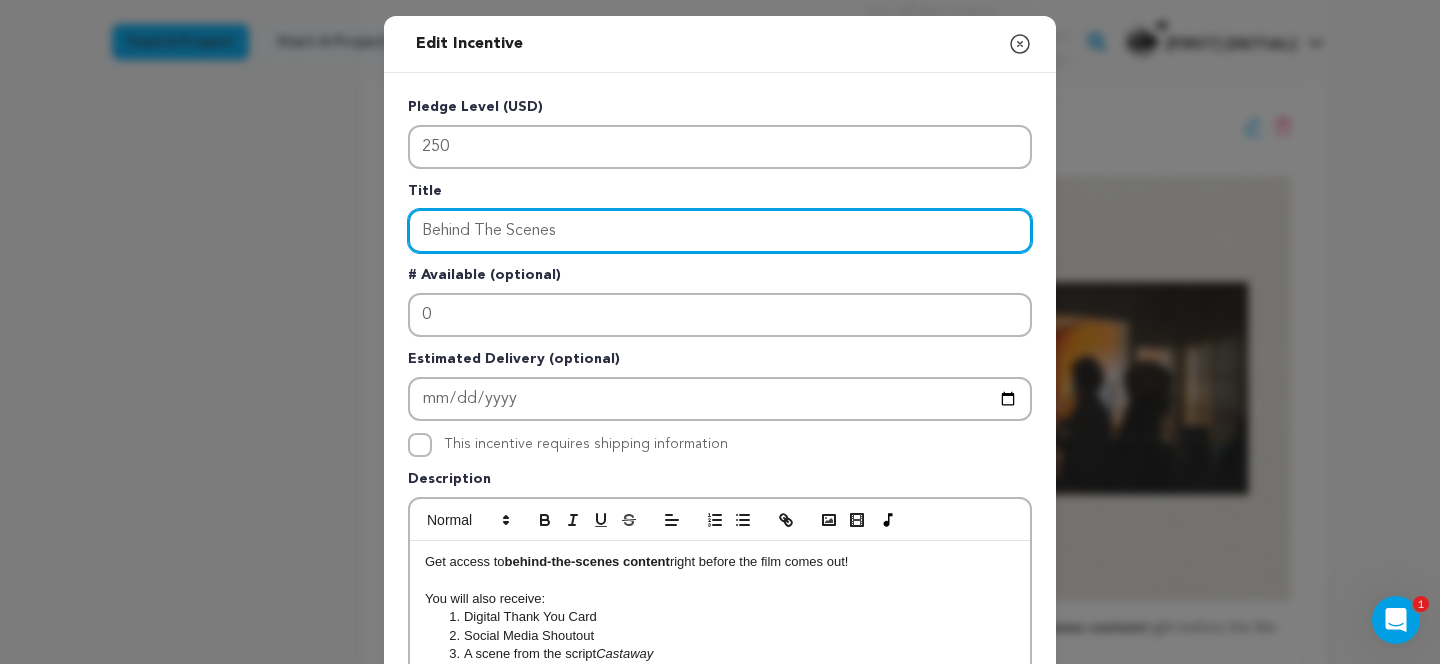 click on "Behind The Scenes" at bounding box center [720, 231] 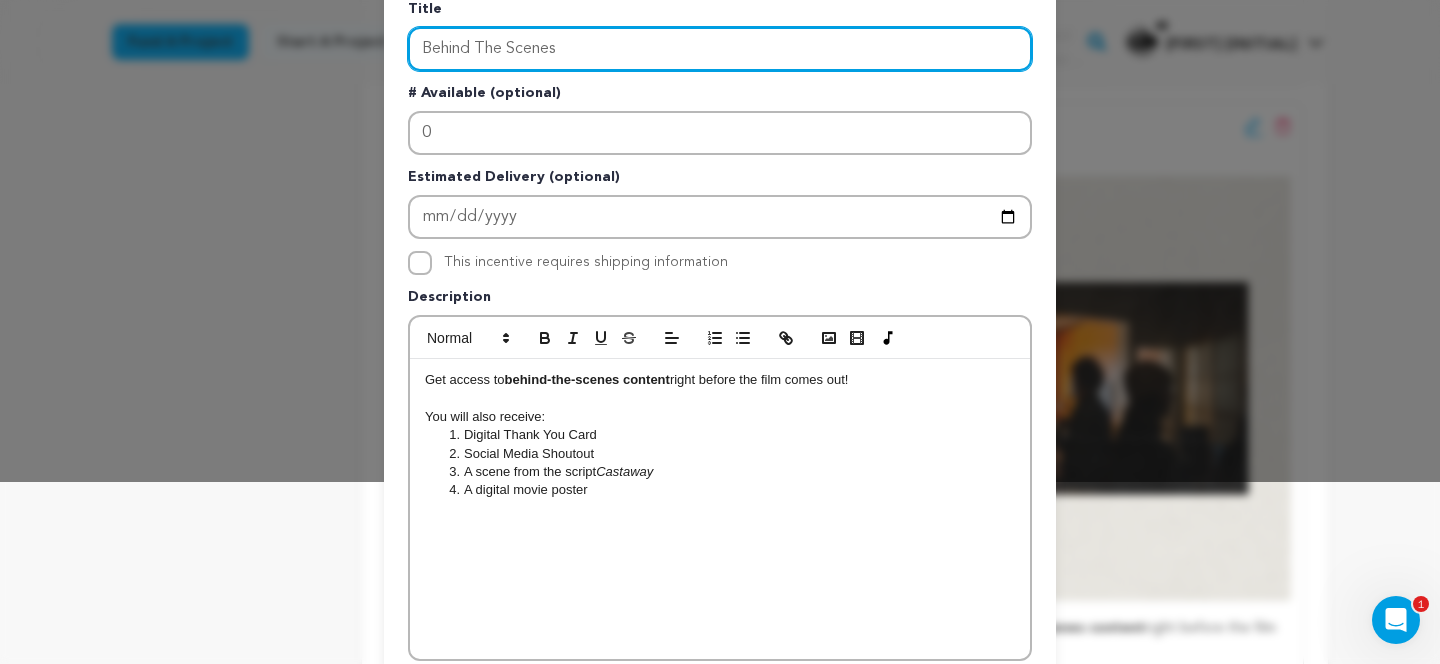scroll, scrollTop: 224, scrollLeft: 0, axis: vertical 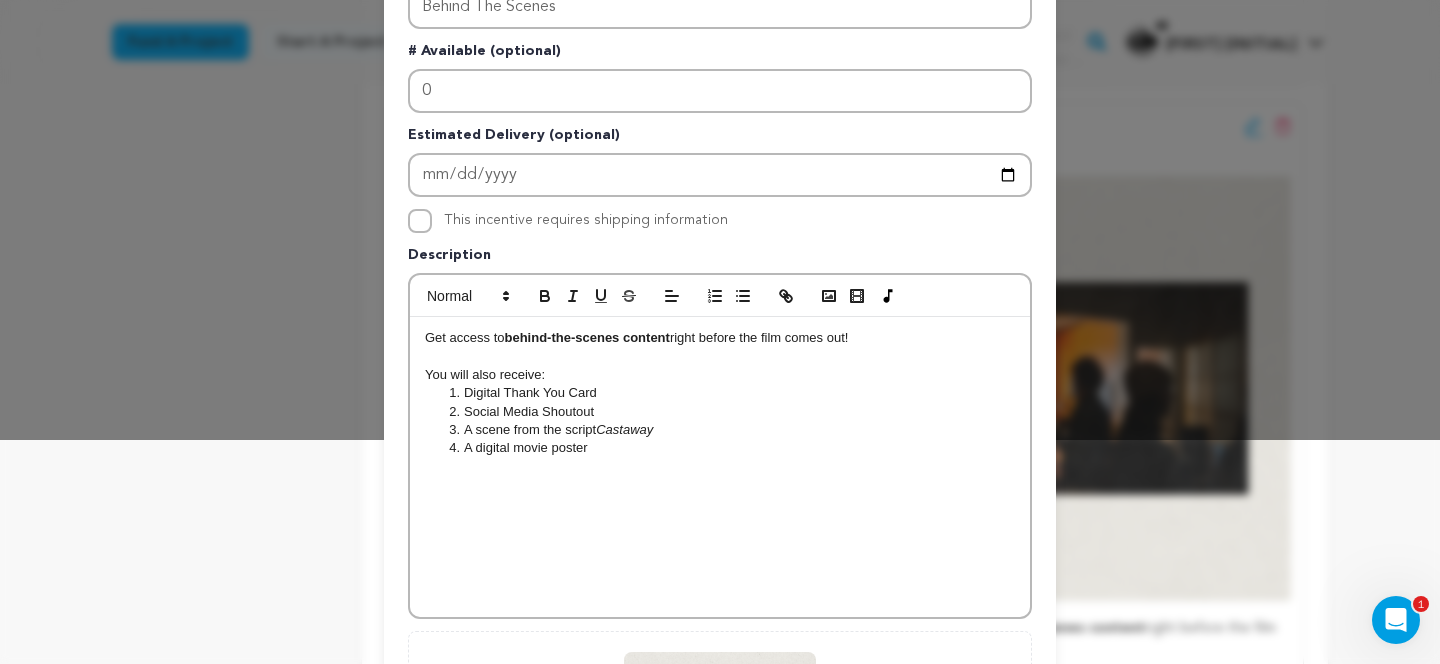 drag, startPoint x: 423, startPoint y: 344, endPoint x: 612, endPoint y: 469, distance: 226.59656 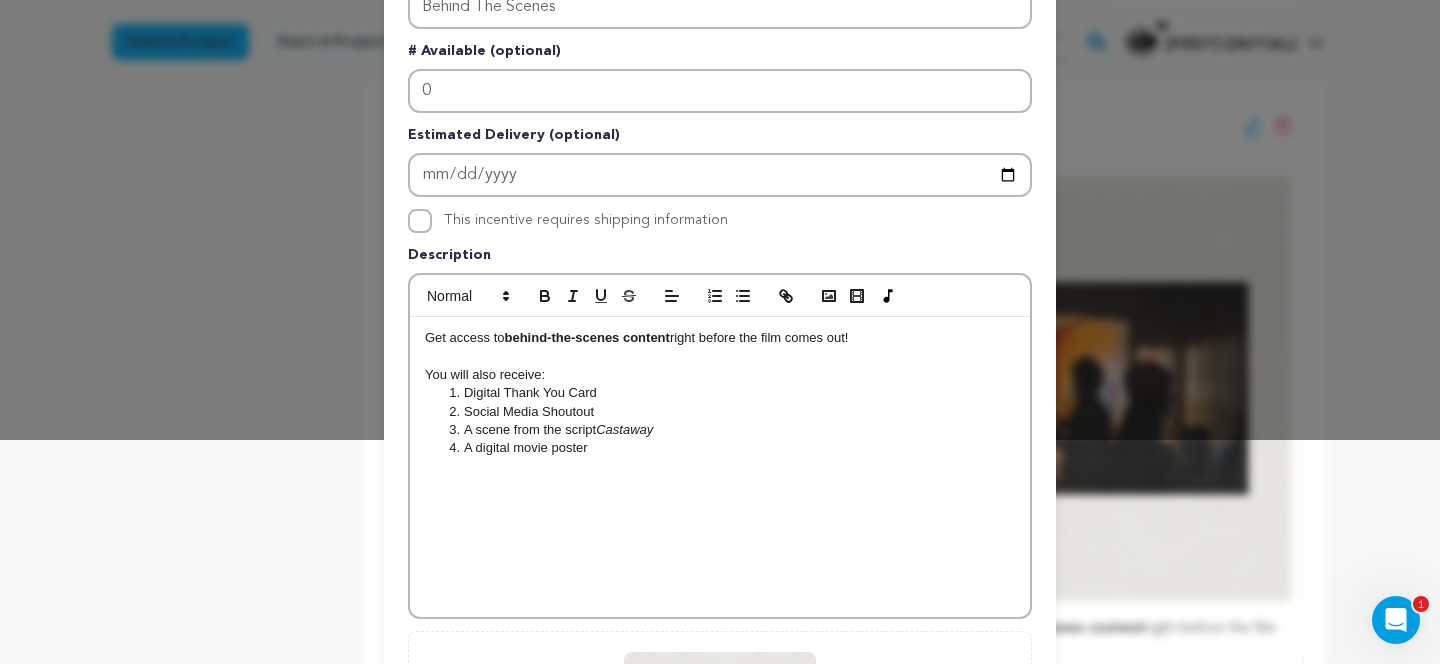 copy on "Get access to  behind-the-scenes content  right before the film comes out! You will also receive: Digital Thank You Card Social Media Shoutout A scene from the script  Castaway A digital movie poster" 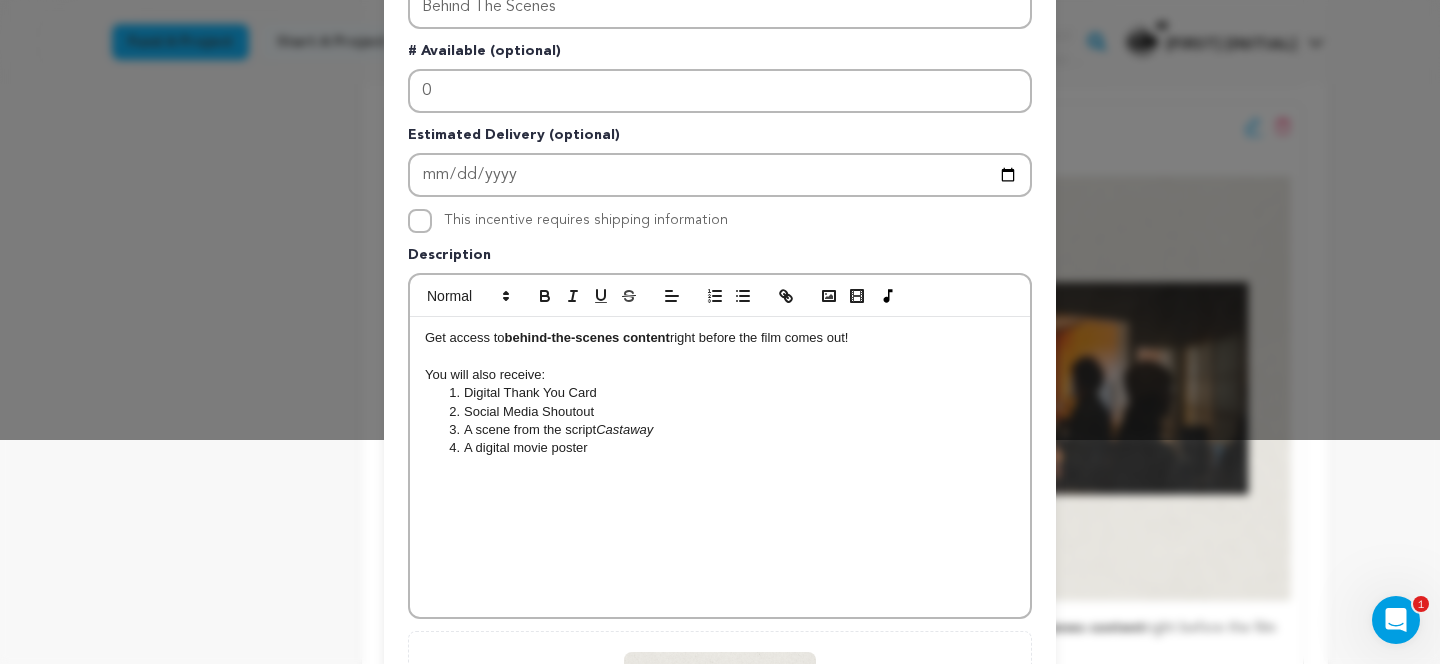 click on "Edit Incentive
Close modal
Pledge Level (USD)
250
Title
Behind The Scenes
# Available (optional)
0" at bounding box center (720, 414) 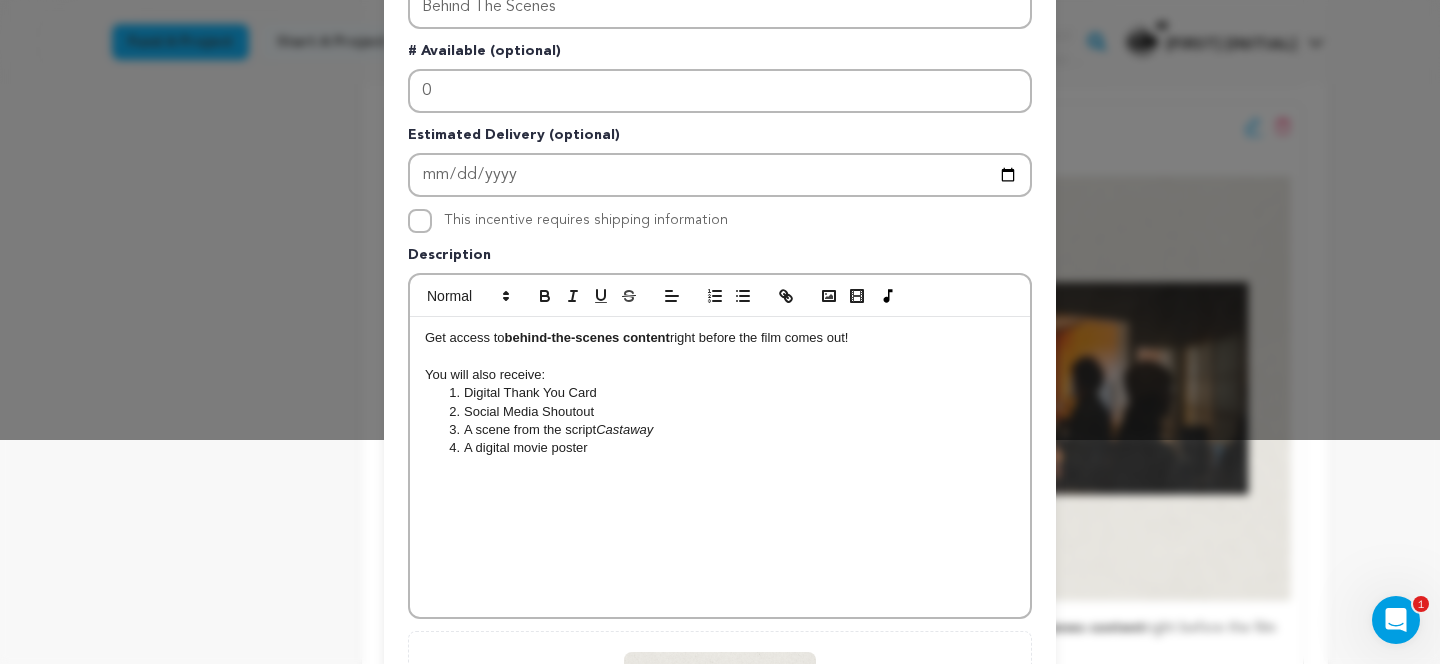 scroll, scrollTop: 0, scrollLeft: 0, axis: both 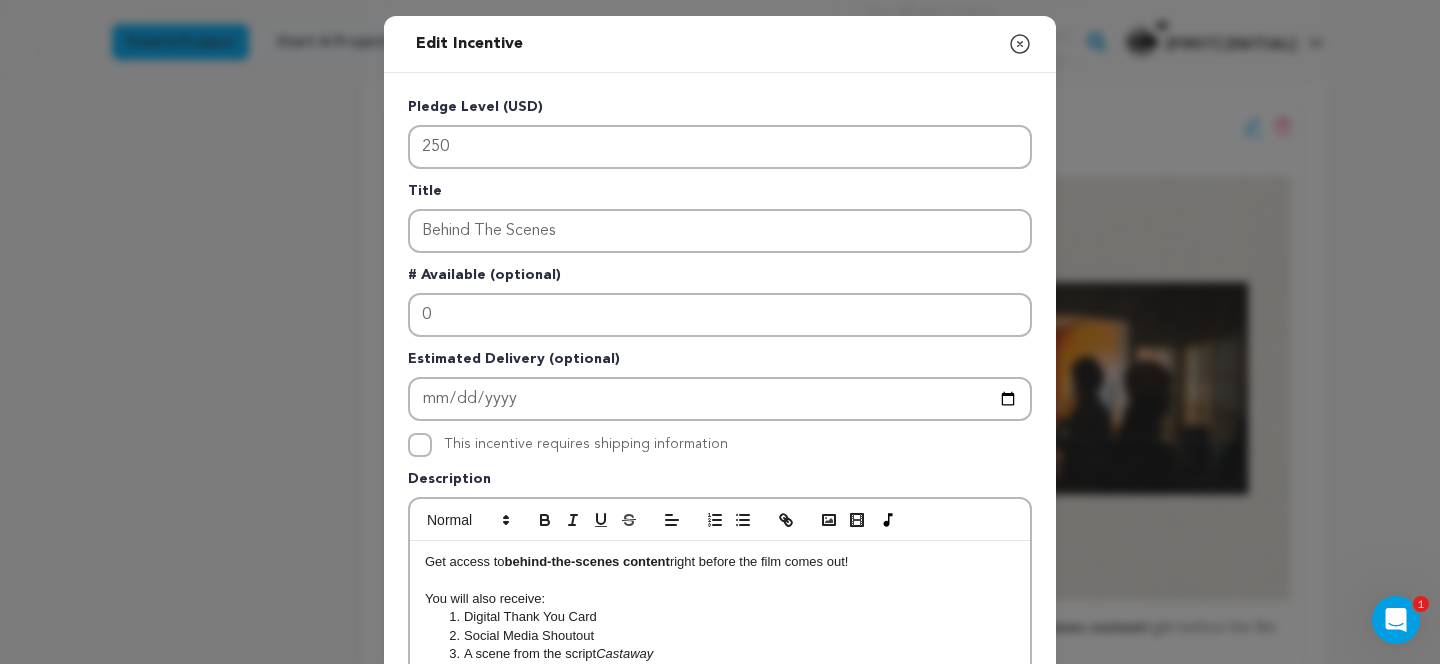 click 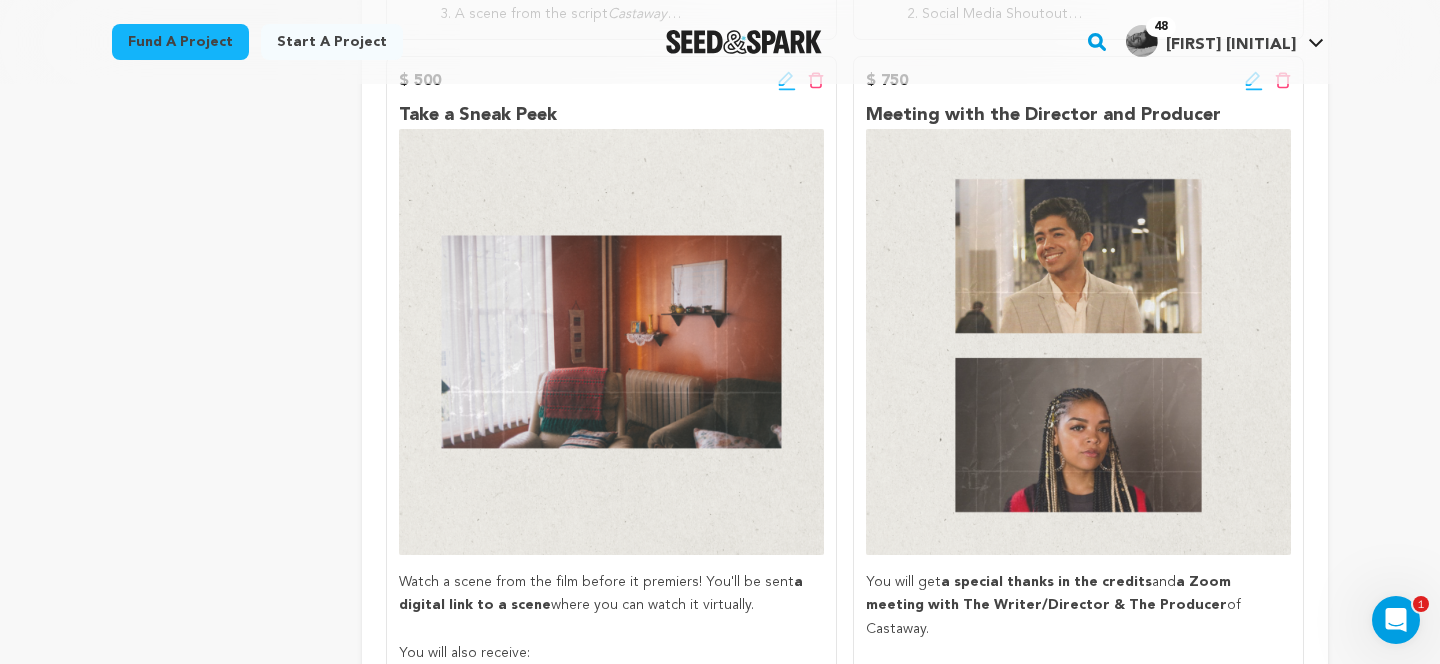scroll, scrollTop: 1758, scrollLeft: 0, axis: vertical 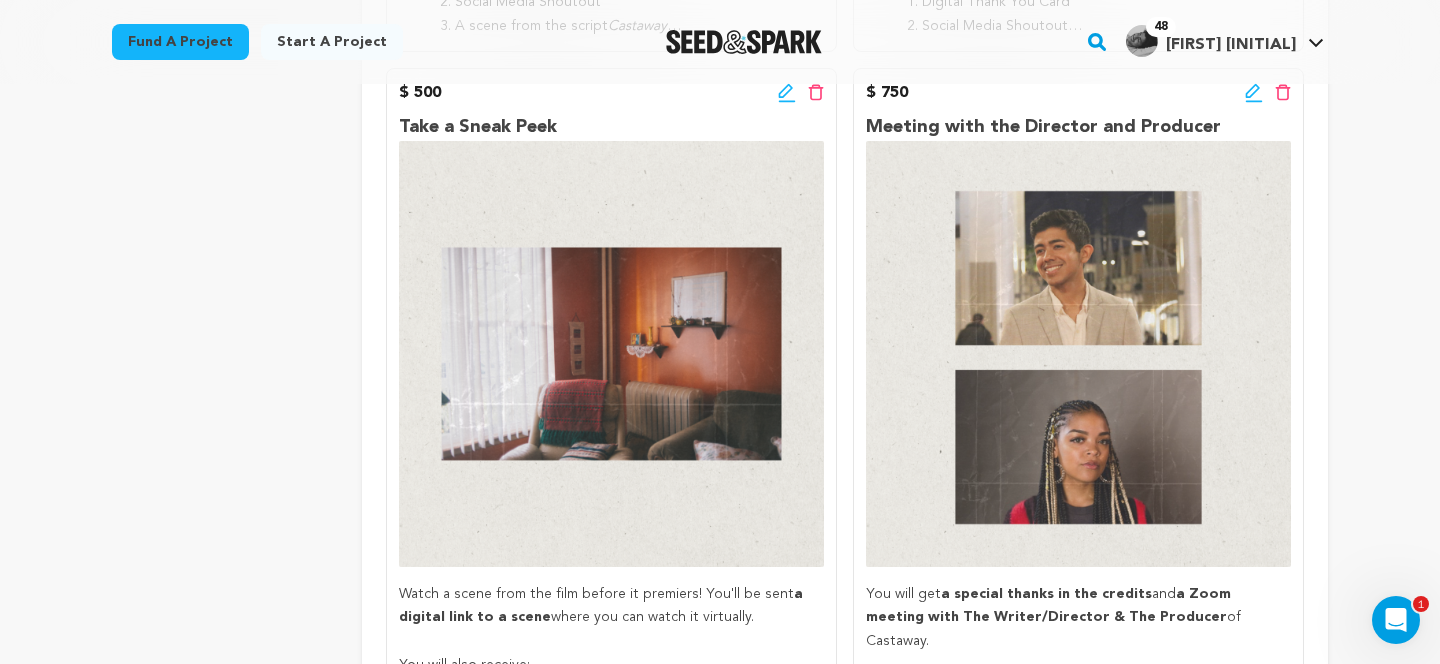 click 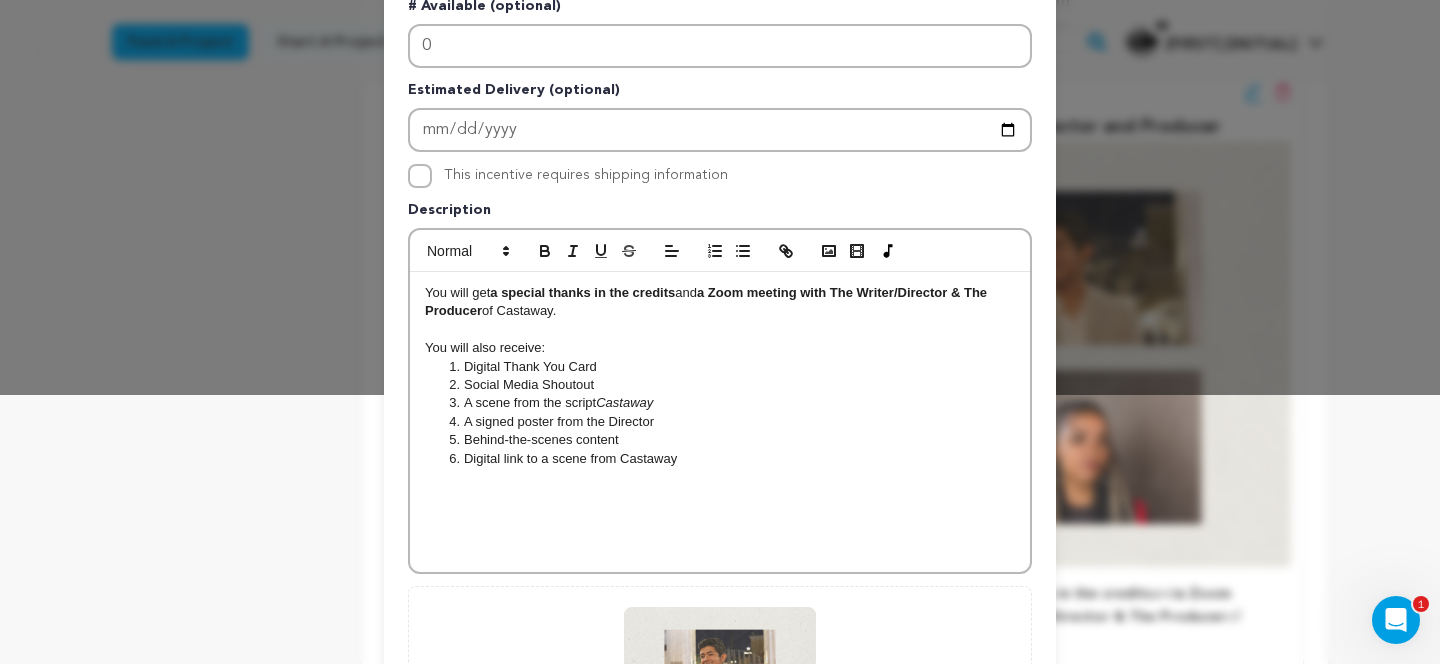 scroll, scrollTop: 270, scrollLeft: 0, axis: vertical 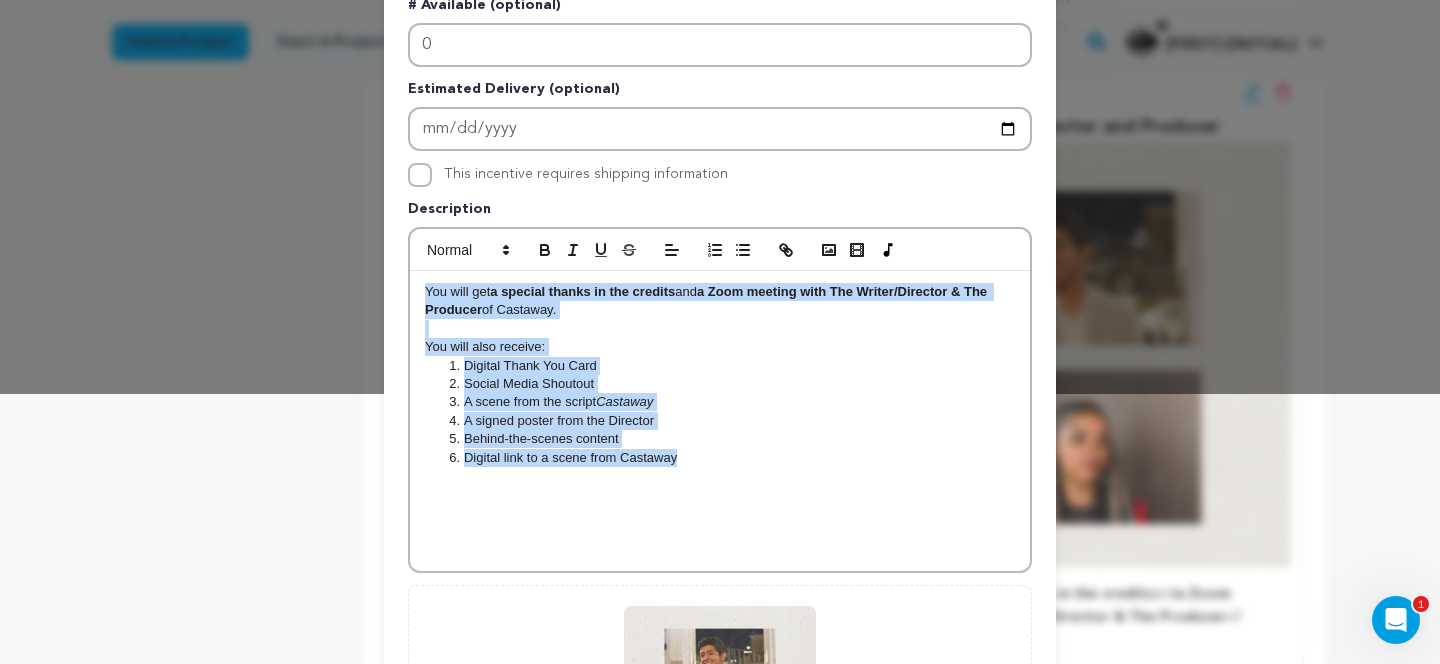 drag, startPoint x: 427, startPoint y: 291, endPoint x: 811, endPoint y: 470, distance: 423.67087 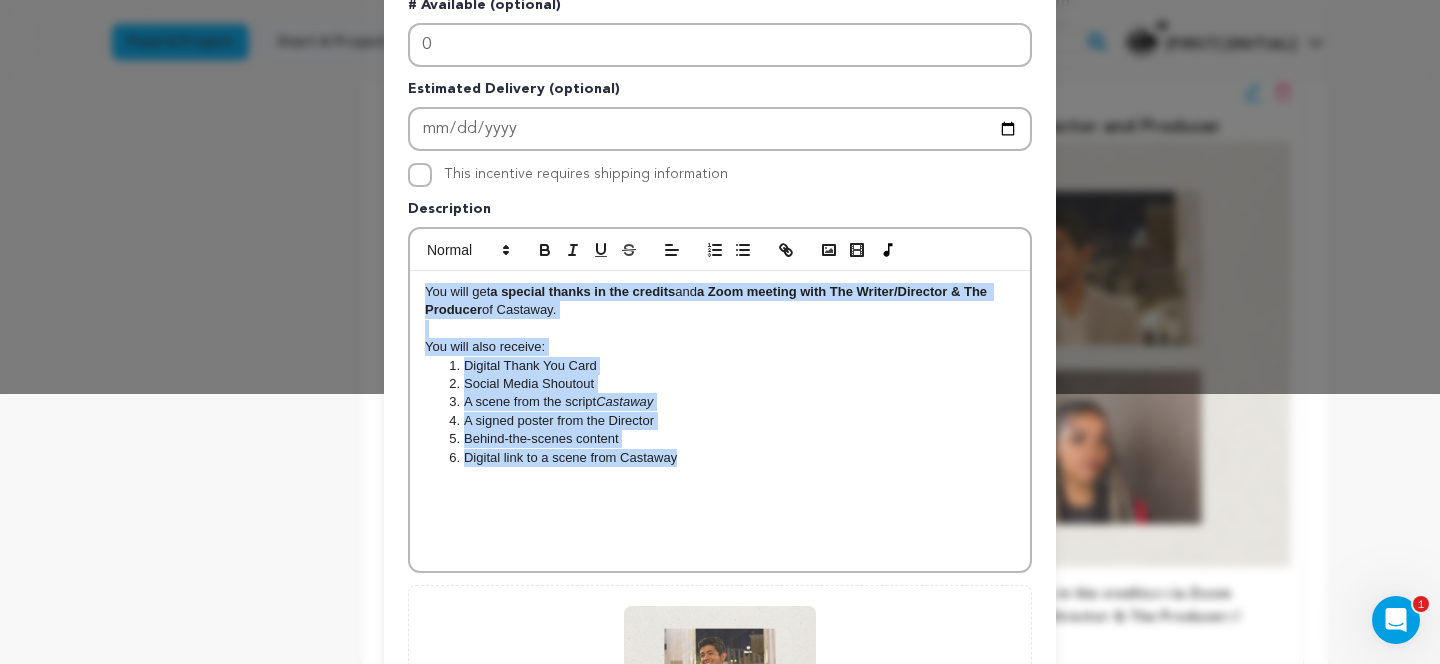 copy on "You will get  a special thanks in the credits  and  a Zoom meeting with The Writer/Director & The Producer  of Castaway. You will also receive: Digital Thank You Card Social Media Shoutout A scene from the script  Castaway A signed poster from the Director Behind-the-scenes content Digital link to a scene from Castaway" 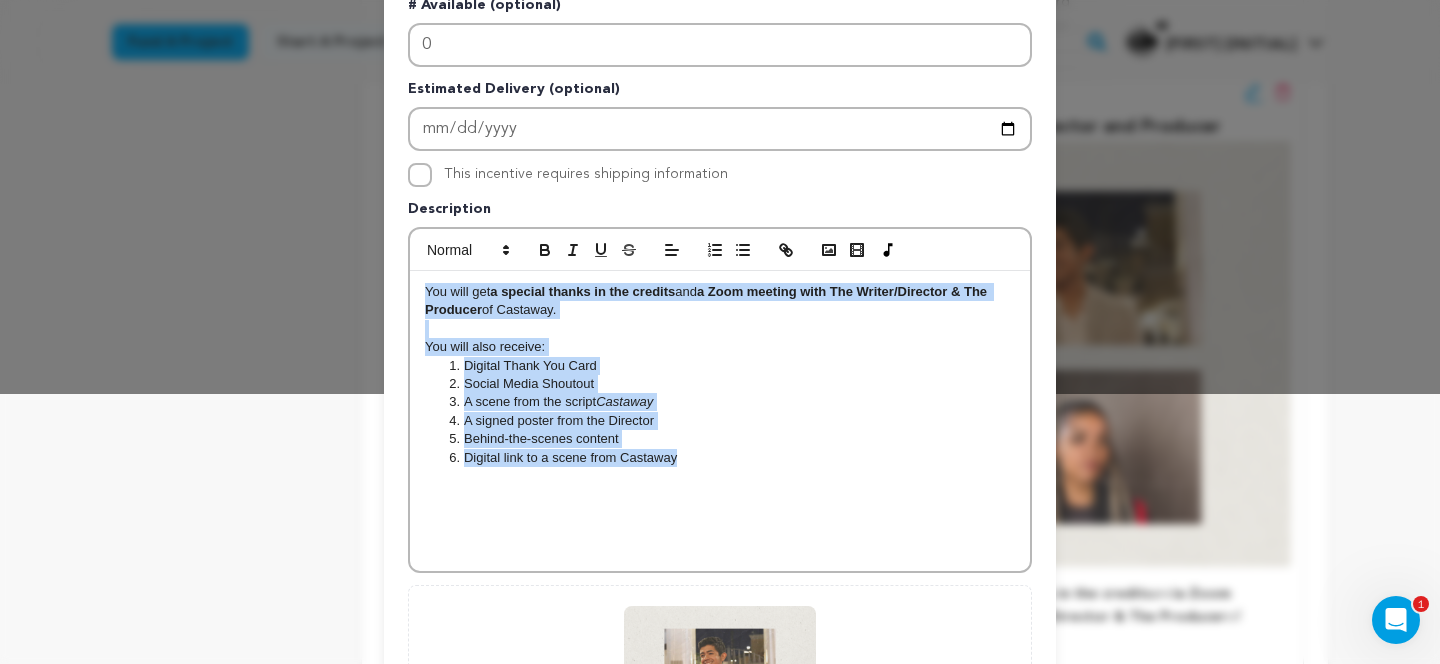 click at bounding box center (720, 329) 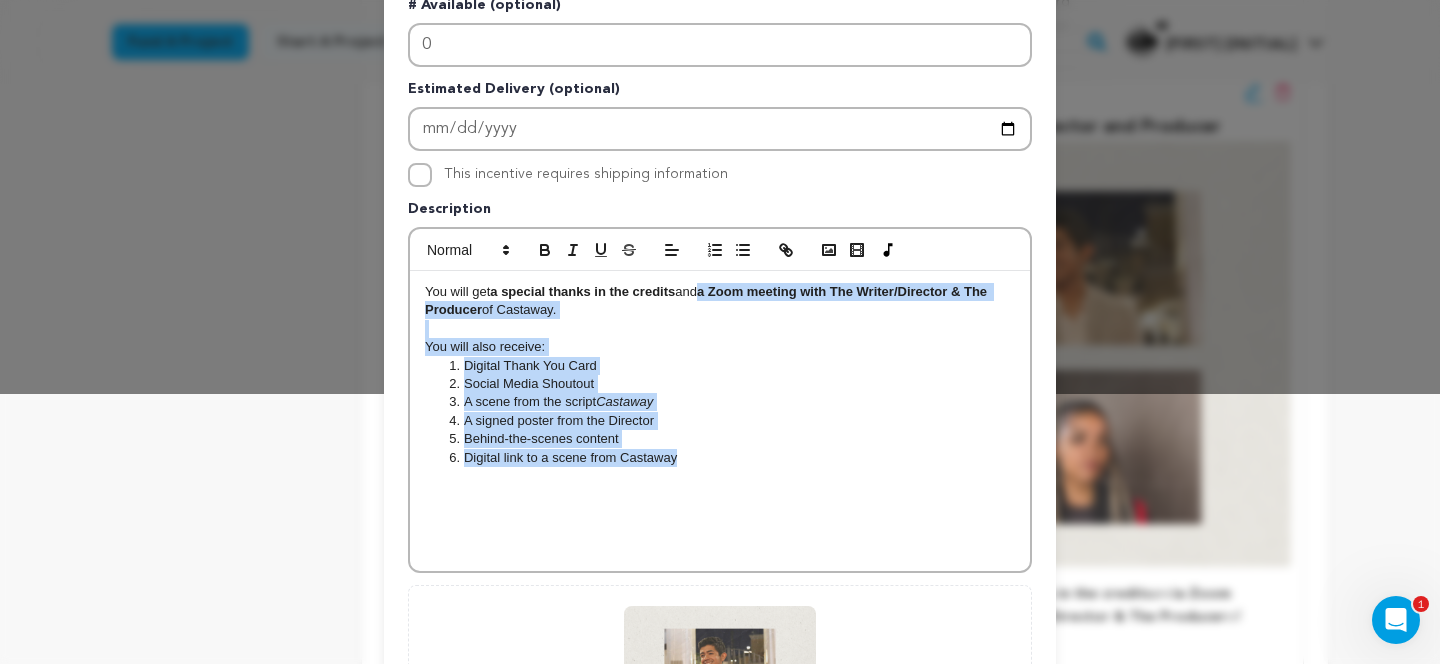 drag, startPoint x: 737, startPoint y: 469, endPoint x: 710, endPoint y: 299, distance: 172.13077 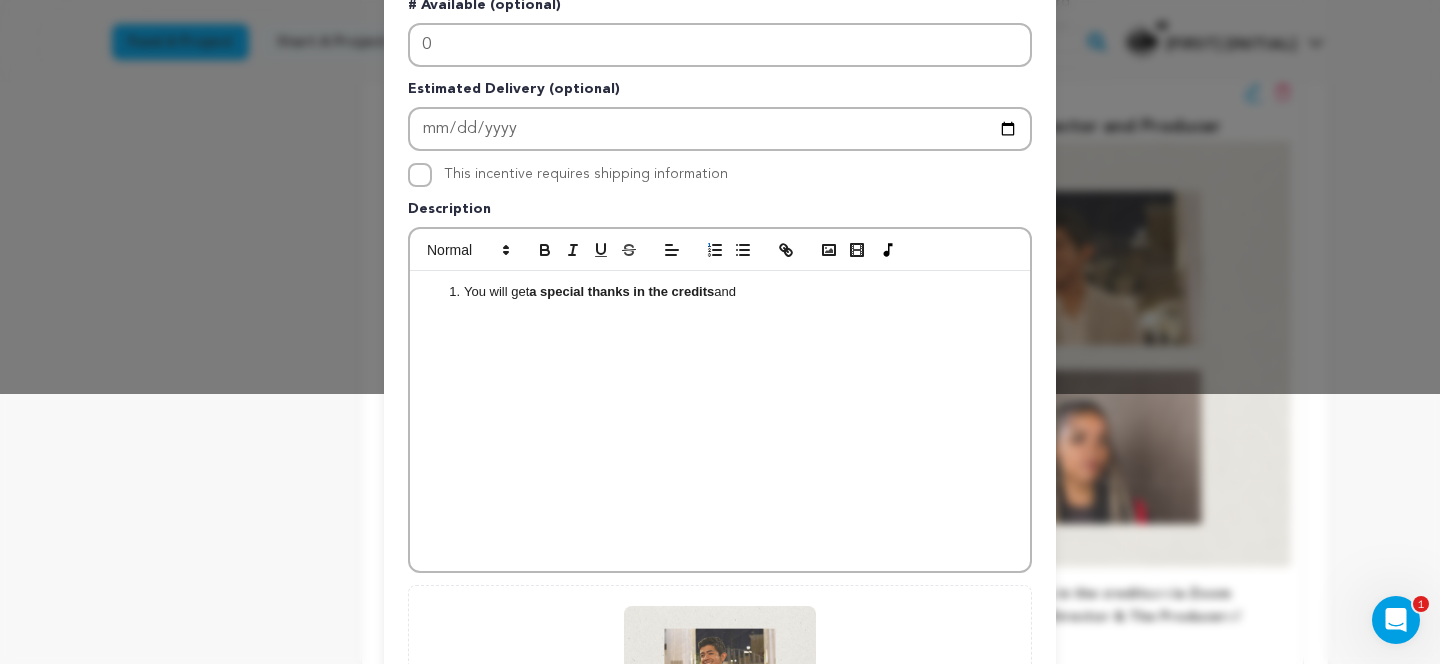 type 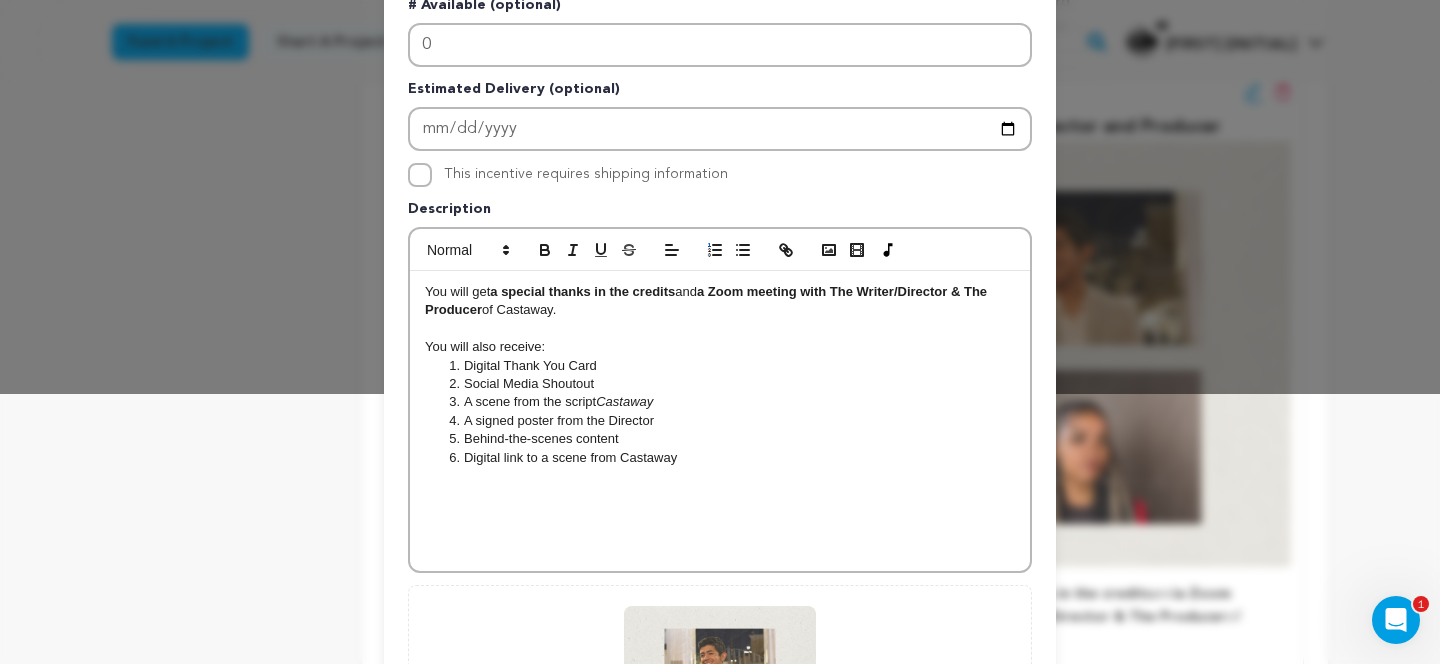 click on "Behind-the-scenes content" at bounding box center [730, 439] 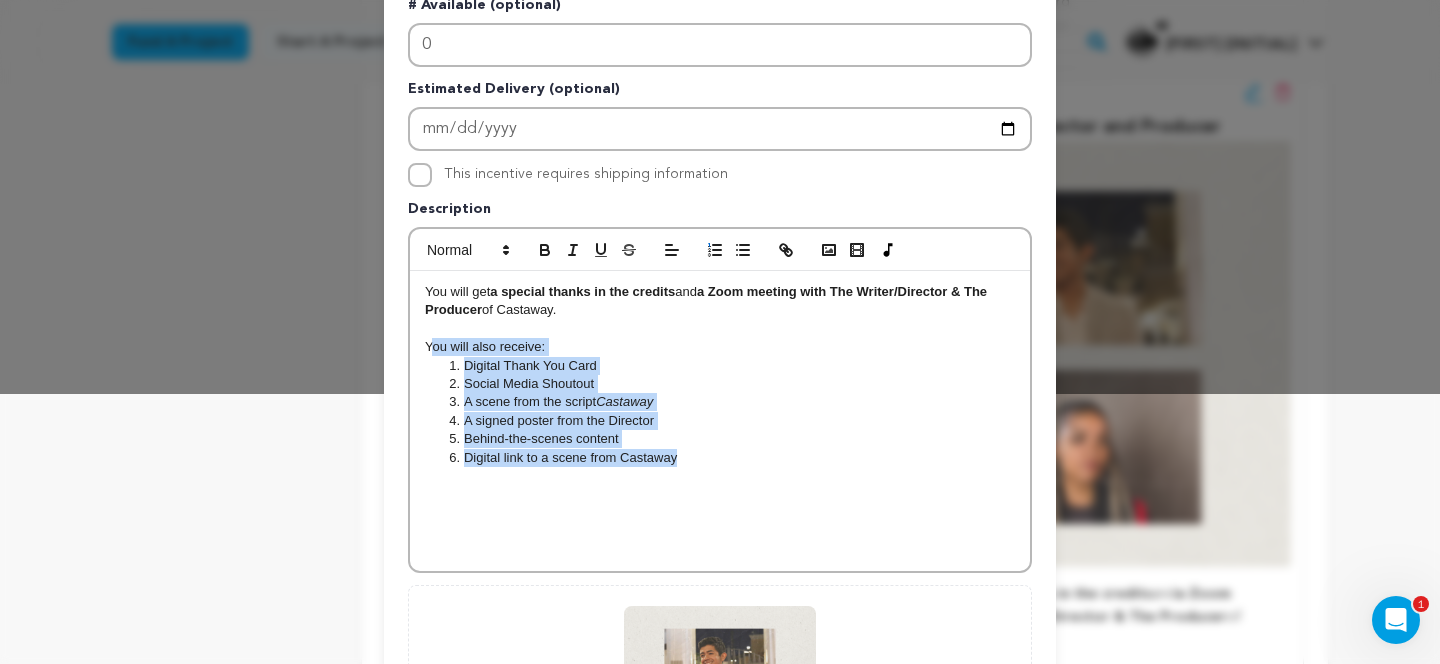 drag, startPoint x: 729, startPoint y: 452, endPoint x: 435, endPoint y: 356, distance: 309.27658 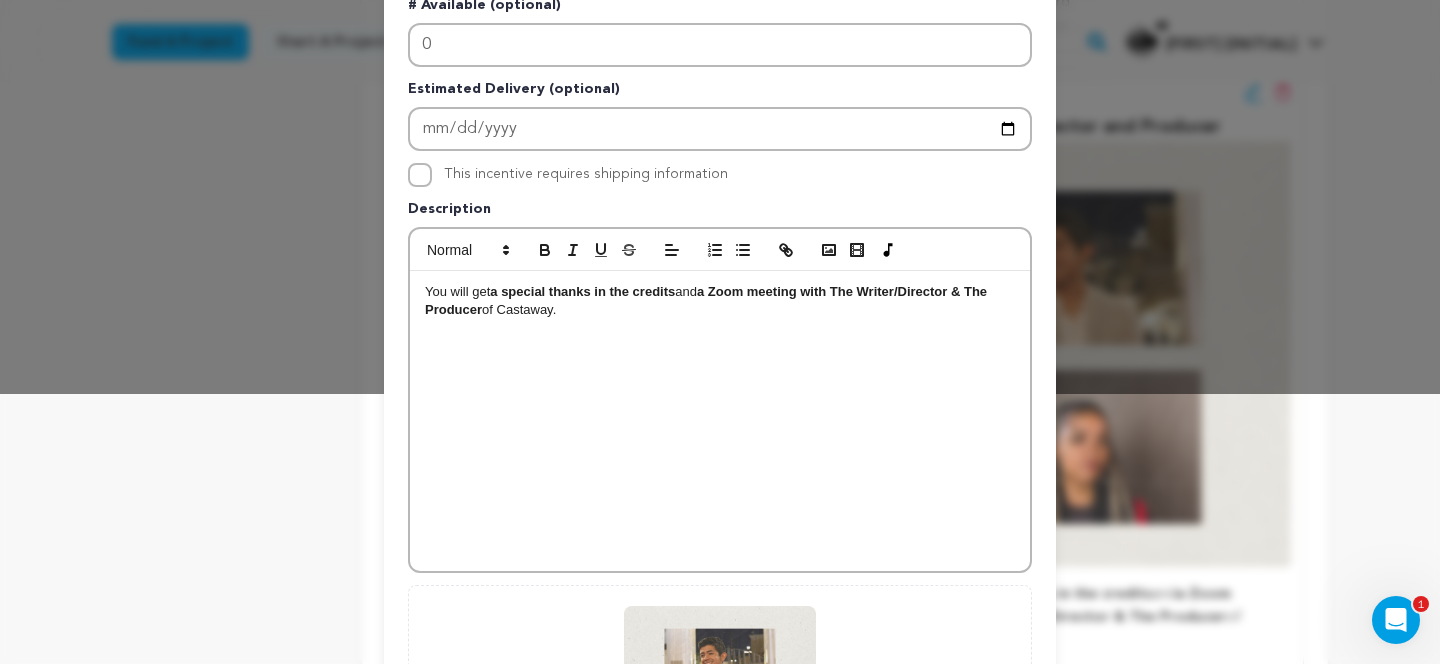 drag, startPoint x: 613, startPoint y: 314, endPoint x: 683, endPoint y: 297, distance: 72.03471 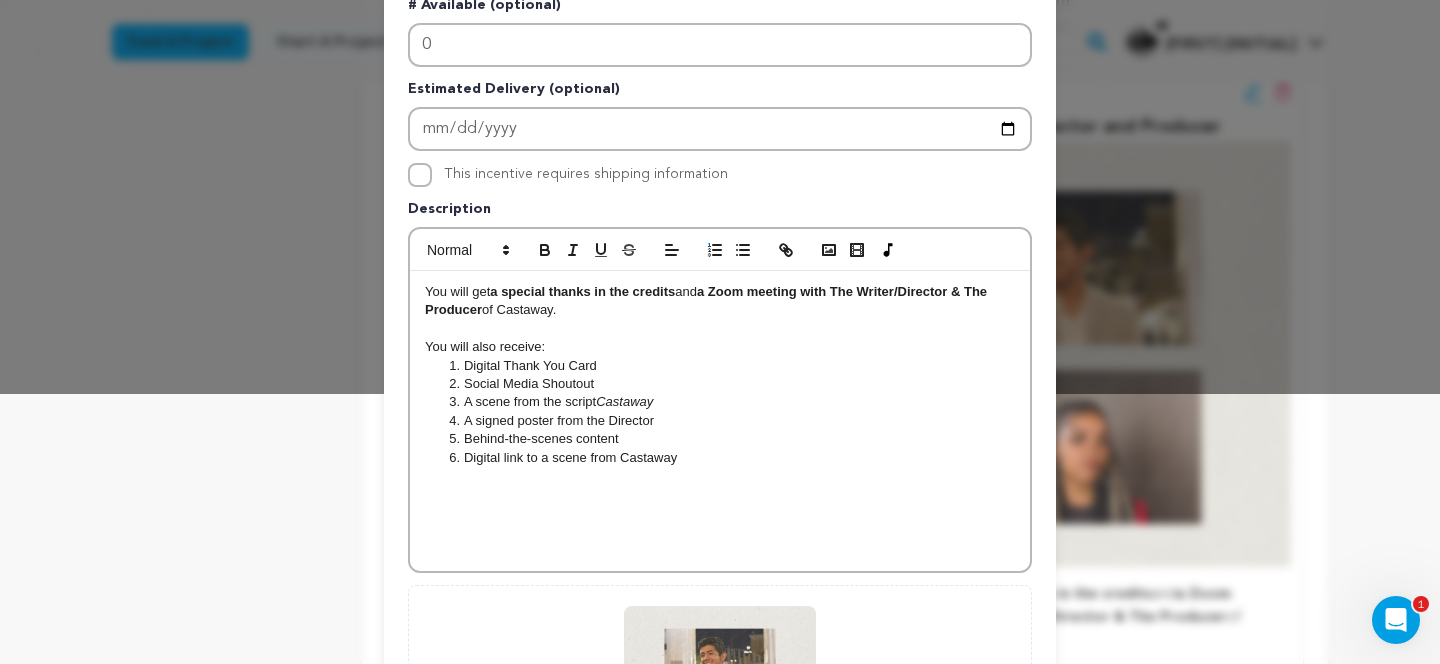 click on "Digital link to a scene from Castaway" at bounding box center (730, 458) 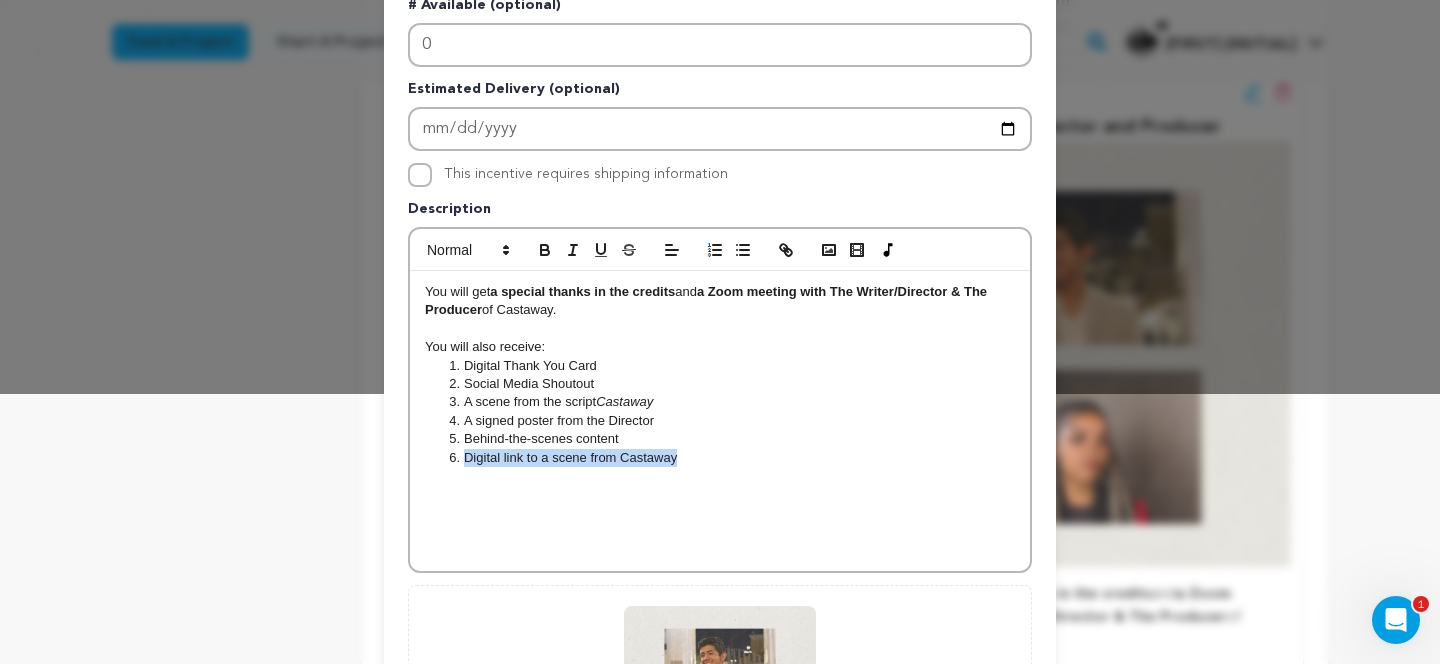 click on "Digital link to a scene from Castaway" at bounding box center (730, 458) 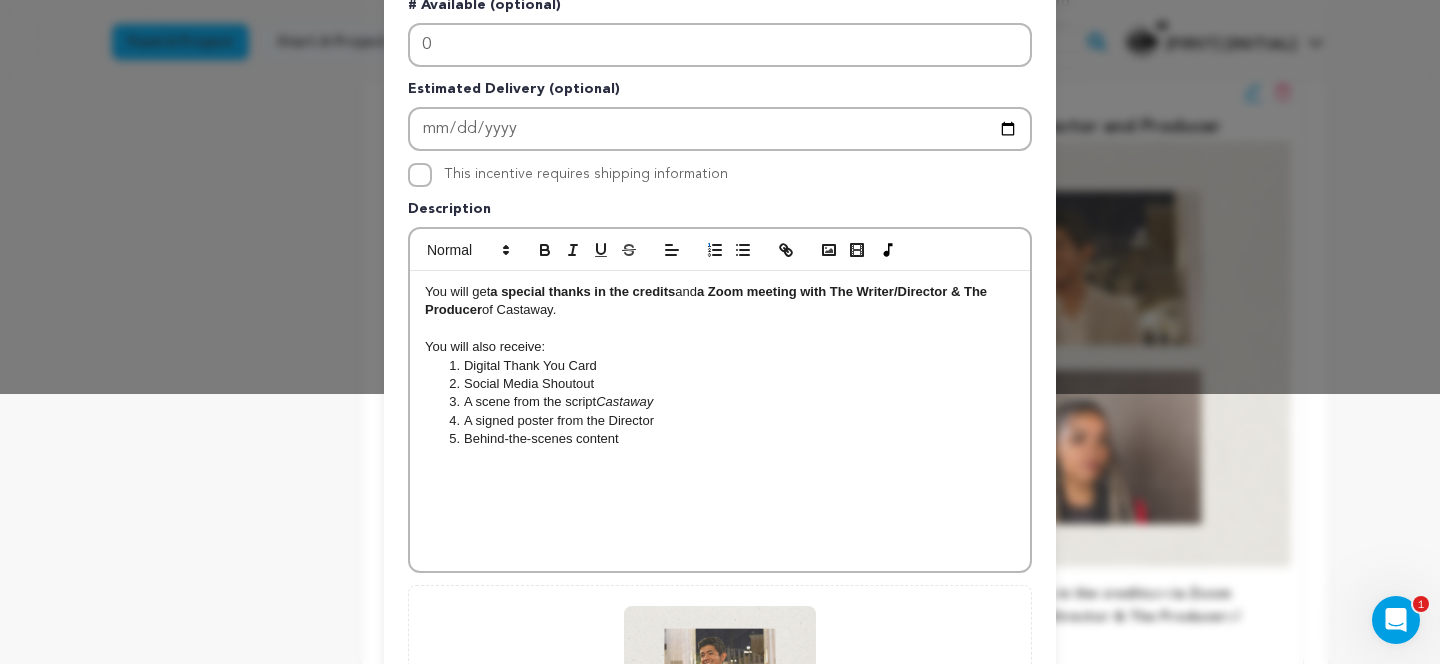 click at bounding box center [720, 329] 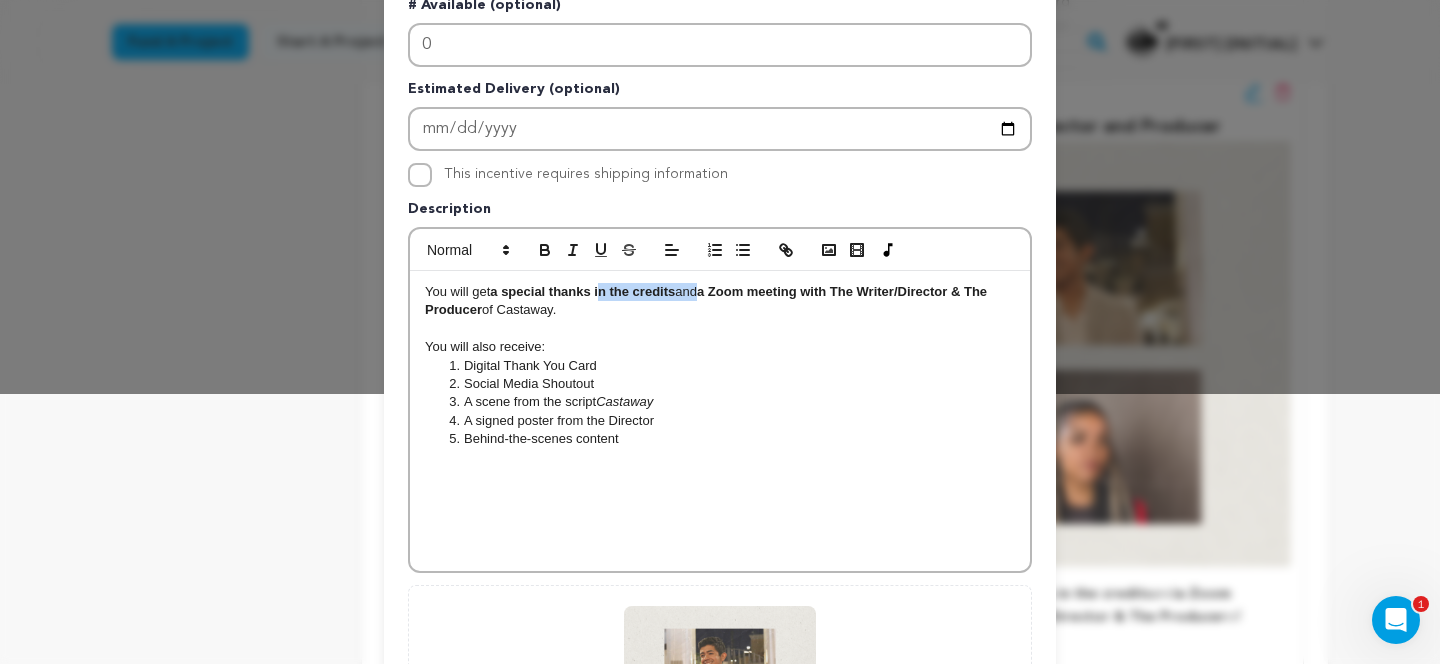 drag, startPoint x: 601, startPoint y: 301, endPoint x: 694, endPoint y: 299, distance: 93.0215 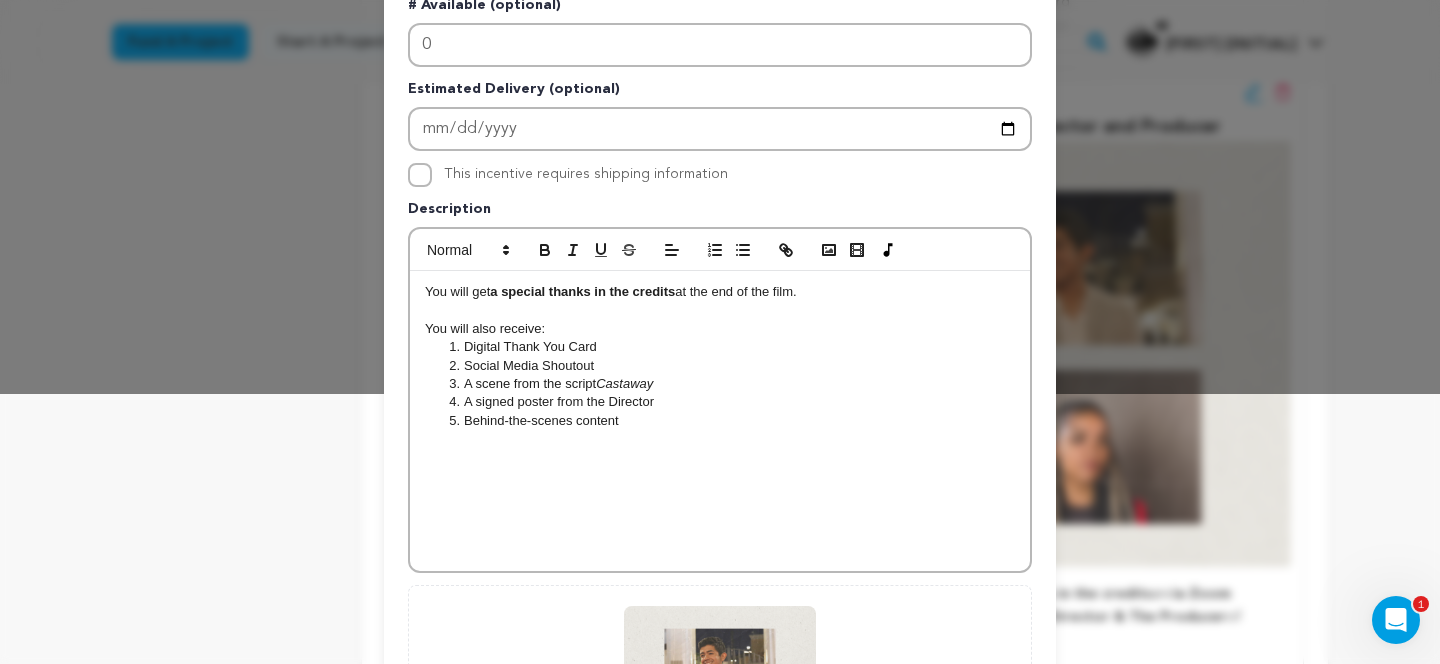 click on "You will get  a special thanks in the credits  at the end of the film." at bounding box center (720, 292) 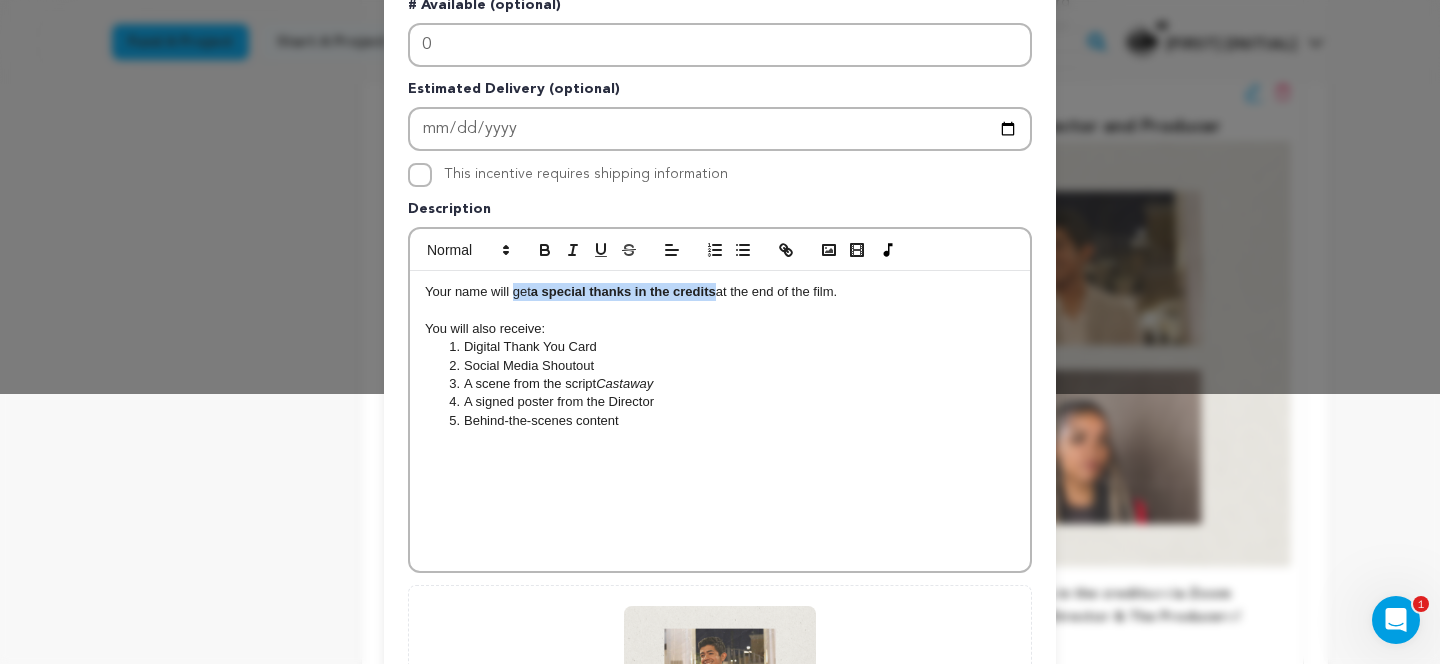 drag, startPoint x: 511, startPoint y: 296, endPoint x: 719, endPoint y: 297, distance: 208.00241 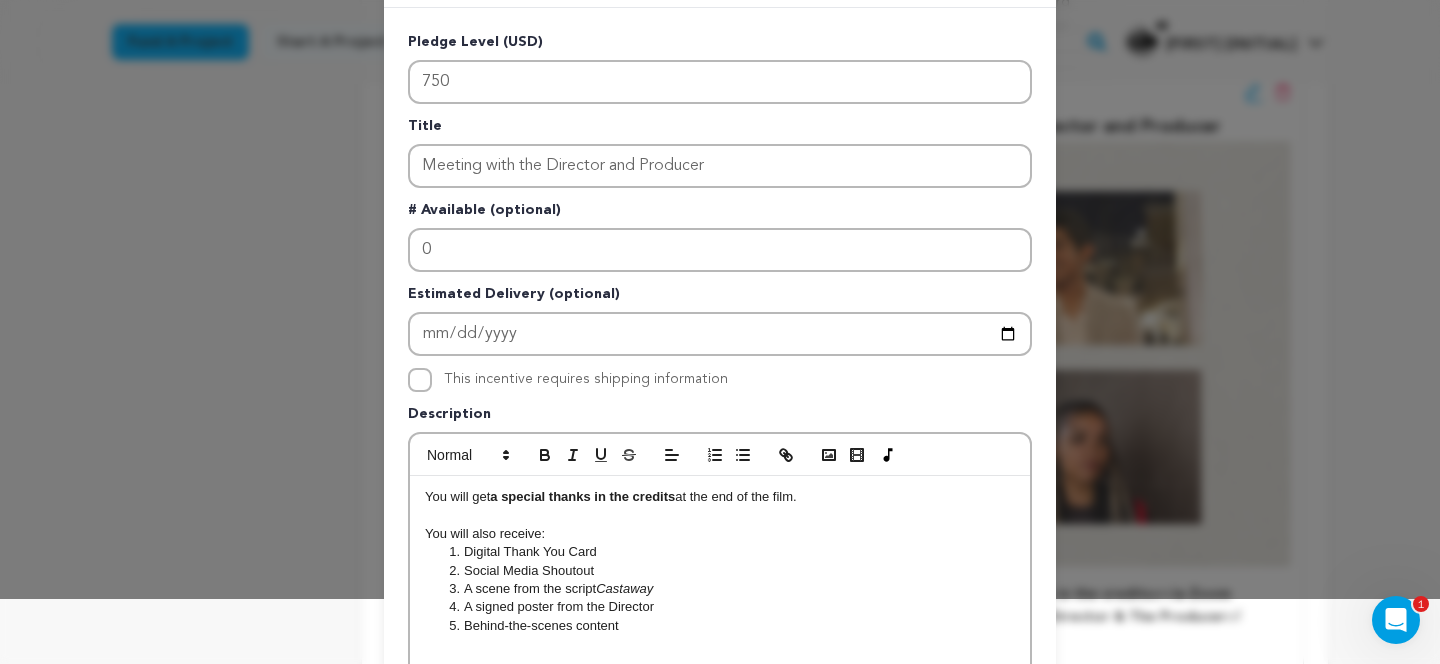 scroll, scrollTop: 61, scrollLeft: 0, axis: vertical 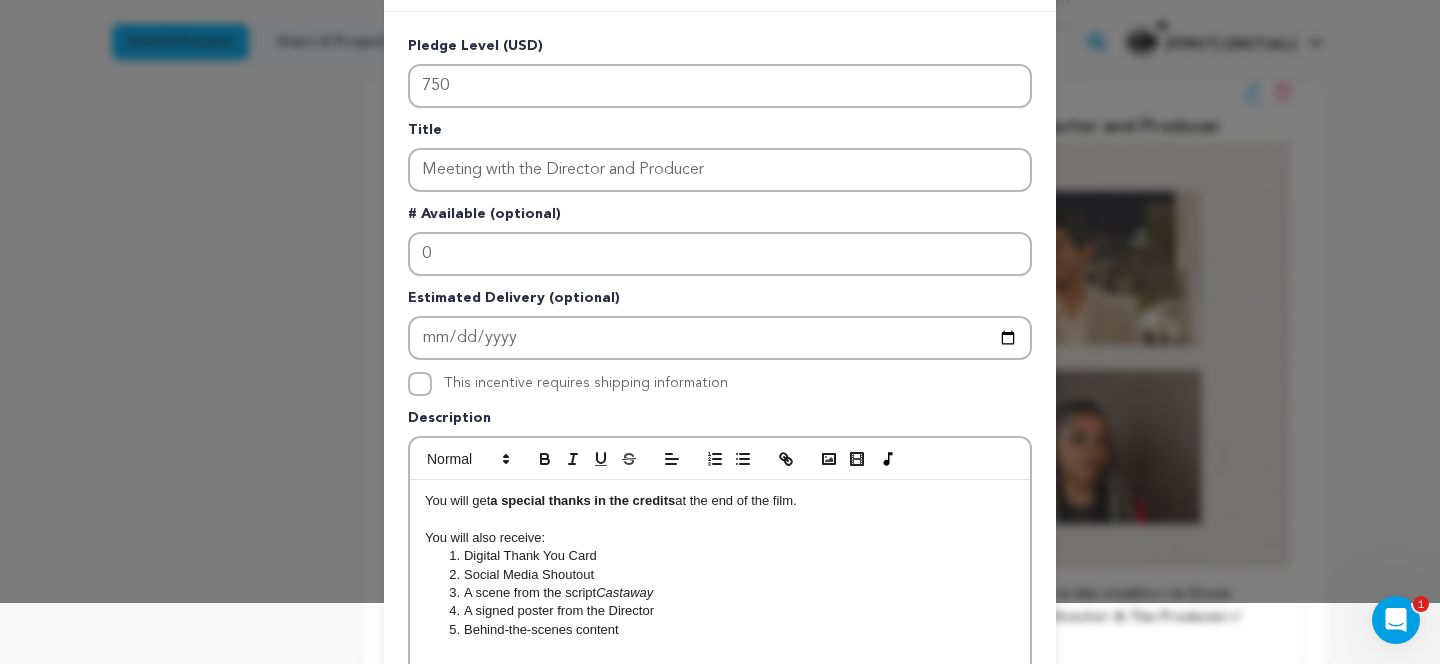 click on "You will get  a special thanks in the credits  at the end of the film." at bounding box center (720, 501) 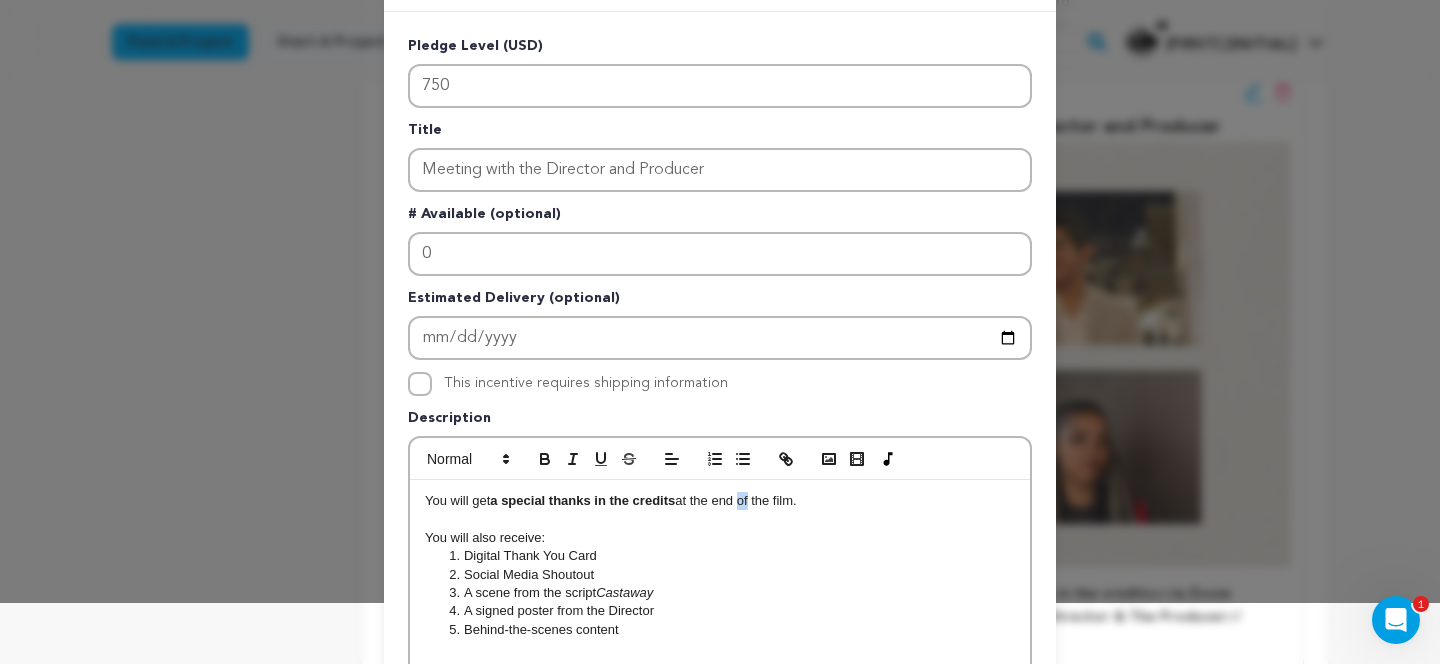 click on "You will get  a special thanks in the credits  at the end of the film." at bounding box center [720, 501] 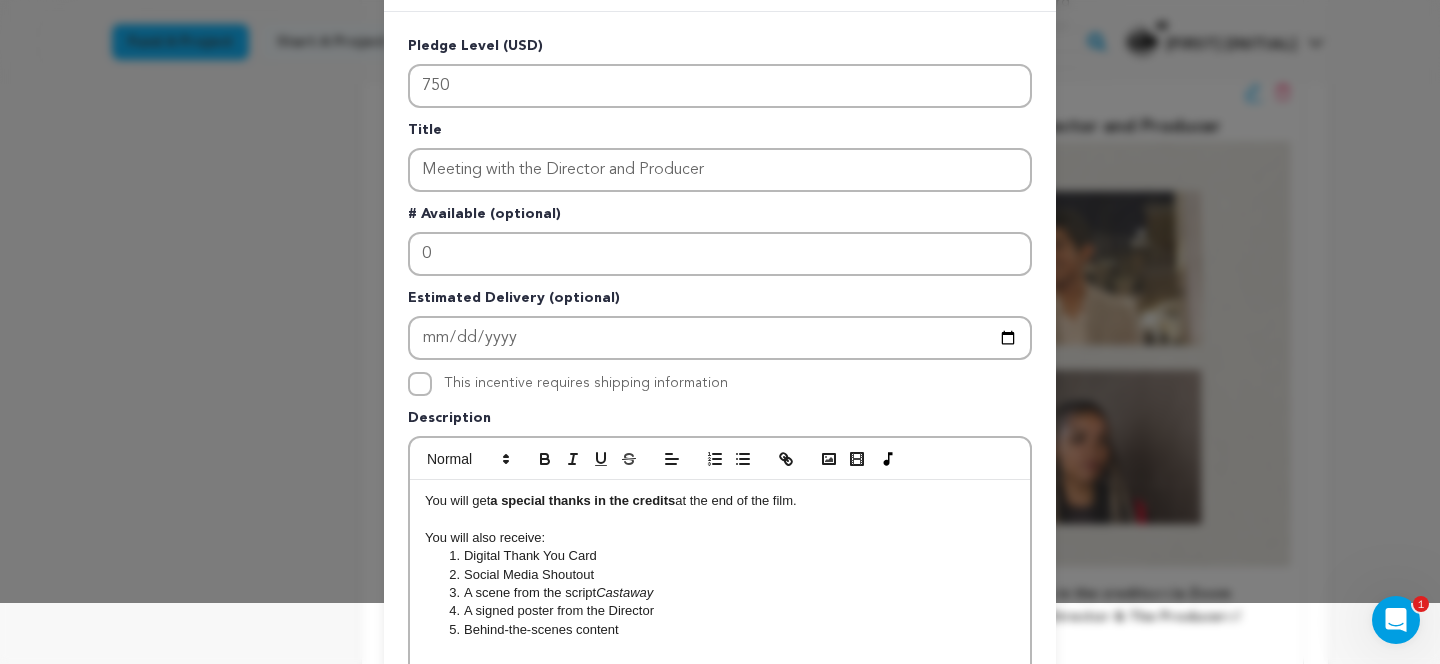 click on "You will get  a special thanks in the credits  at the end of the film." at bounding box center (720, 501) 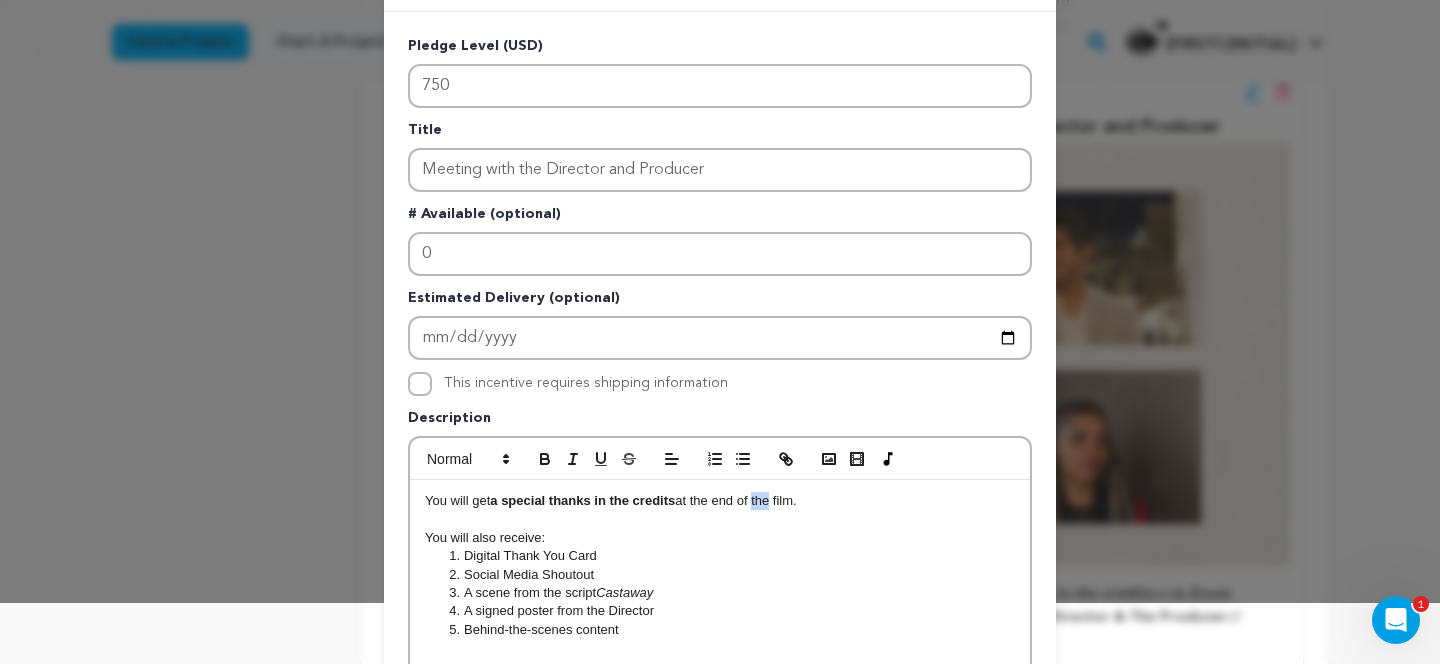 click on "You will get  a special thanks in the credits  at the end of the film." at bounding box center (720, 501) 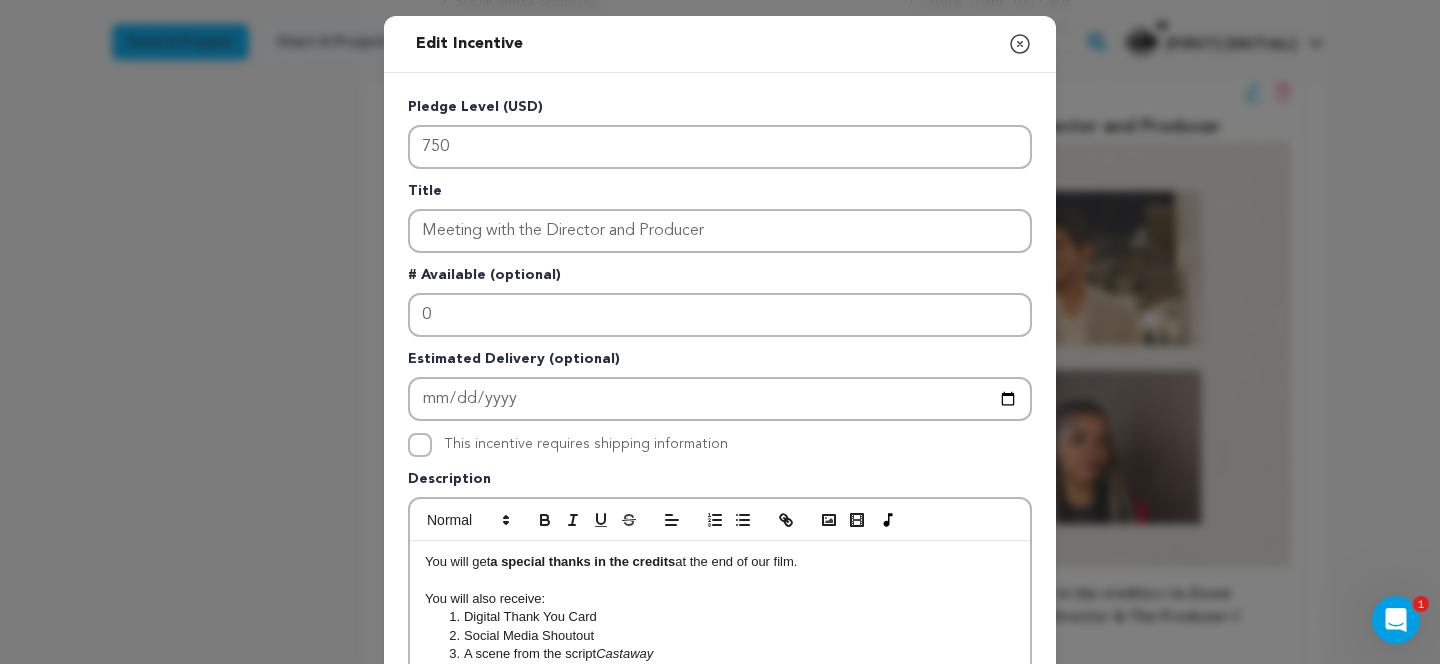 scroll, scrollTop: 2, scrollLeft: 0, axis: vertical 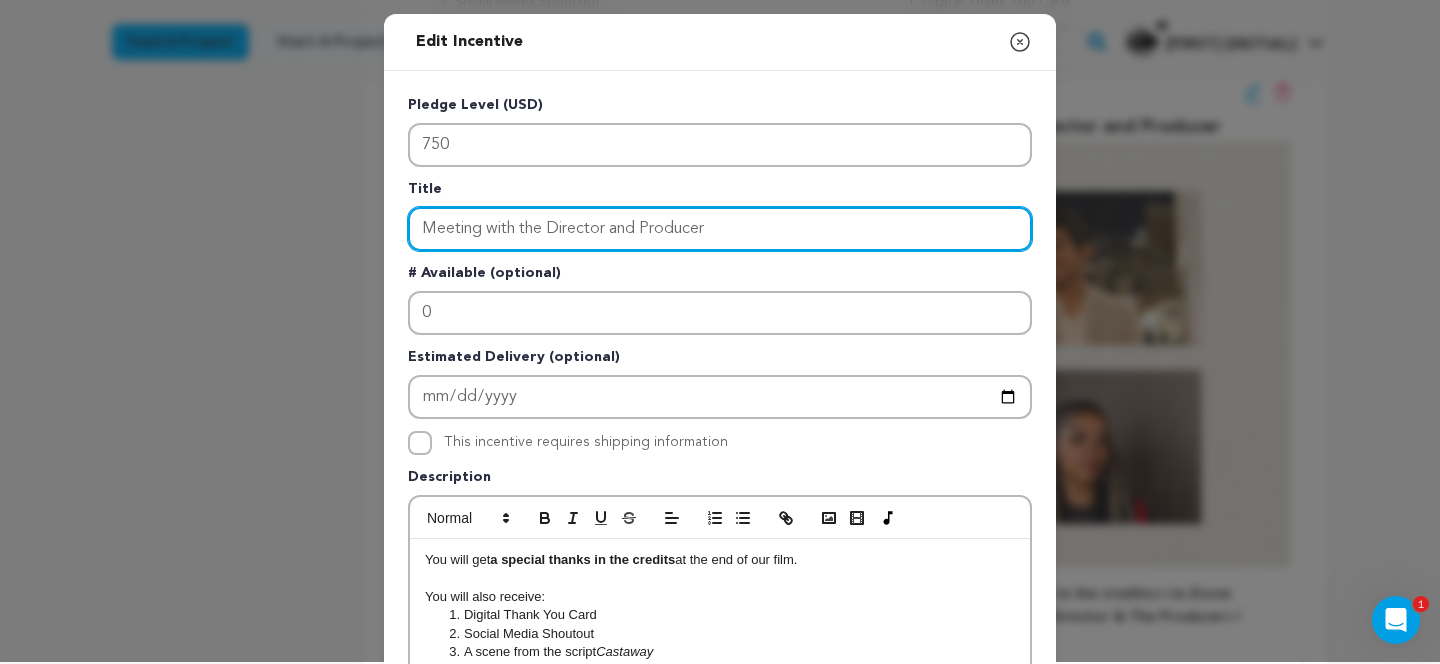 click on "Meeting with the Director and Producer" at bounding box center (720, 229) 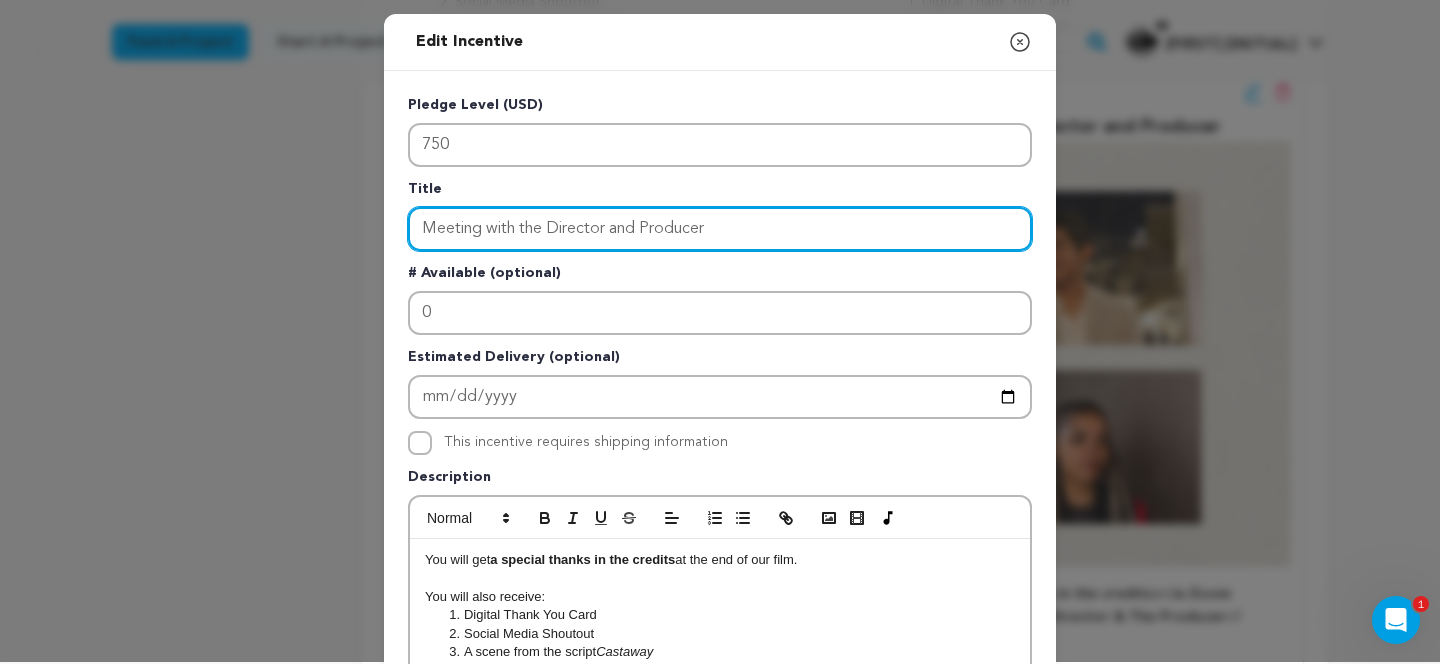click on "Meeting with the Director and Producer" at bounding box center (720, 229) 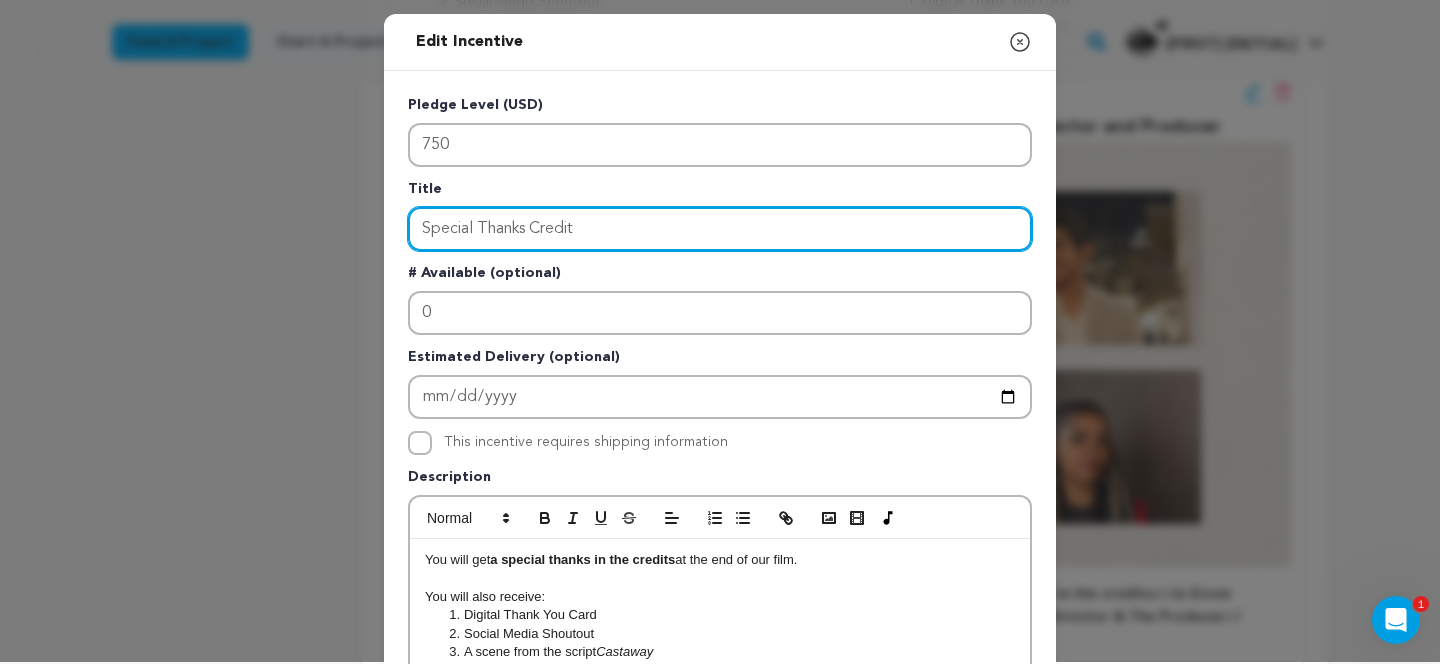 type on "Special Thanks Credit" 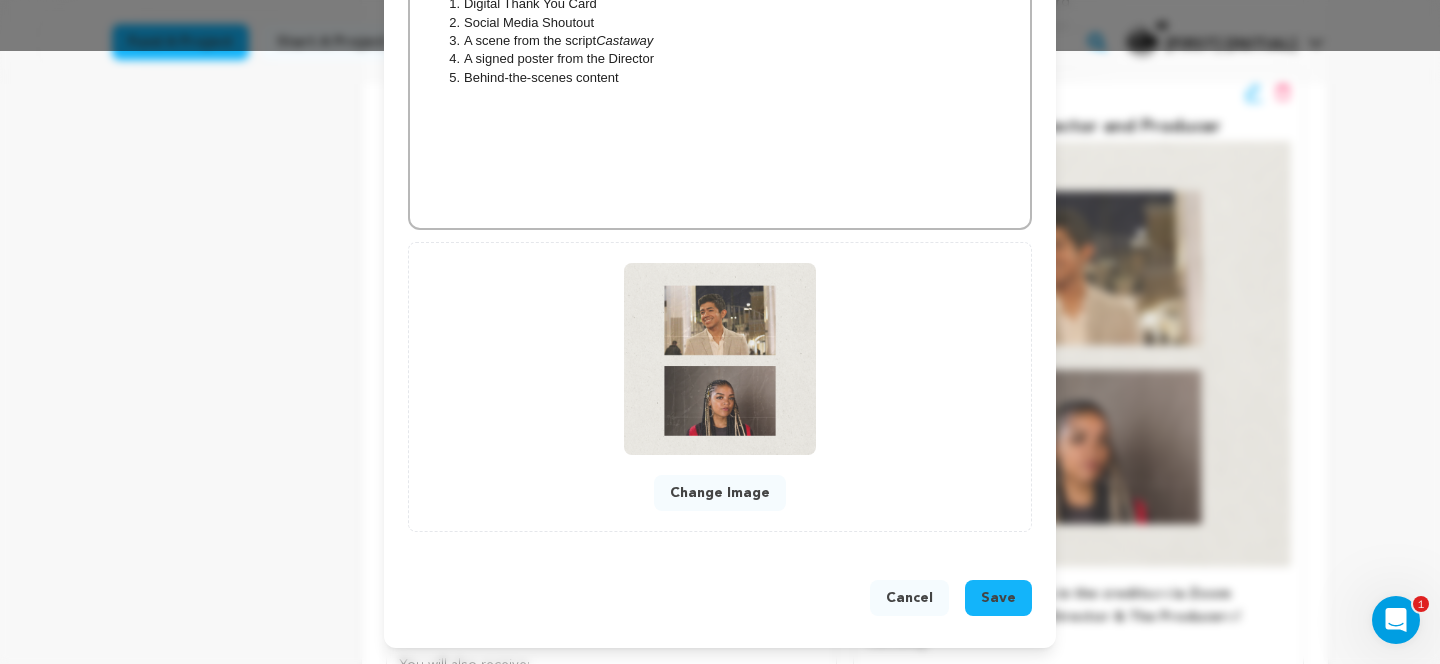 scroll, scrollTop: 206, scrollLeft: 0, axis: vertical 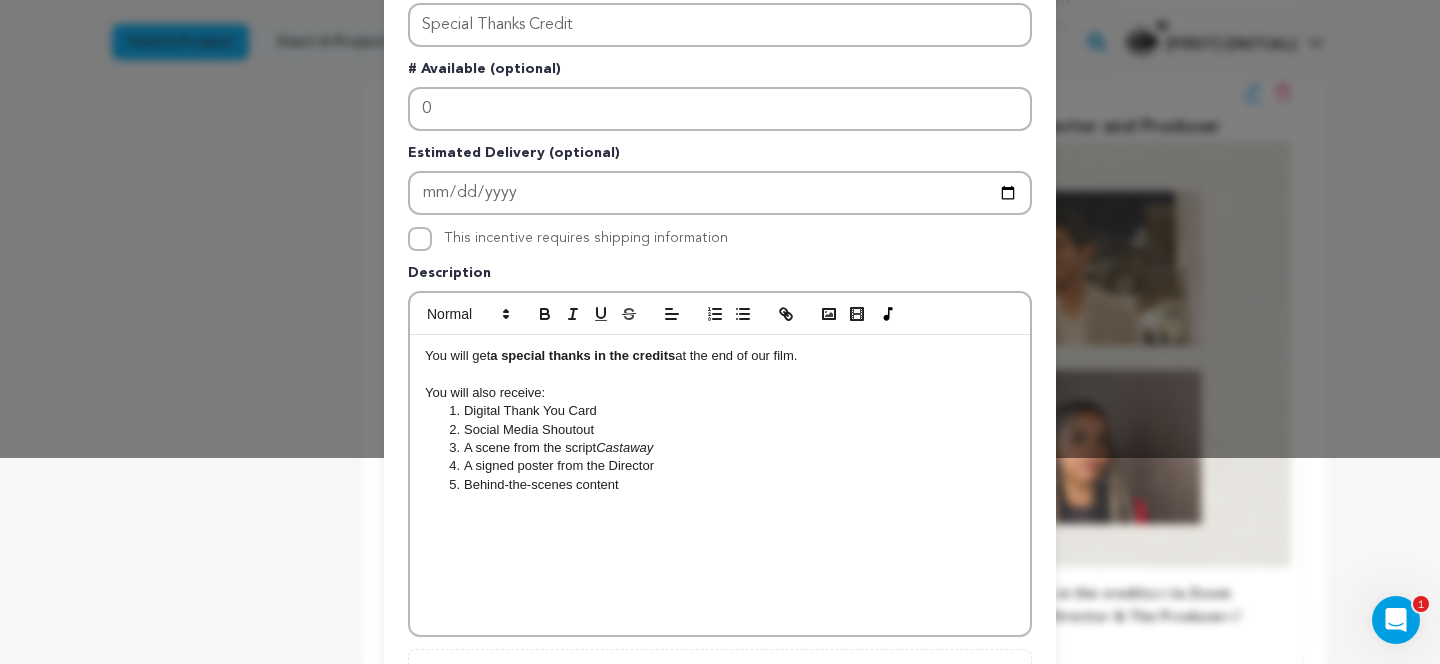 click on "a special thanks in the credits" at bounding box center (582, 355) 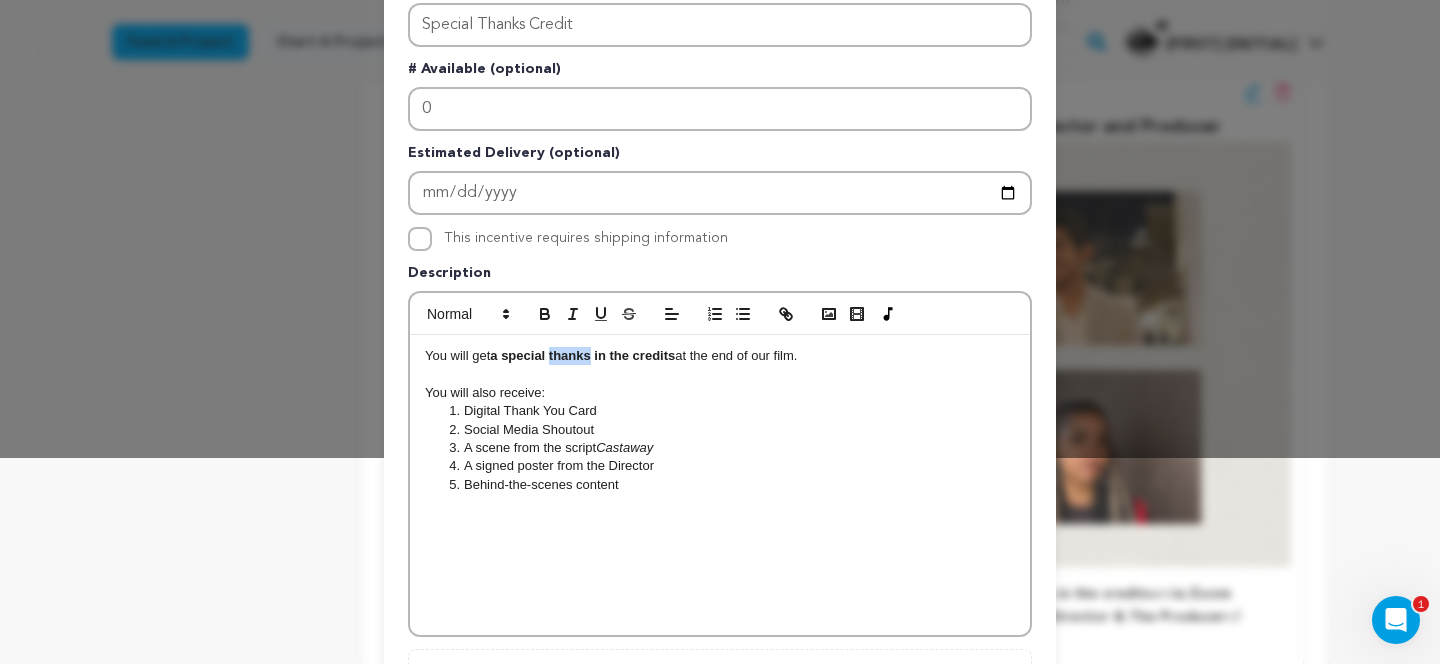 click on "a special thanks in the credits" at bounding box center [582, 355] 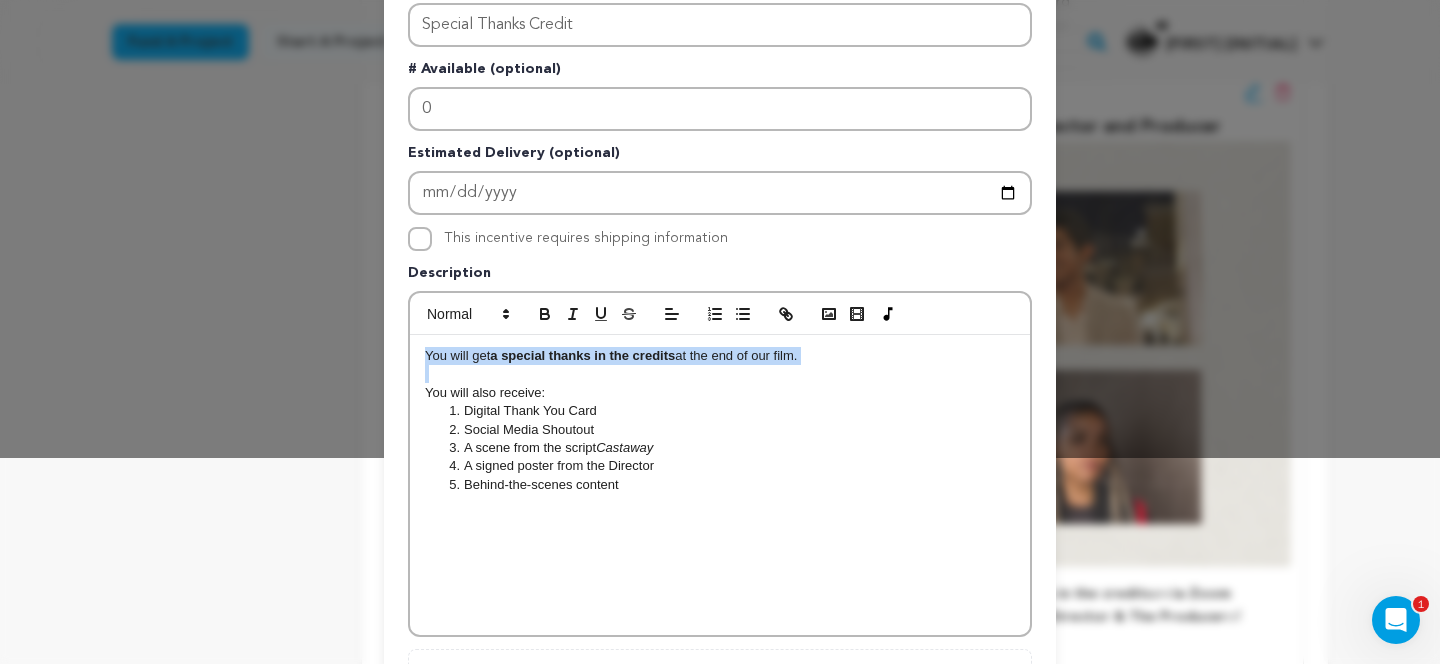 click on "a special thanks in the credits" at bounding box center [582, 355] 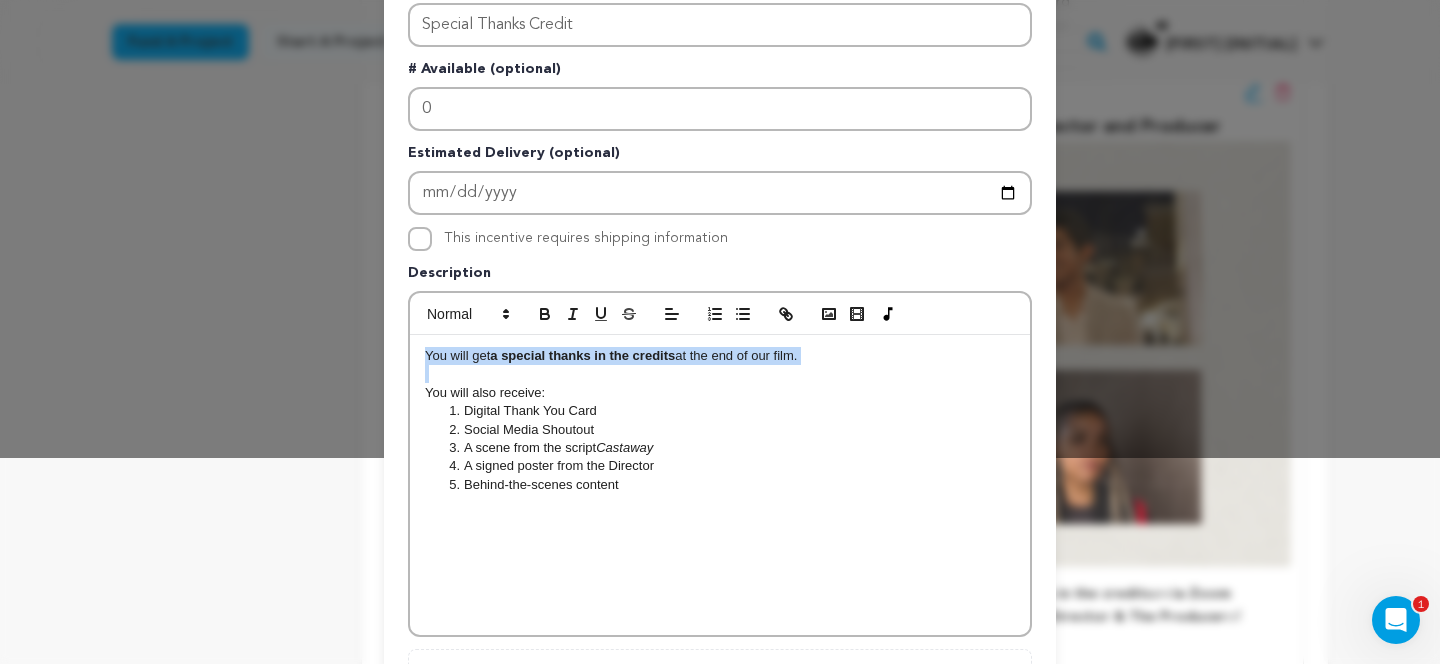 scroll, scrollTop: 0, scrollLeft: 0, axis: both 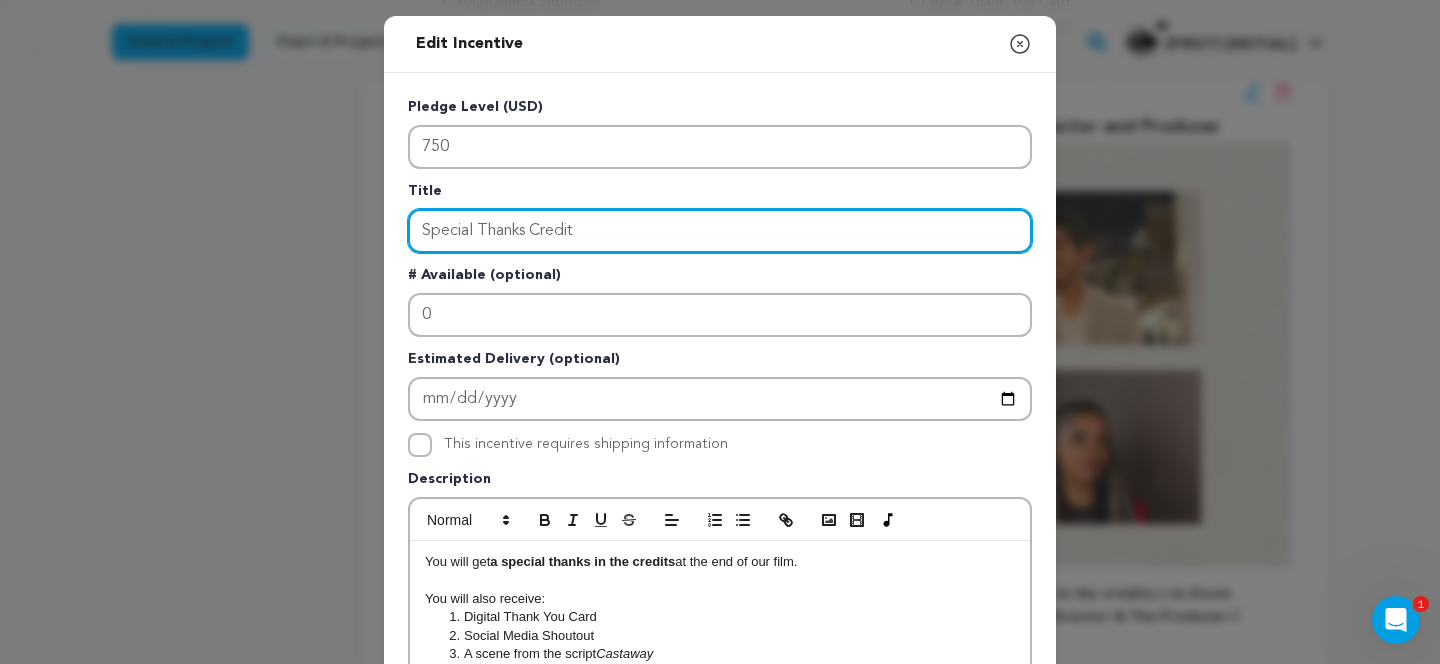 click on "Special Thanks Credit" at bounding box center (720, 231) 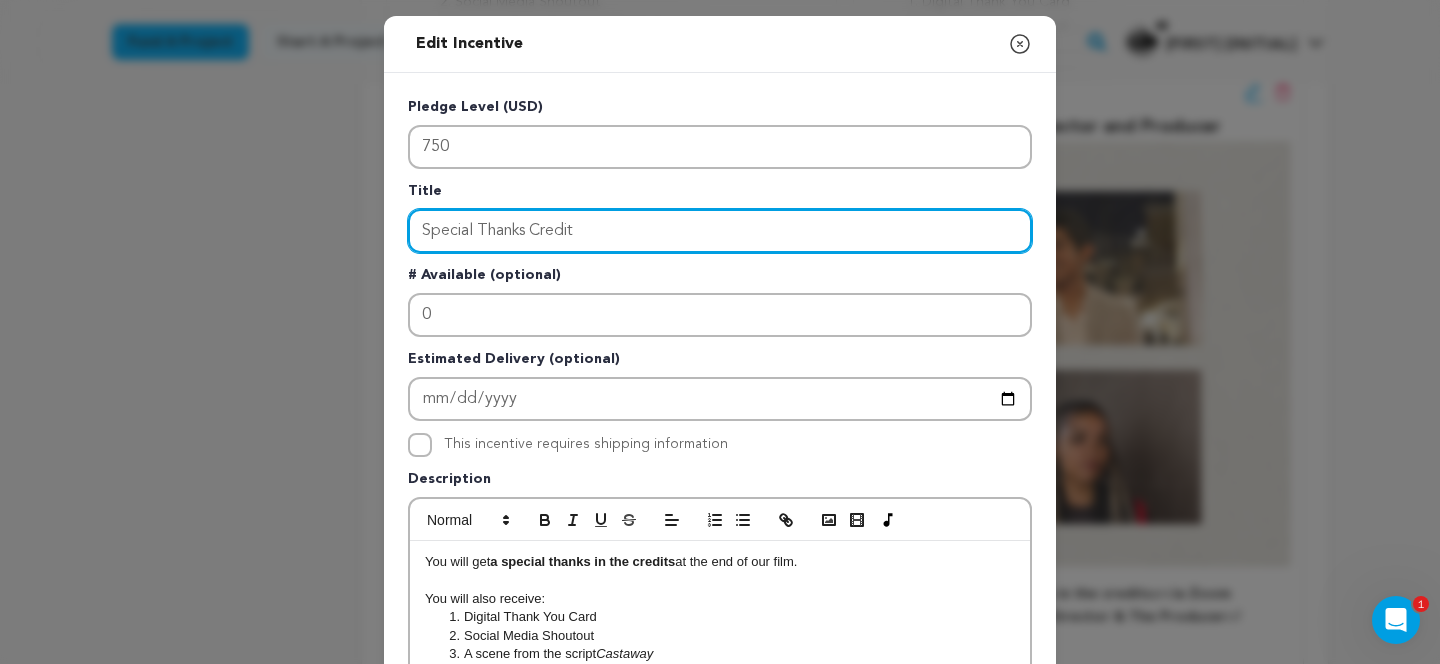 click on "Special Thanks Credit" at bounding box center (720, 231) 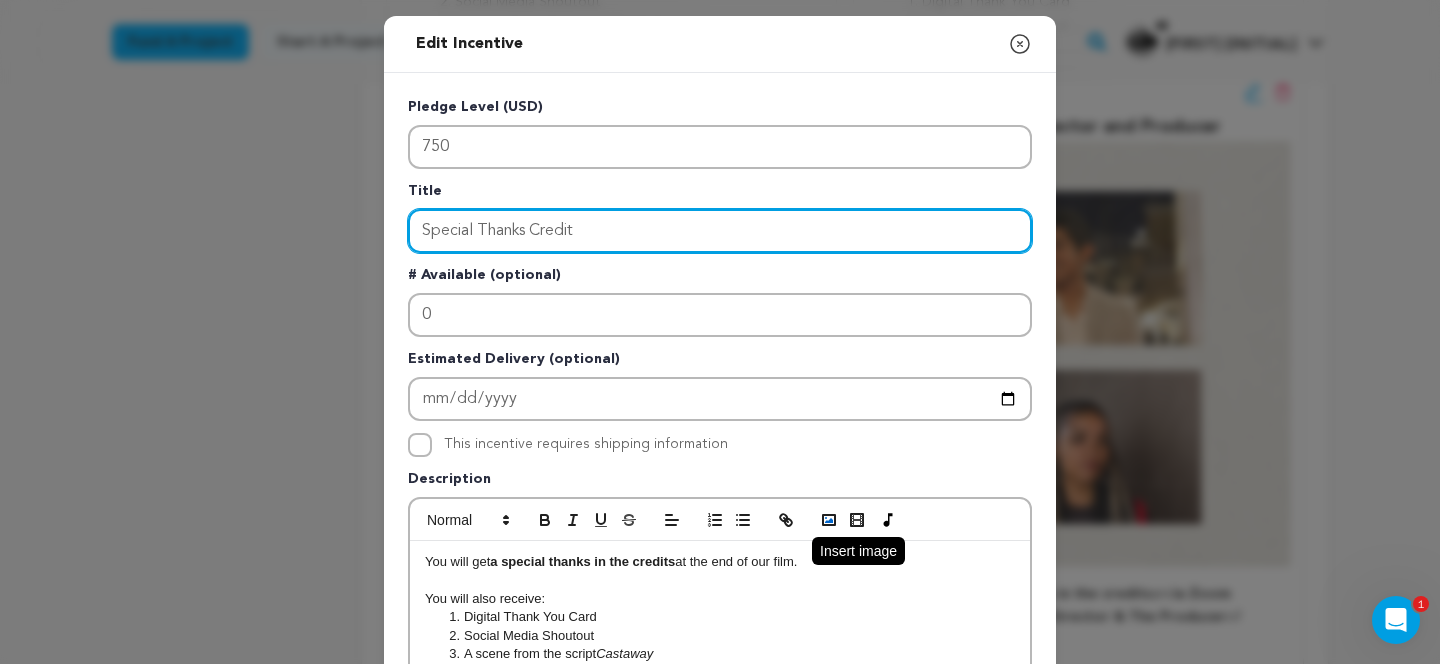 scroll, scrollTop: 410, scrollLeft: 0, axis: vertical 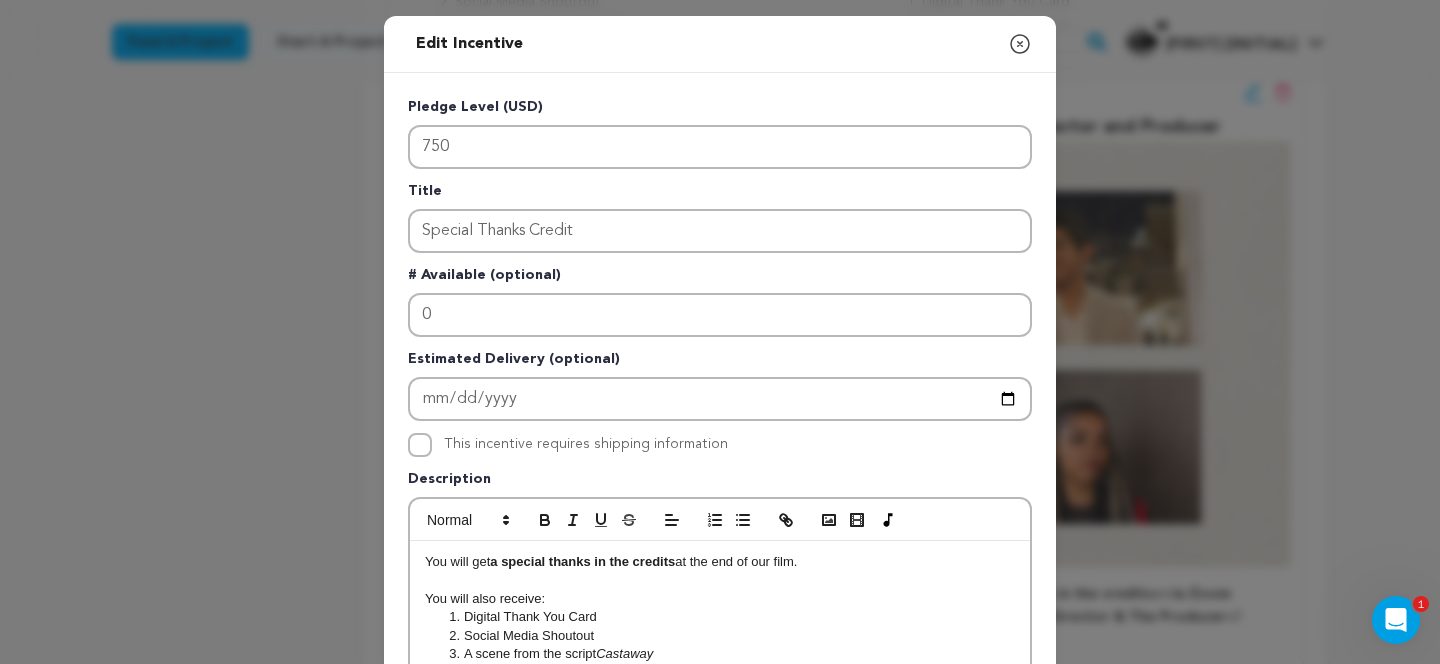 click 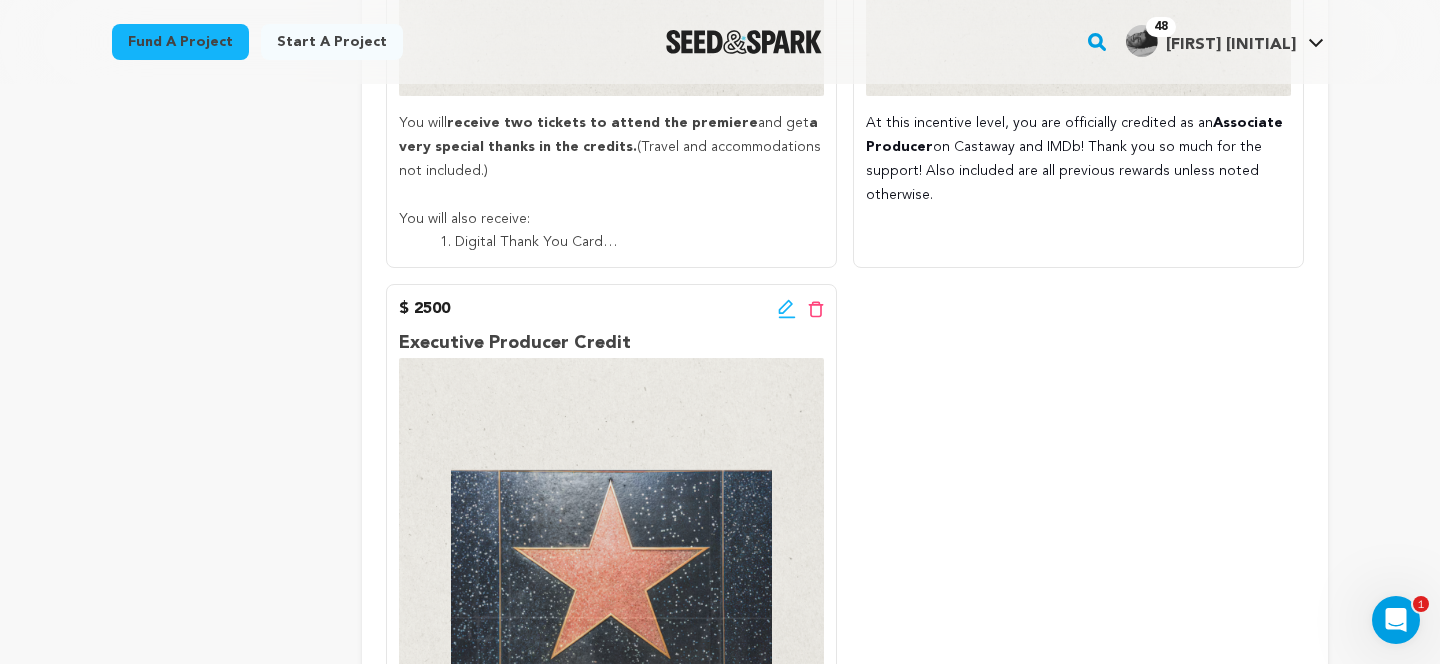 scroll, scrollTop: 2917, scrollLeft: 0, axis: vertical 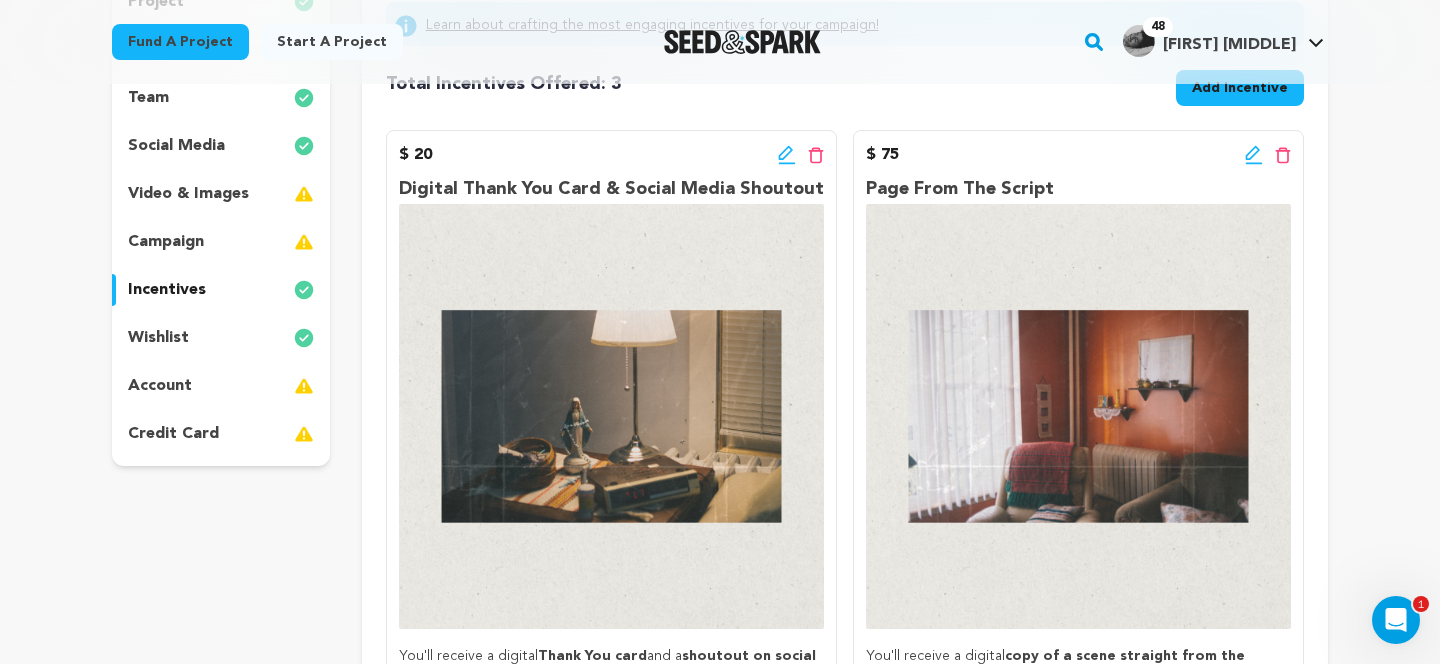 click 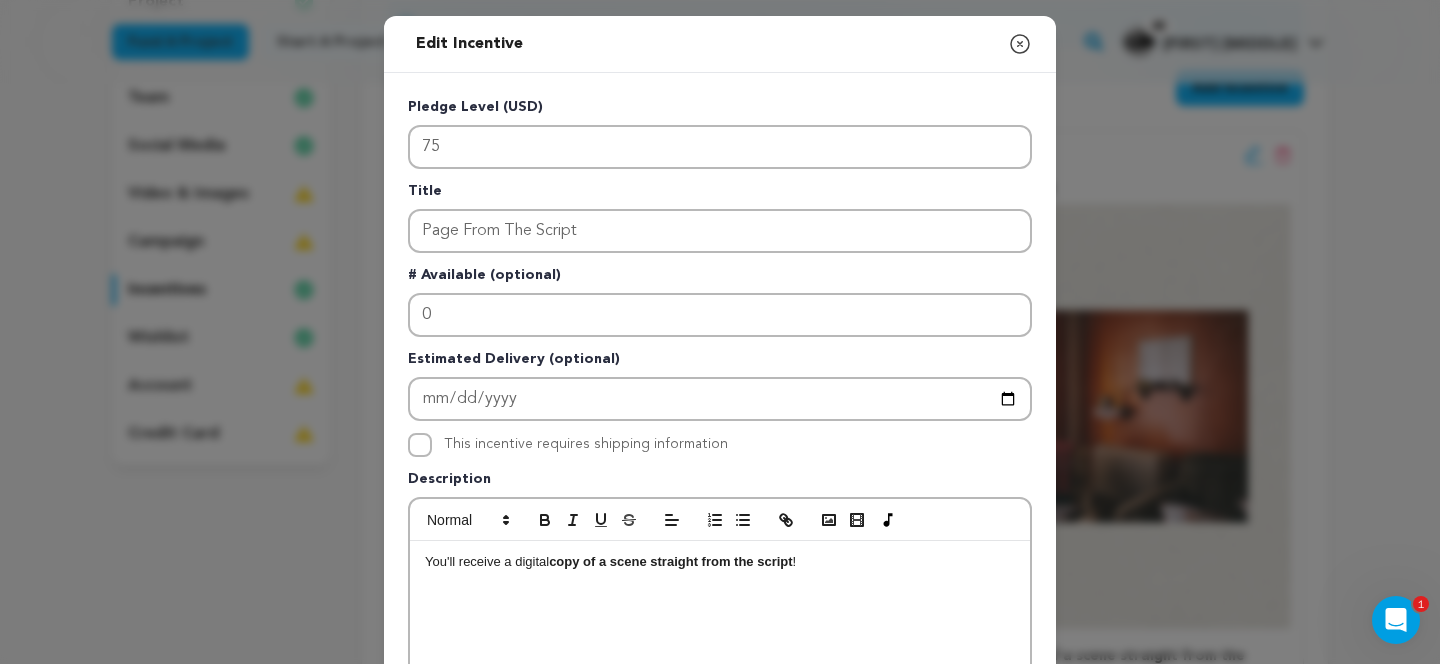 click on "You'll receive a digital  copy of a scene straight from the script !" at bounding box center [720, 562] 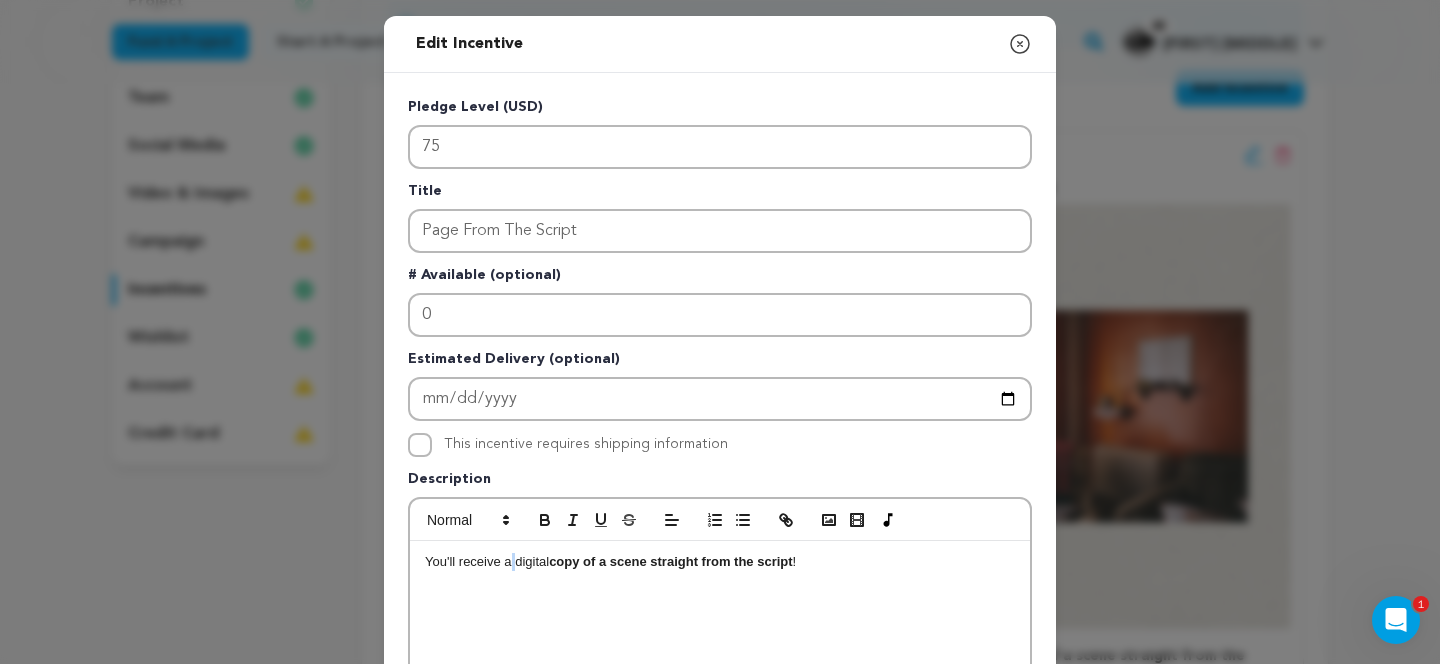 click on "You'll receive a digital  copy of a scene straight from the script !" at bounding box center (720, 562) 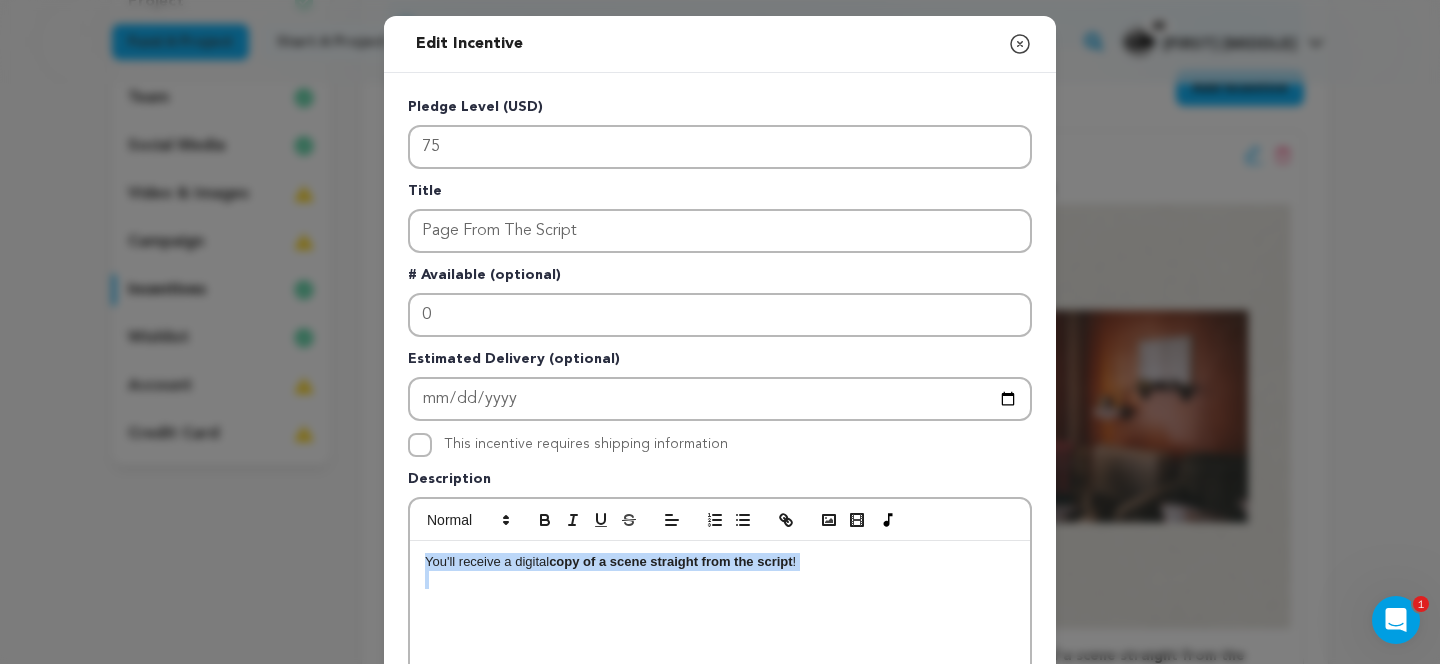 click on "You'll receive a digital  copy of a scene straight from the script !" at bounding box center (720, 562) 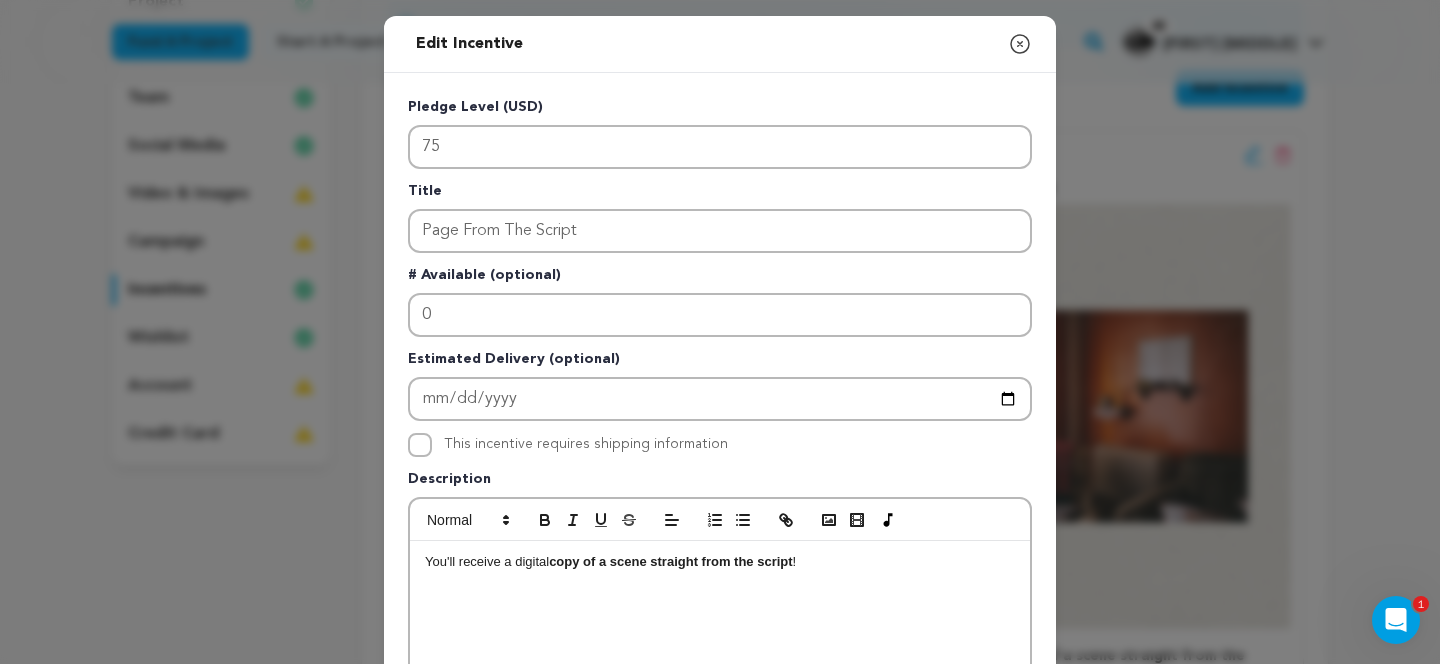 scroll, scrollTop: 359, scrollLeft: 0, axis: vertical 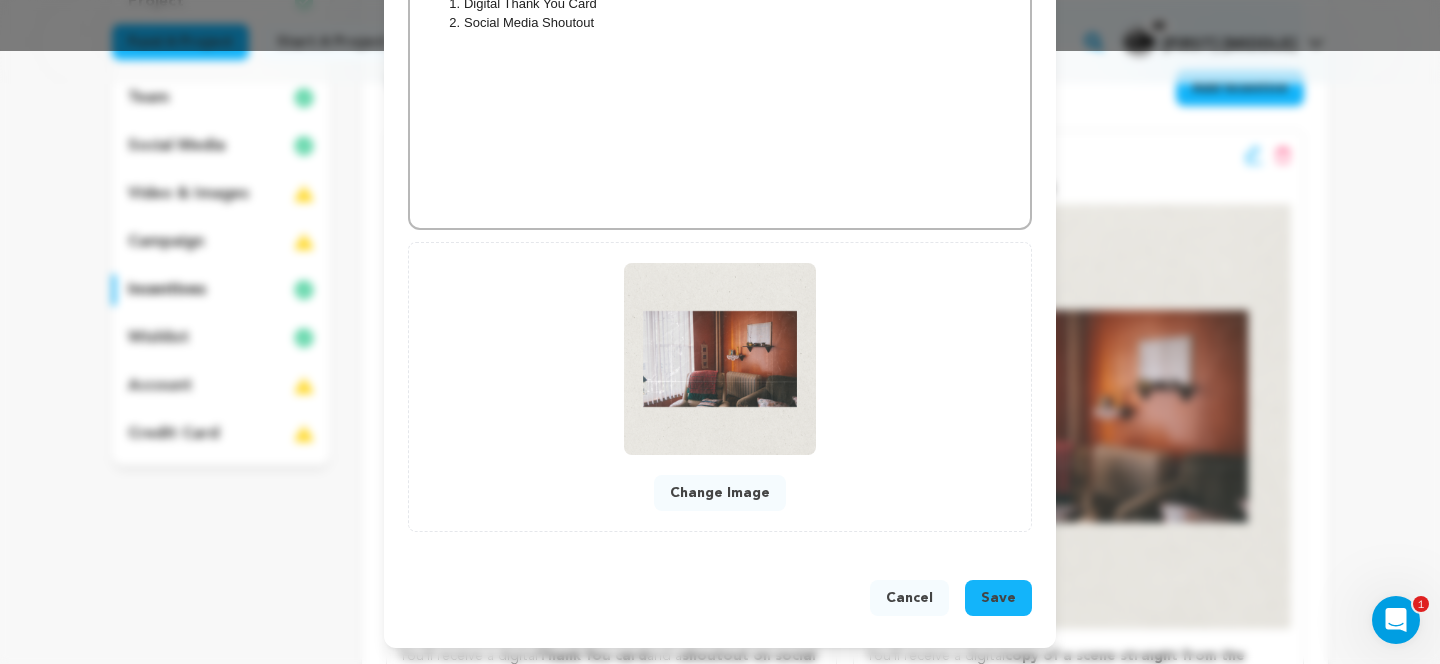 click on "Save" at bounding box center [998, 598] 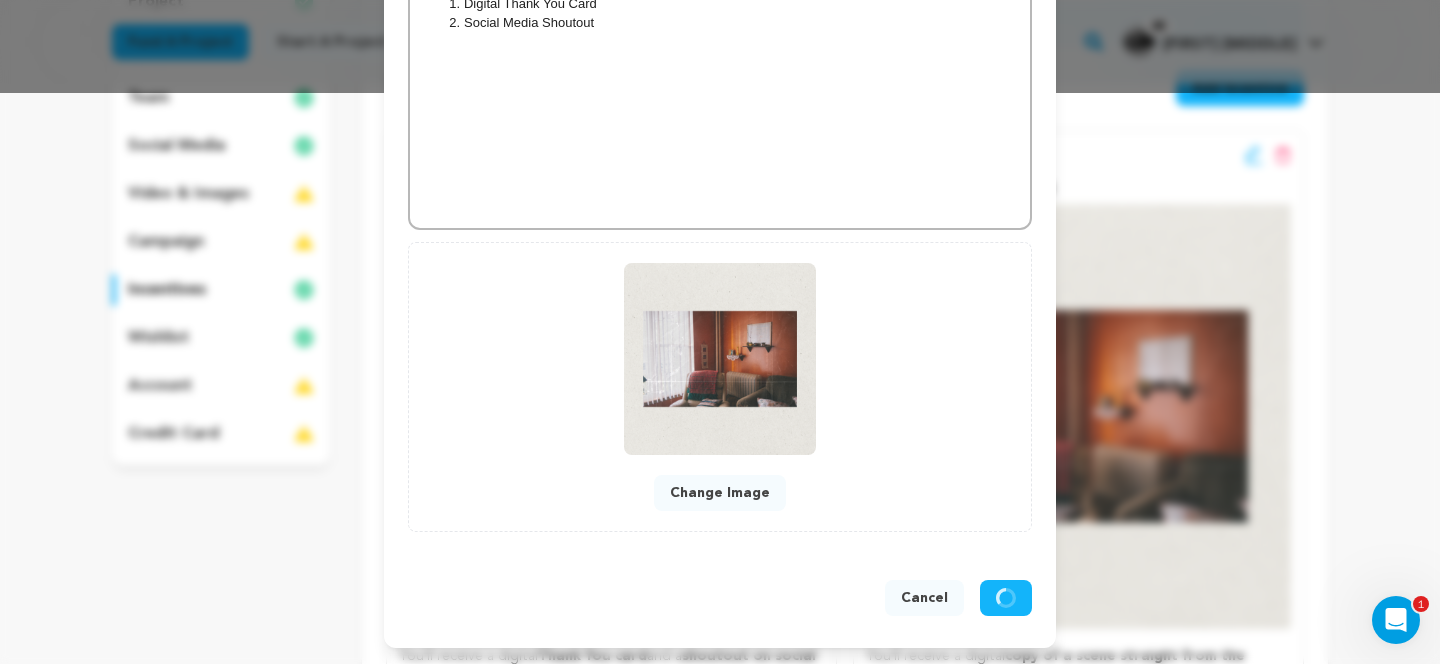 scroll, scrollTop: 571, scrollLeft: 0, axis: vertical 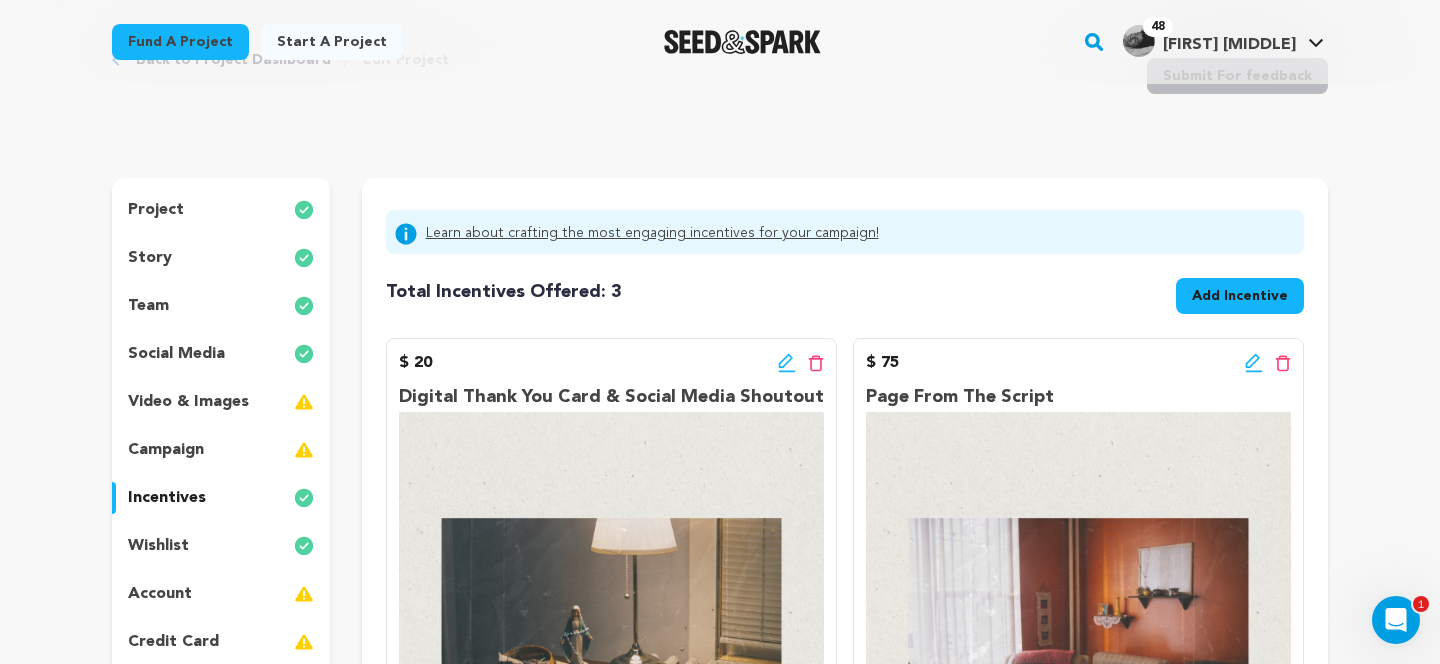 click on "Add Incentive" at bounding box center (1240, 296) 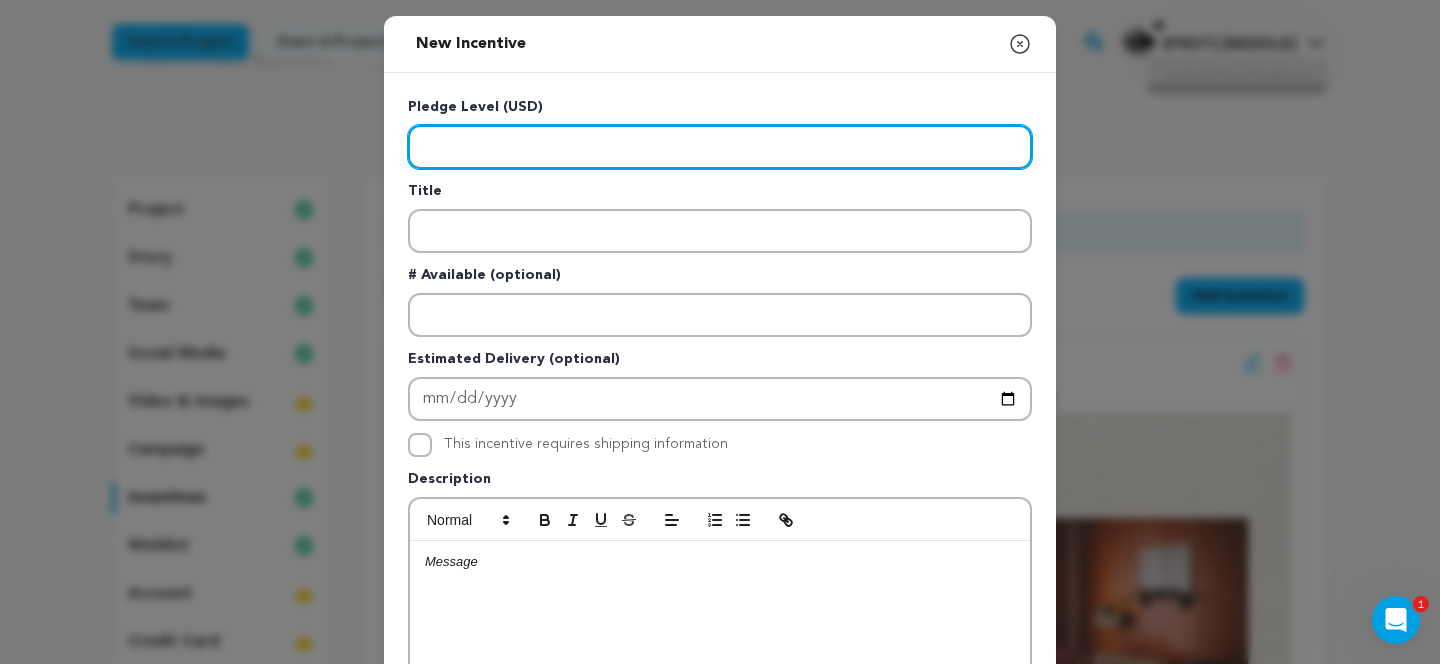click at bounding box center [720, 147] 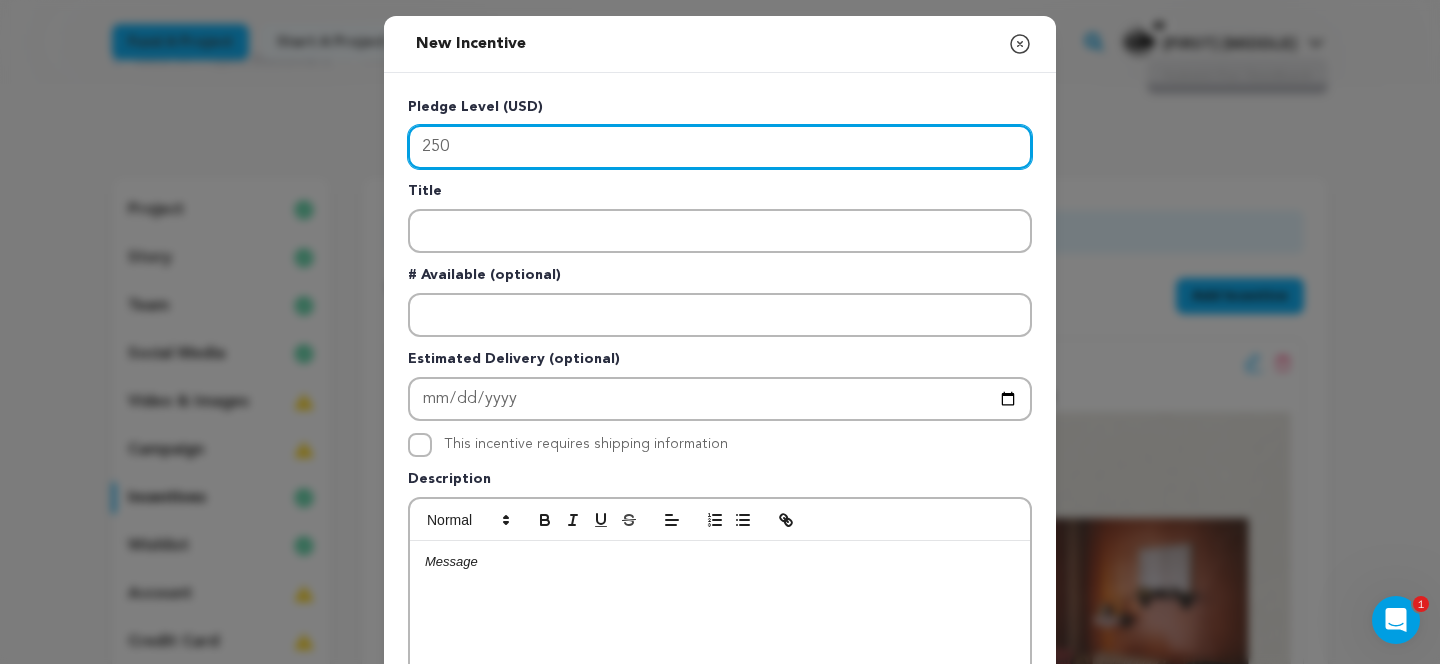 type on "250" 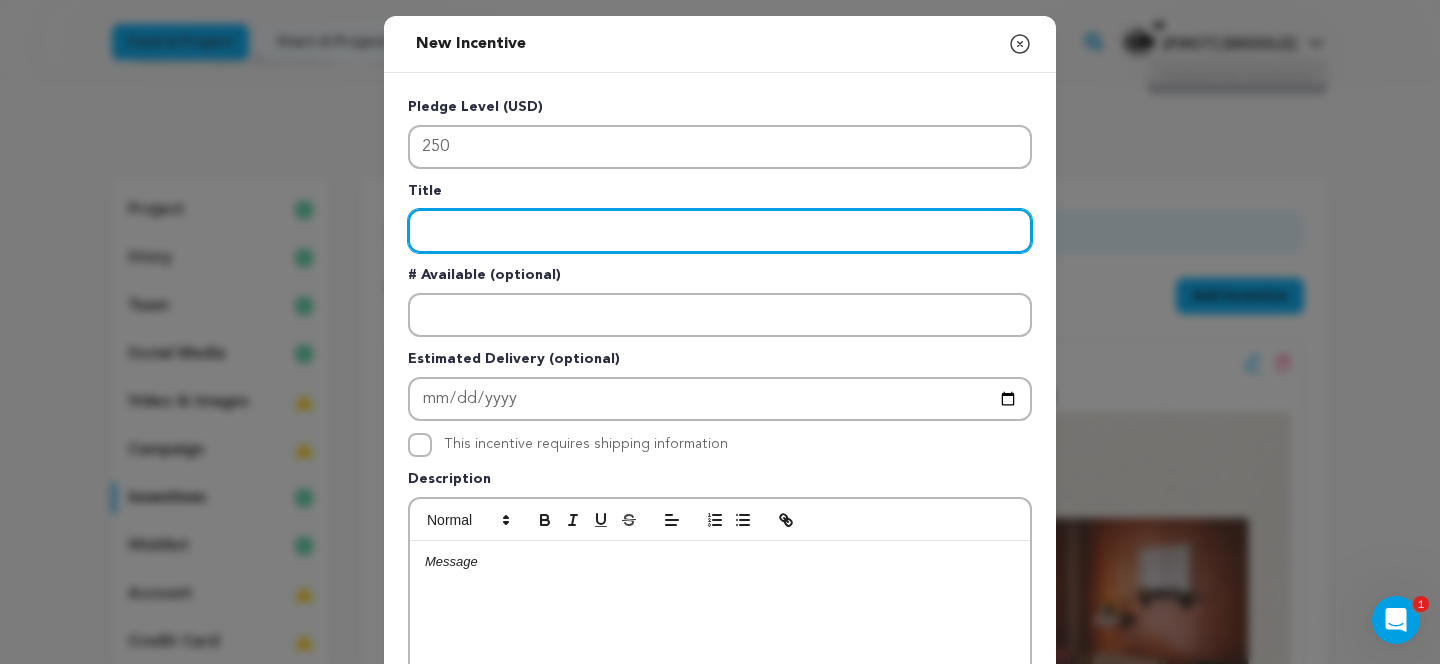 click at bounding box center (720, 231) 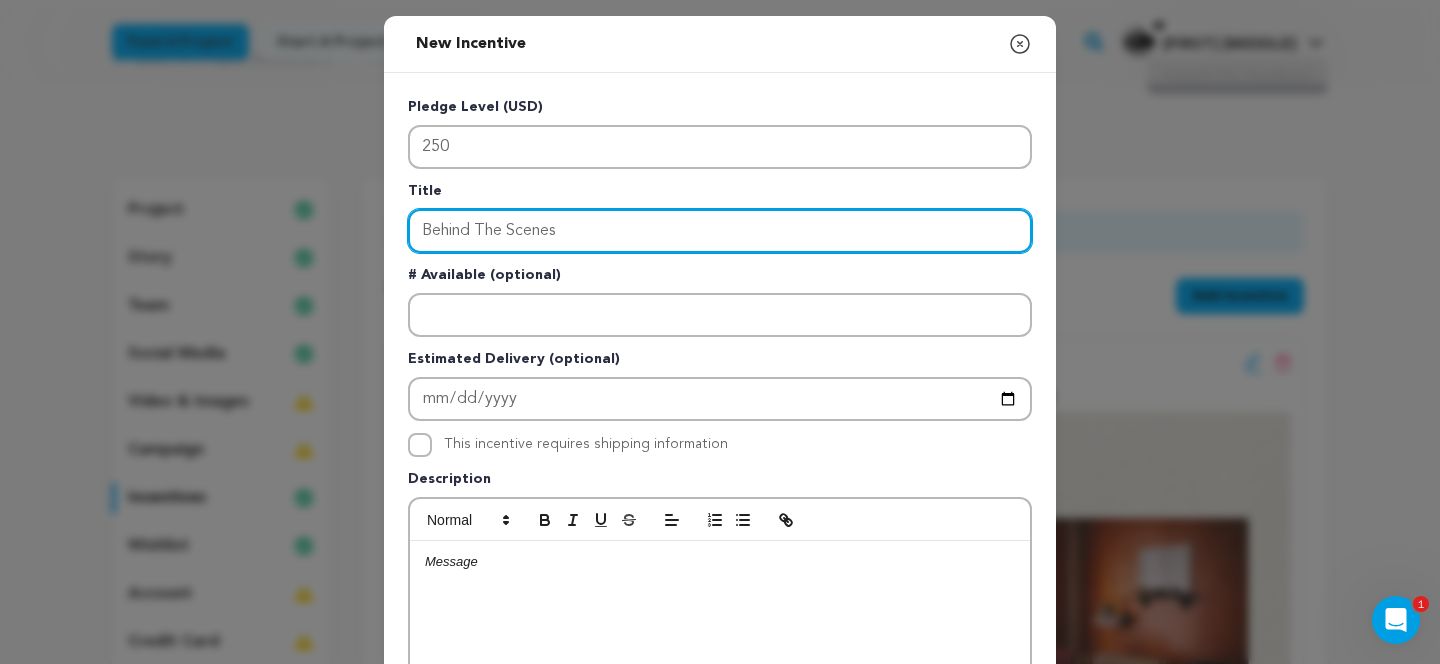 type on "Behind The Scenes" 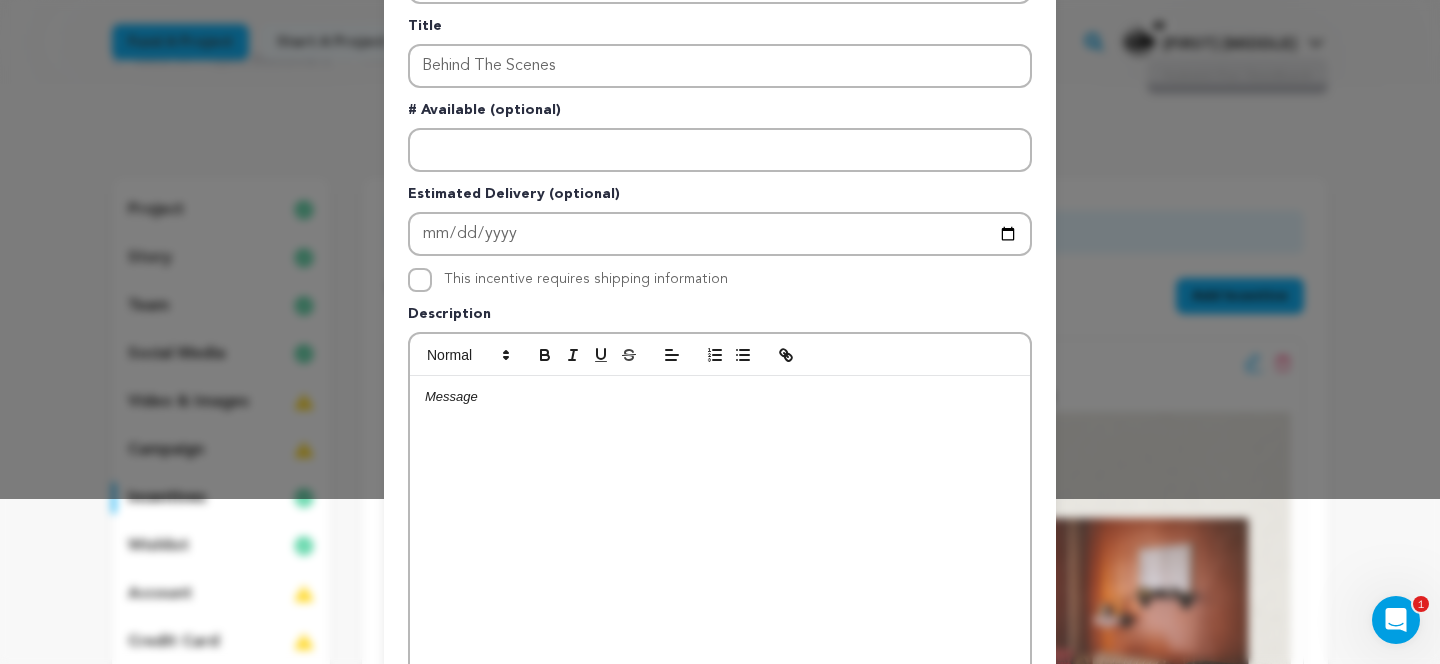 click at bounding box center [720, 526] 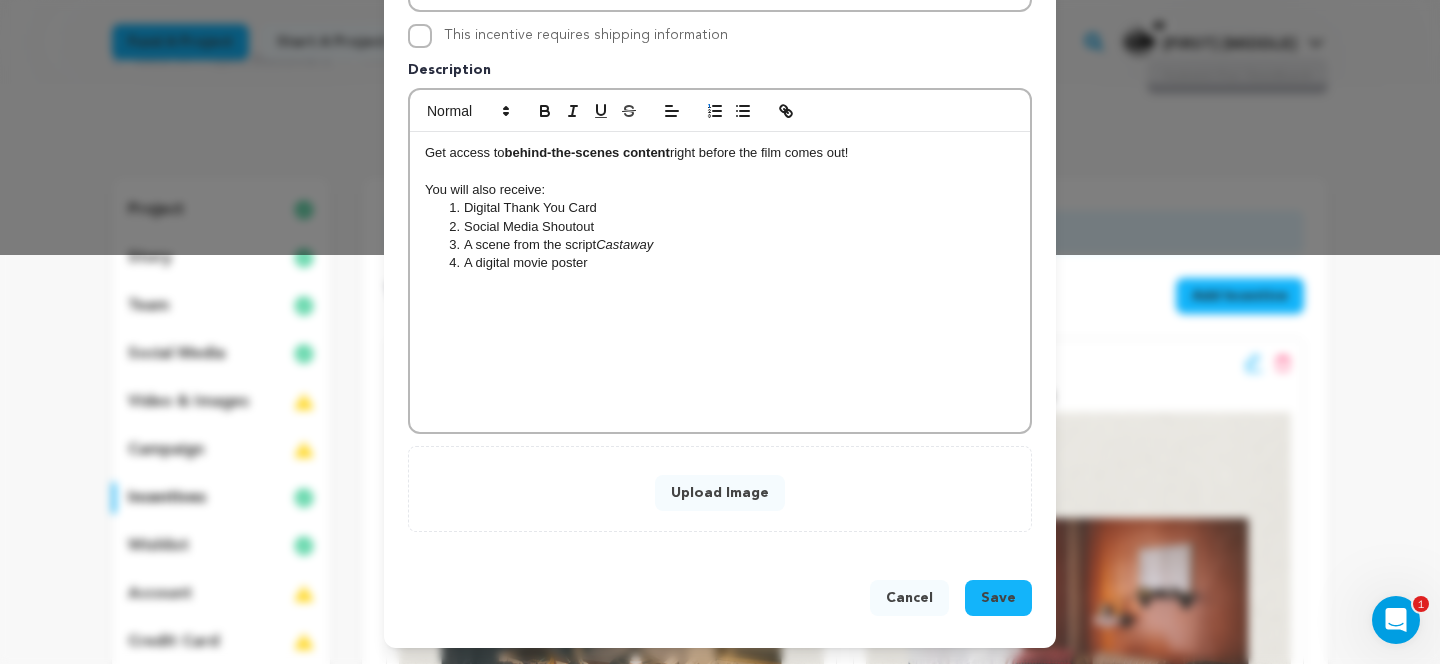 scroll, scrollTop: 408, scrollLeft: 0, axis: vertical 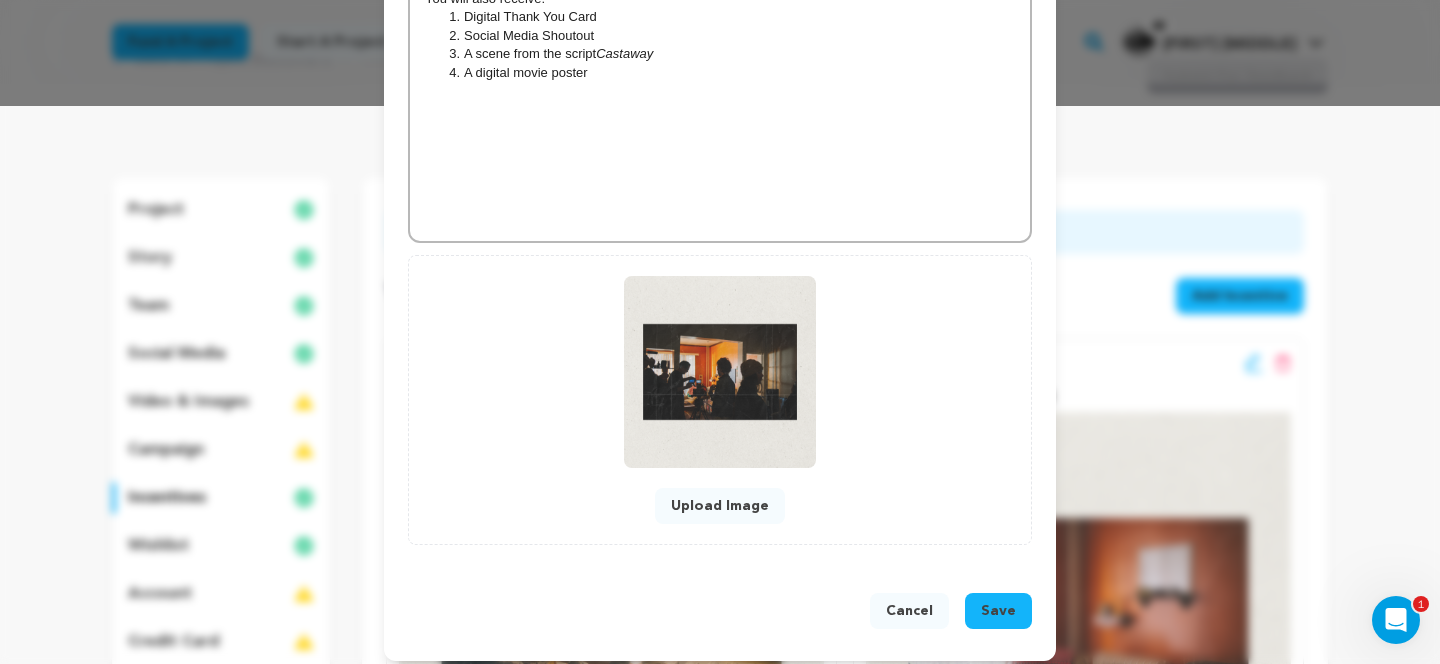 click on "Save" at bounding box center (998, 611) 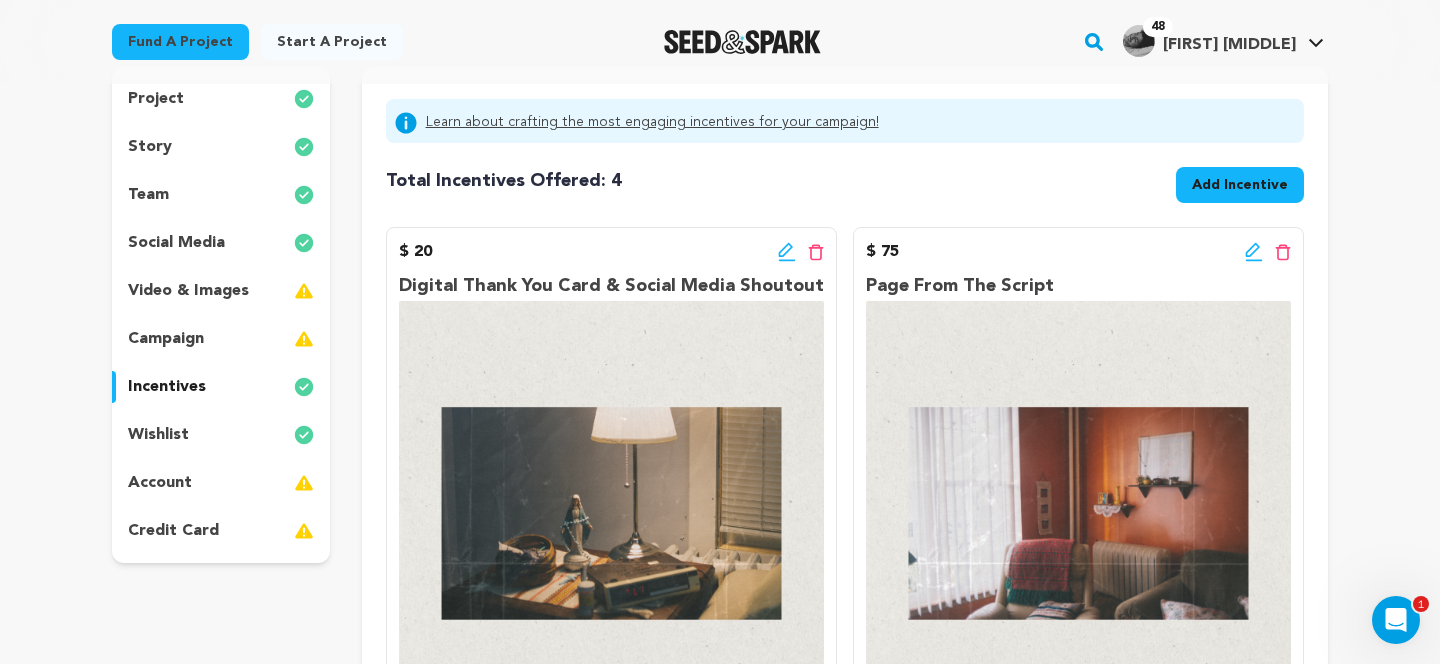 scroll, scrollTop: 0, scrollLeft: 0, axis: both 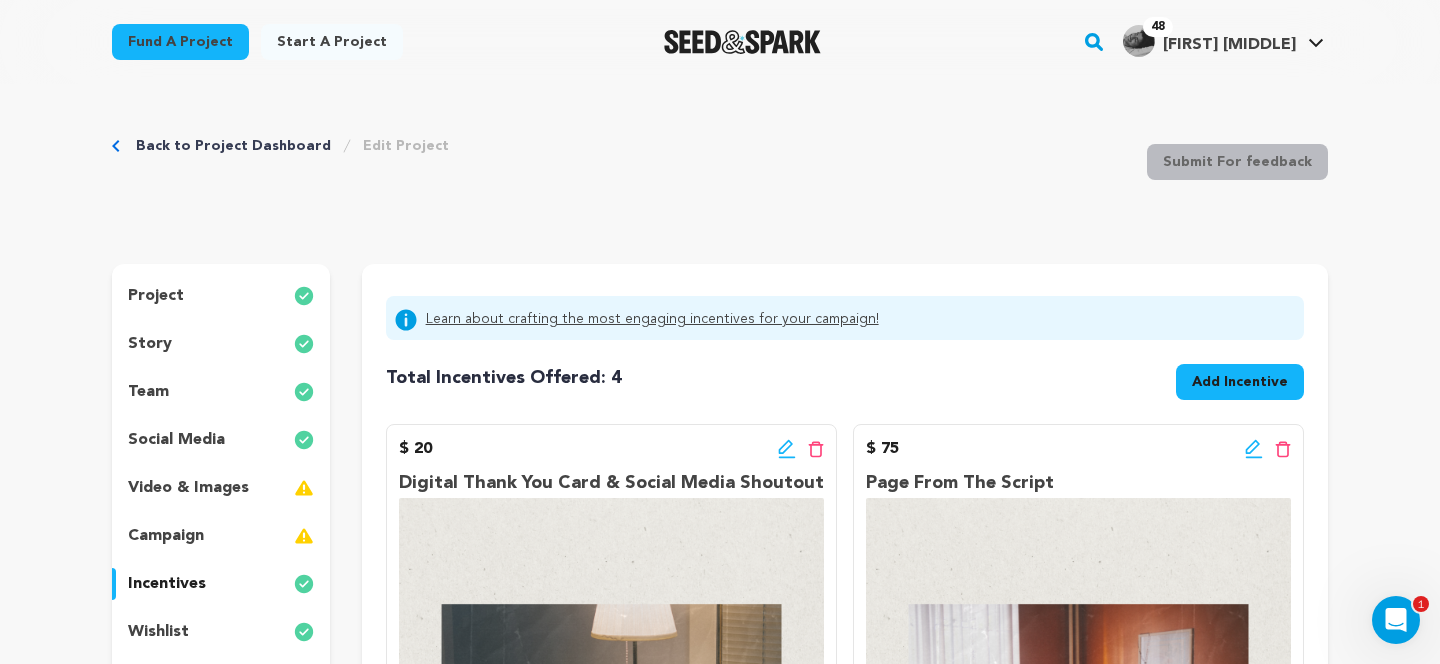 click on "Add Incentive" at bounding box center (1240, 382) 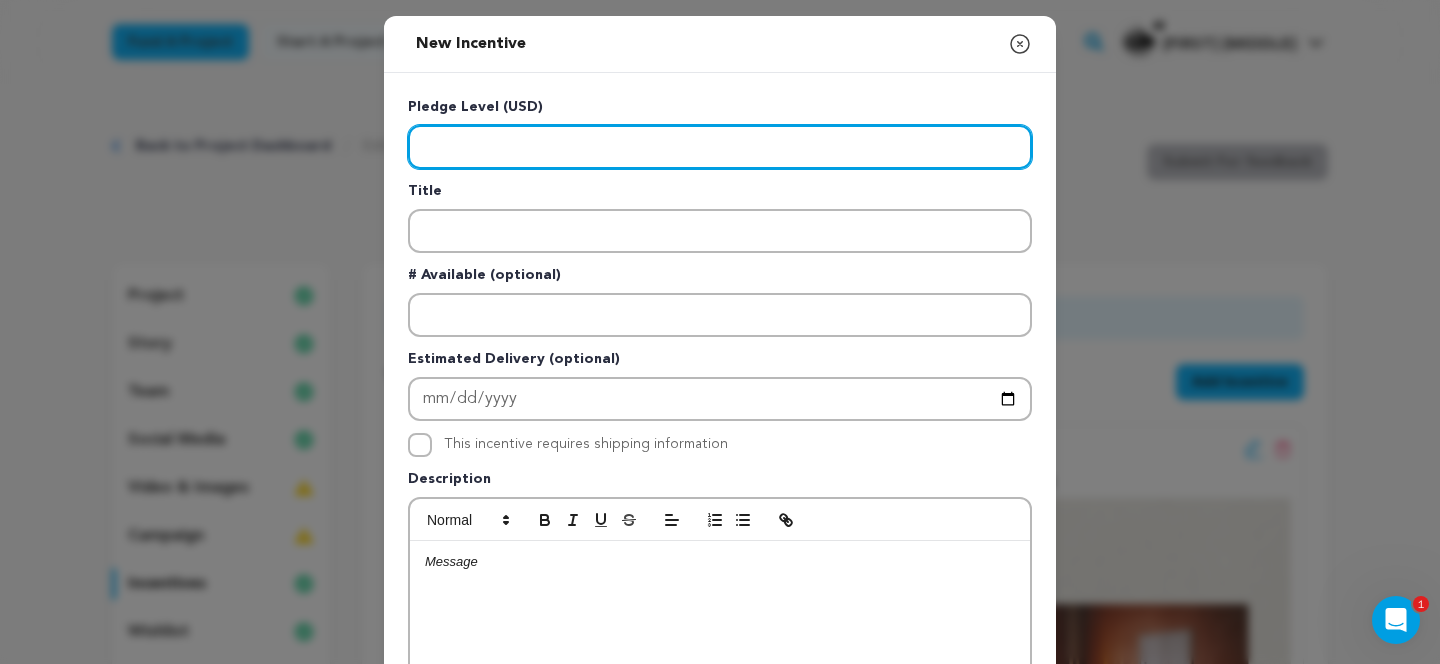 click at bounding box center [720, 147] 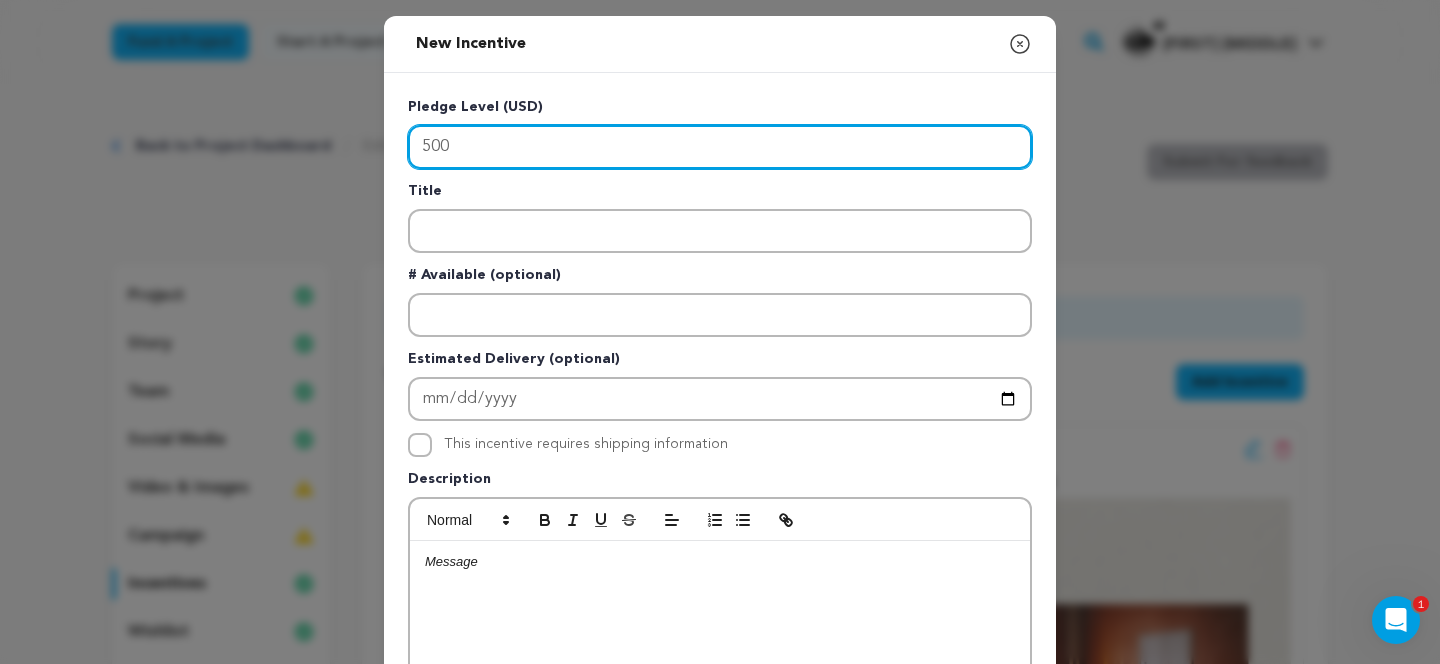 type on "500" 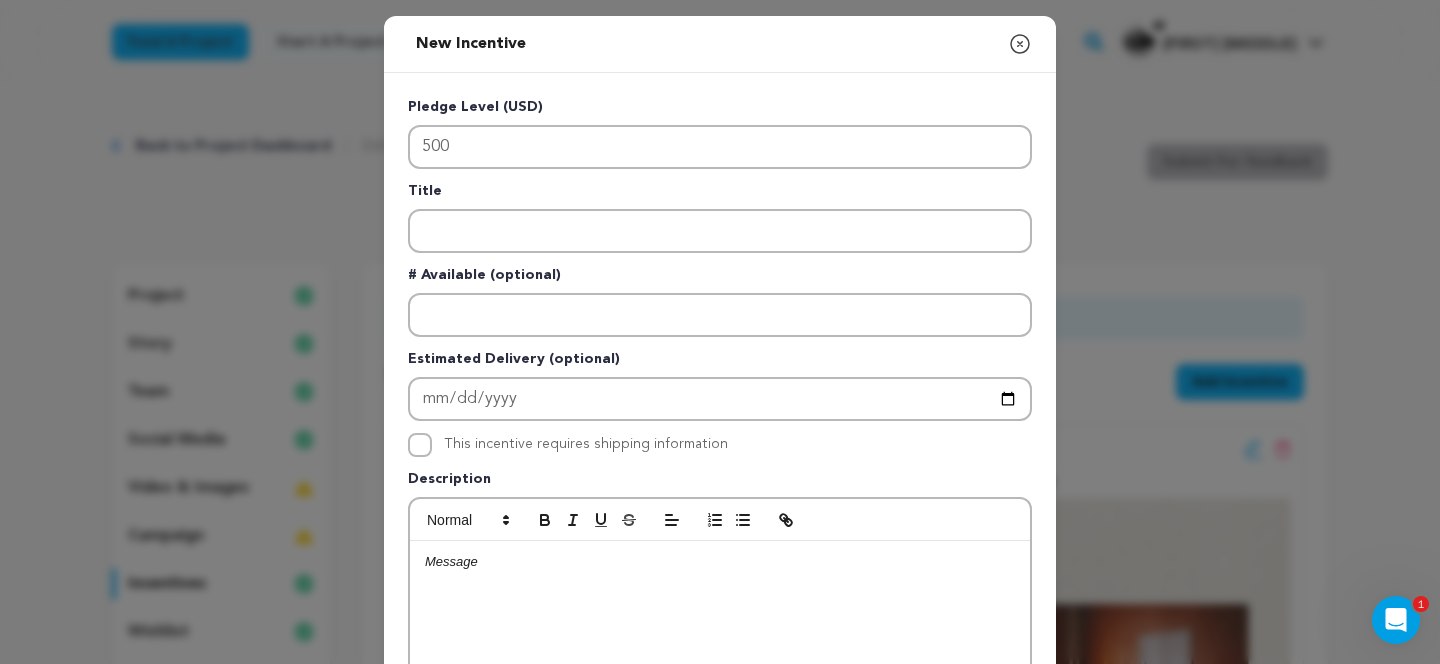click at bounding box center (720, 562) 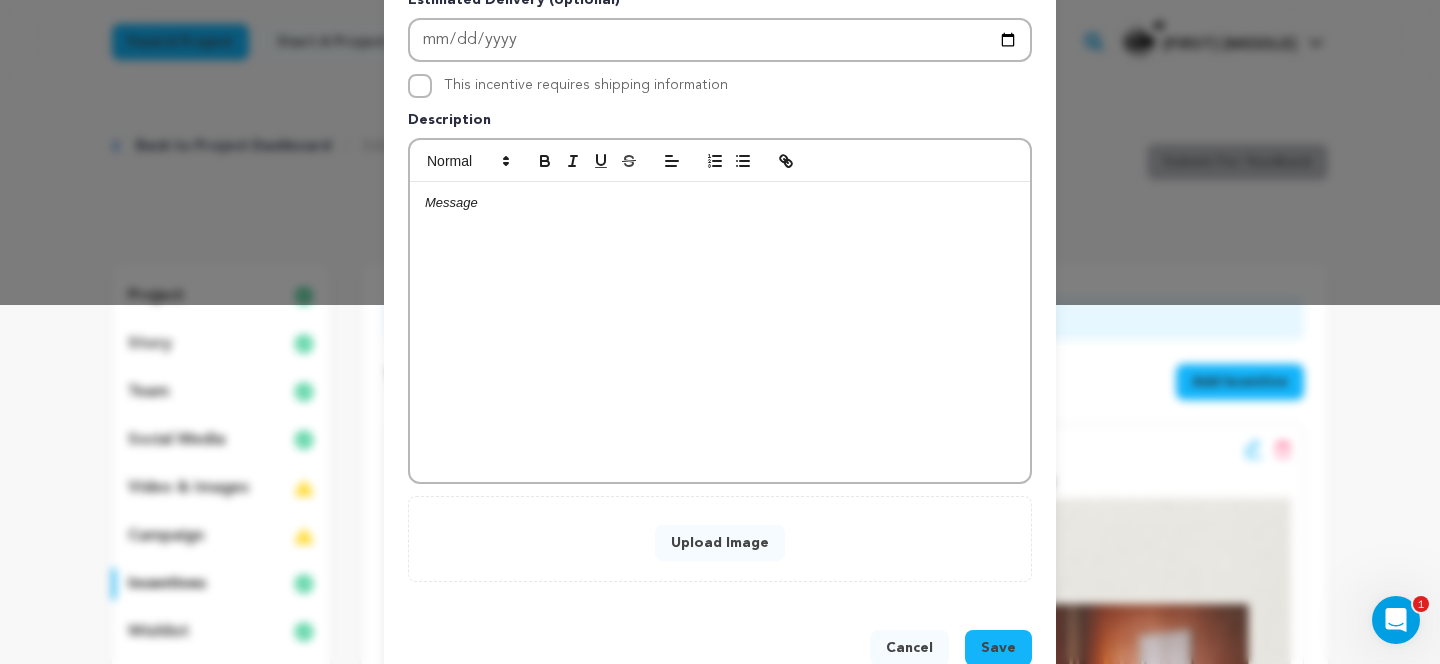 scroll, scrollTop: 0, scrollLeft: 0, axis: both 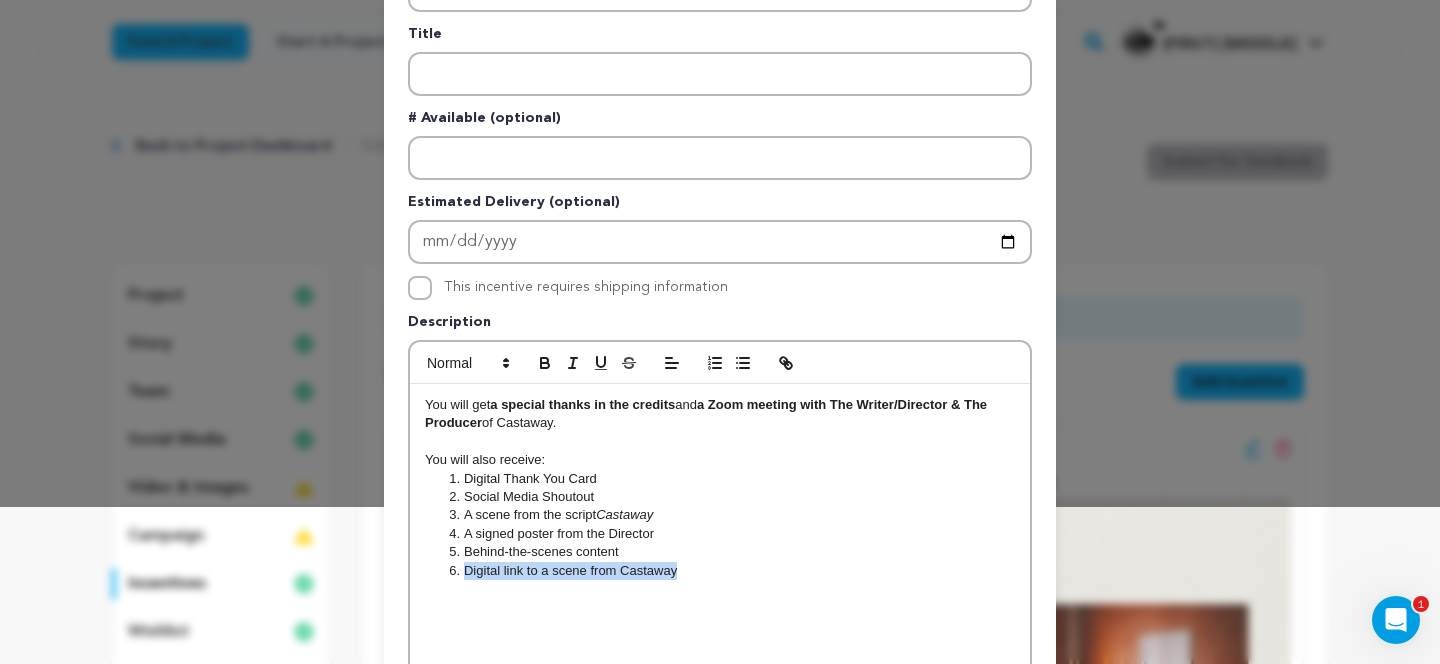 drag, startPoint x: 703, startPoint y: 568, endPoint x: 421, endPoint y: 570, distance: 282.00708 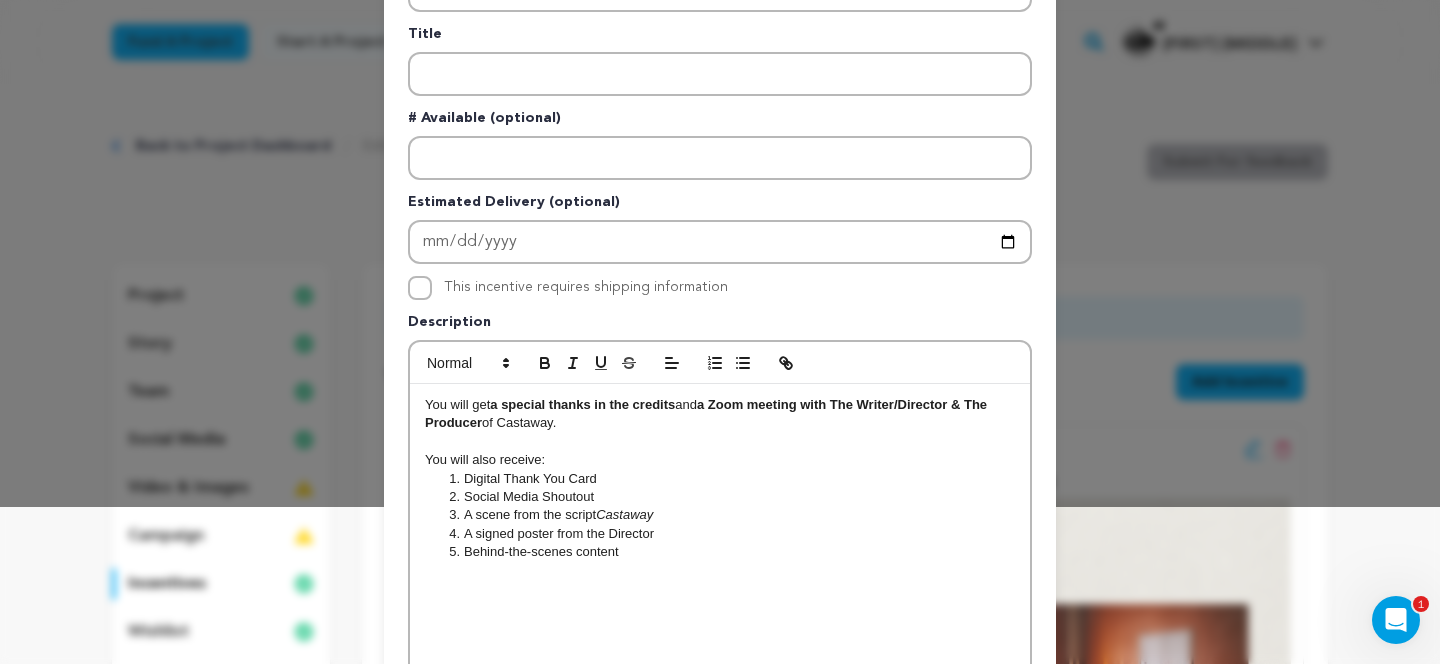 click on "You will get  a special thanks in the credits  and  a Zoom meeting with The Writer/Director & The Producer  of Castaway." at bounding box center (720, 414) 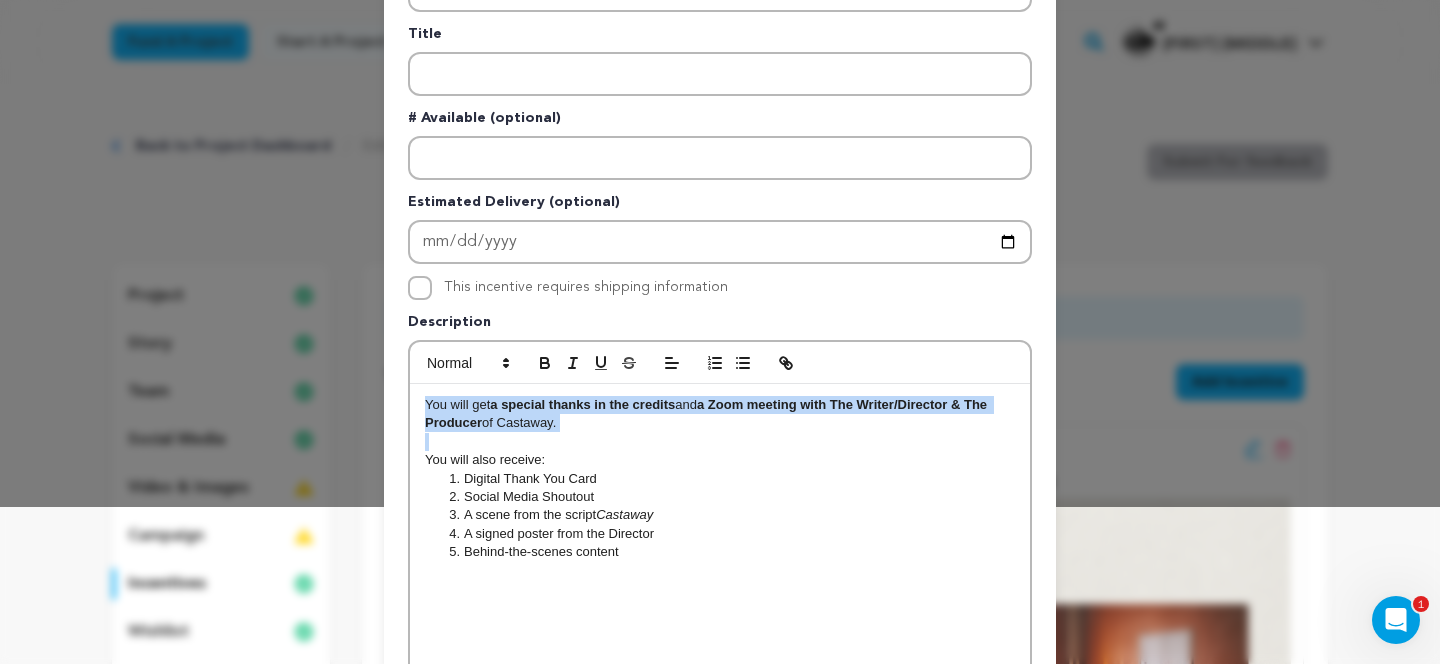 click on "You will get  a special thanks in the credits  and  a Zoom meeting with The Writer/Director & The Producer  of Castaway." at bounding box center (720, 414) 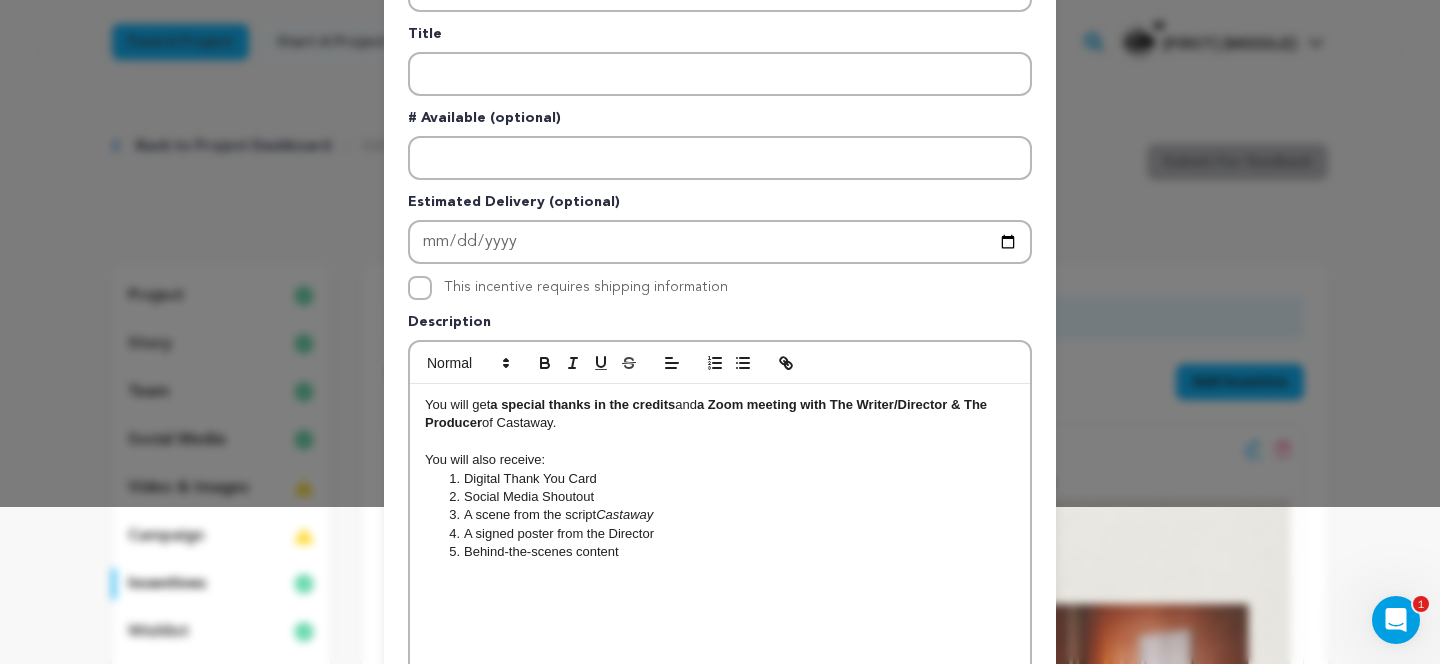 scroll, scrollTop: 0, scrollLeft: 0, axis: both 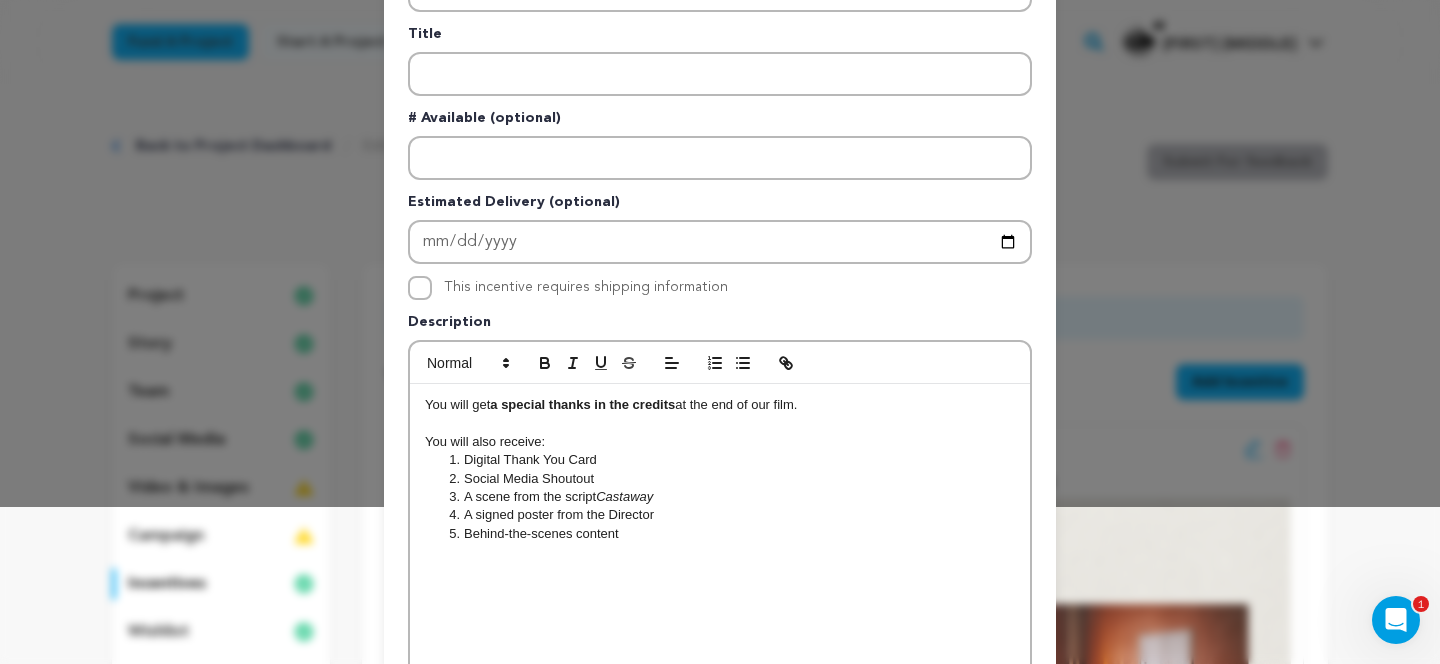 click on "Behind-the-scenes content" at bounding box center (730, 534) 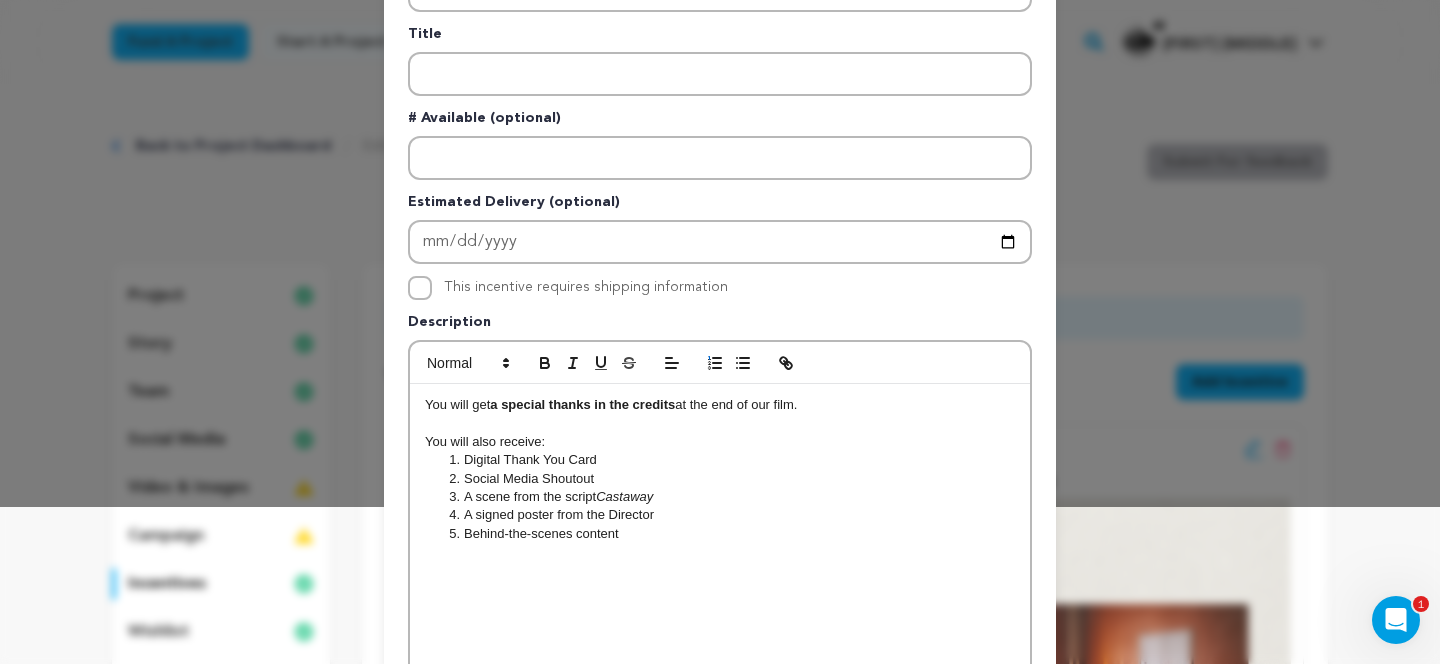 scroll, scrollTop: 0, scrollLeft: 0, axis: both 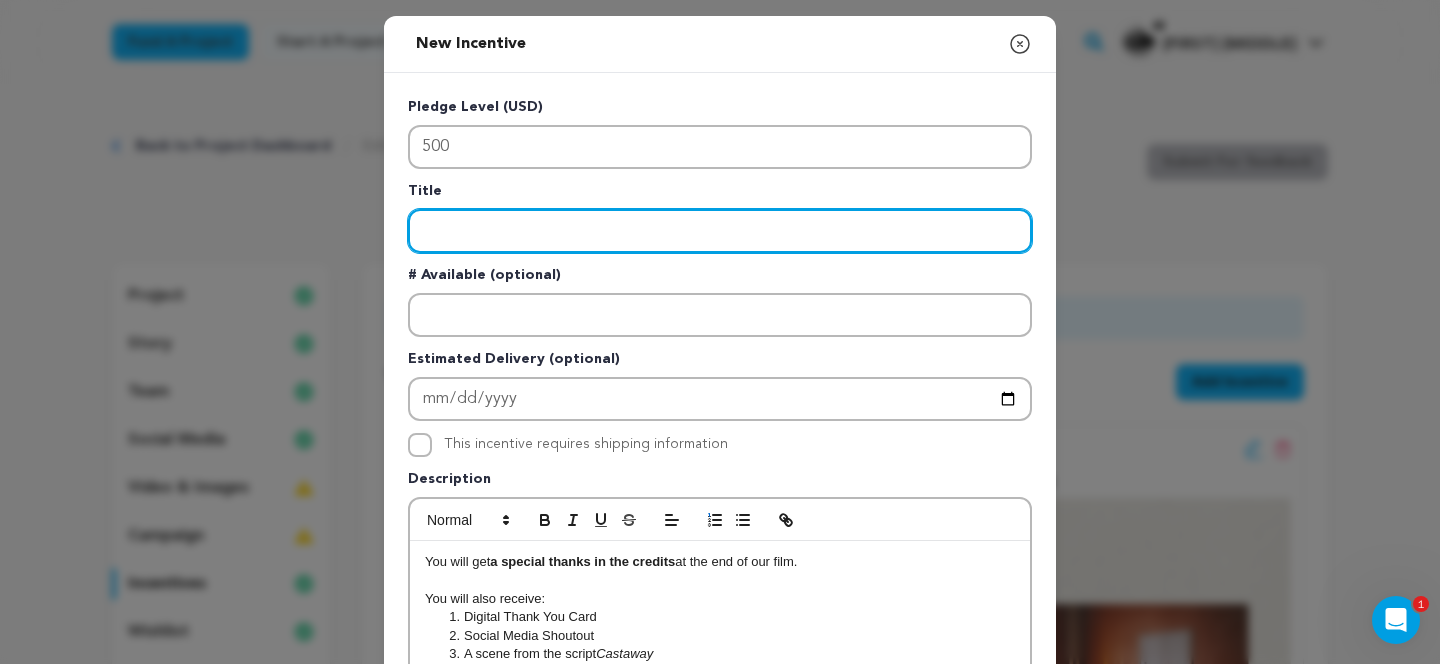 click at bounding box center (720, 231) 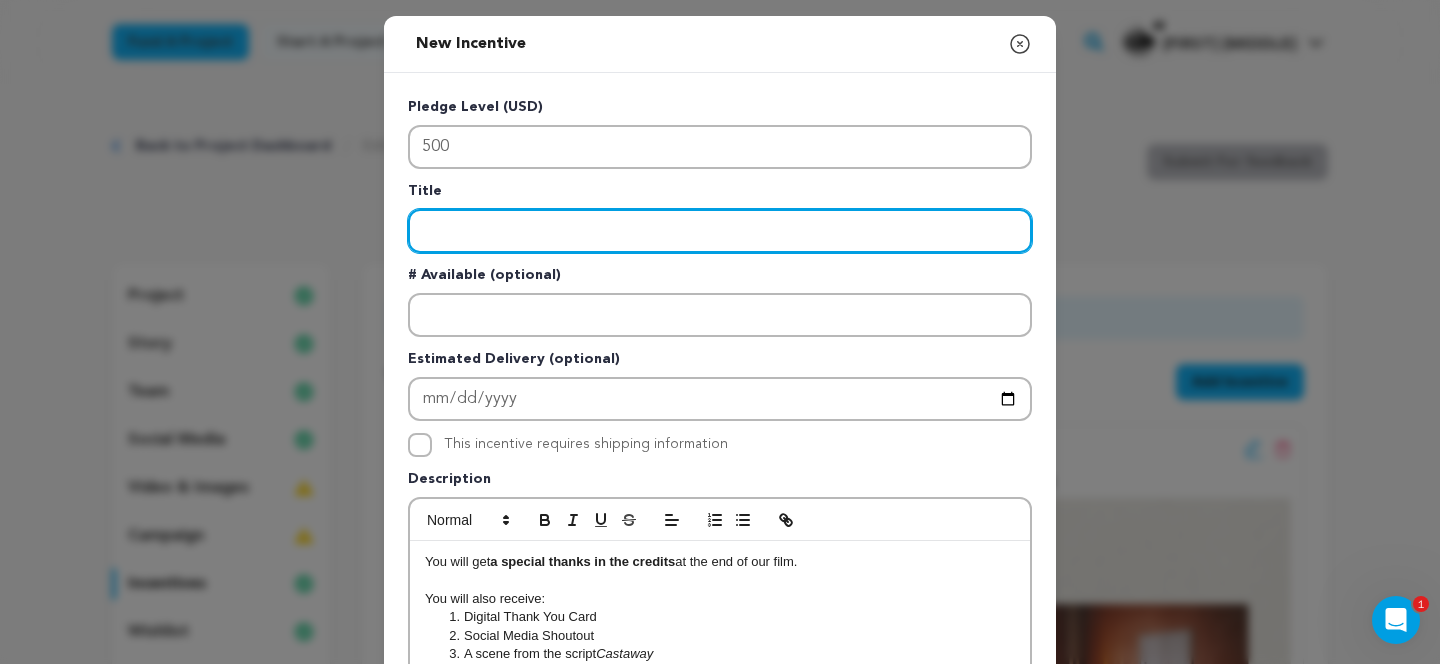 paste on "Special Thanks Credit" 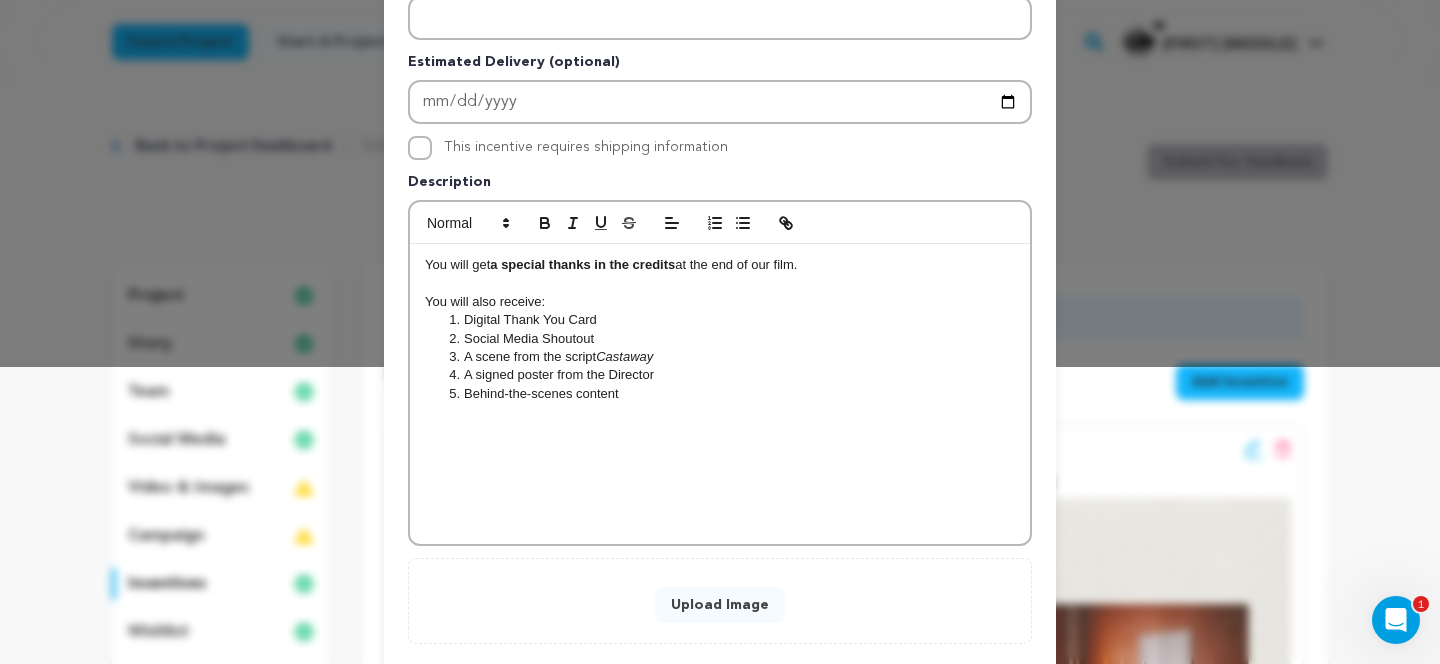 scroll, scrollTop: 409, scrollLeft: 0, axis: vertical 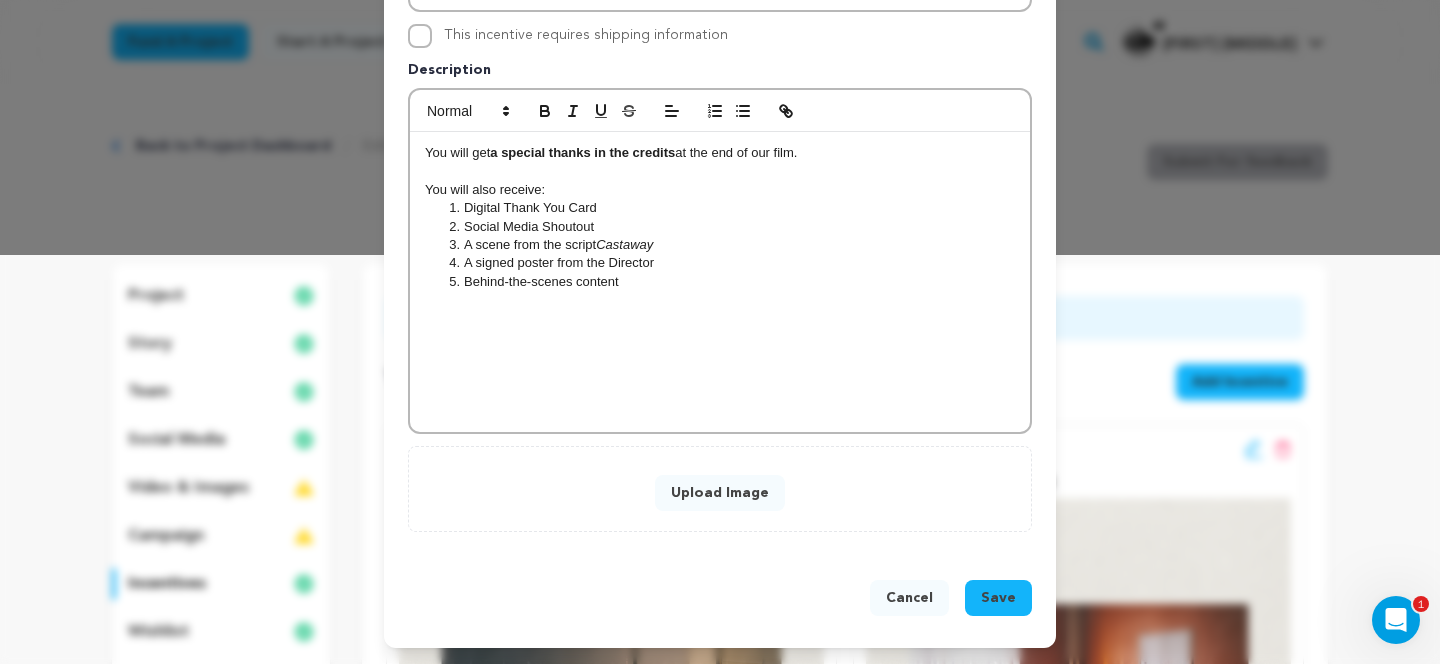 type on "Special Thanks Credit" 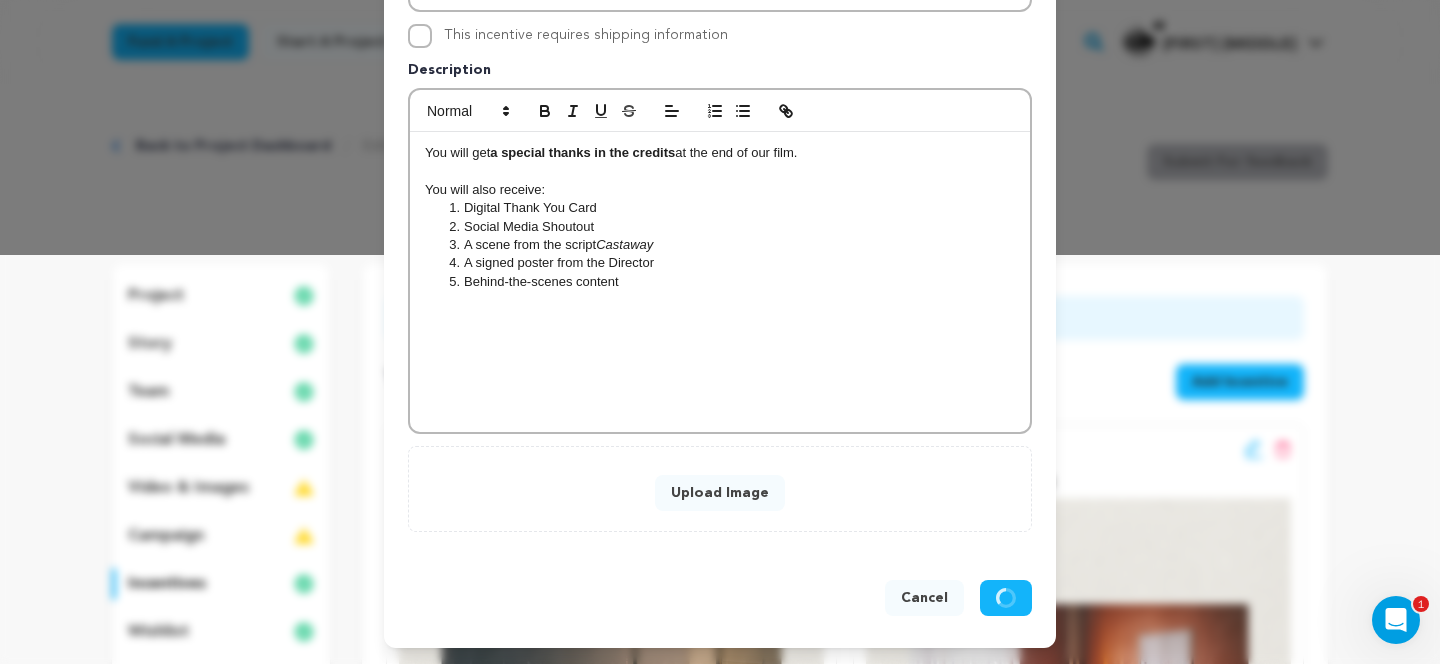 scroll, scrollTop: 367, scrollLeft: 0, axis: vertical 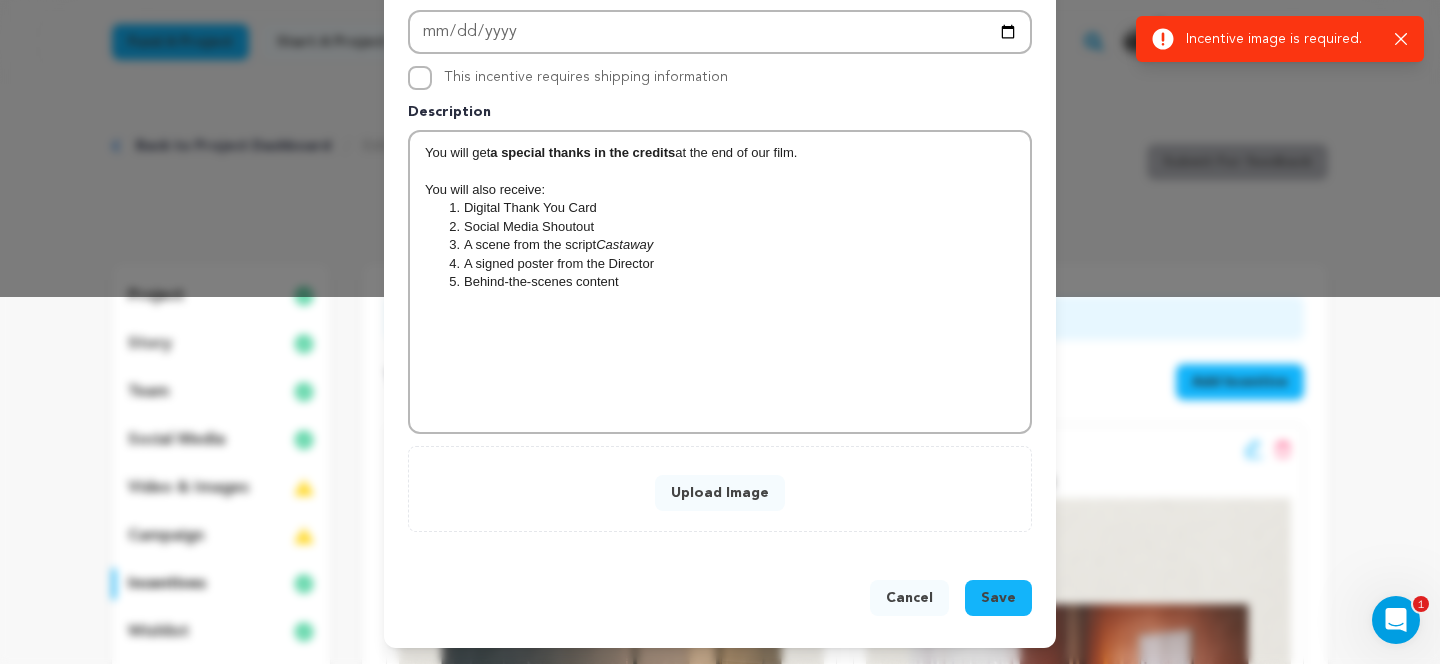 click on "Upload Image" at bounding box center [720, 493] 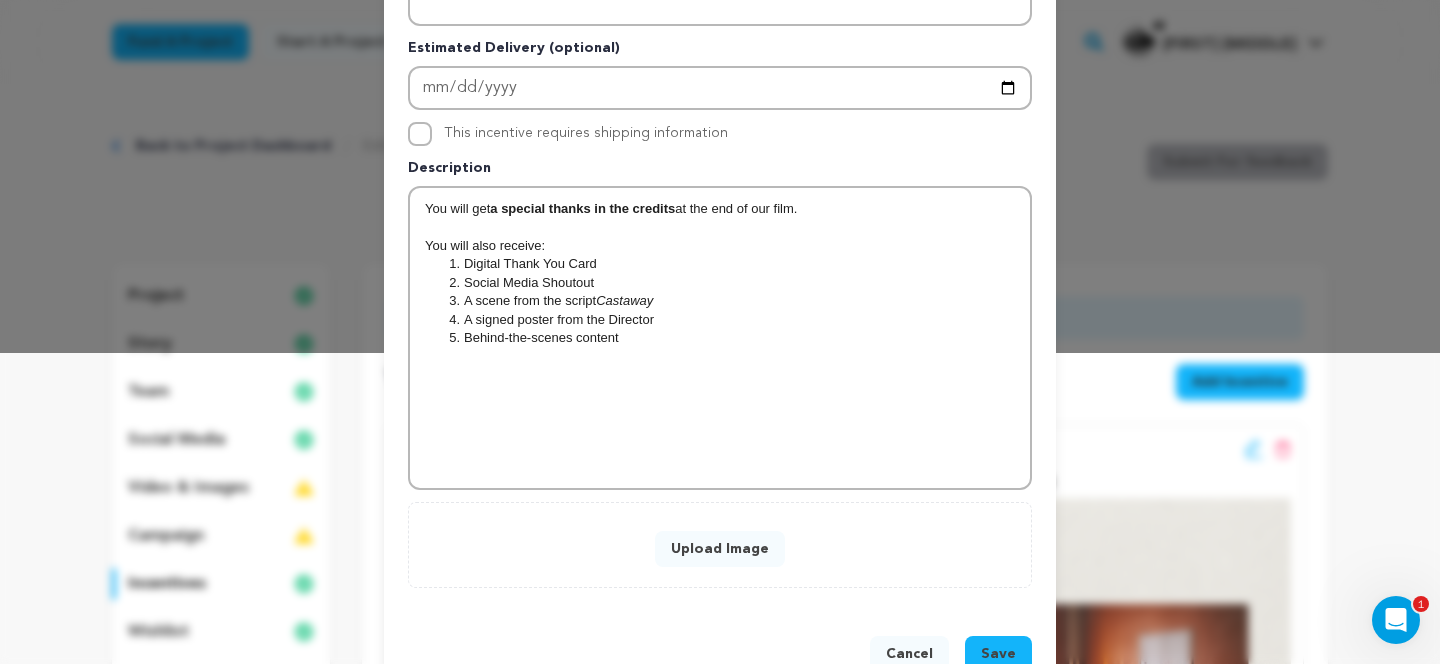 scroll, scrollTop: 0, scrollLeft: 0, axis: both 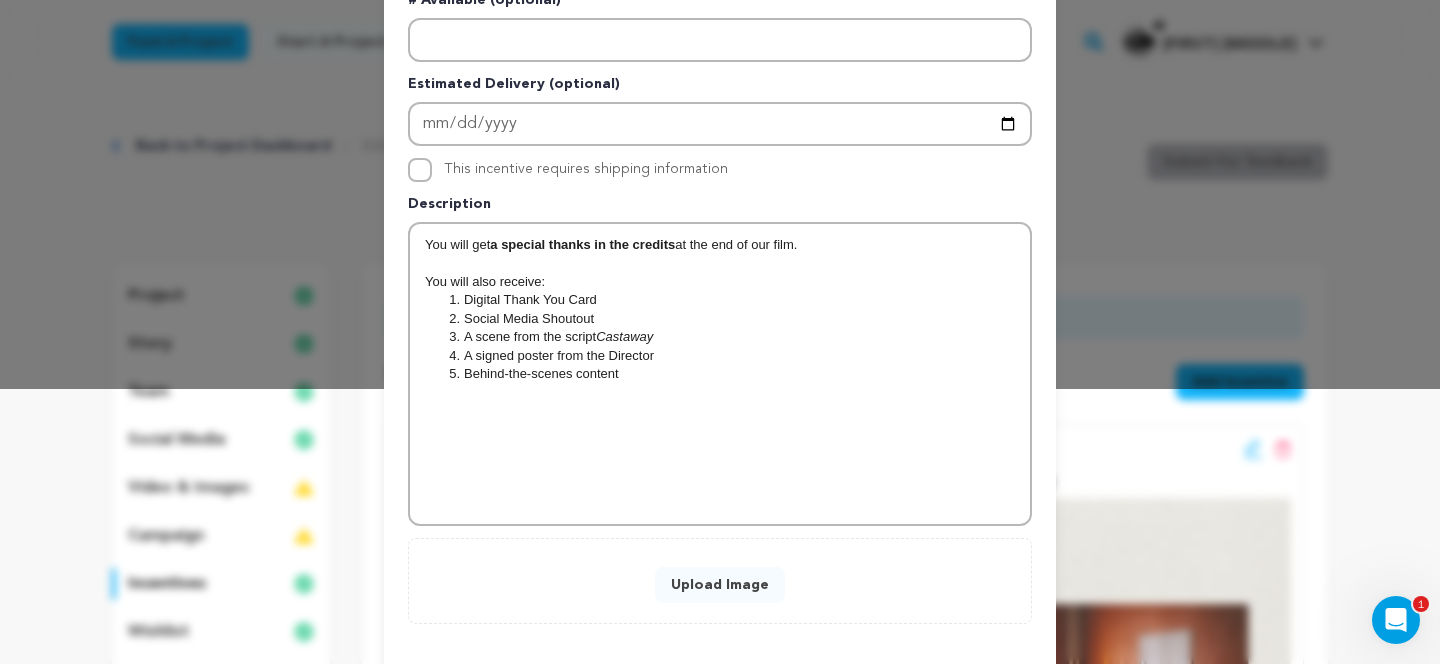 click on "Upload Image" at bounding box center (720, 585) 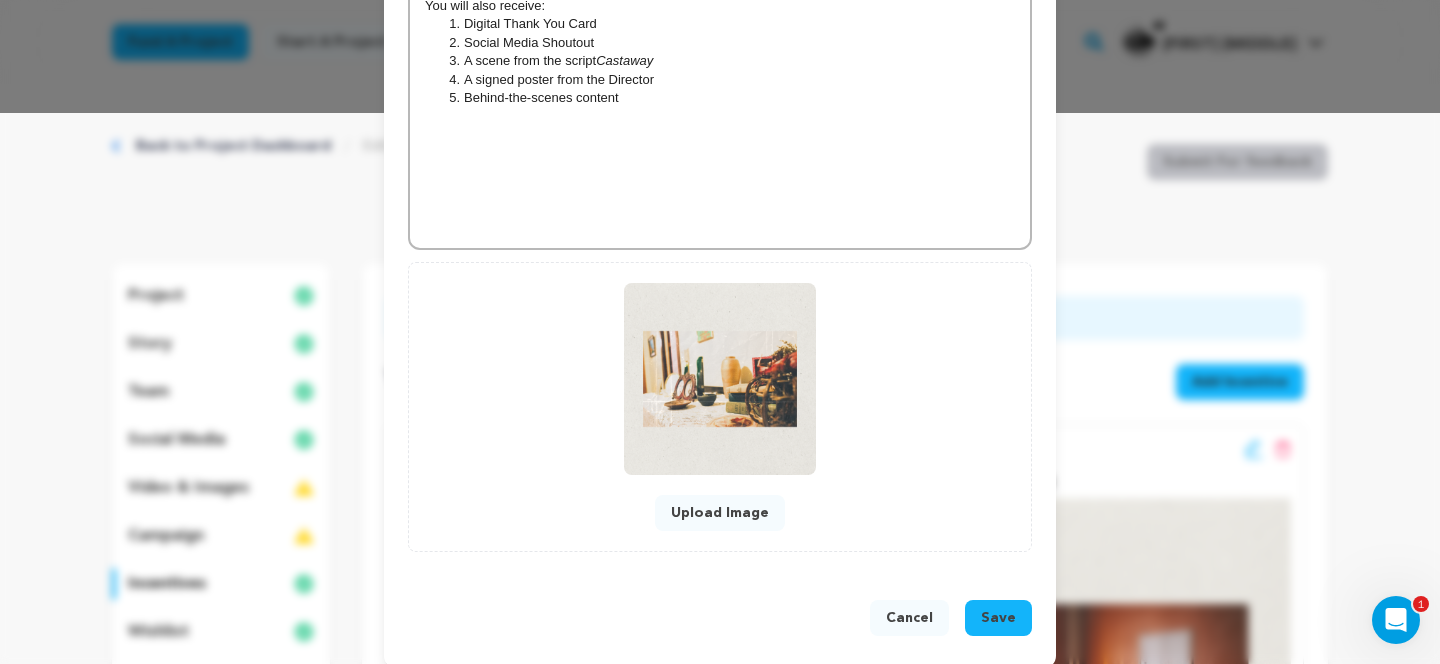 scroll, scrollTop: 554, scrollLeft: 0, axis: vertical 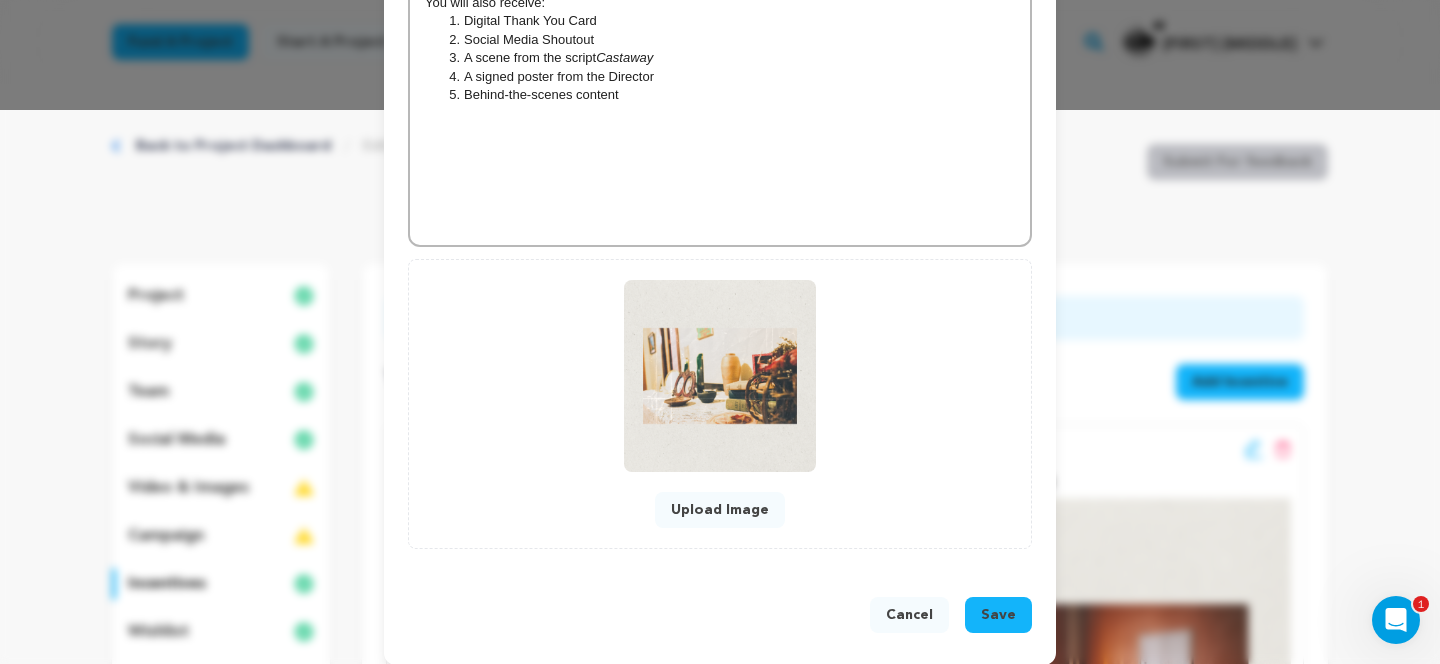 click on "Save" at bounding box center [998, 615] 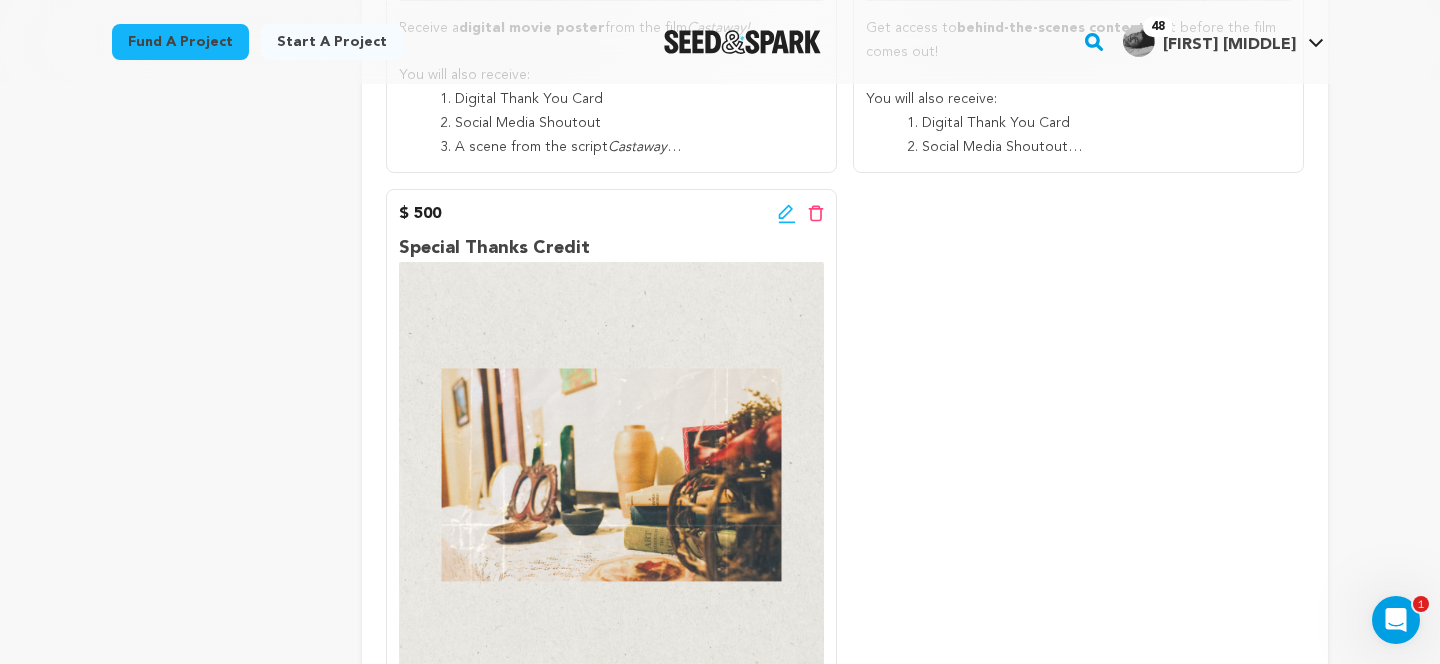 scroll, scrollTop: 1613, scrollLeft: 0, axis: vertical 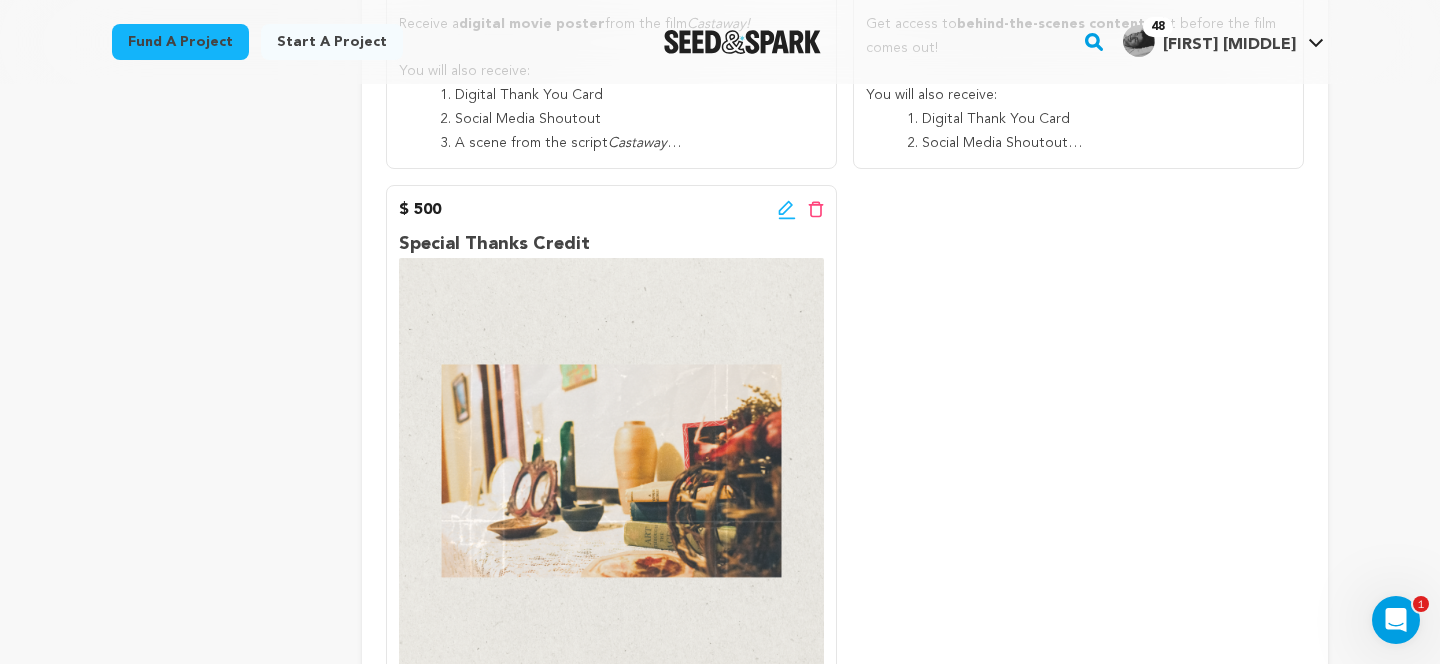 click 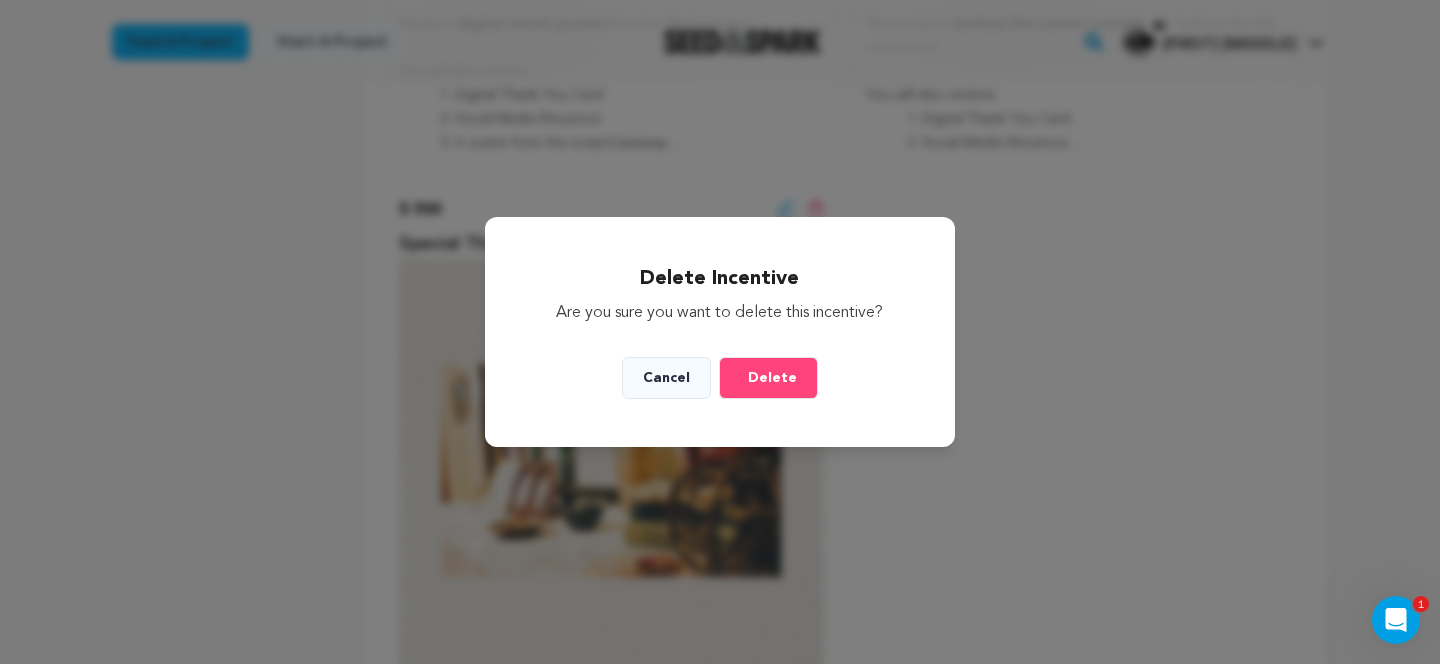 click on "Cancel" at bounding box center [666, 378] 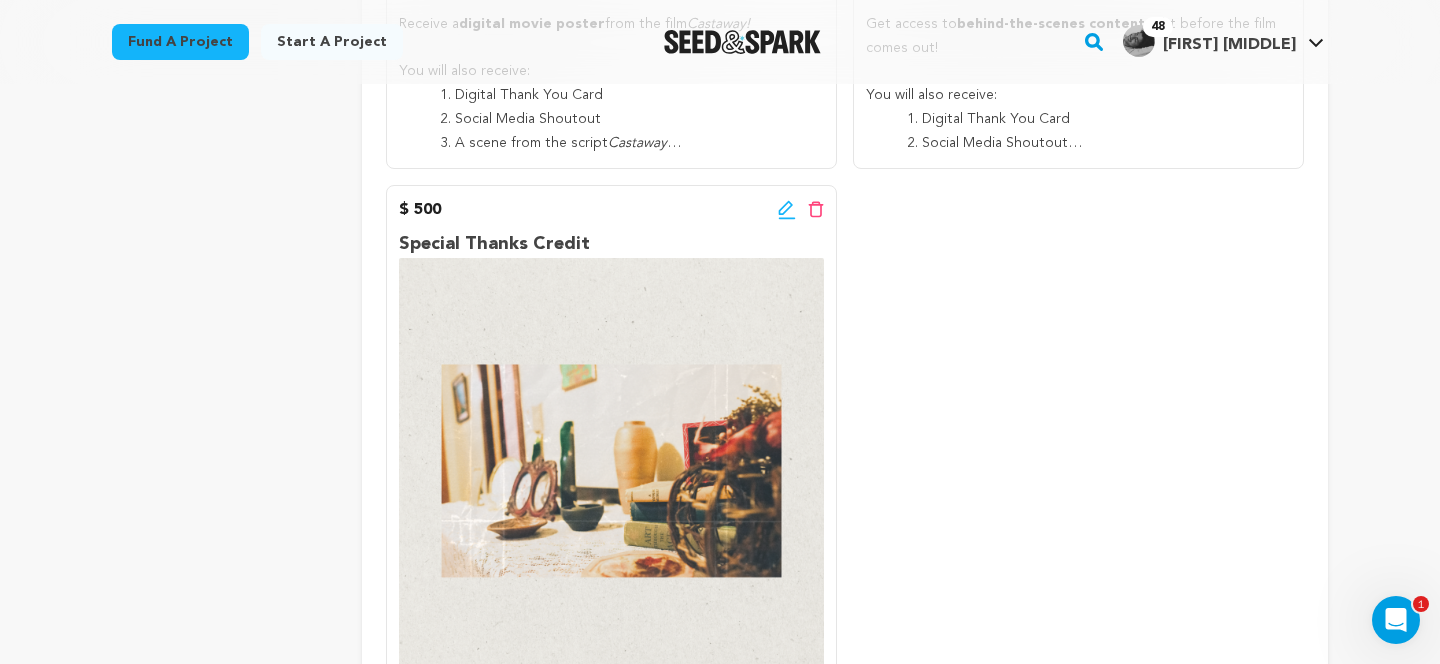 click 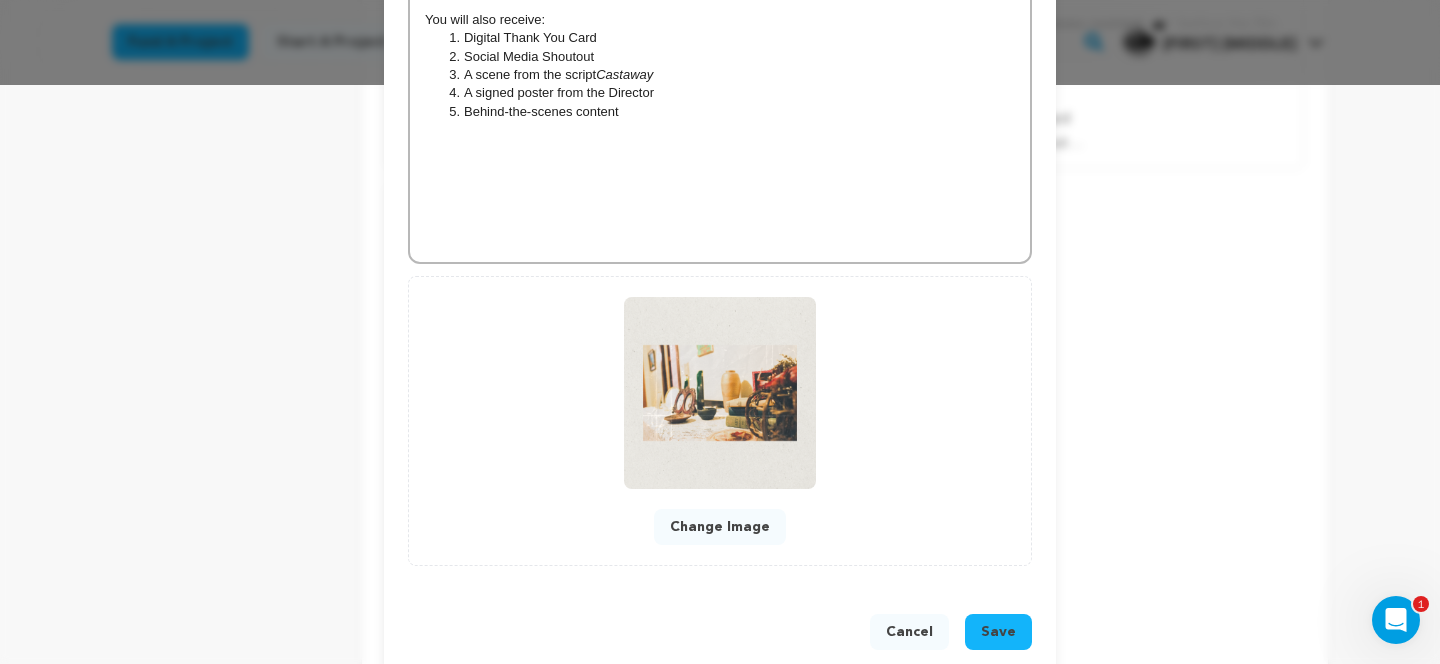 scroll, scrollTop: 603, scrollLeft: 0, axis: vertical 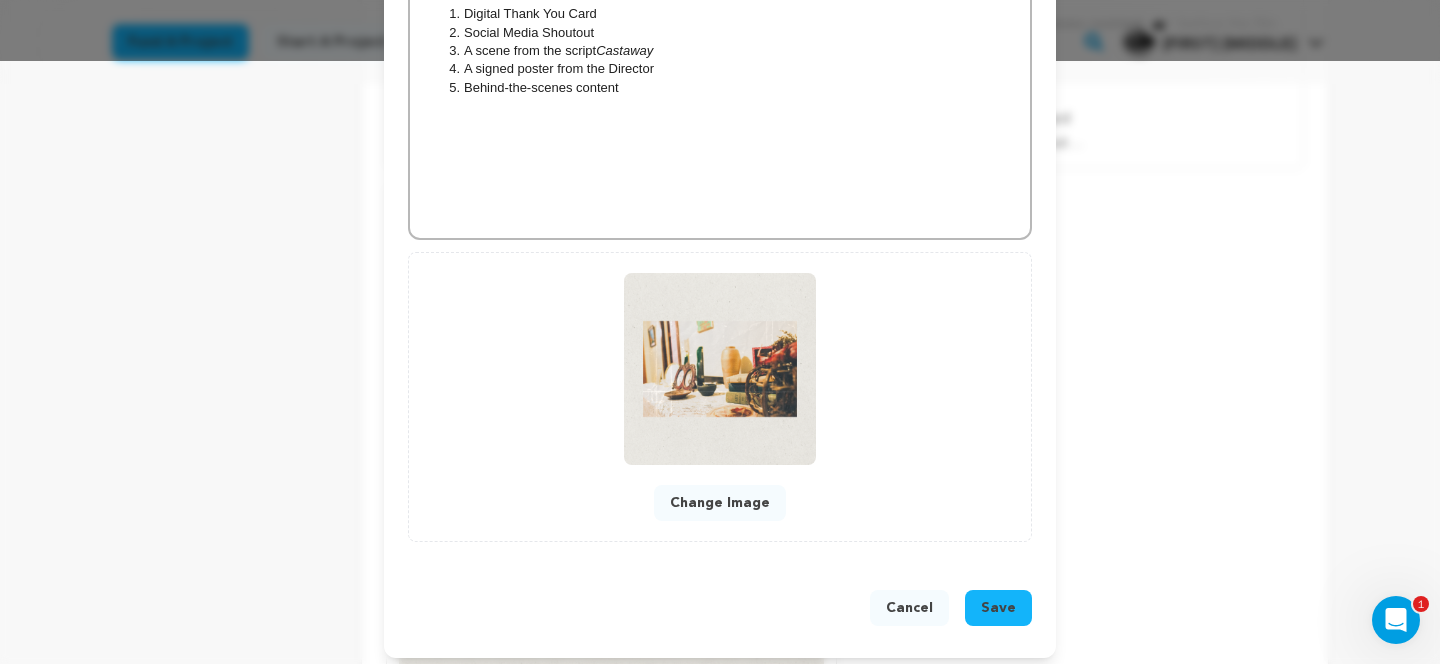 click on "Change Image" at bounding box center (720, 503) 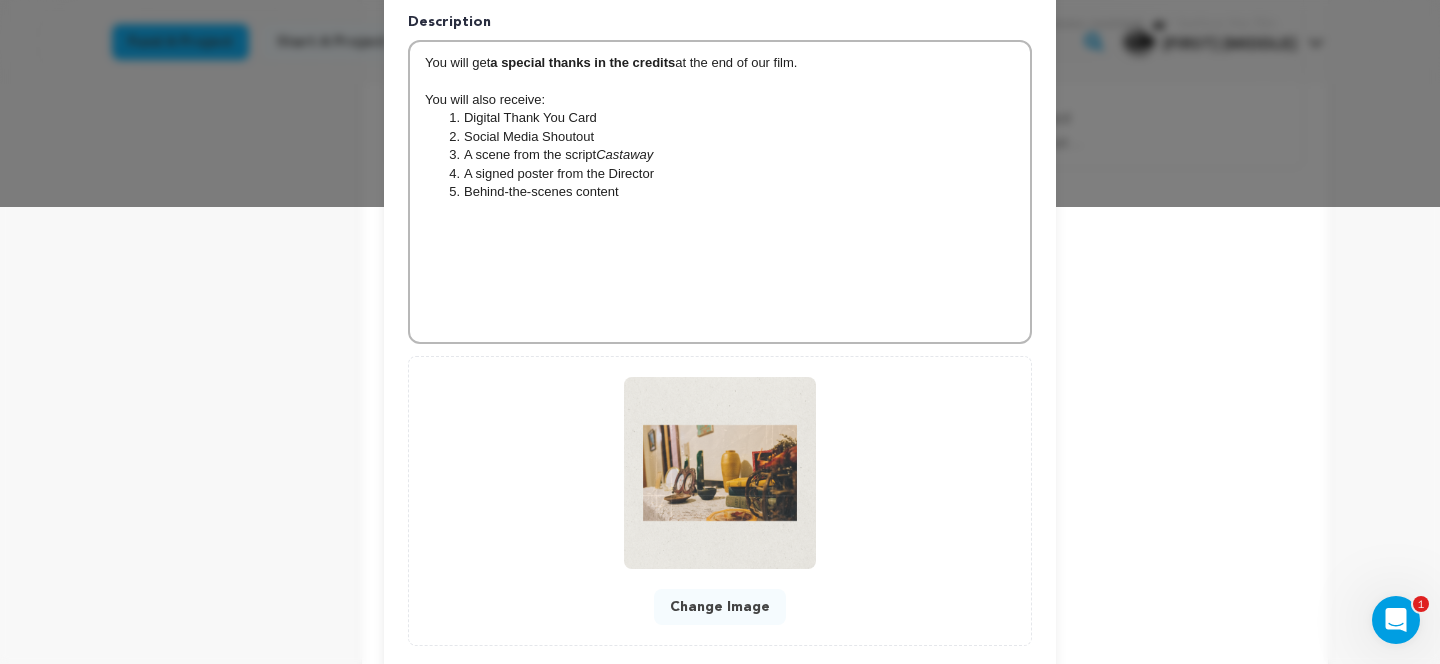 scroll, scrollTop: 571, scrollLeft: 0, axis: vertical 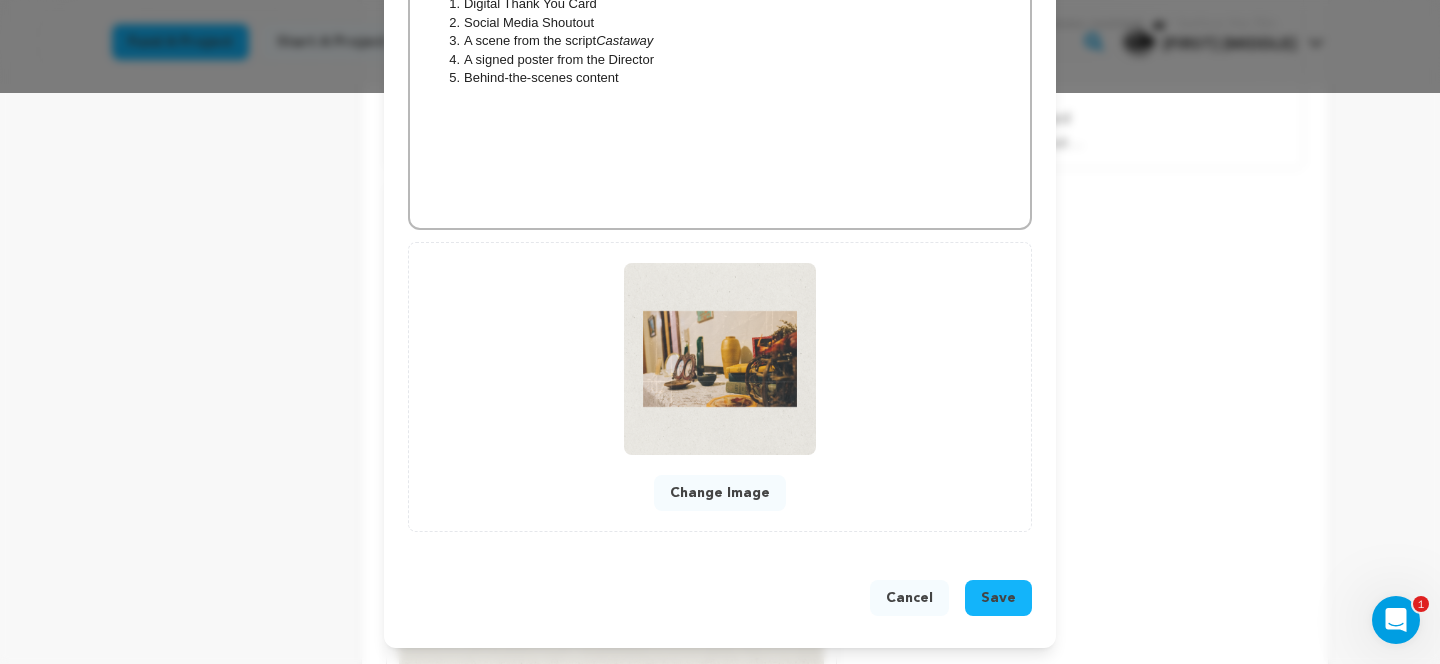 click on "Save" at bounding box center [998, 598] 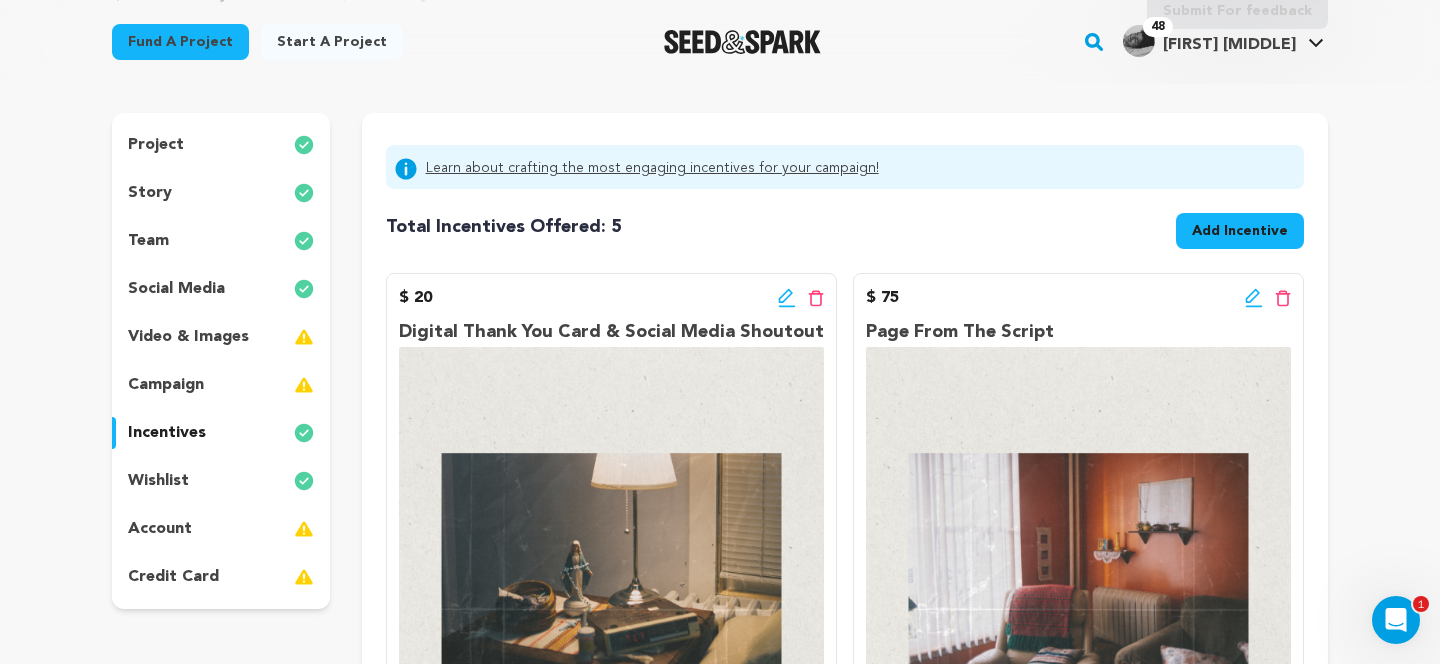 scroll, scrollTop: 153, scrollLeft: 0, axis: vertical 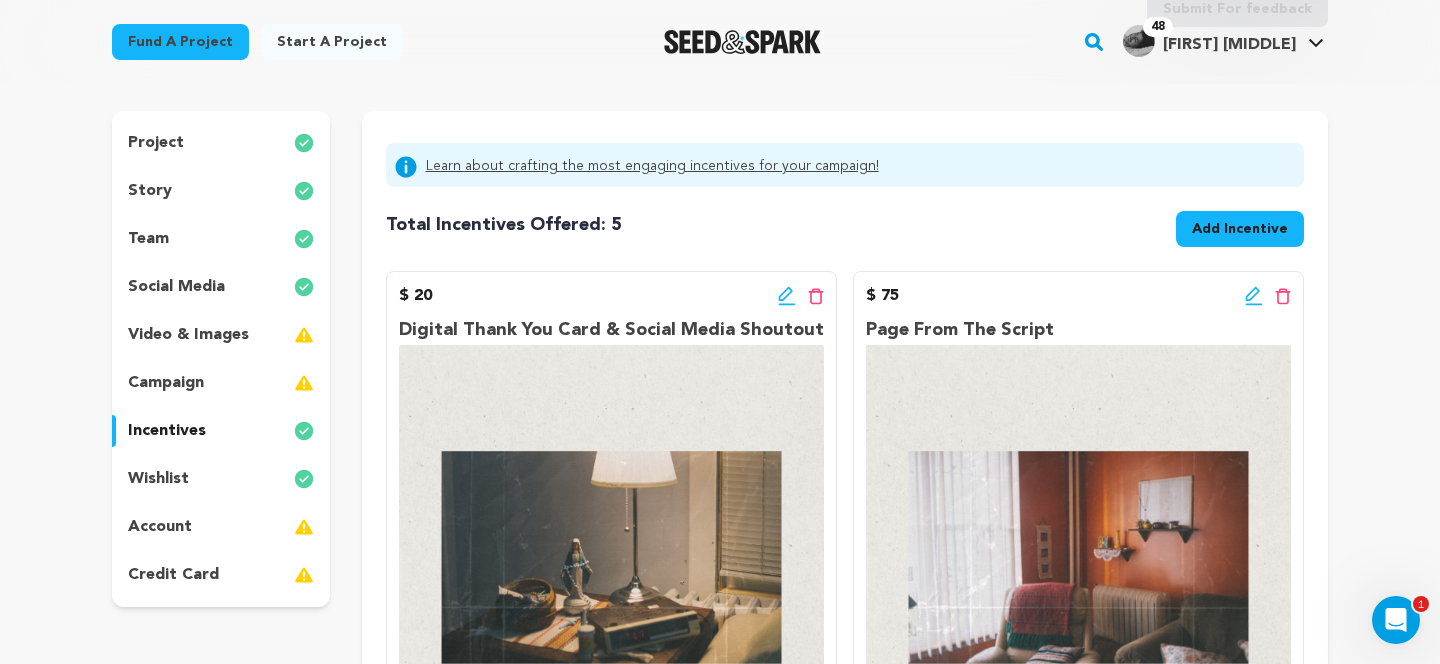 click on "campaign" at bounding box center [221, 383] 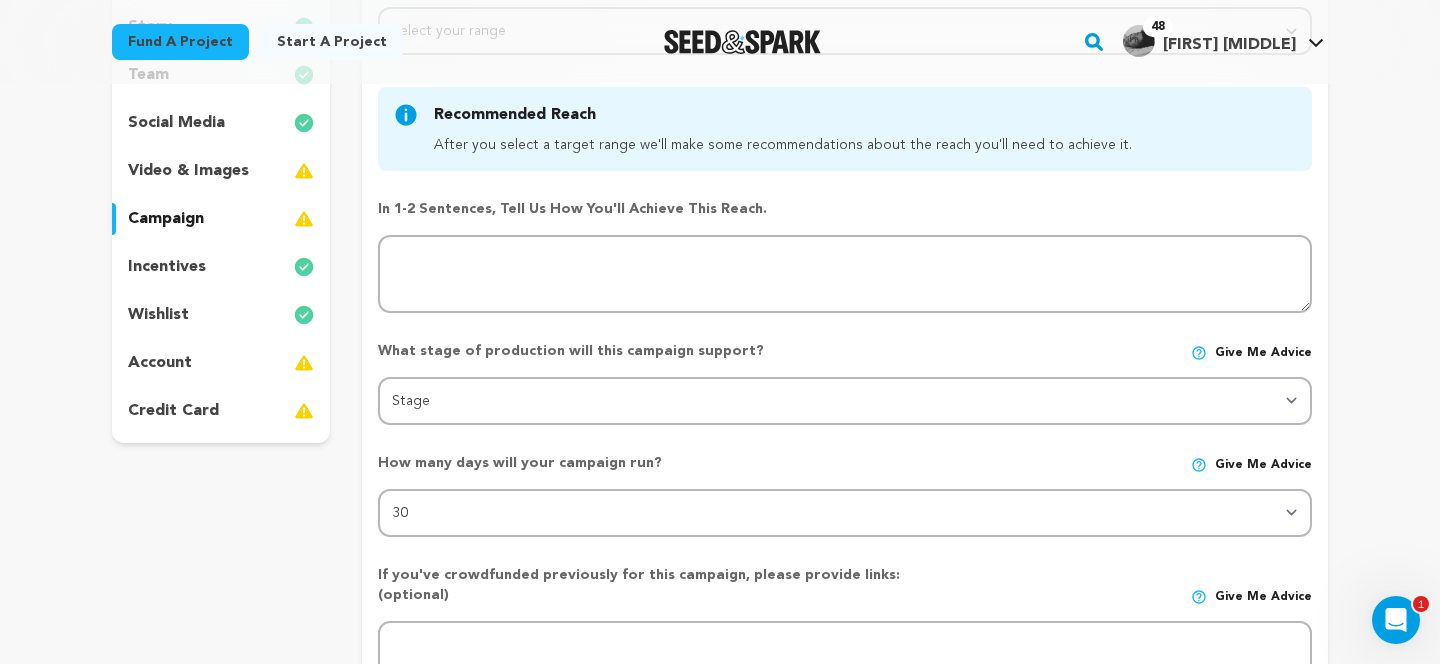 scroll, scrollTop: 275, scrollLeft: 0, axis: vertical 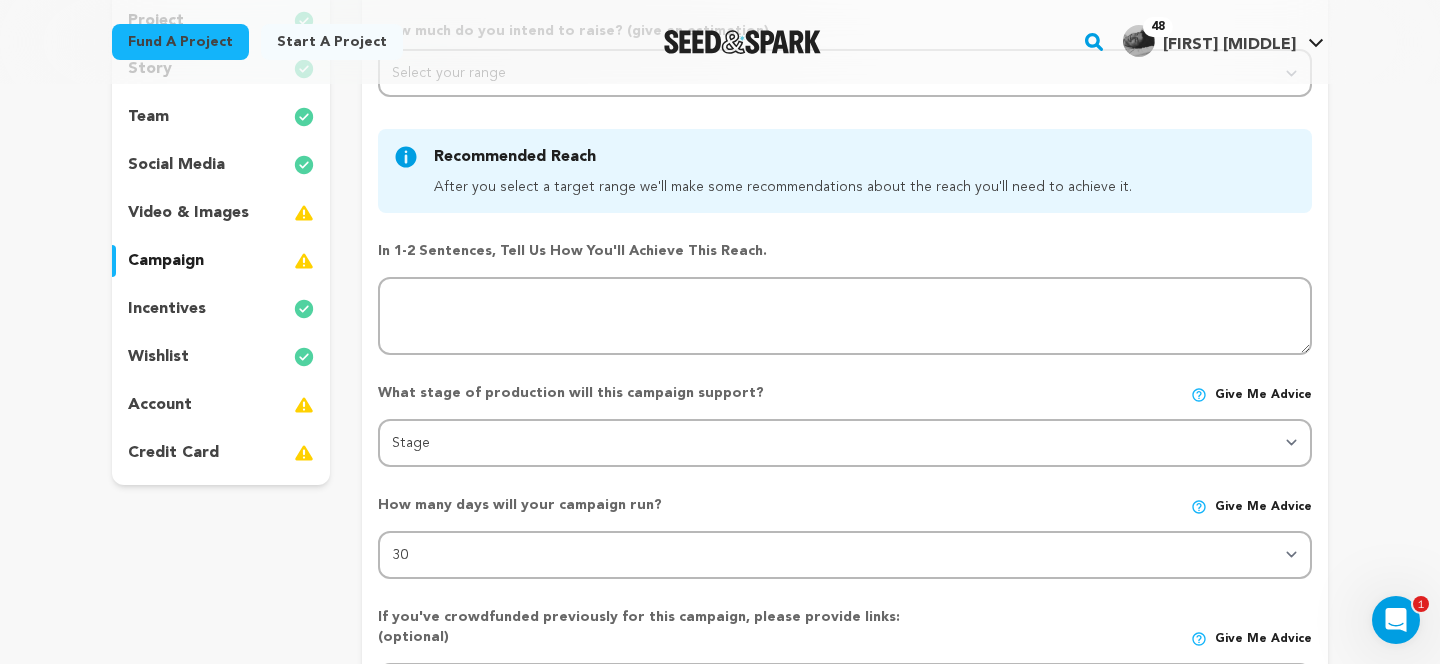 click on "account" at bounding box center [221, 405] 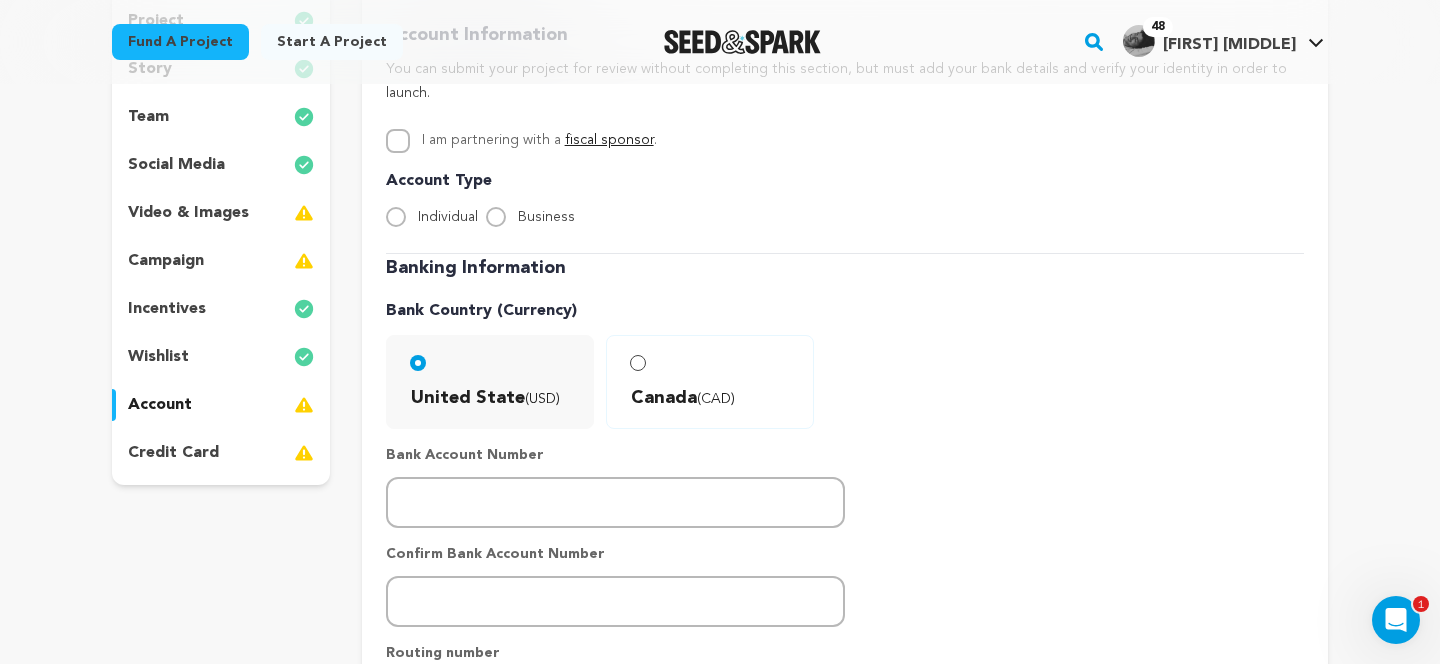 click on "wishlist" at bounding box center [221, 357] 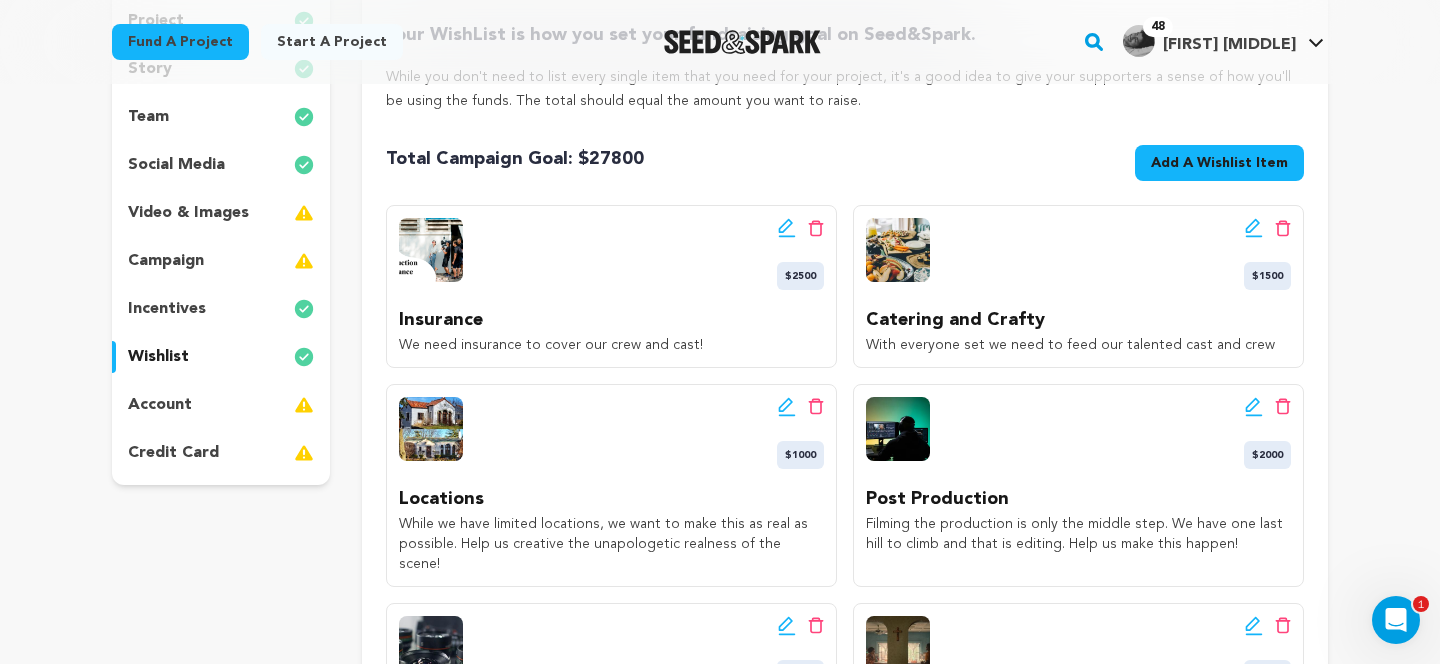 click on "campaign" at bounding box center (221, 261) 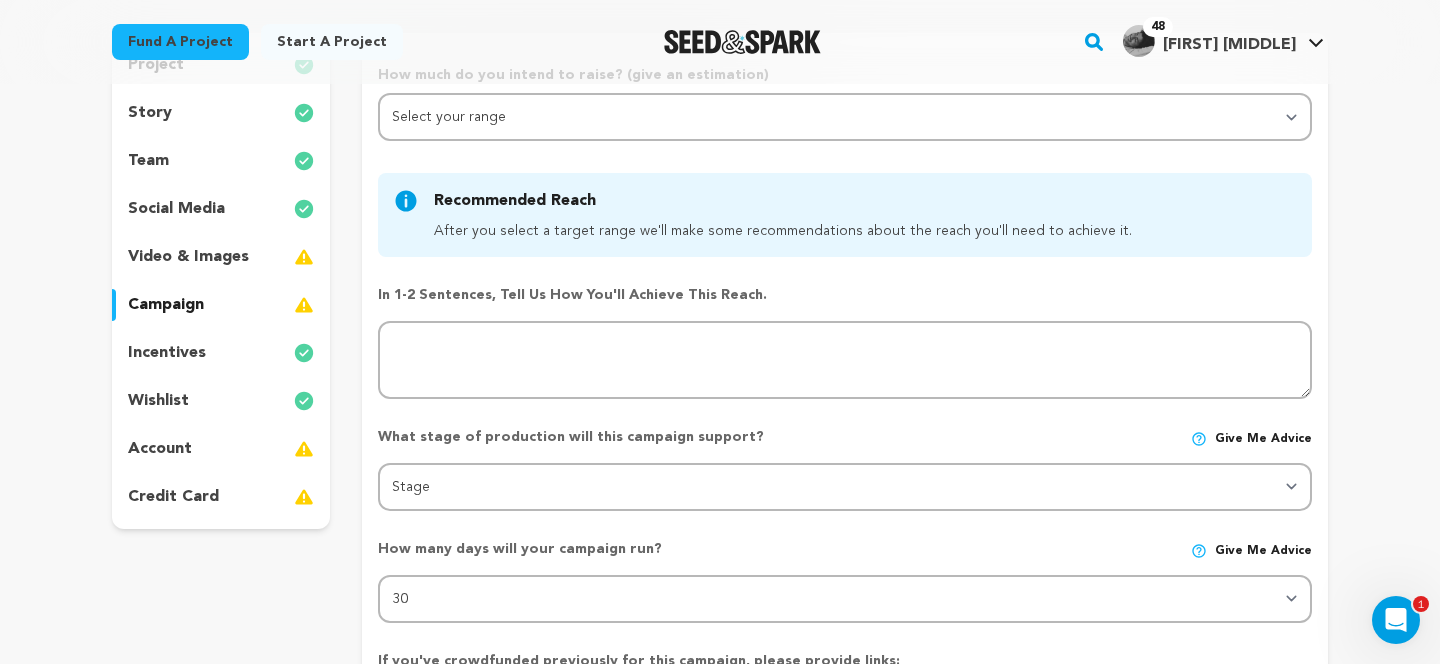 scroll, scrollTop: 233, scrollLeft: 0, axis: vertical 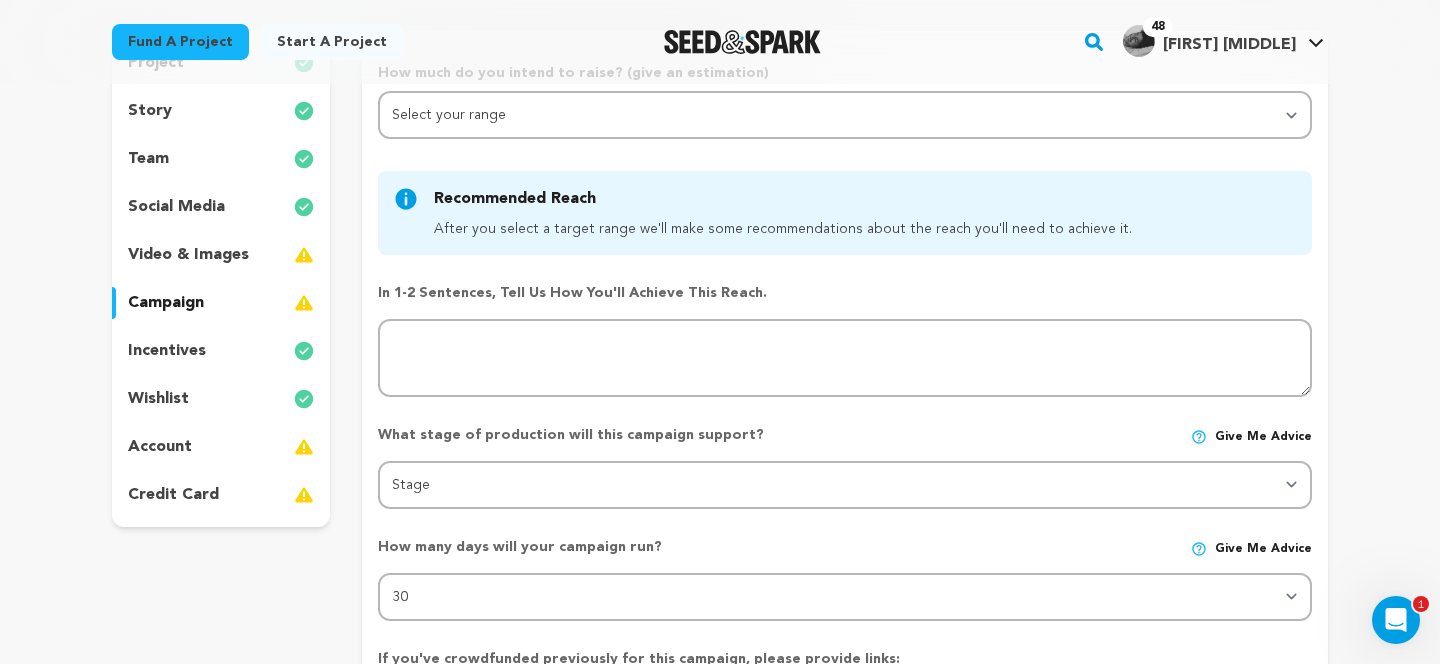 click on "video & images" at bounding box center (188, 255) 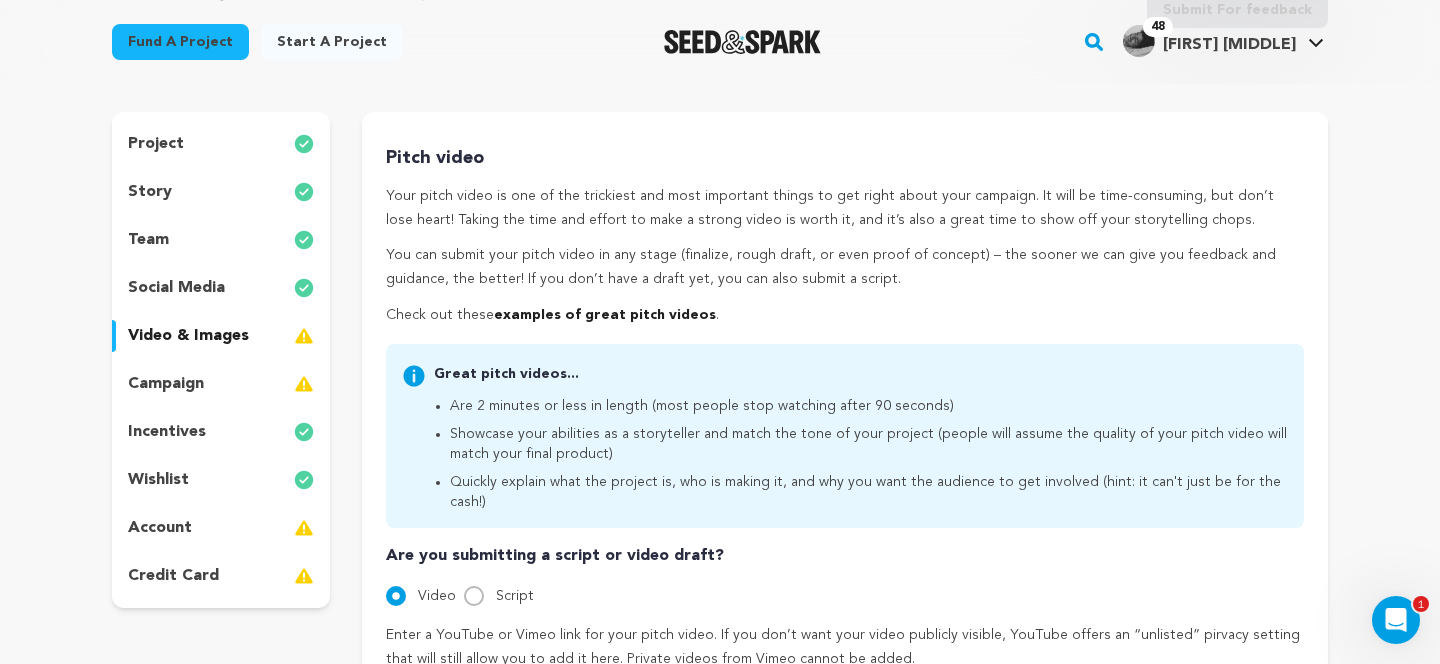 scroll, scrollTop: 0, scrollLeft: 0, axis: both 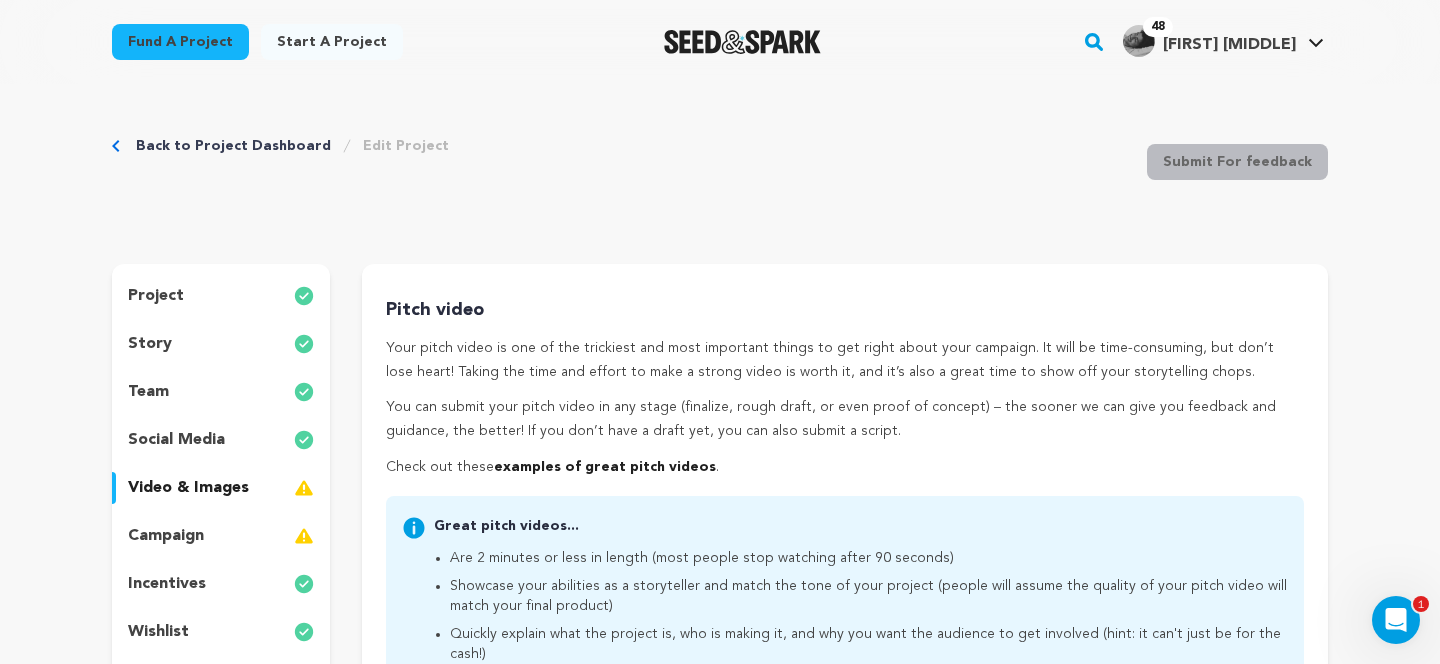 click on "Back to Project Dashboard" at bounding box center (233, 146) 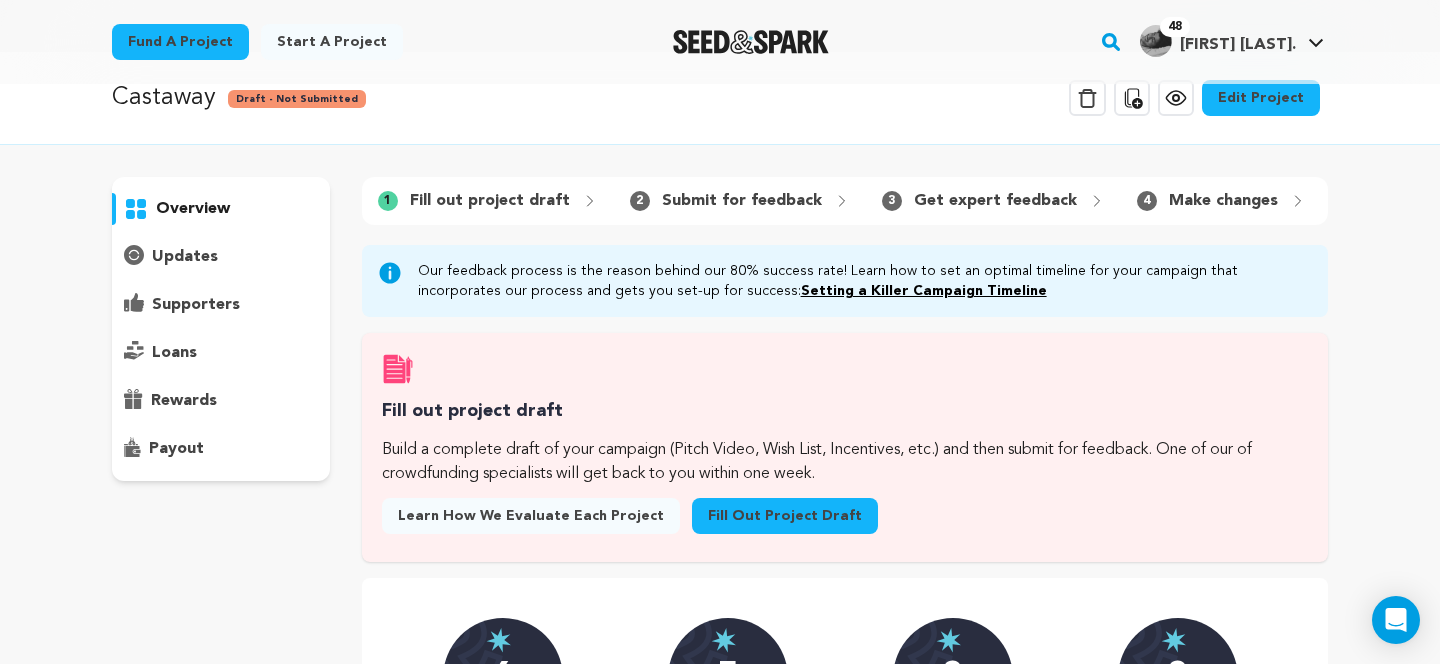scroll, scrollTop: 35, scrollLeft: 0, axis: vertical 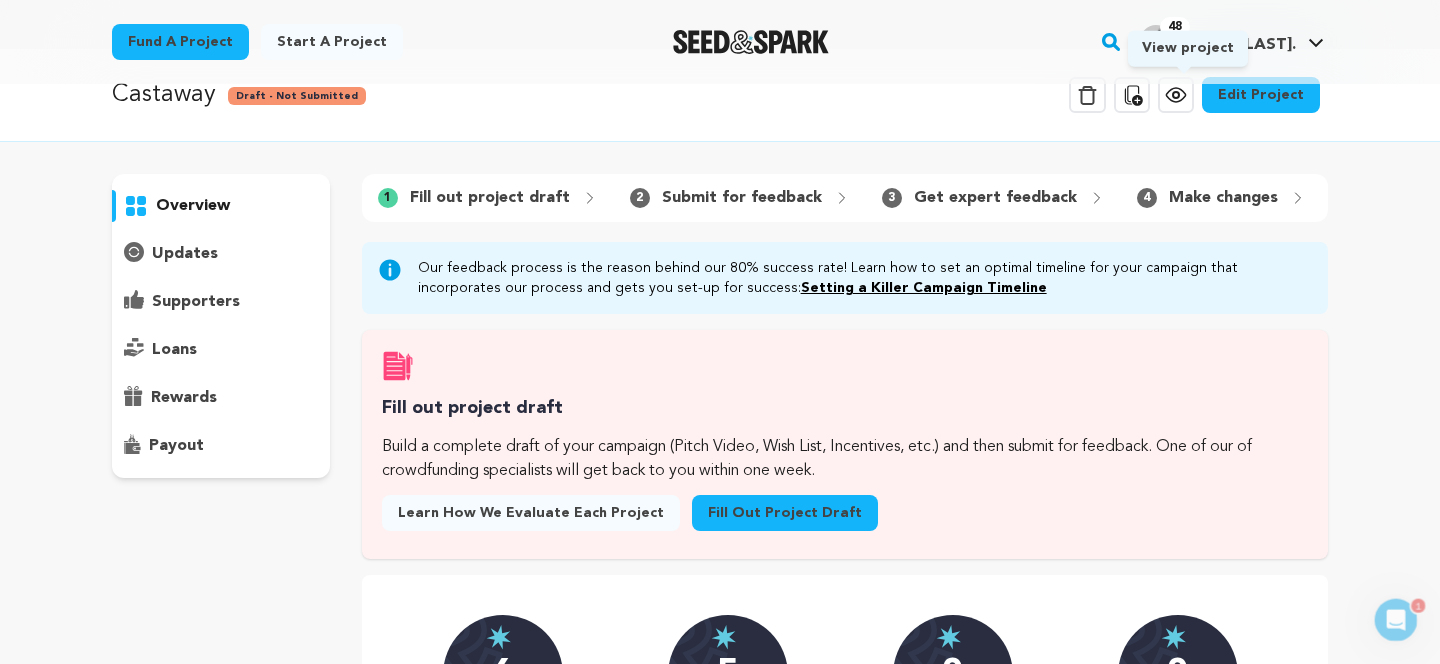 click on "View project" at bounding box center (1176, 95) 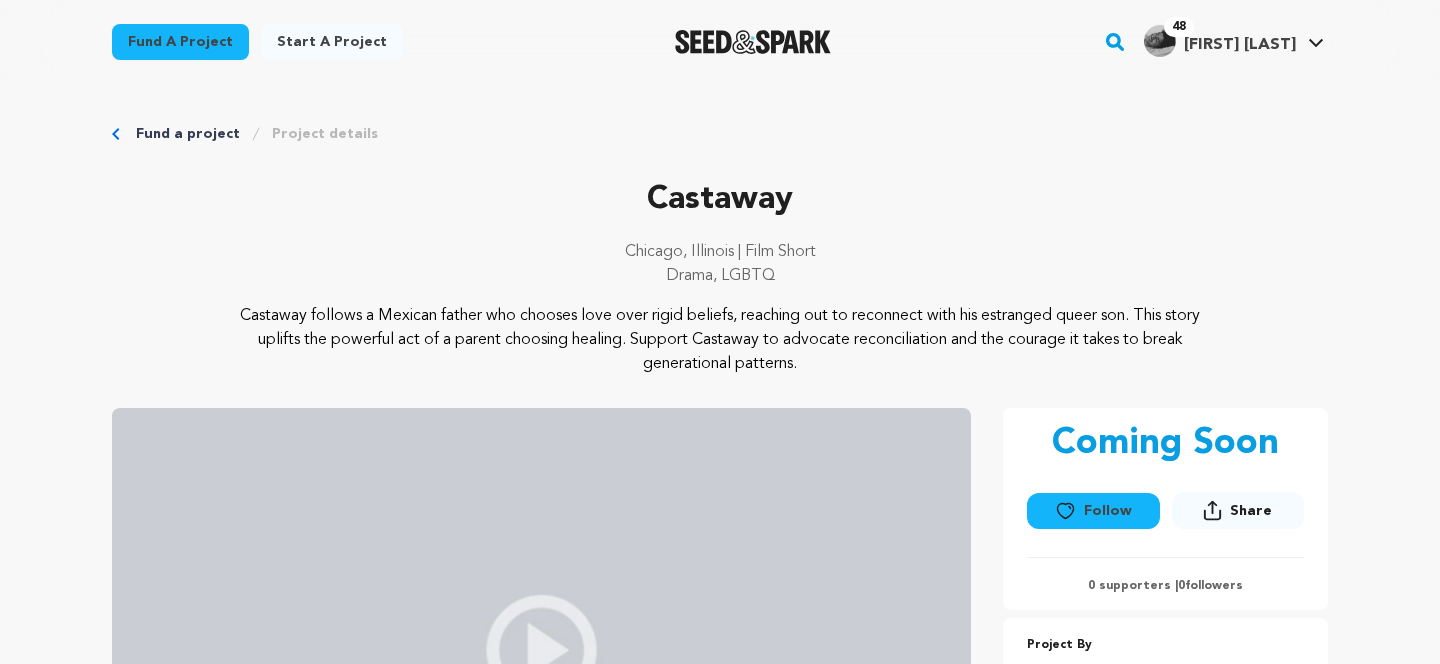 scroll, scrollTop: 0, scrollLeft: 0, axis: both 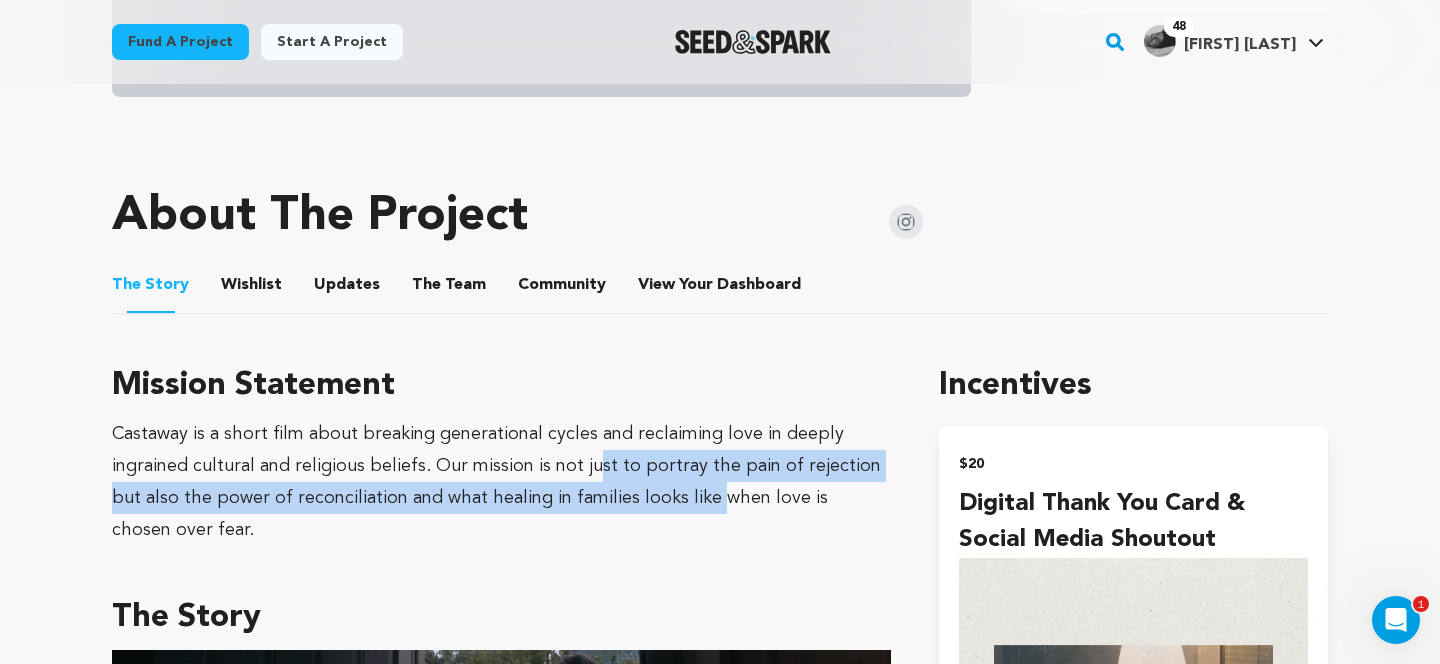 drag, startPoint x: 590, startPoint y: 461, endPoint x: 676, endPoint y: 506, distance: 97.06184 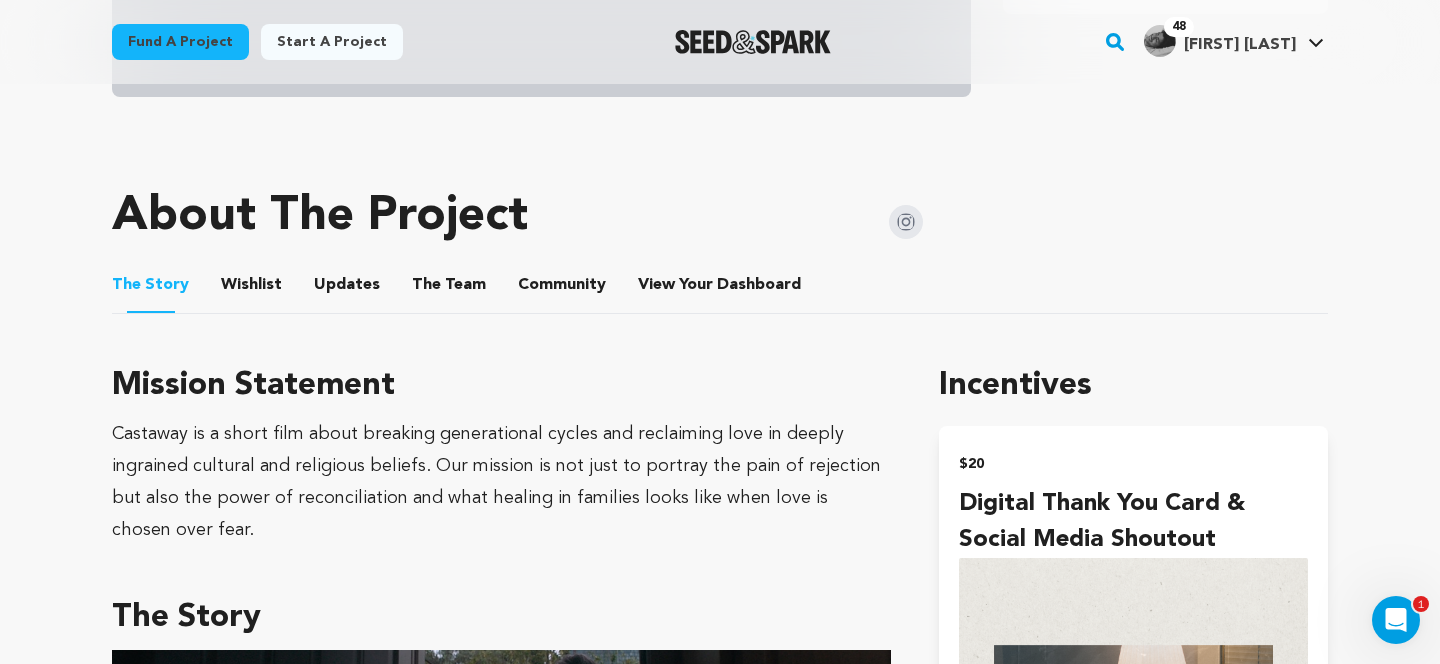 click on "Mission Statement
Castaway is a short film about breaking generational cycles and reclaiming love in deeply ingrained cultural and religious beliefs. Our mission is not just to portray the pain of rejection but also the power of reconciliation and what healing in families looks like when love is chosen over fear.
The Story
Castaway  follows the story of  Victor Martinez , a Catholic man, who makes the heartbreaking decision to cast out his queer teenage son,  Jaime This project was inspired by my experiences growing up in a Latinx and Catholic community while also trying to explore my queerness and most authentic self.  Castaway religion ,  culture , and  identity  clash. The film is my attempt to give shape to that silence and to break it. ,  Castaway" at bounding box center [720, 2189] 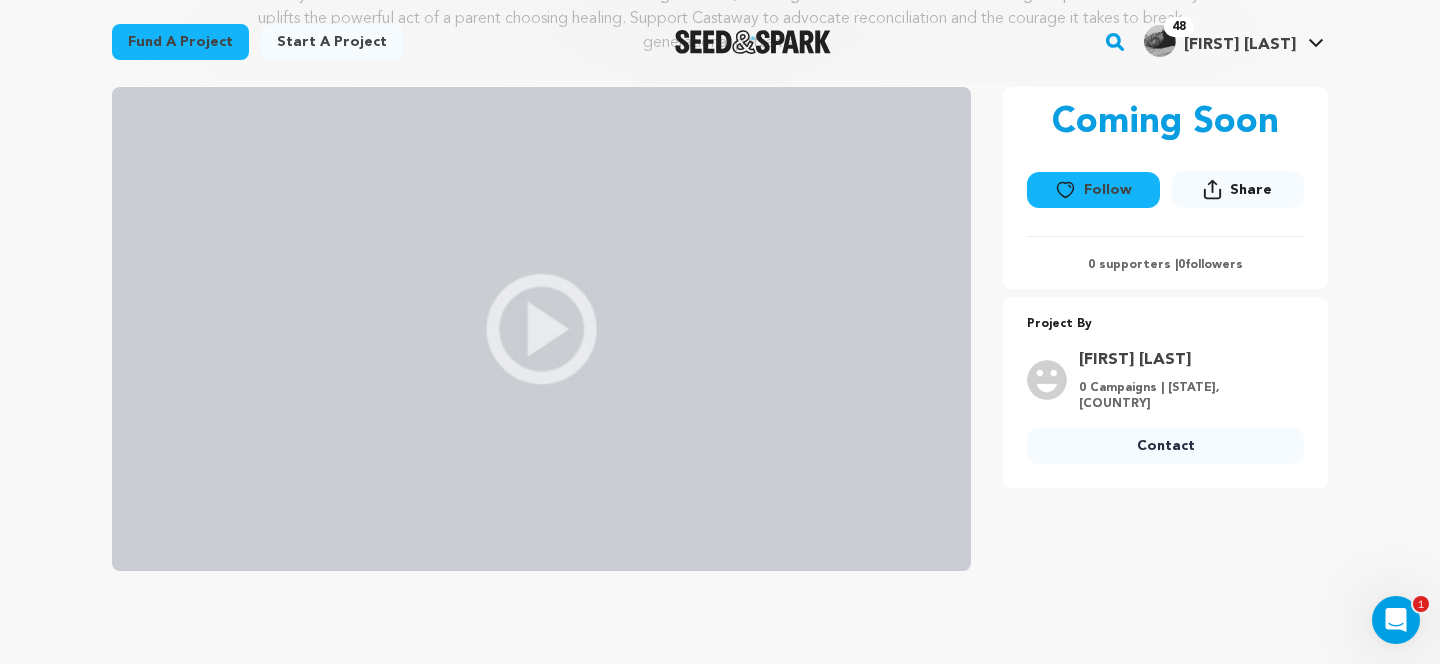 scroll, scrollTop: 0, scrollLeft: 0, axis: both 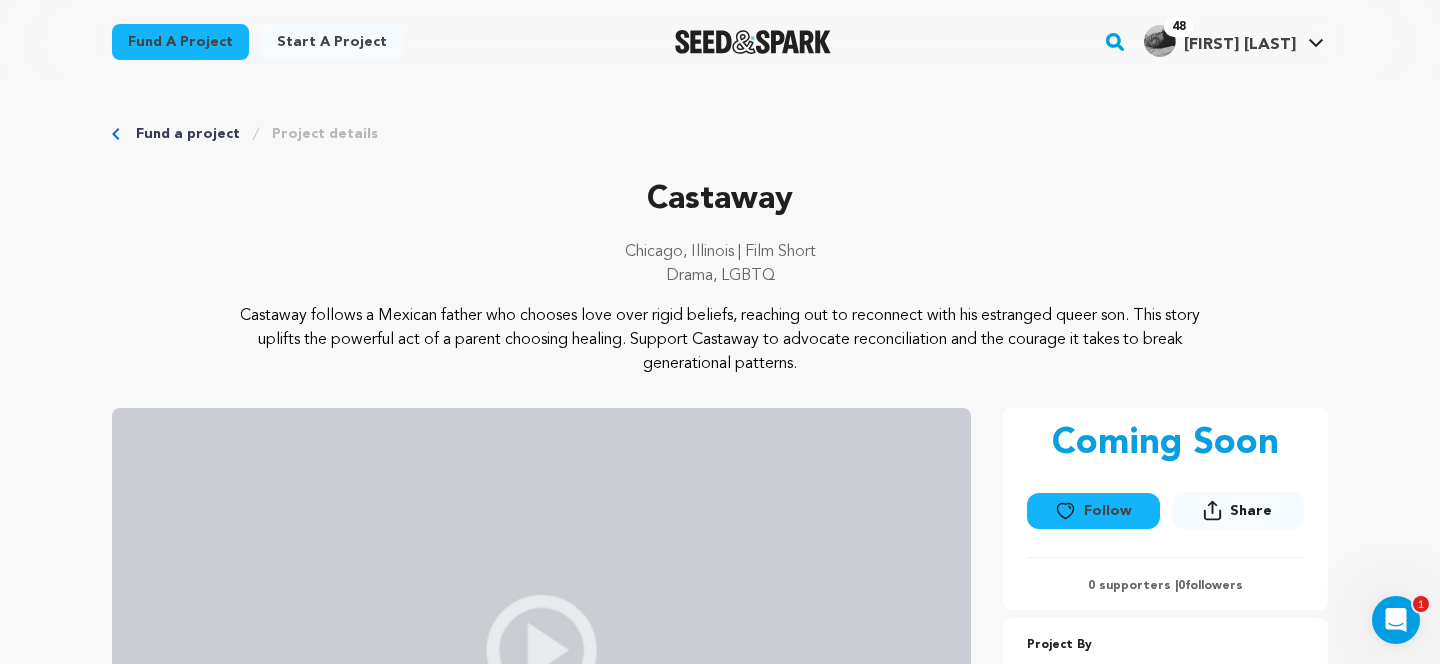 click on "Castaway follows a Mexican father who chooses love over rigid beliefs, reaching out to reconnect with his estranged queer son. This story uplifts the powerful act of a parent choosing healing. Support Castaway to advocate reconciliation and the courage it takes to break generational patterns." at bounding box center [720, 340] 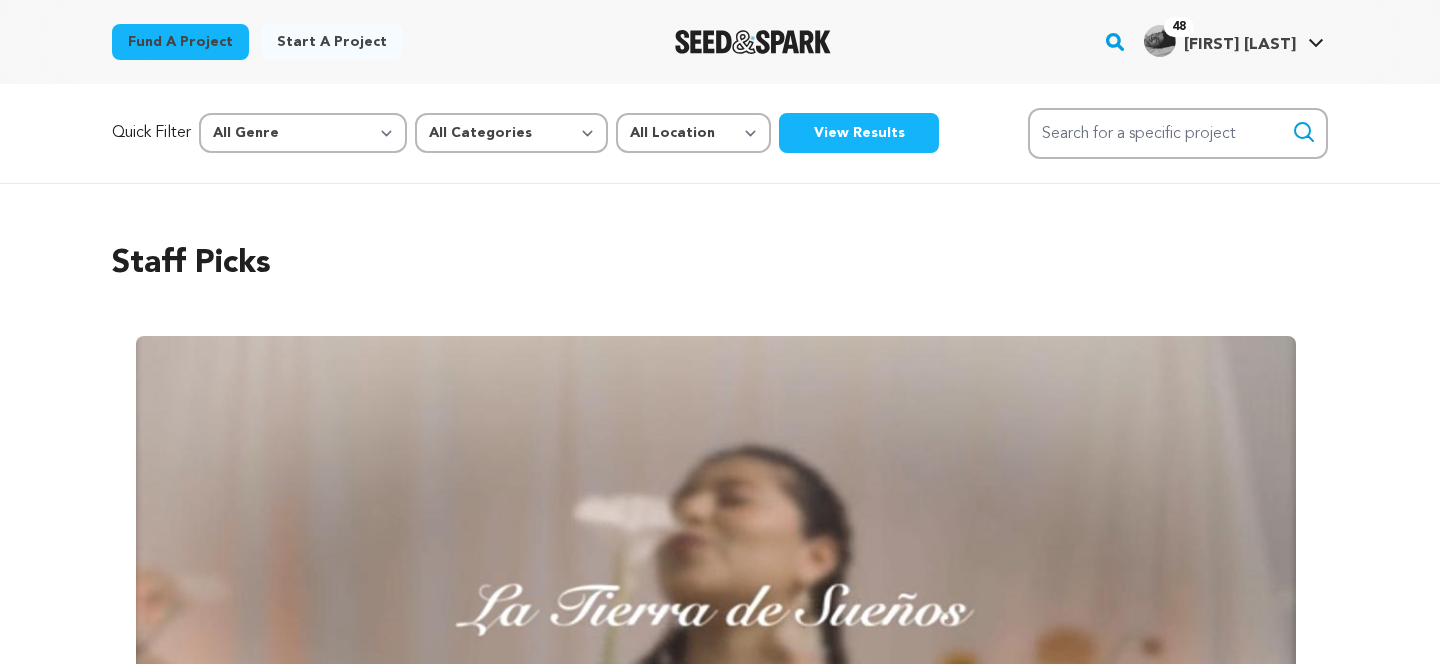 scroll, scrollTop: 0, scrollLeft: 0, axis: both 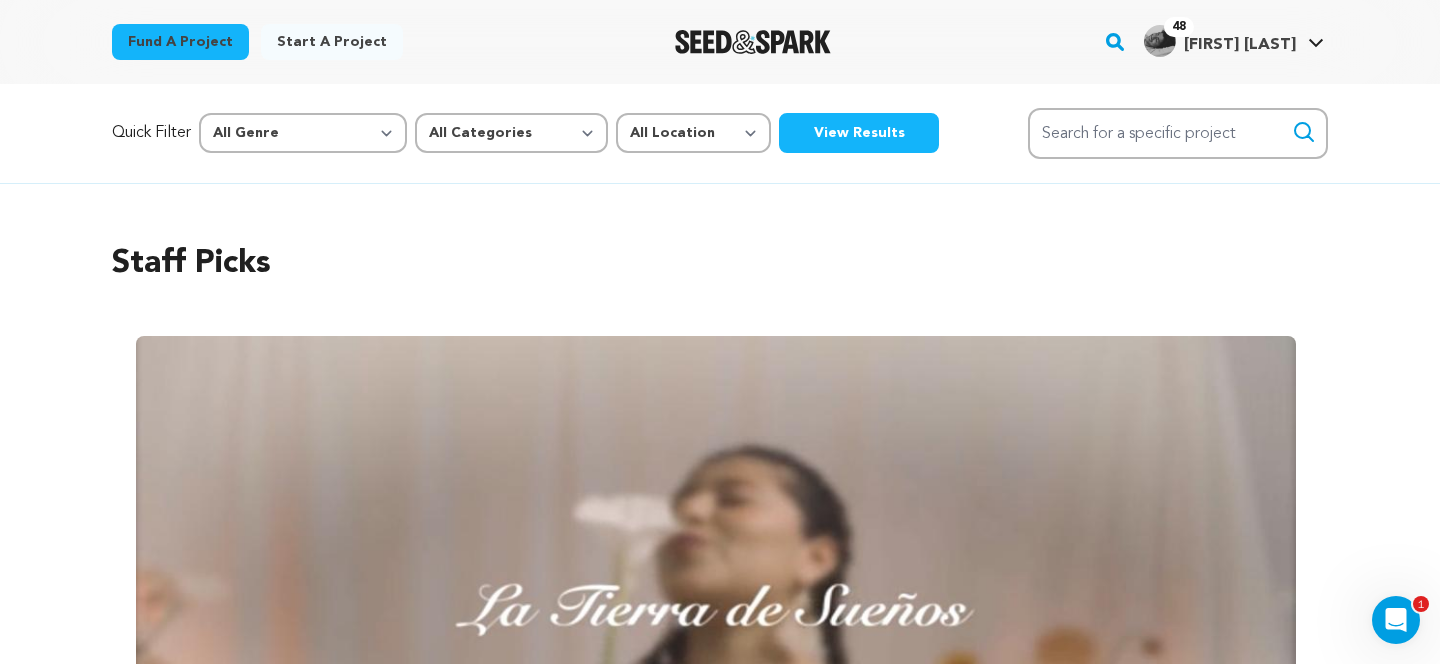 click on "[FIRST] [LAST]" at bounding box center [1240, 45] 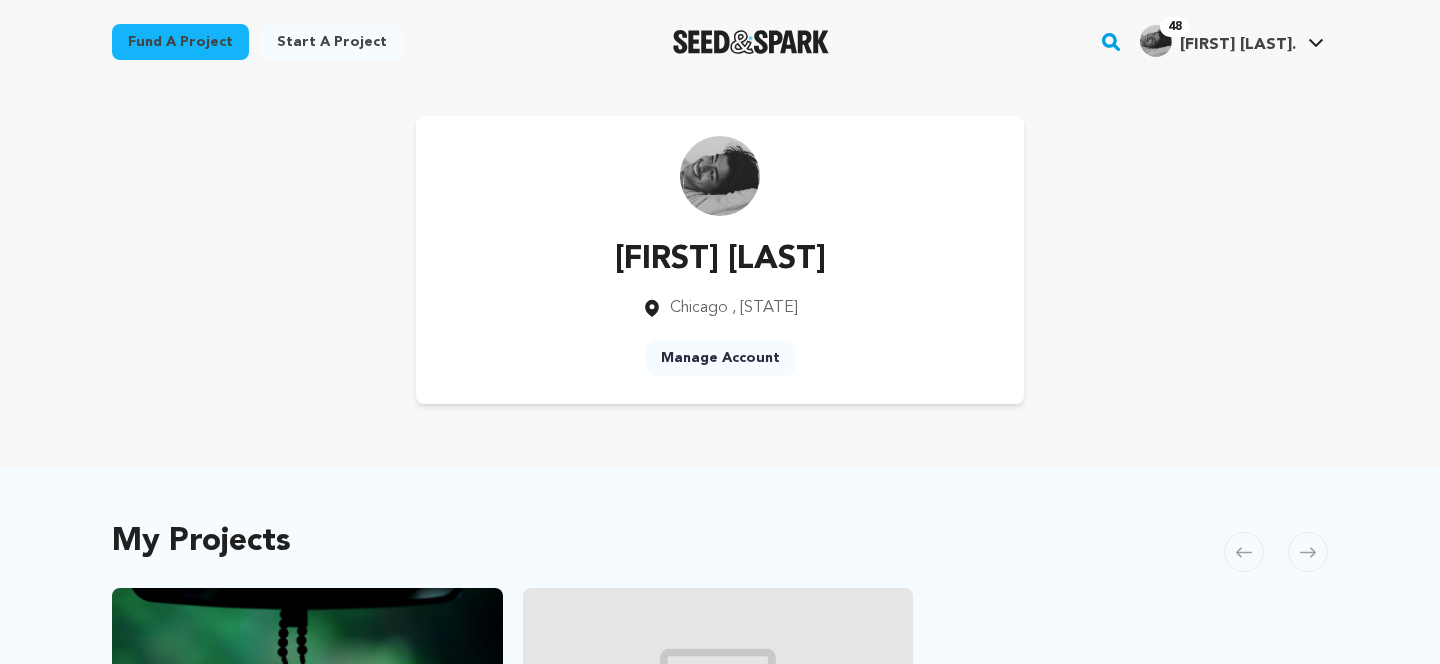 scroll, scrollTop: 0, scrollLeft: 0, axis: both 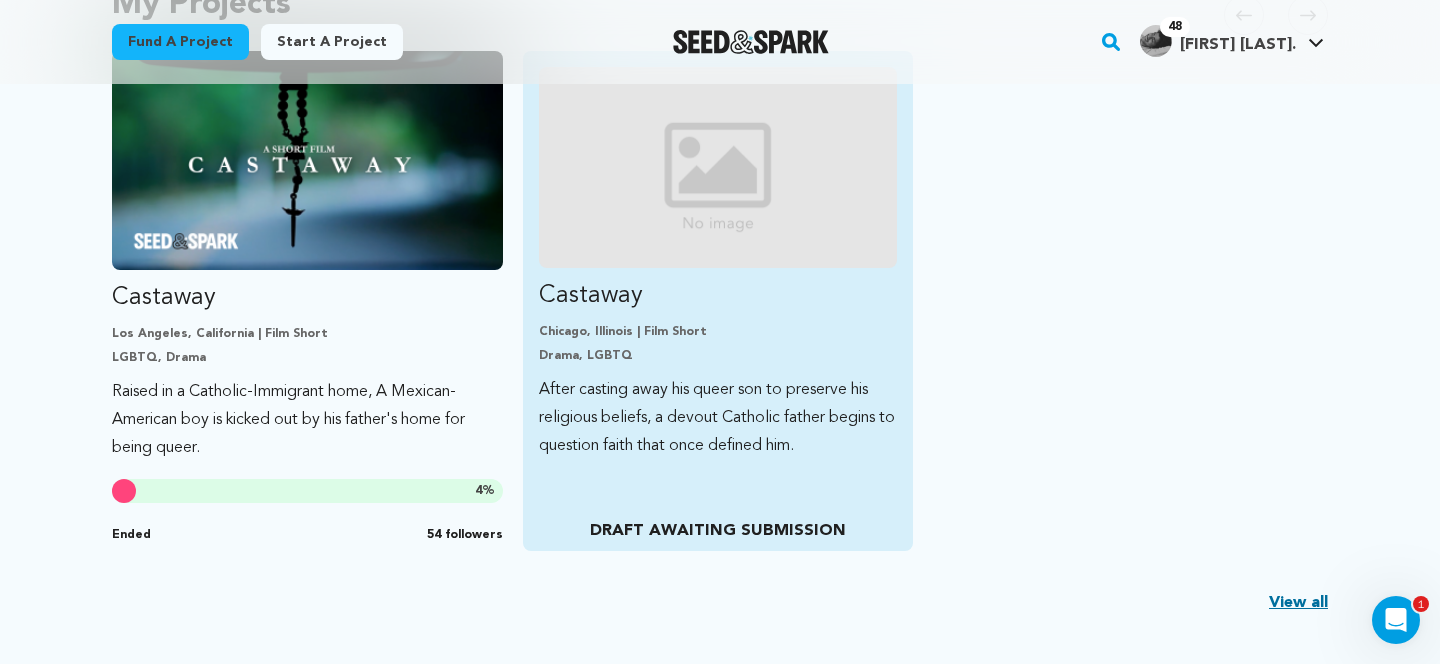 click on "Castaway" at bounding box center [718, 296] 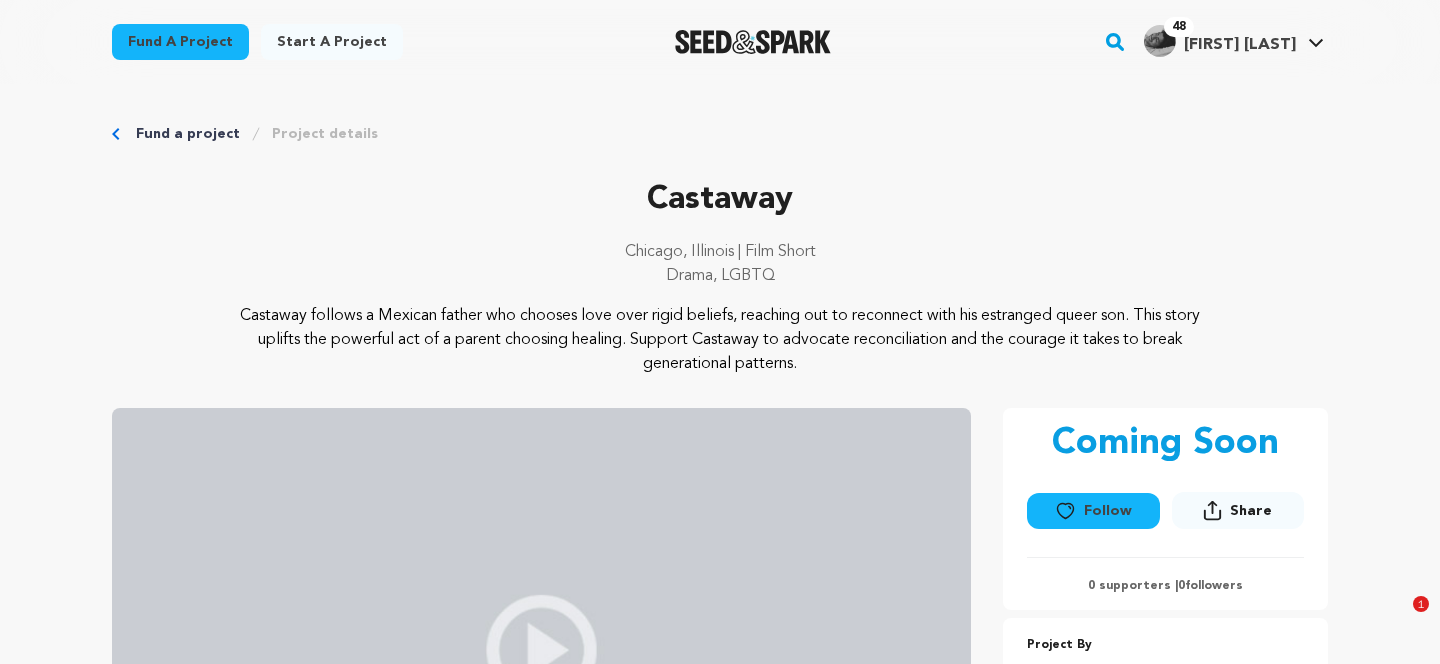 scroll, scrollTop: 129, scrollLeft: 0, axis: vertical 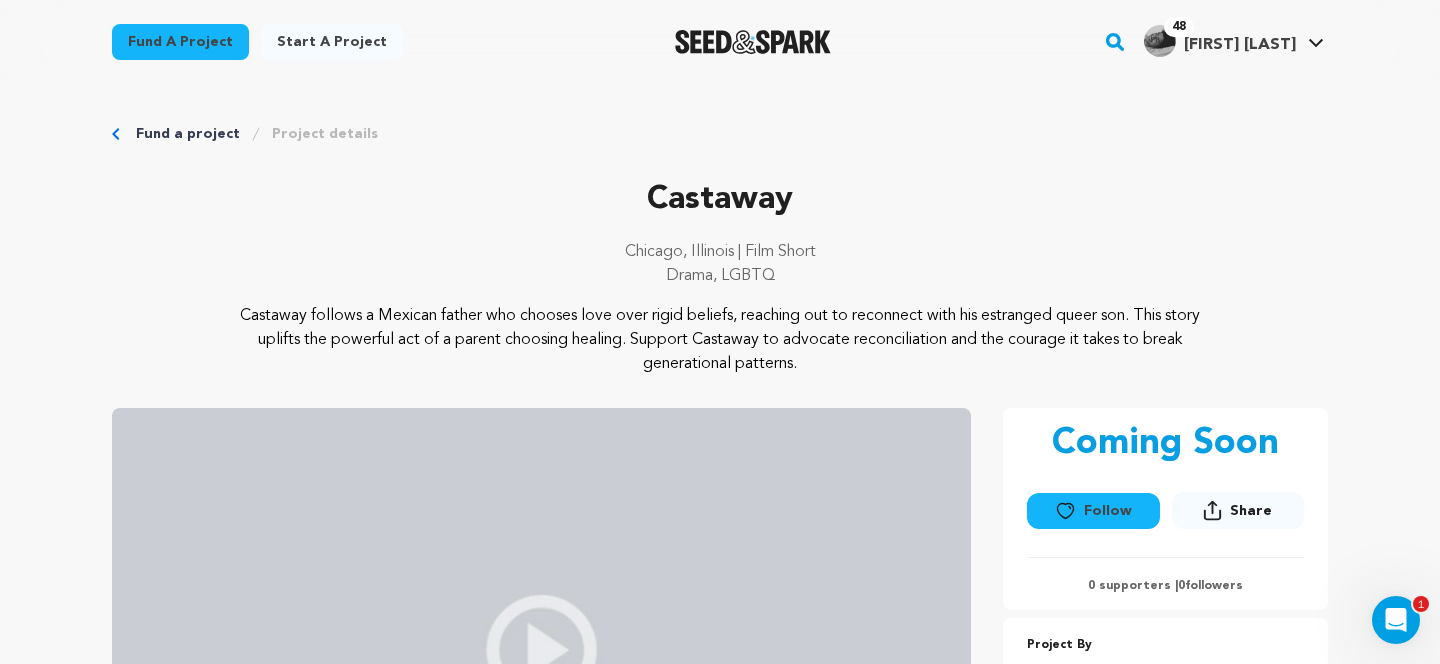 click on "Castaway follows a Mexican father who chooses love over rigid beliefs, reaching out to reconnect with his estranged queer son. This story uplifts the powerful act of a parent choosing healing. Support Castaway to advocate reconciliation and the courage it takes to break generational patterns." at bounding box center (720, 340) 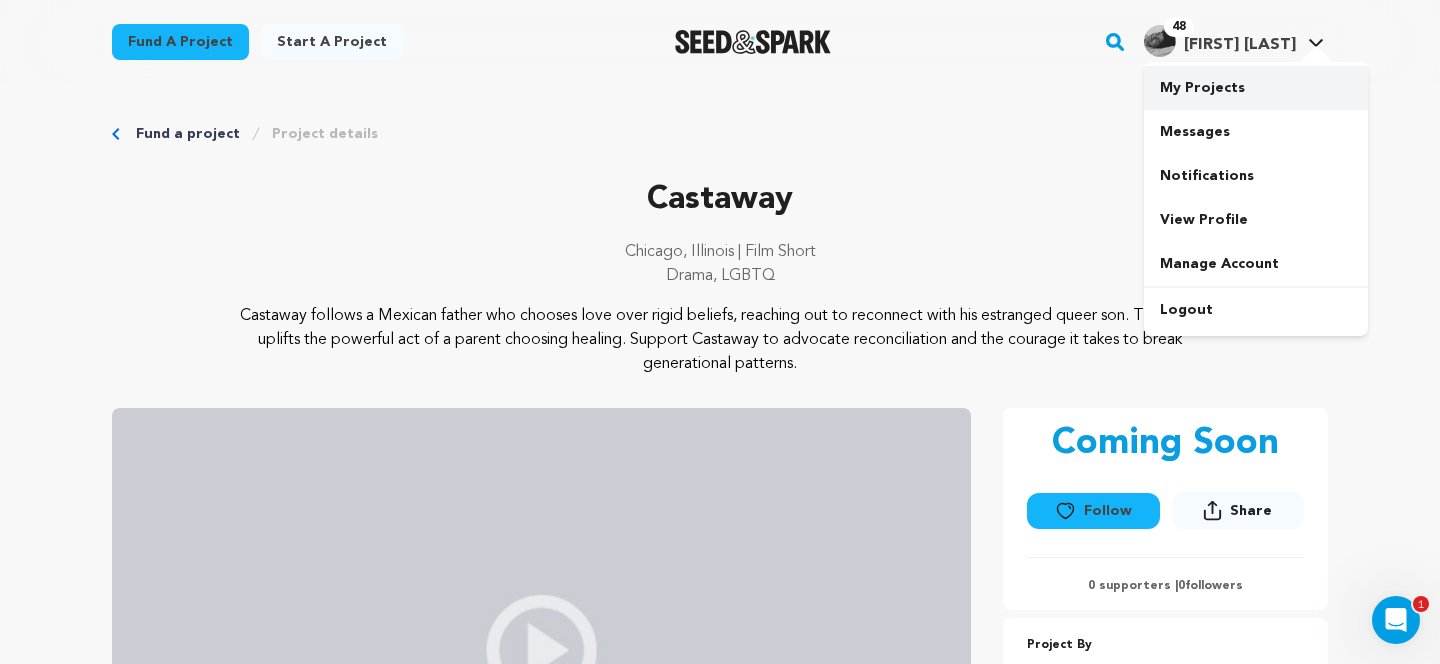 click on "My Projects" at bounding box center (1256, 88) 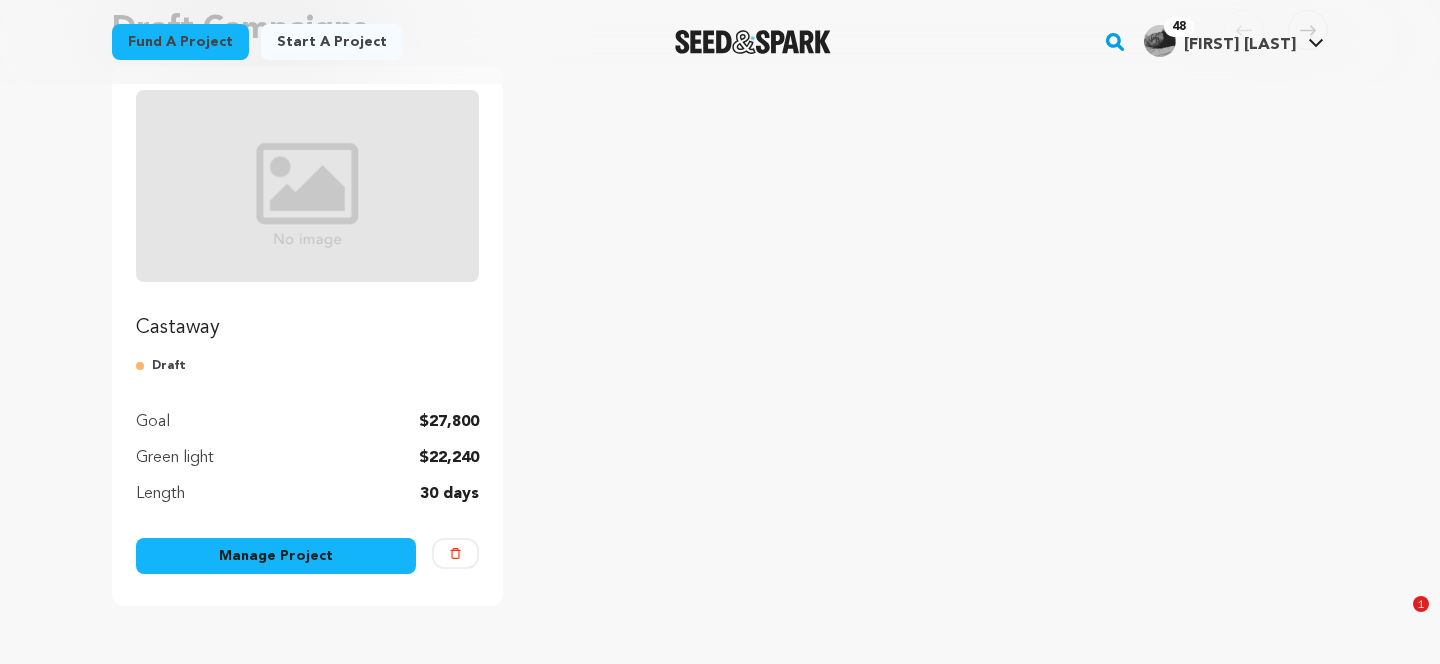 scroll, scrollTop: 339, scrollLeft: 0, axis: vertical 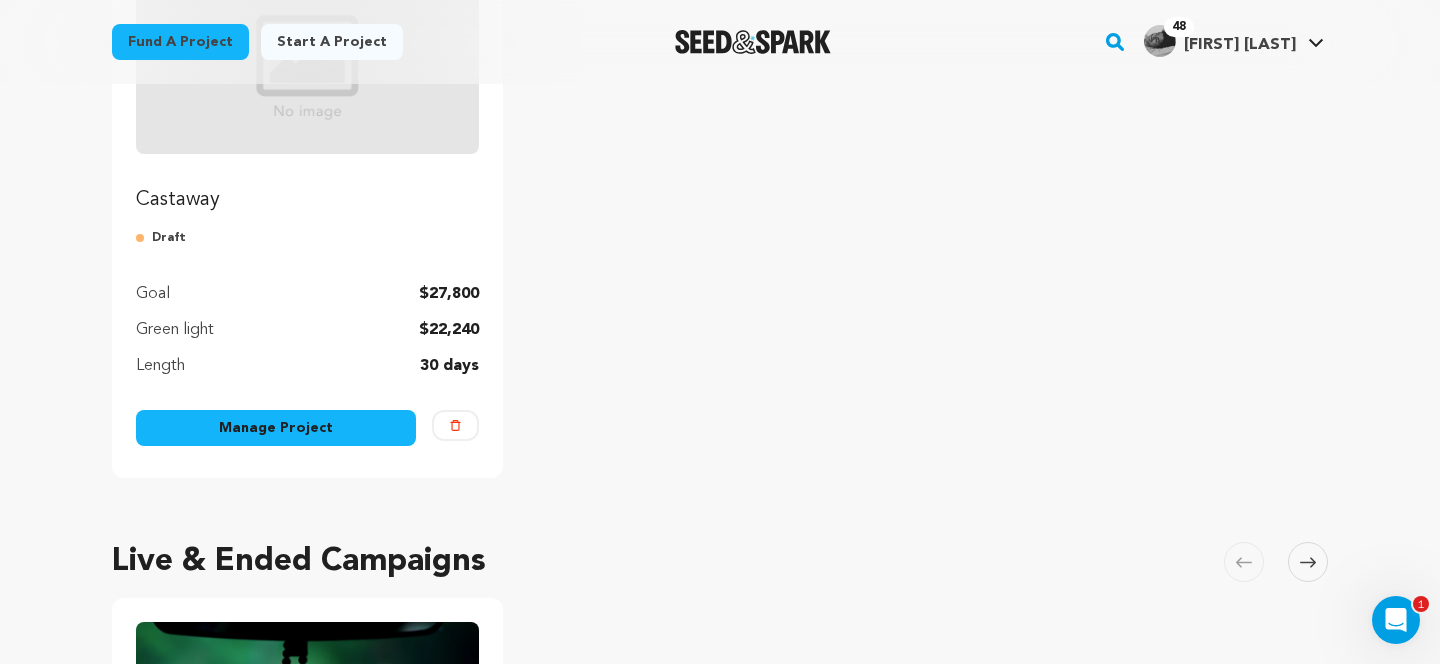 click on "Manage Project" at bounding box center [276, 428] 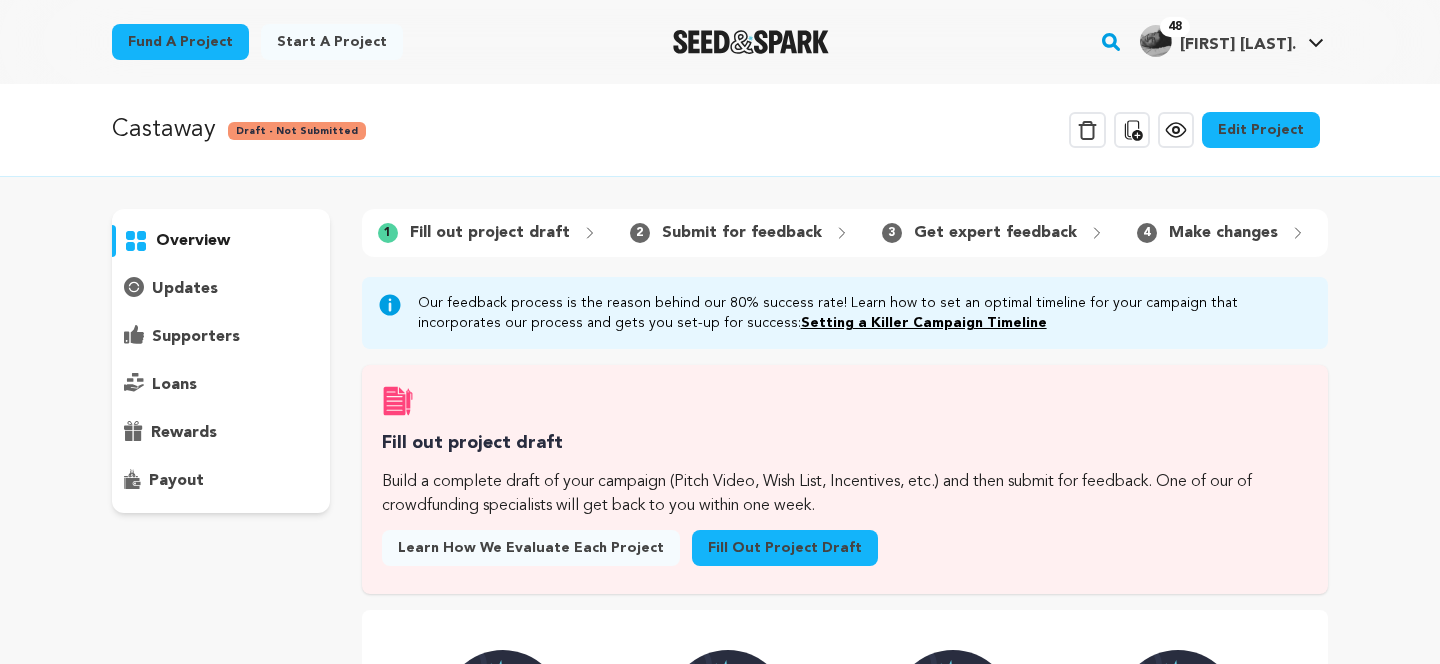 scroll, scrollTop: 0, scrollLeft: 0, axis: both 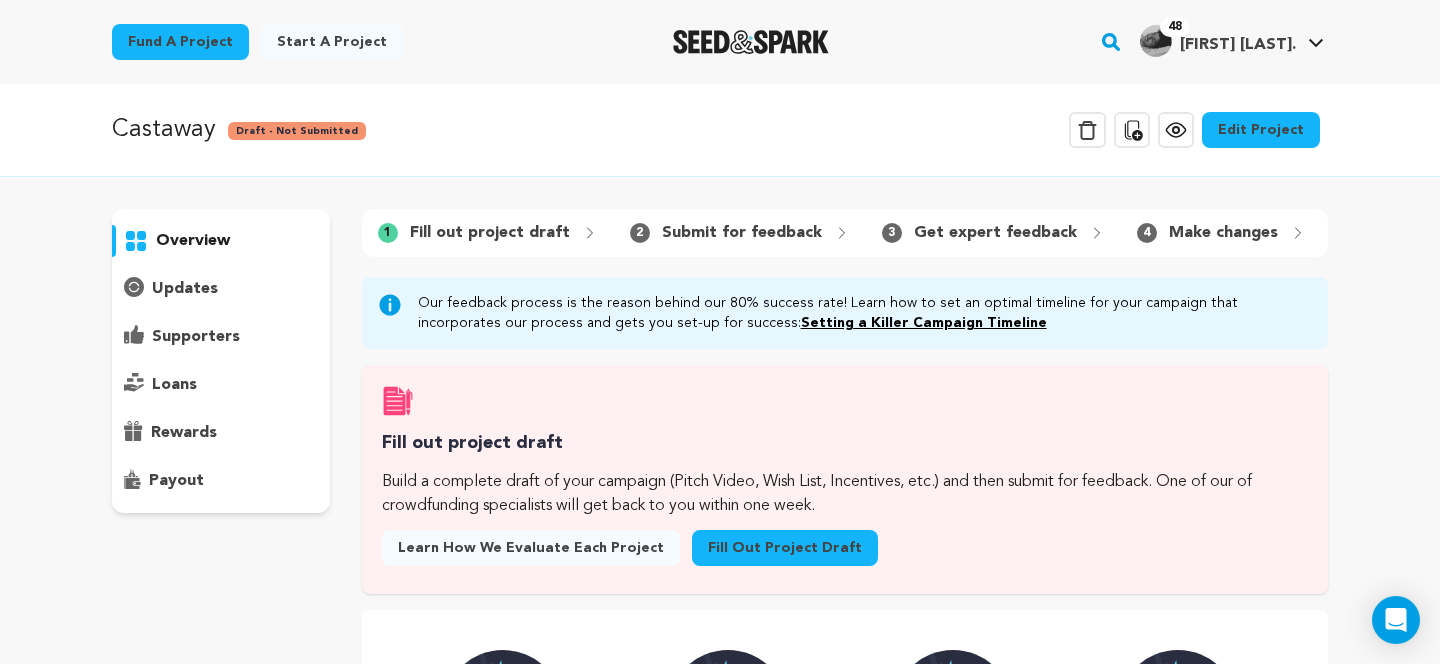 click on "Delete Campaign
Copy public preview link
View project
Edit Project
View more option
View more option" at bounding box center (1198, 130) 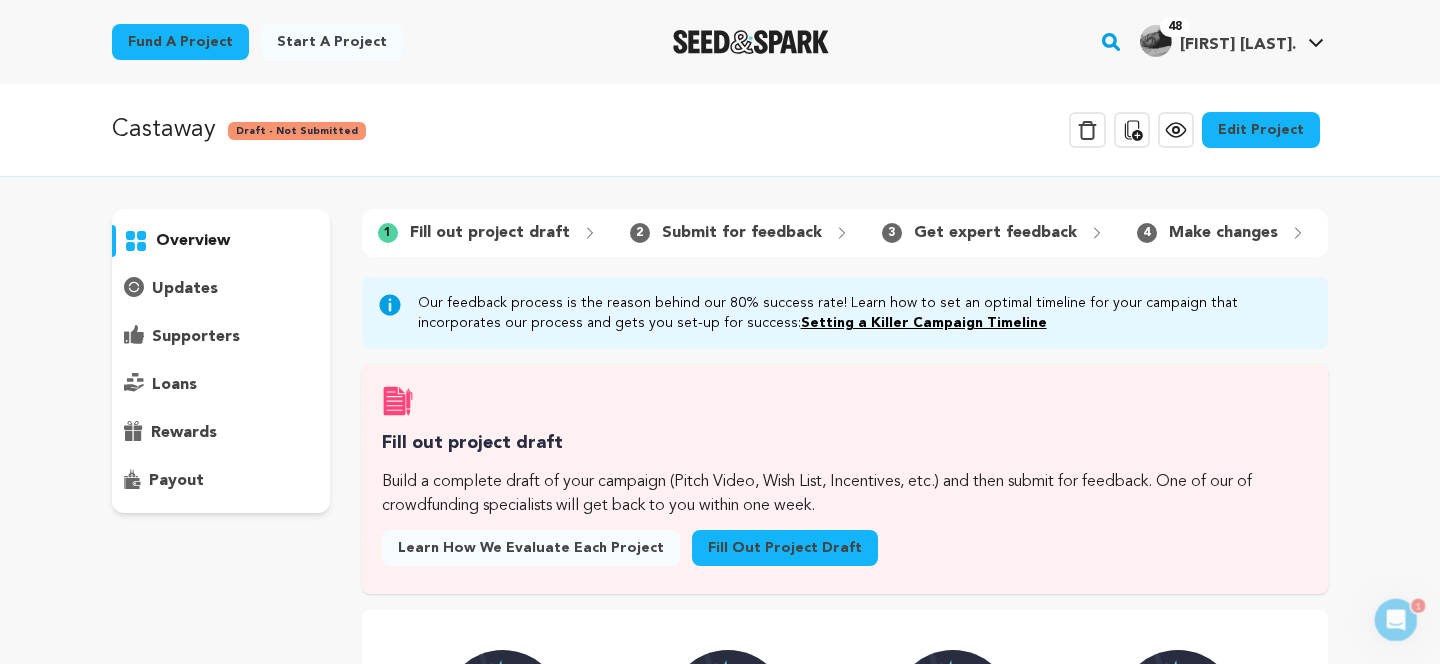 scroll, scrollTop: 0, scrollLeft: 0, axis: both 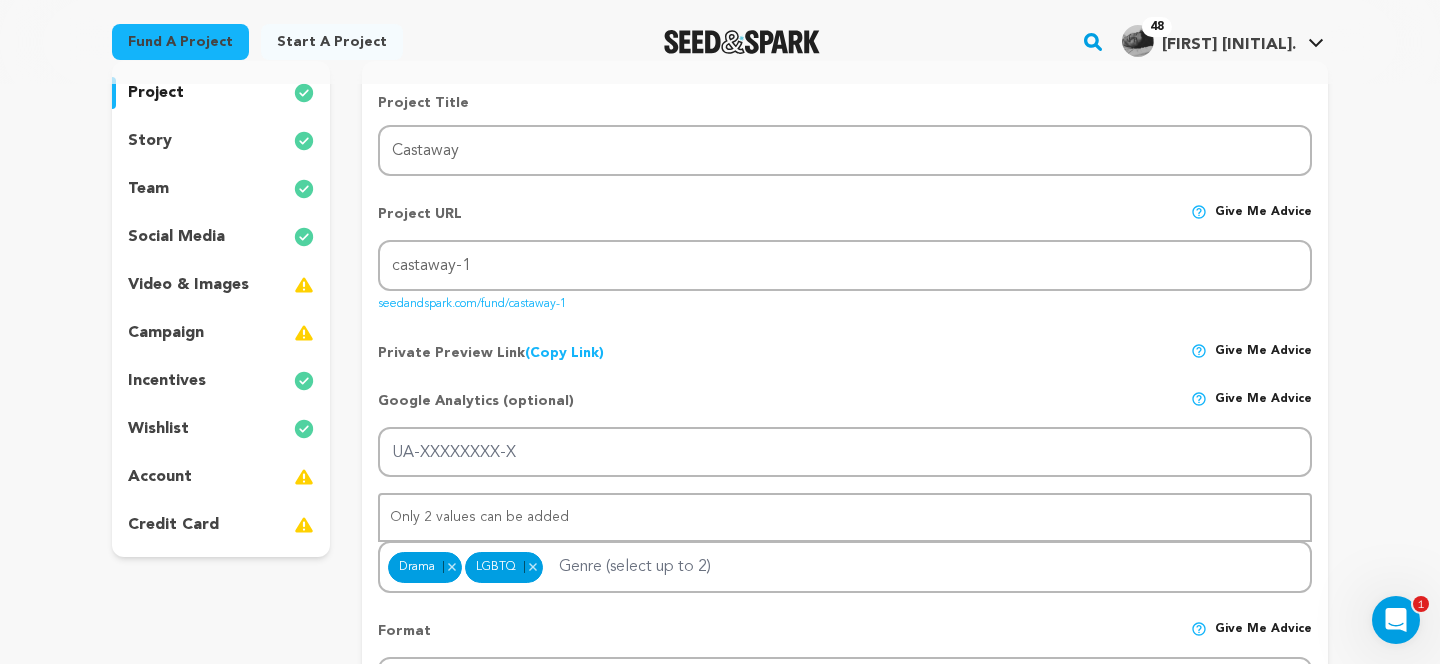 click on "story" at bounding box center (221, 141) 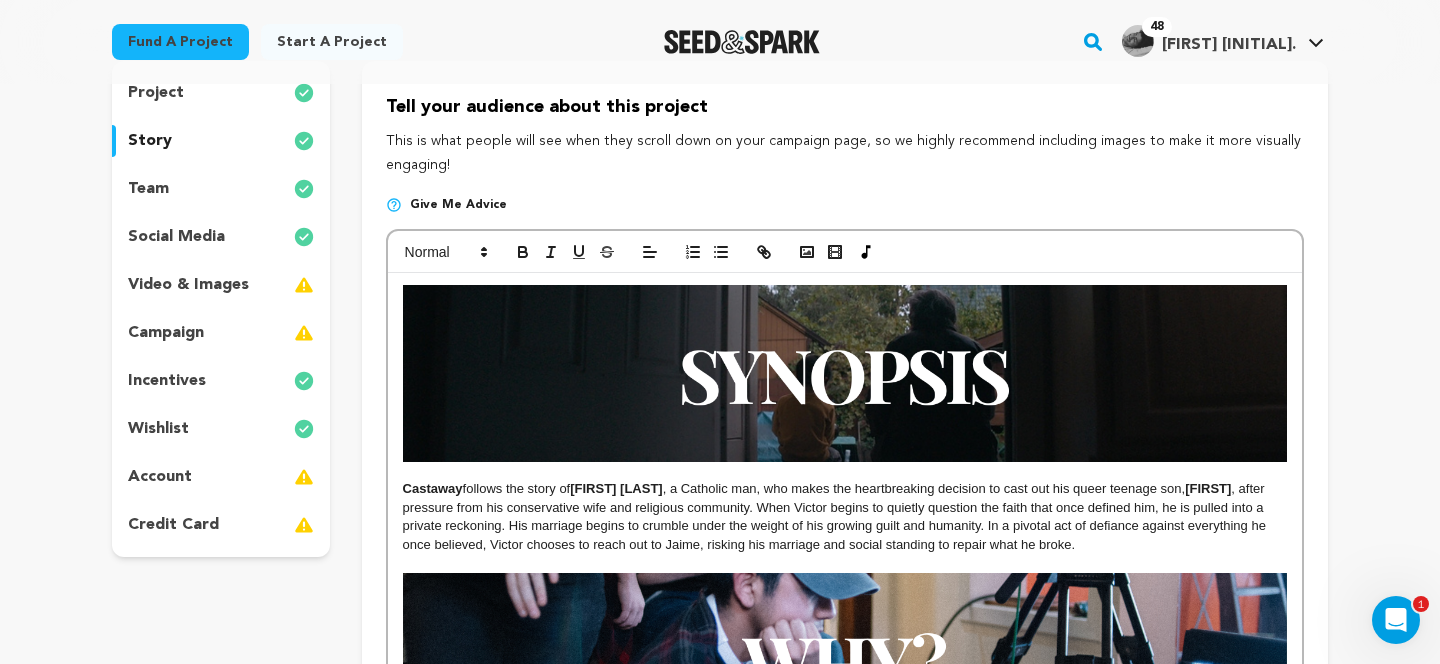 click on "project" at bounding box center (156, 93) 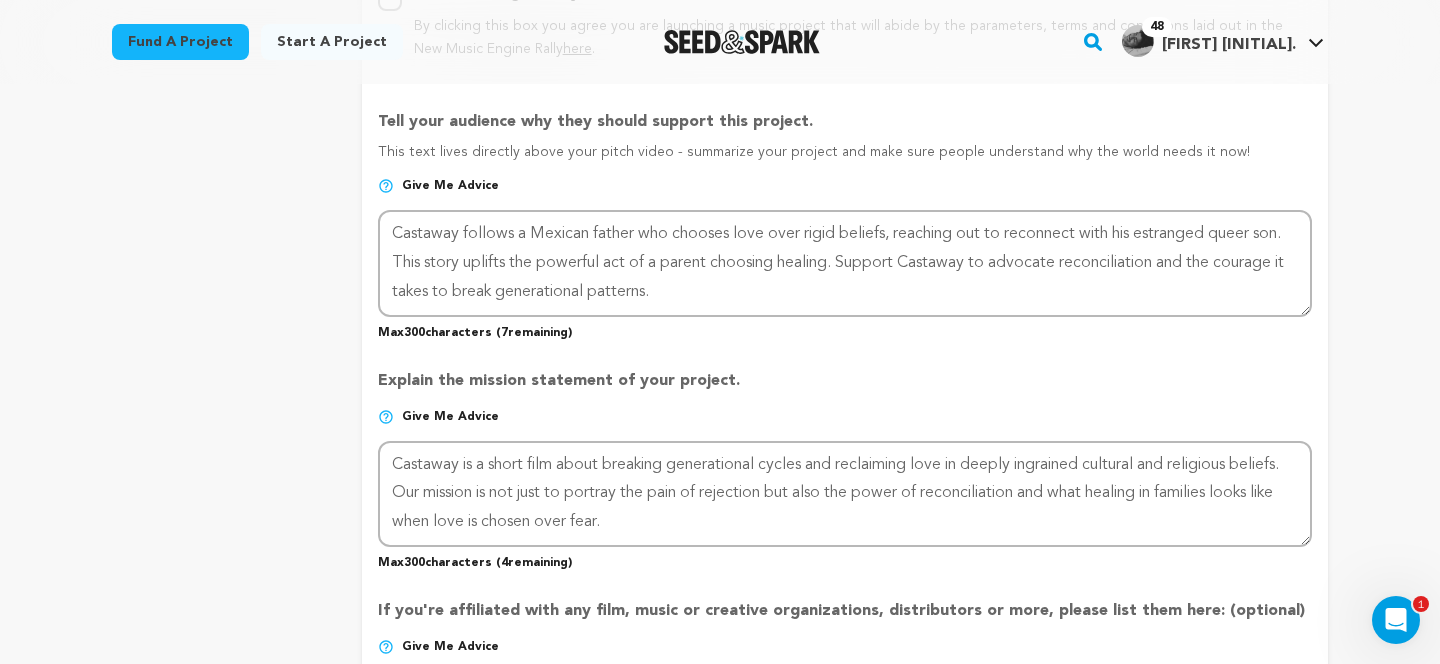 scroll, scrollTop: 1270, scrollLeft: 0, axis: vertical 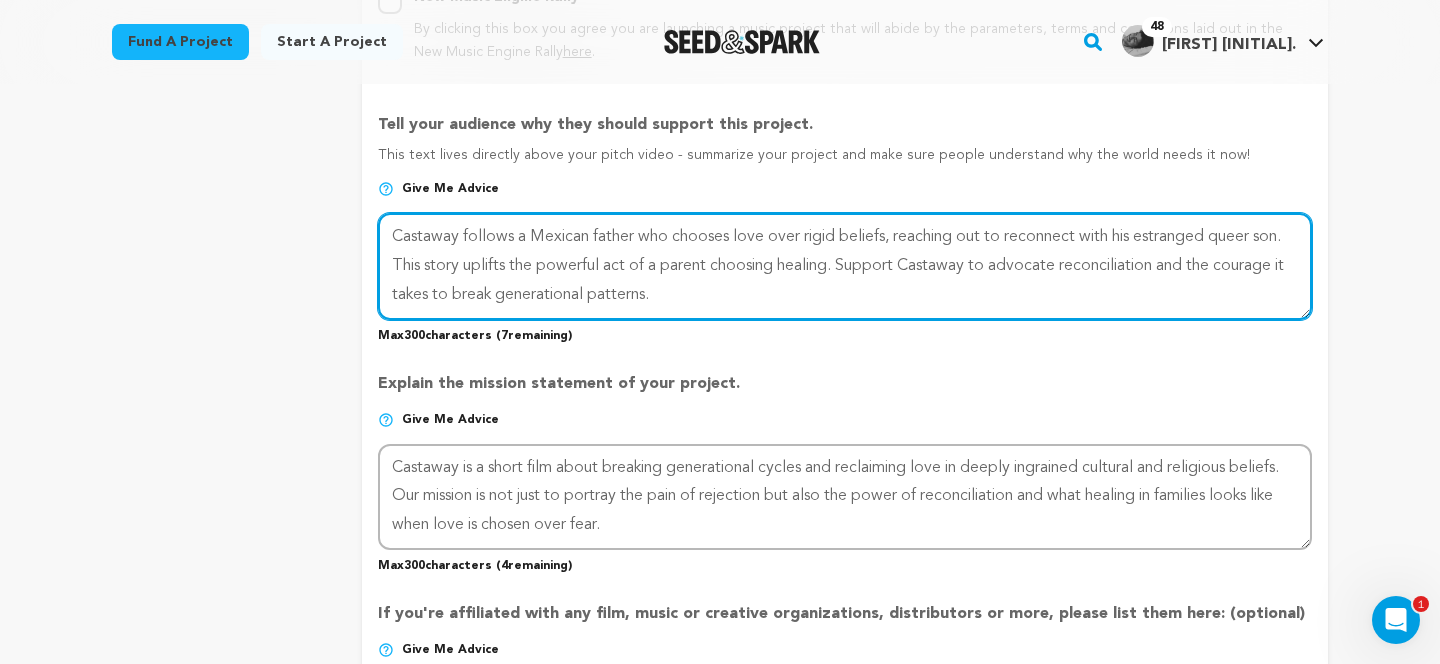 click at bounding box center (845, 266) 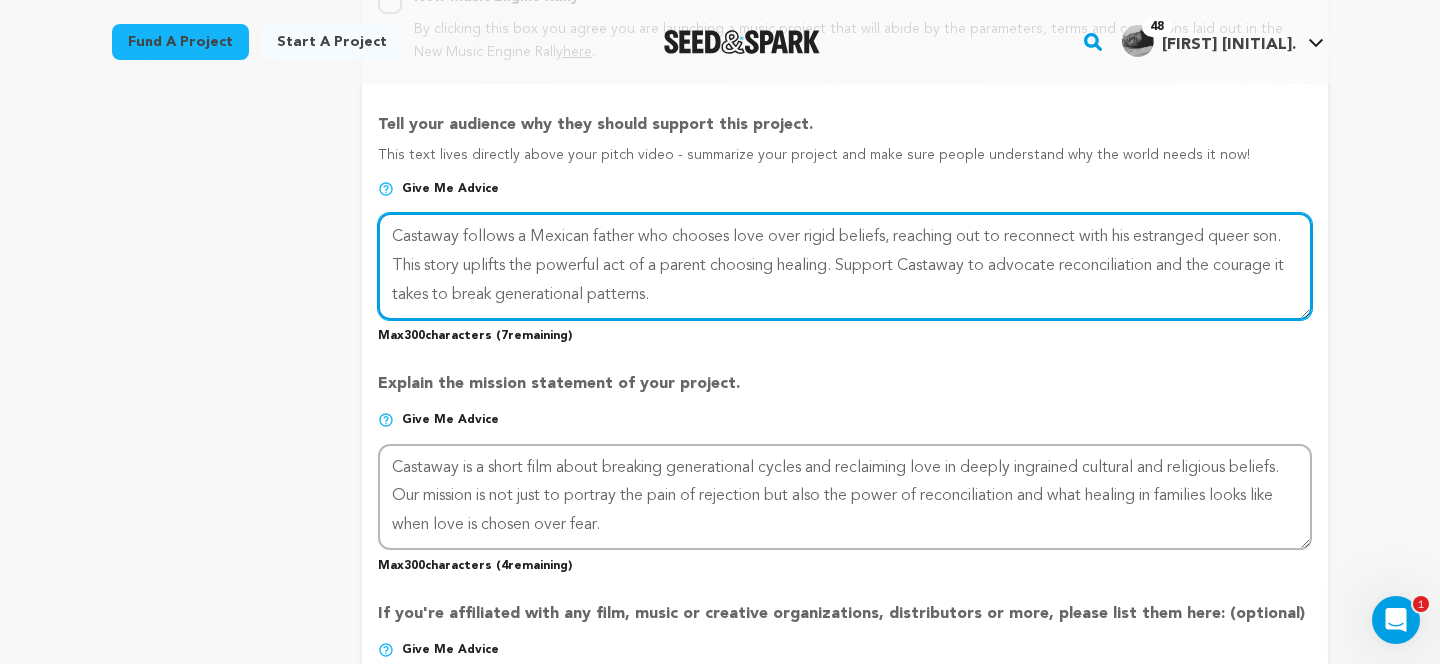 drag, startPoint x: 876, startPoint y: 265, endPoint x: 426, endPoint y: 269, distance: 450.0178 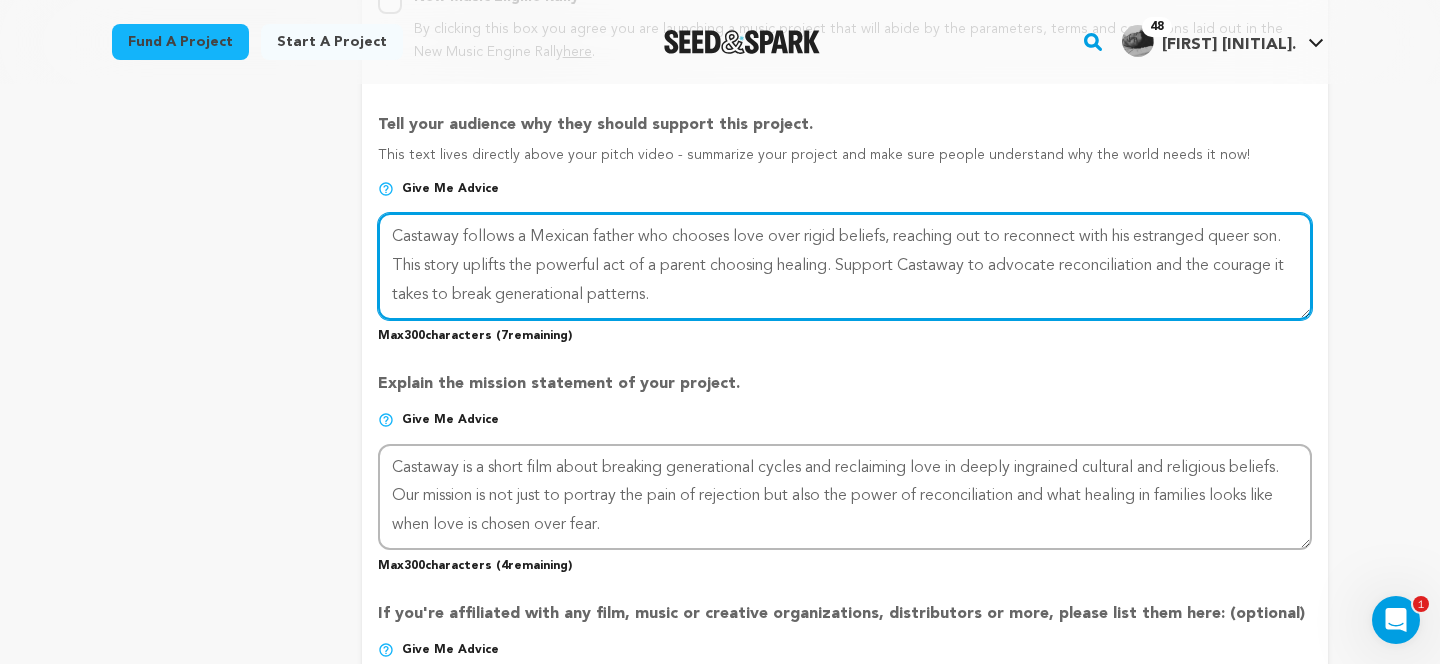 click at bounding box center [845, 266] 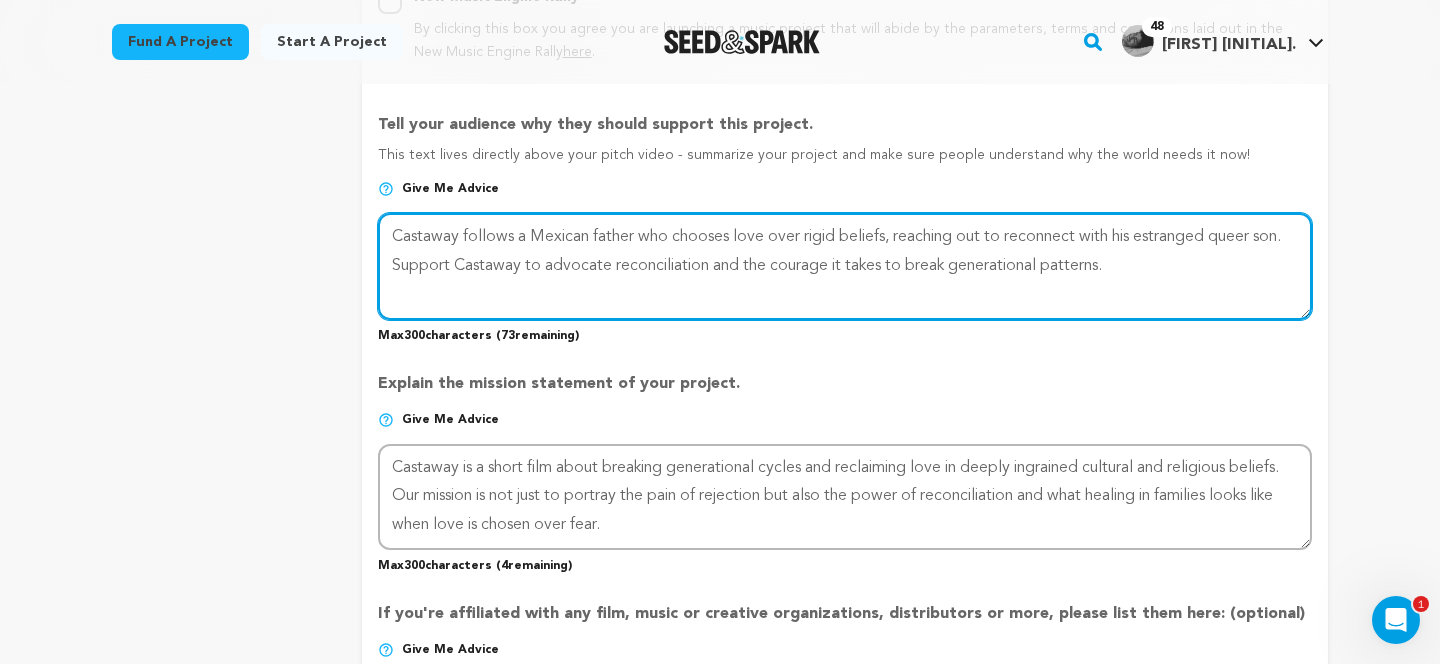 click at bounding box center (845, 266) 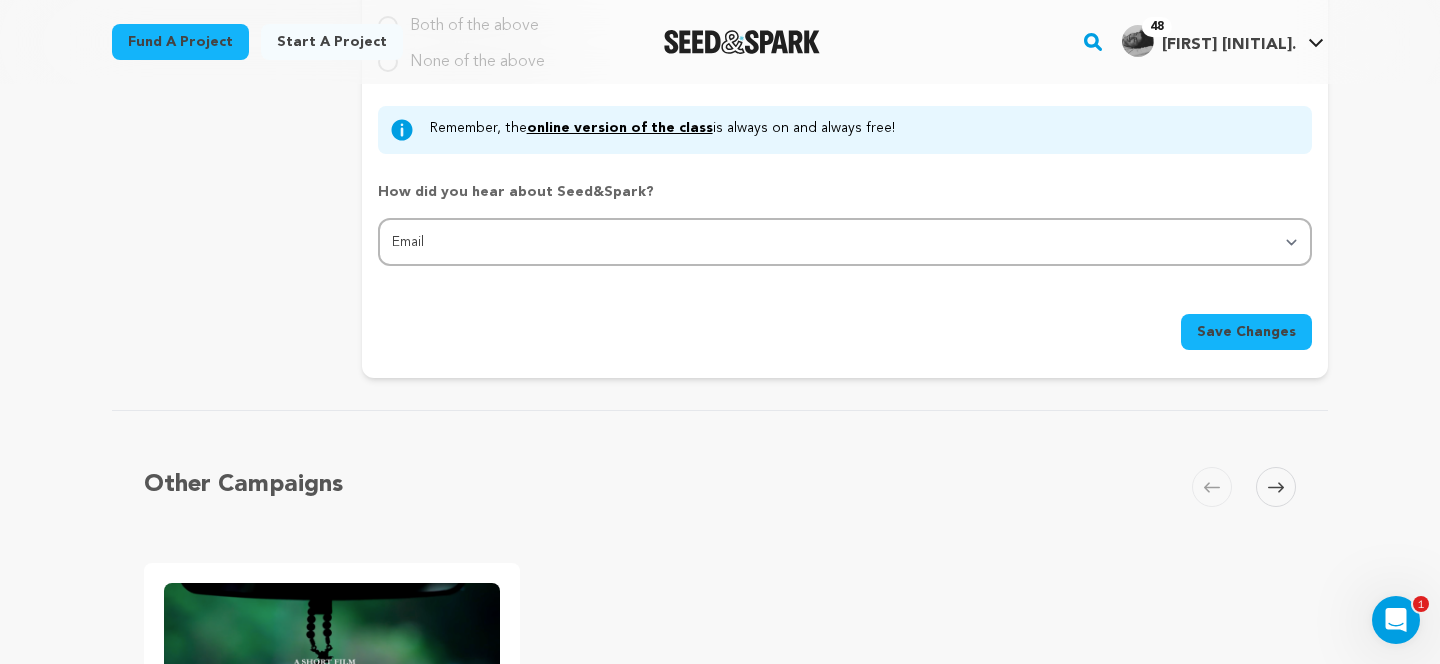 scroll, scrollTop: 2311, scrollLeft: 0, axis: vertical 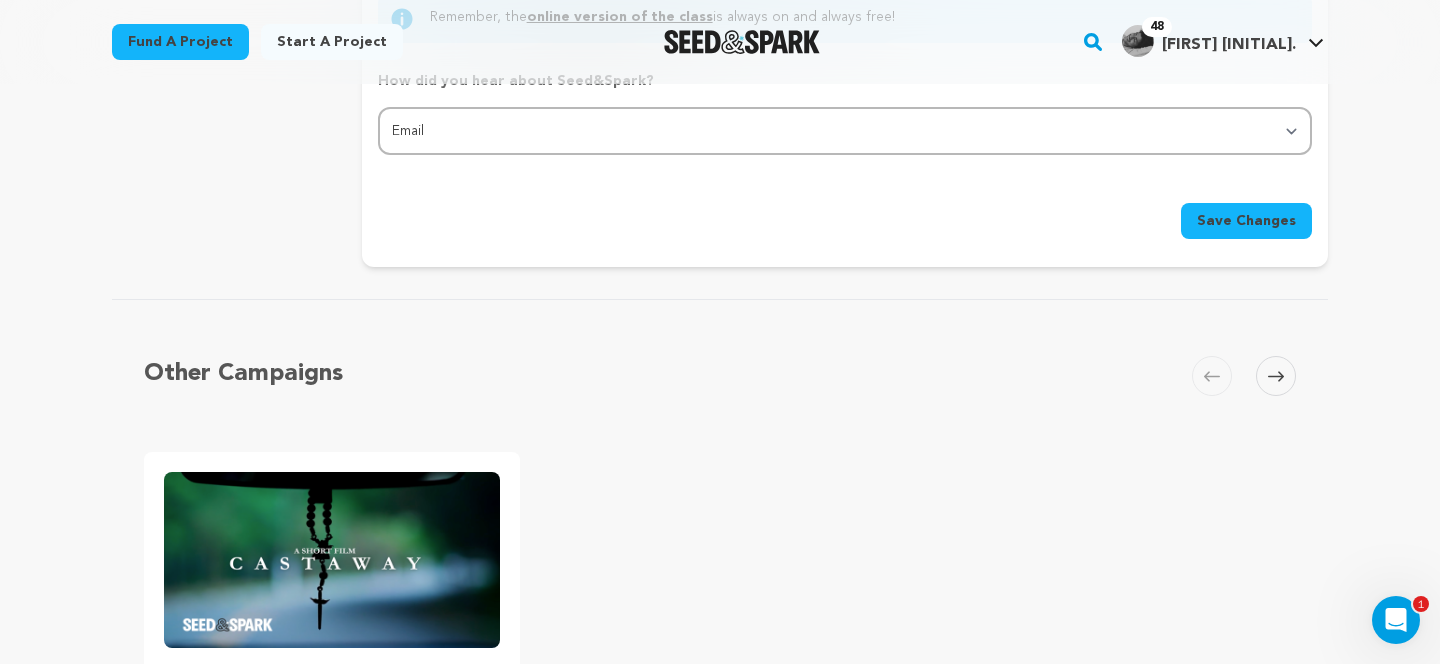 type on "Castaway follows a Mexican father who chooses love over rigid beliefs, reaching out to reconnect with his estranged queer son. Support Castaway to advocate reconciliation and the courage it takes to break generational patterns." 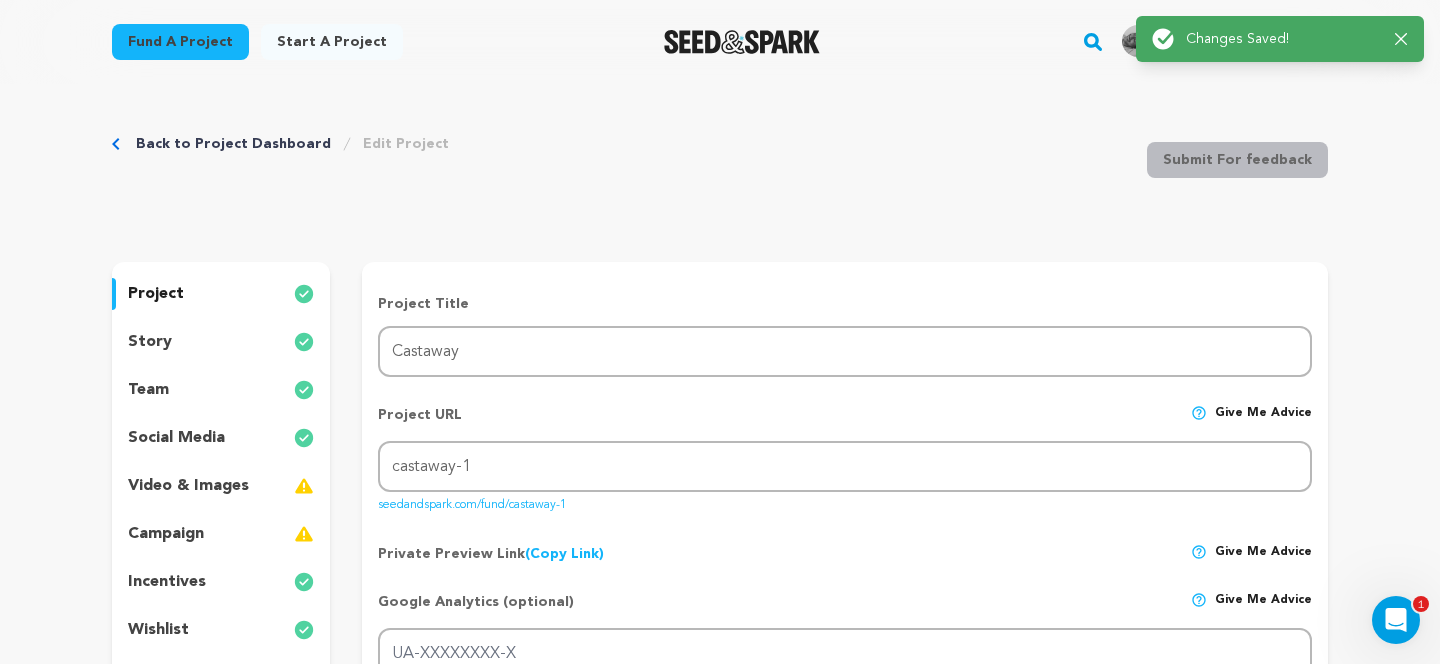scroll, scrollTop: 0, scrollLeft: 0, axis: both 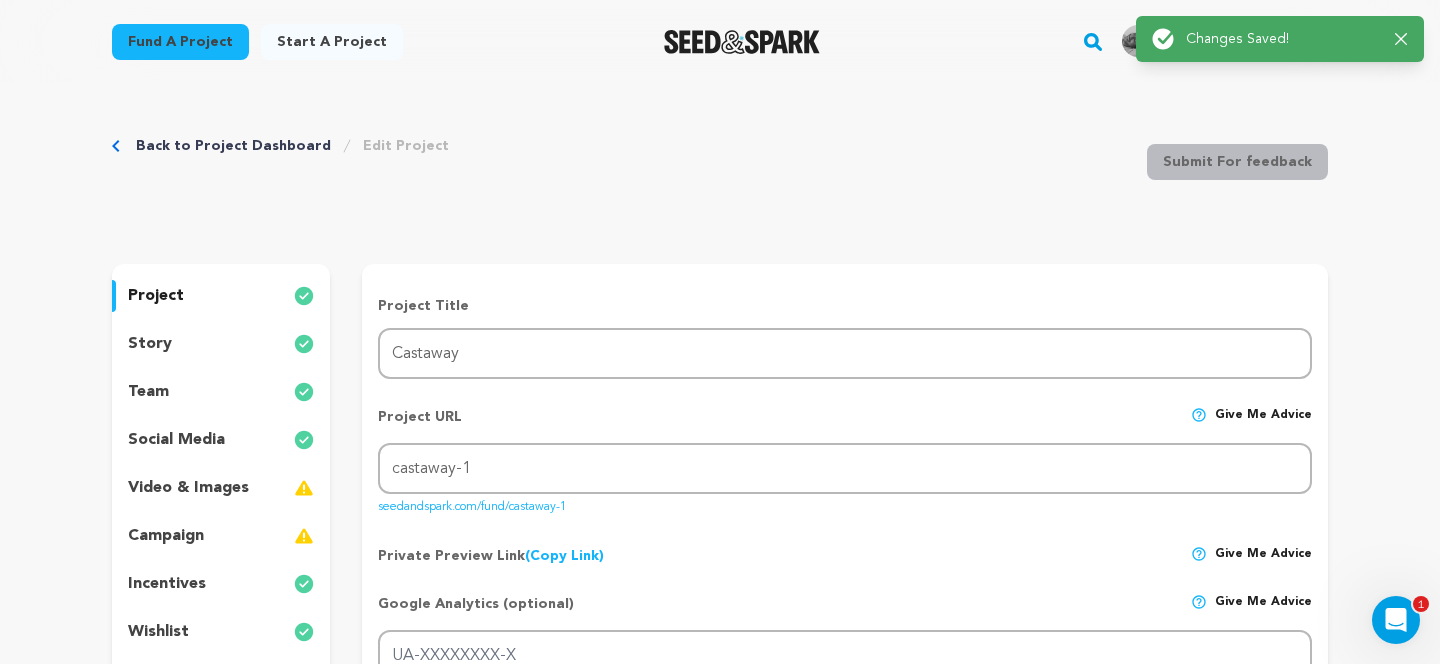 click on "project" at bounding box center (221, 296) 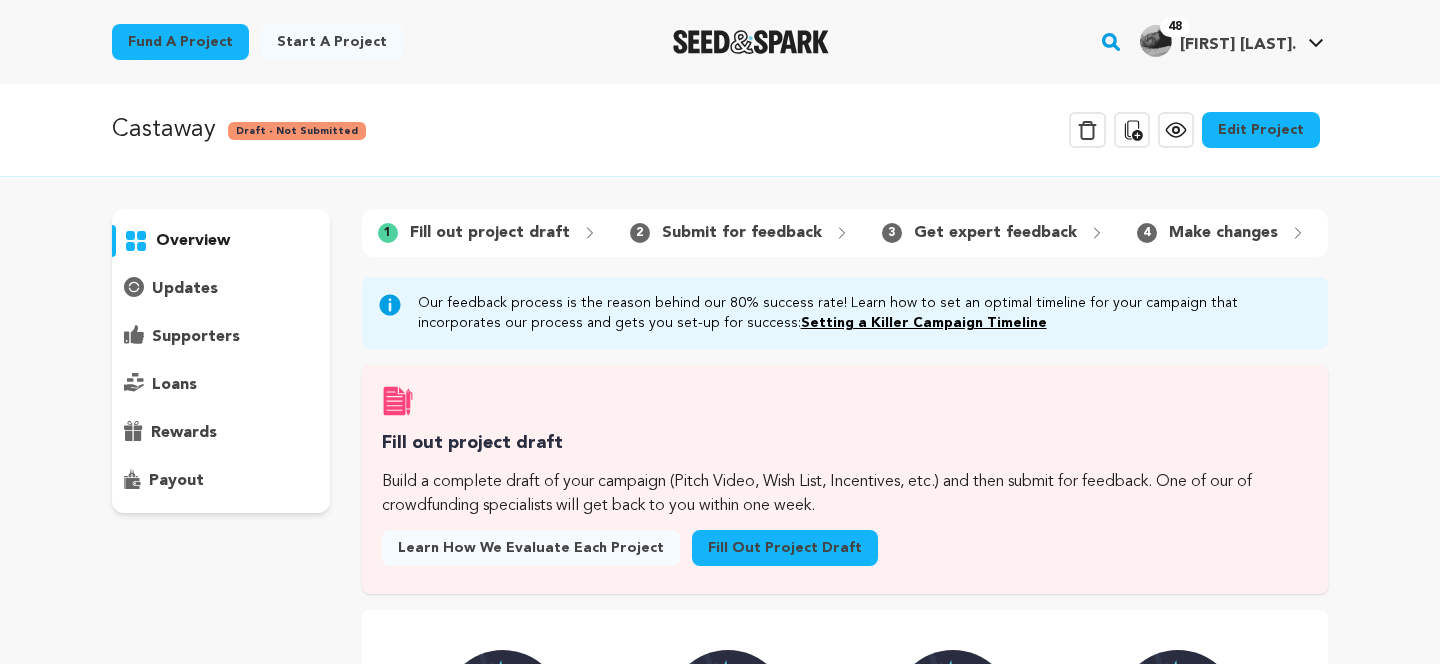 scroll, scrollTop: 0, scrollLeft: 0, axis: both 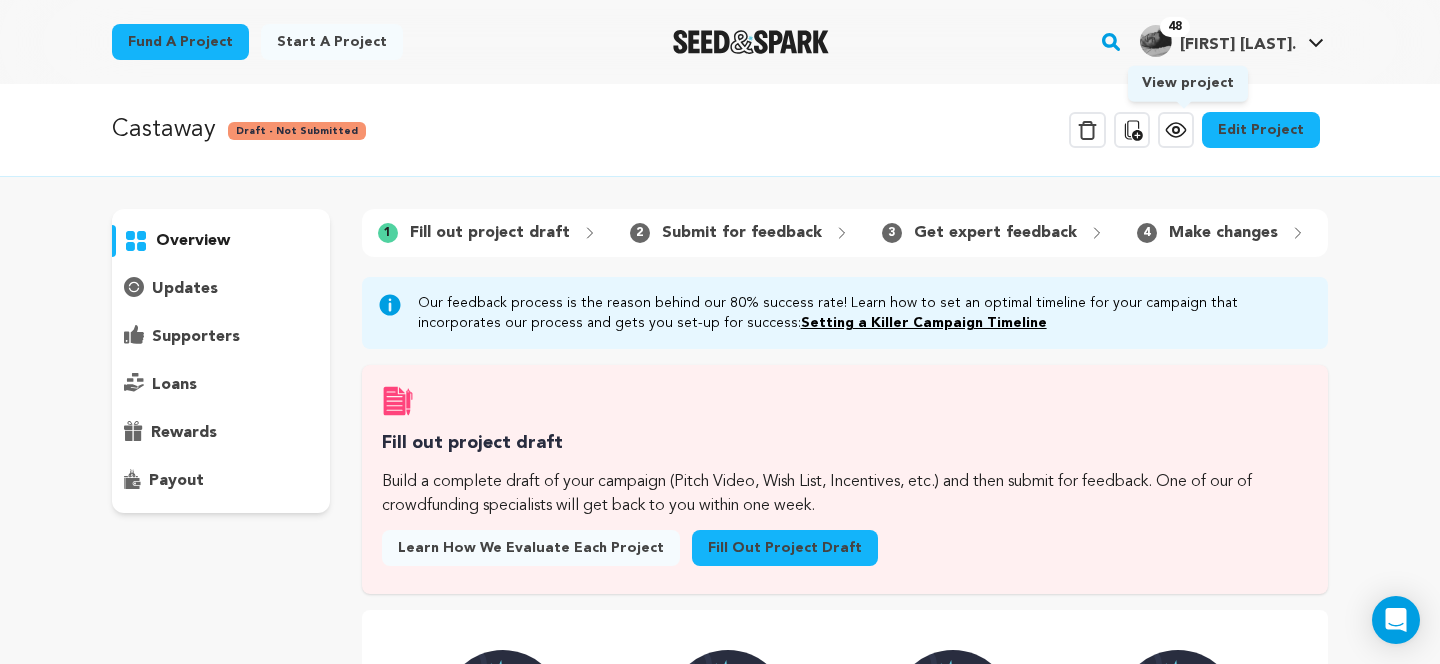 click 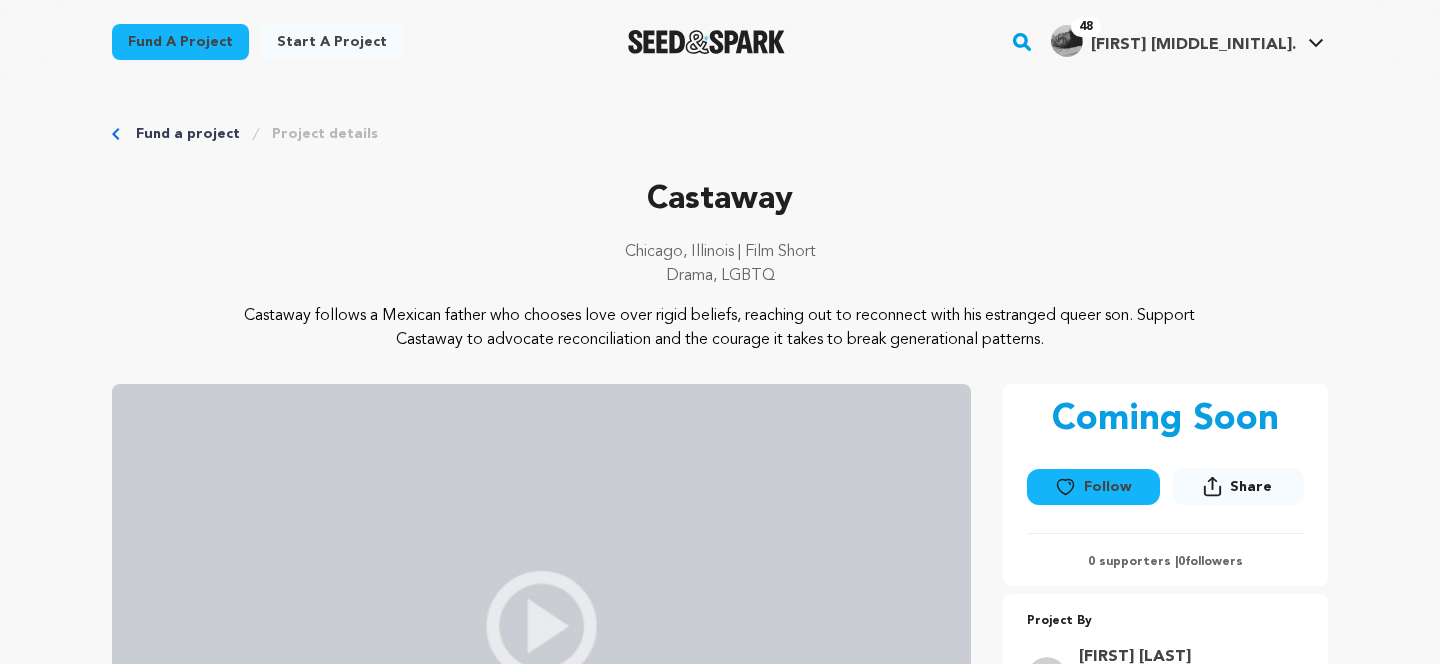 scroll, scrollTop: 0, scrollLeft: 0, axis: both 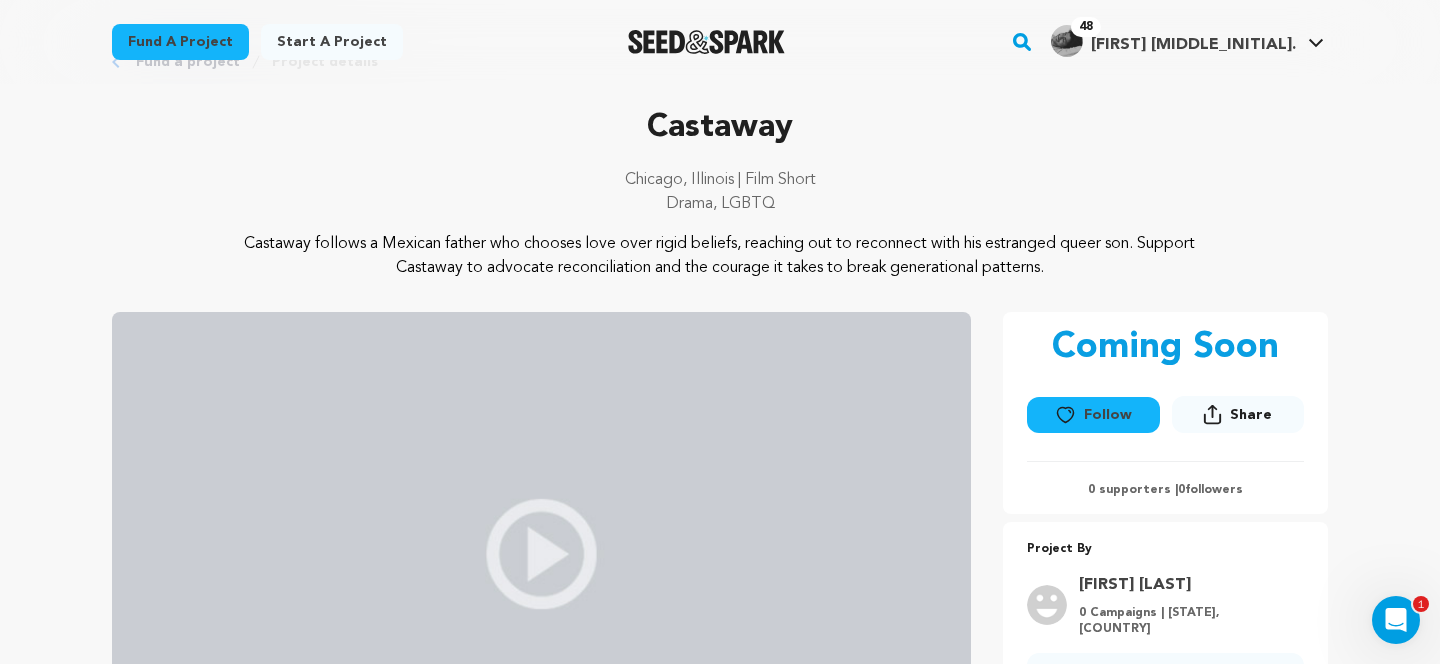 click on "Castaway follows a Mexican father who chooses love over rigid beliefs, reaching out to reconnect with his estranged queer son. Support Castaway to advocate reconciliation and the courage it takes to break generational patterns." at bounding box center [720, 256] 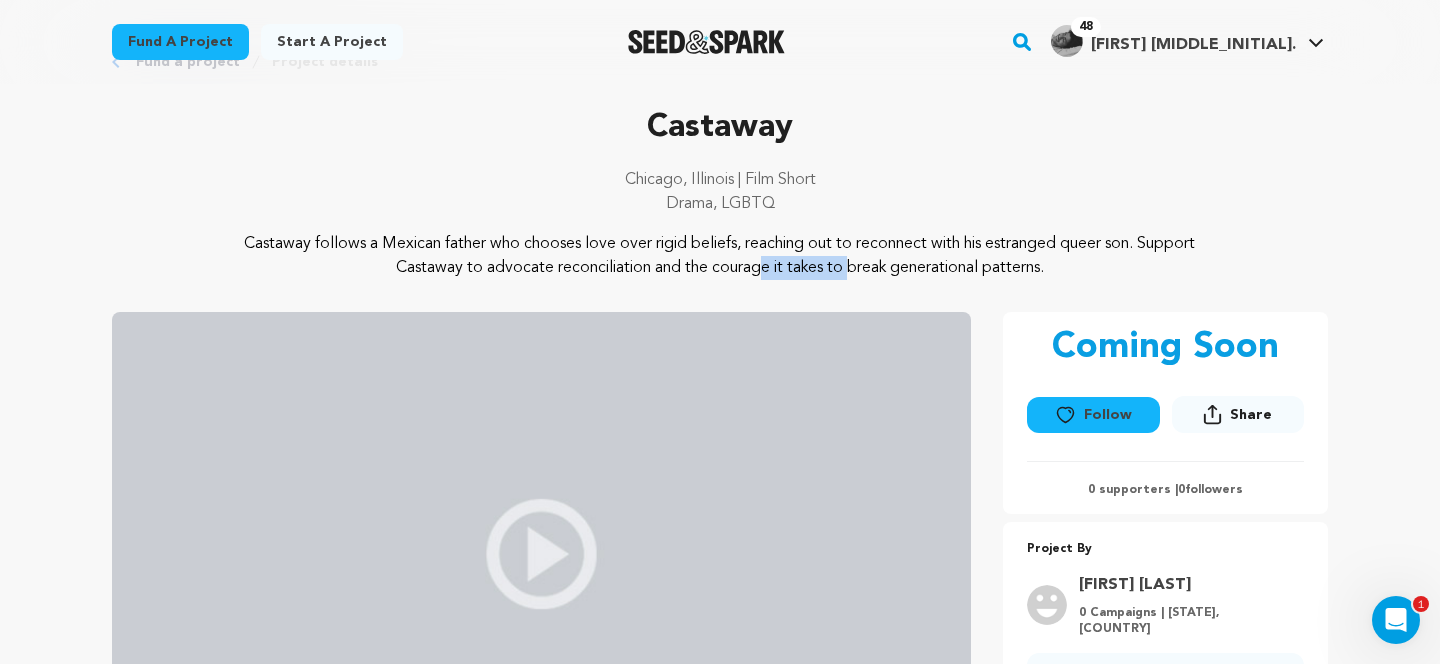 click on "Castaway follows a Mexican father who chooses love over rigid beliefs, reaching out to reconnect with his estranged queer son. Support Castaway to advocate reconciliation and the courage it takes to break generational patterns." at bounding box center [720, 256] 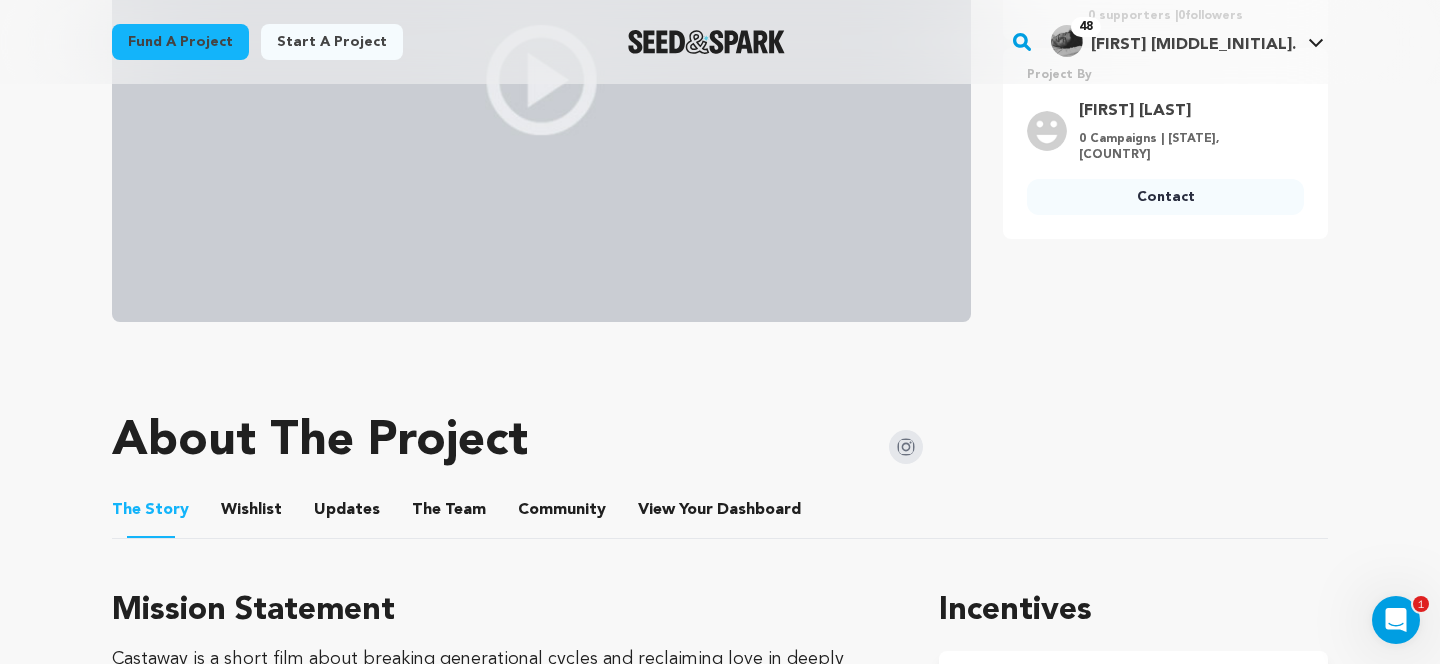 scroll, scrollTop: 0, scrollLeft: 0, axis: both 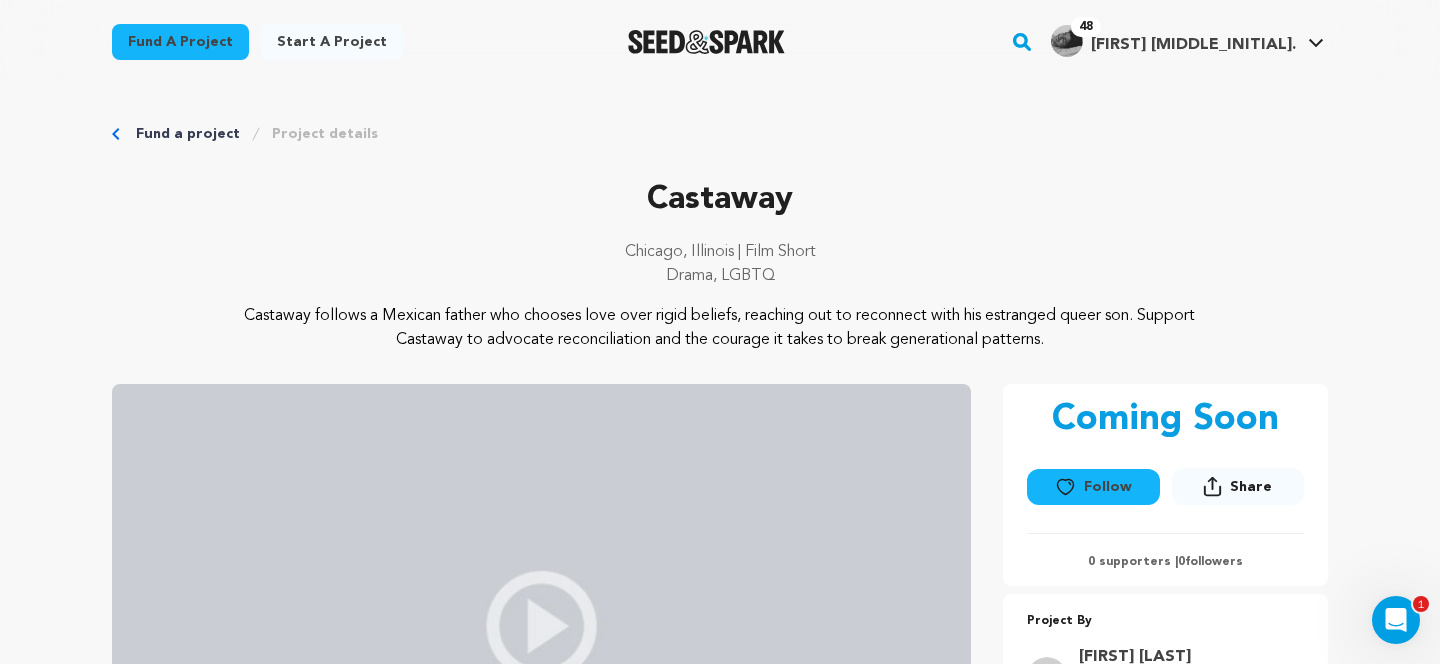 click on "Castaway follows a Mexican father who chooses love over rigid beliefs, reaching out to reconnect with his estranged queer son. Support Castaway to advocate reconciliation and the courage it takes to break generational patterns." at bounding box center (720, 328) 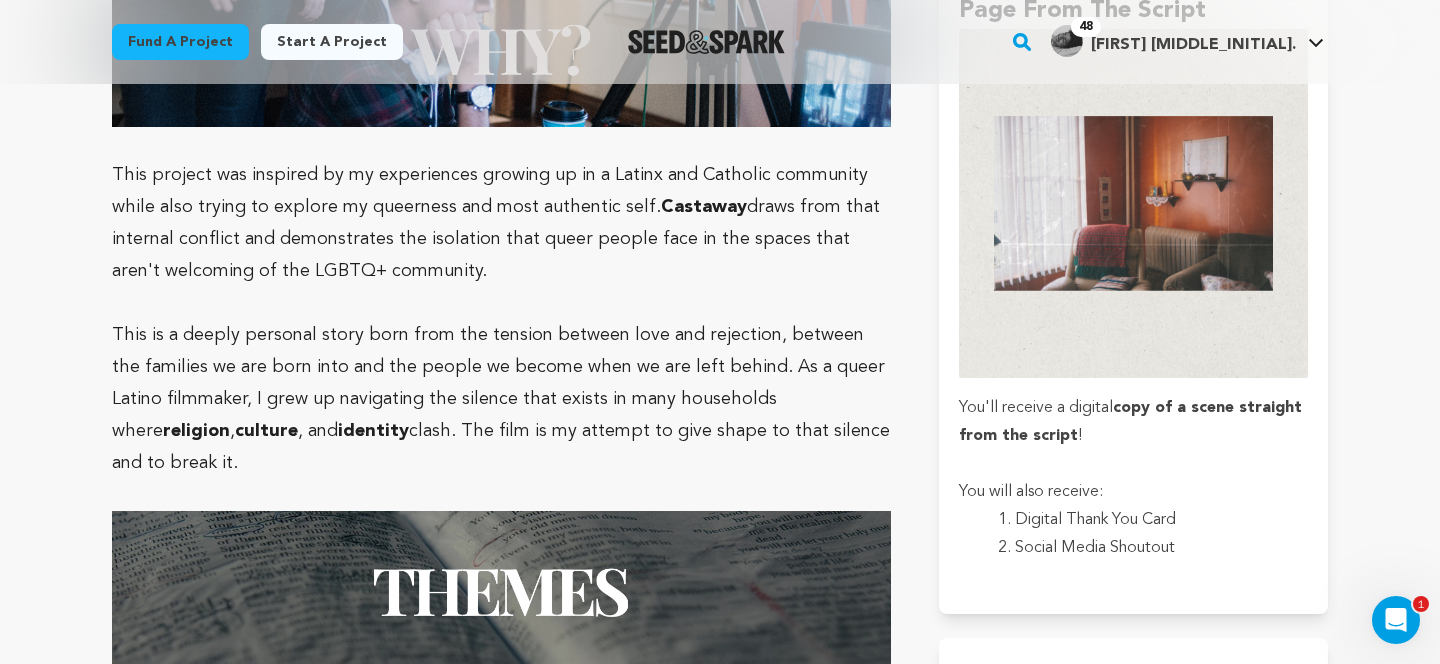 scroll, scrollTop: 1972, scrollLeft: 0, axis: vertical 